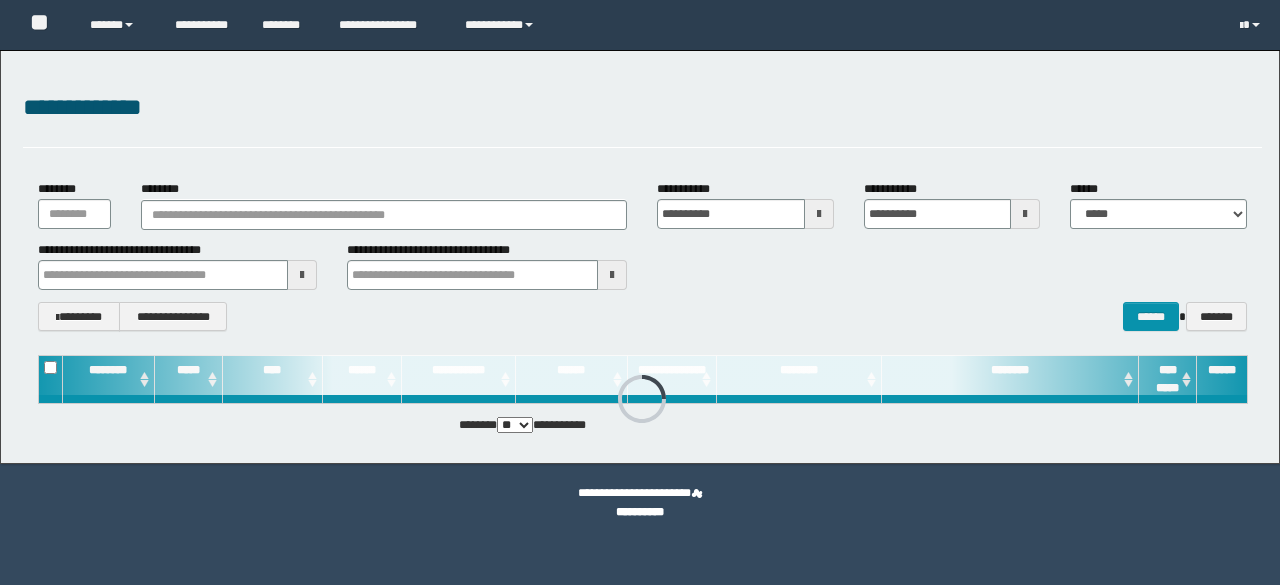 scroll, scrollTop: 0, scrollLeft: 0, axis: both 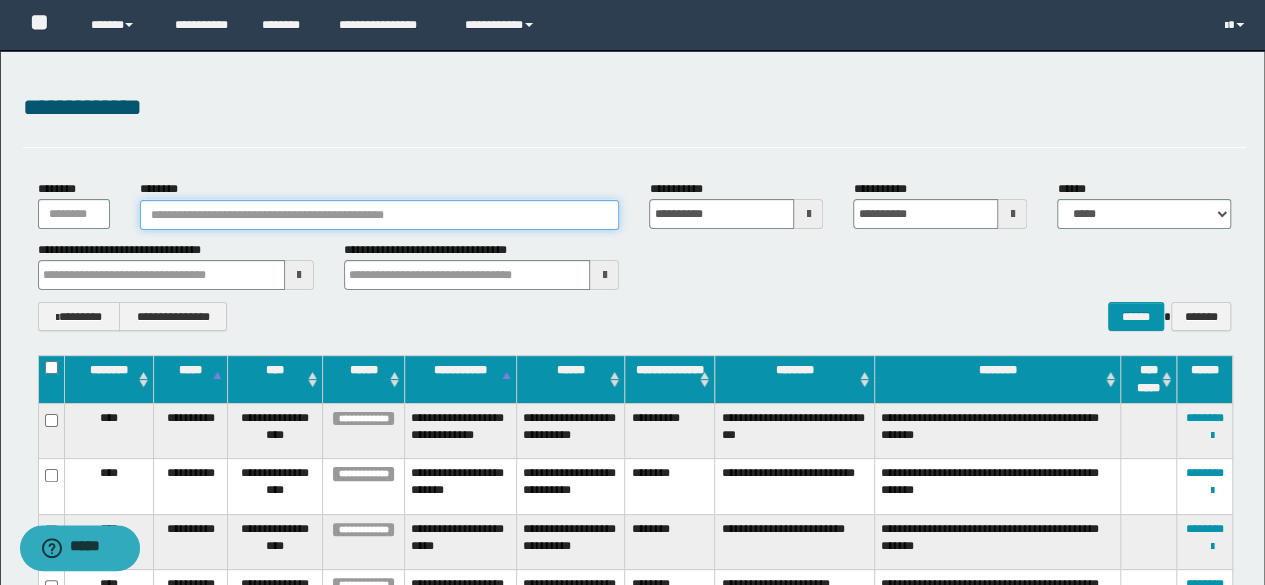 click on "********" at bounding box center [380, 215] 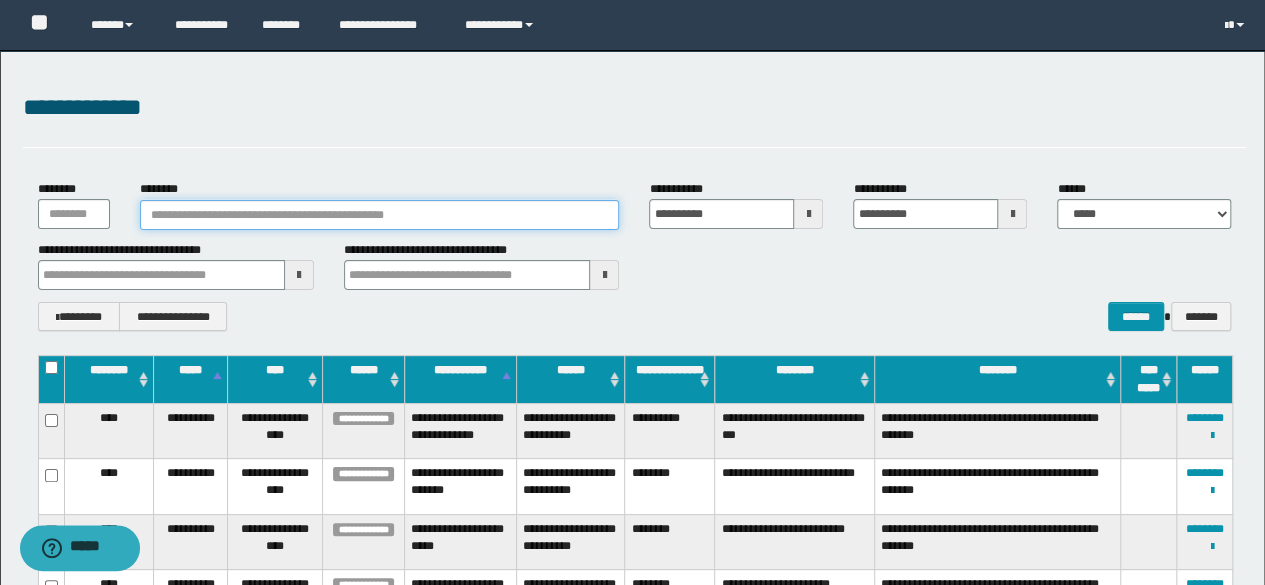 paste on "**********" 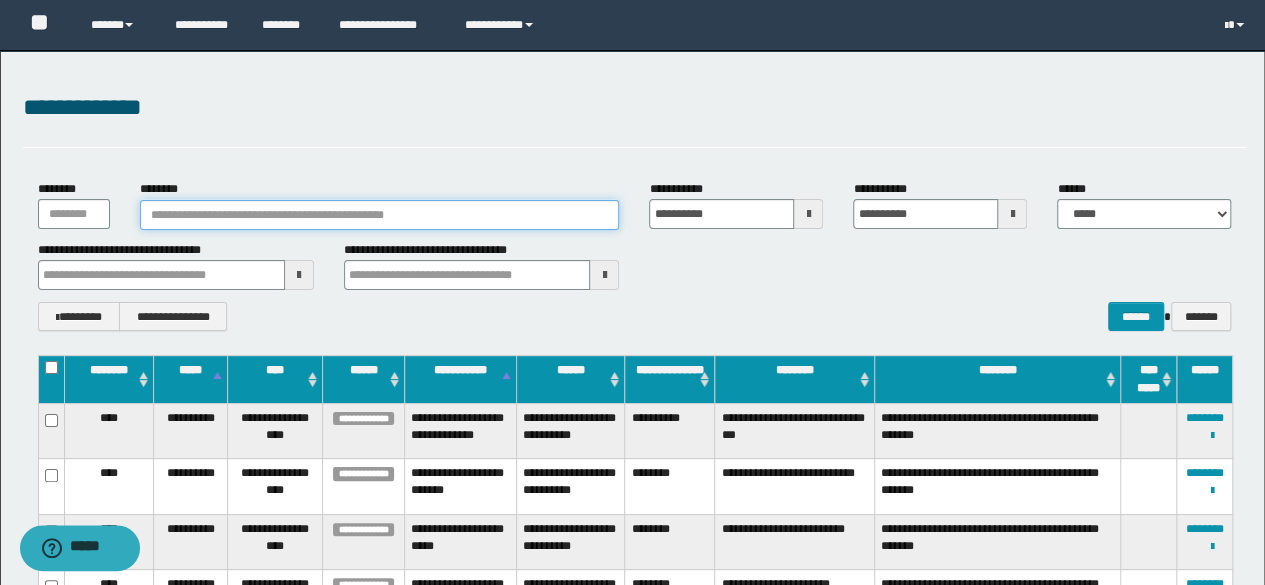 type on "**********" 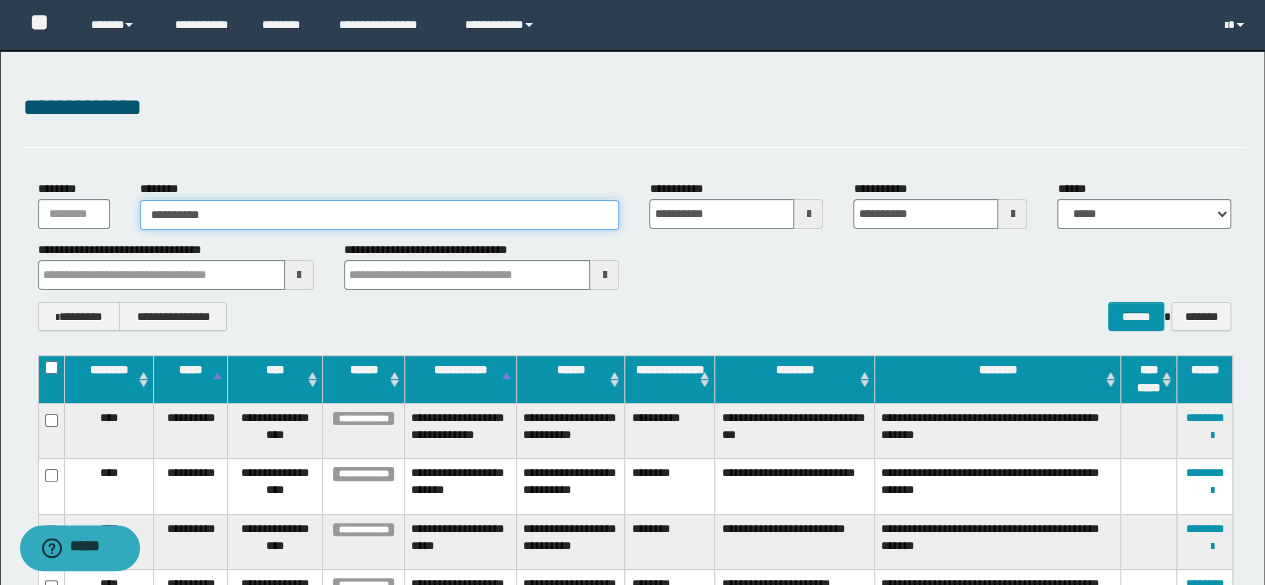 type on "**********" 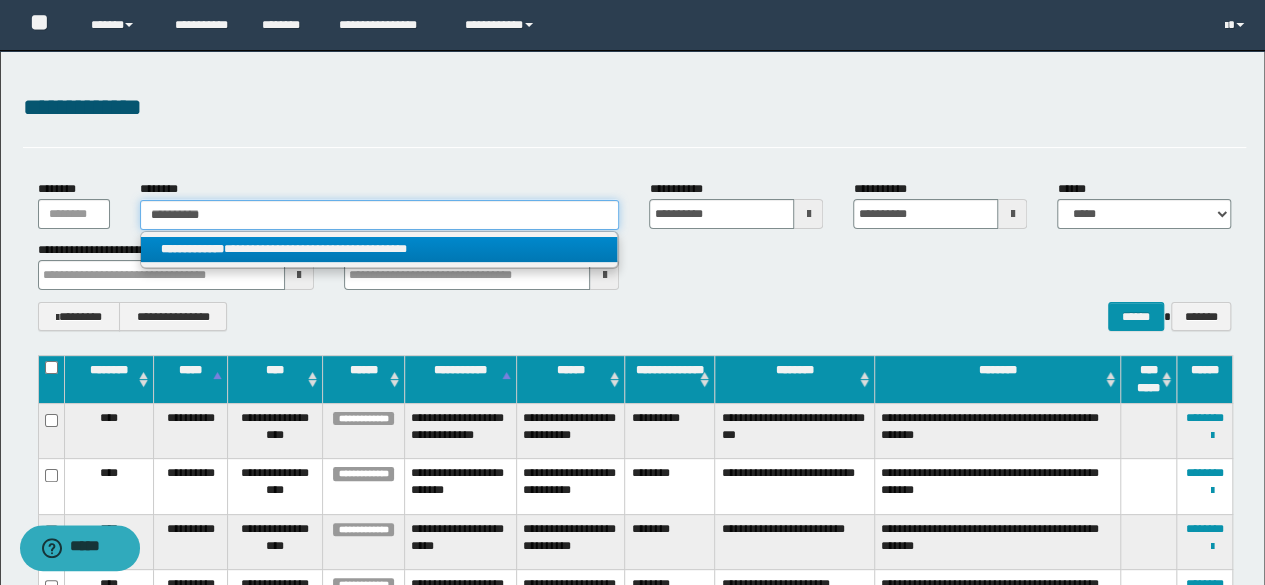 type on "**********" 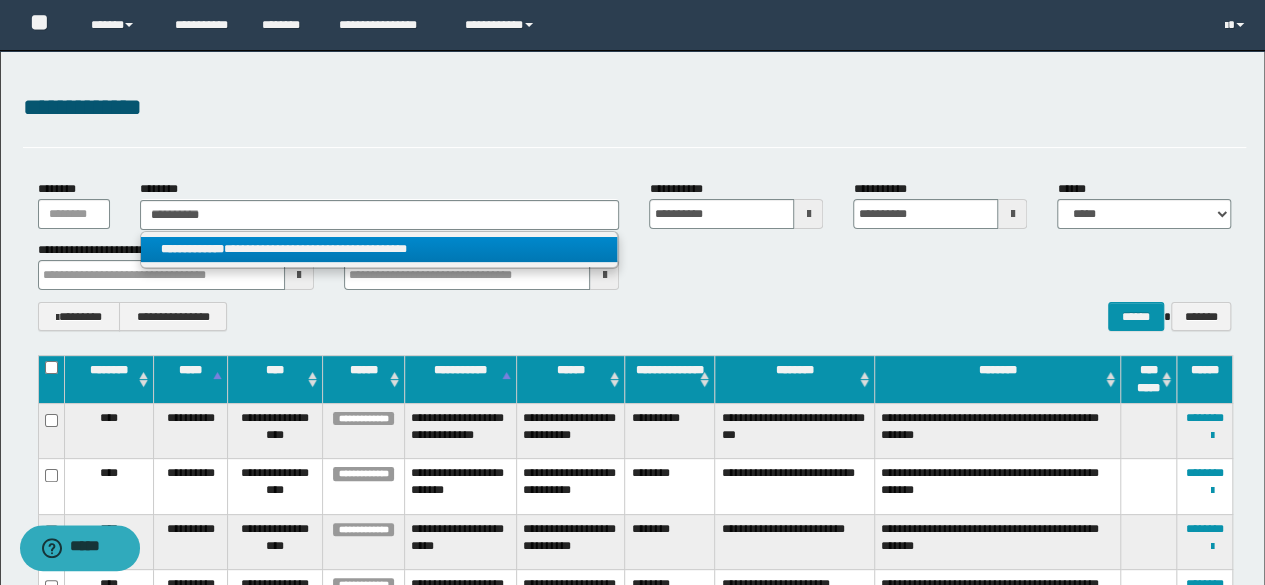 click on "**********" at bounding box center [379, 249] 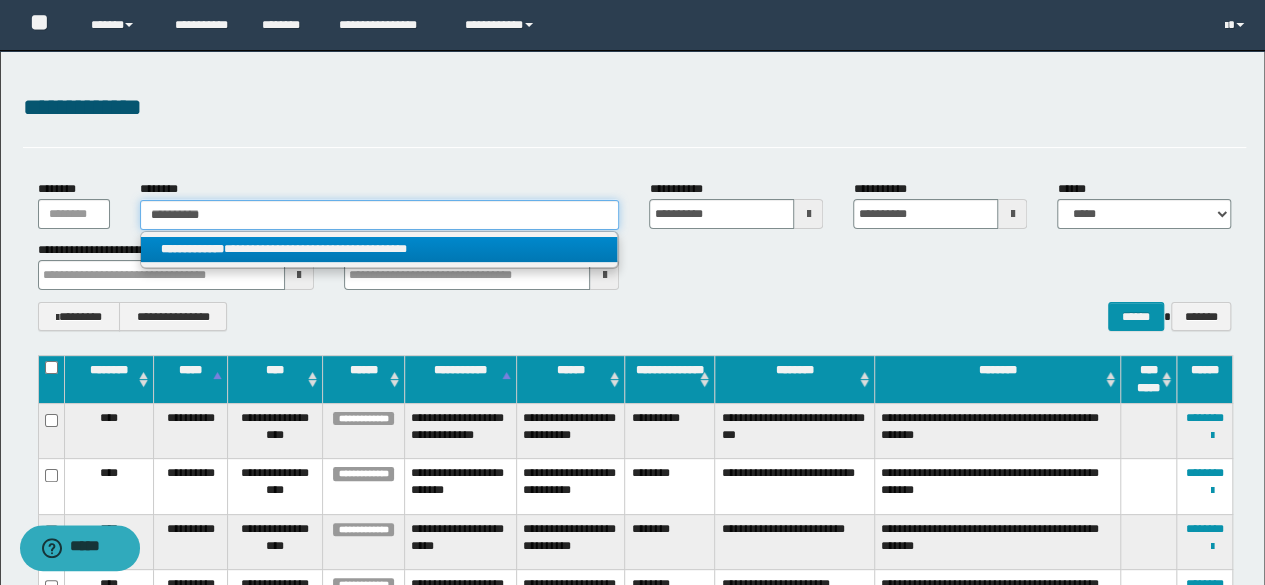 type 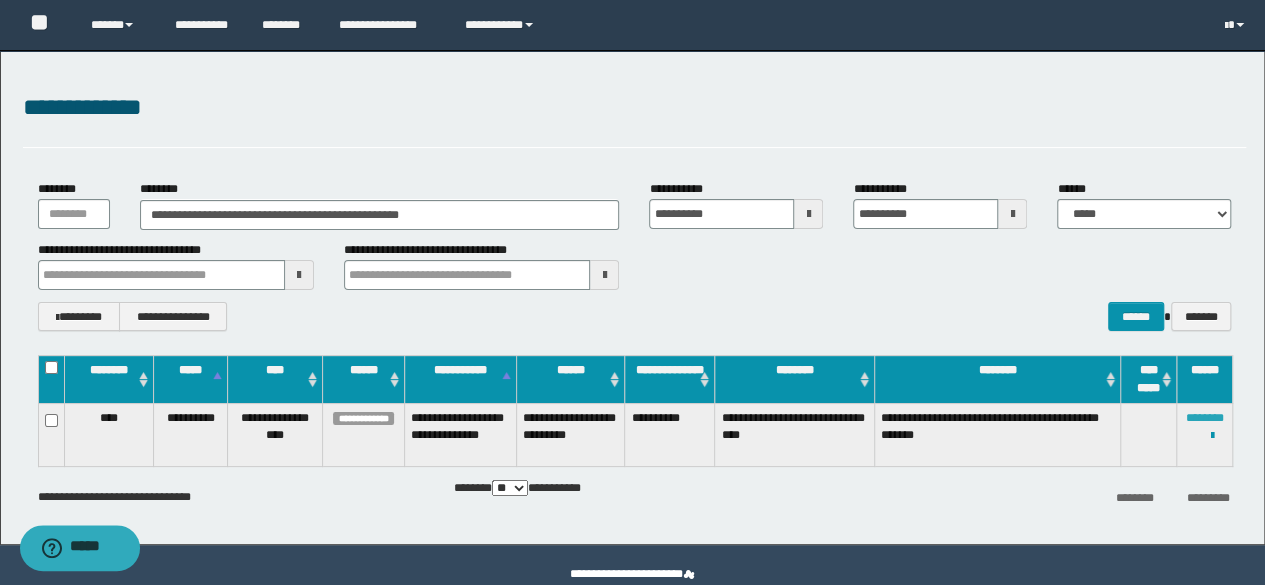 click on "********" at bounding box center (1205, 418) 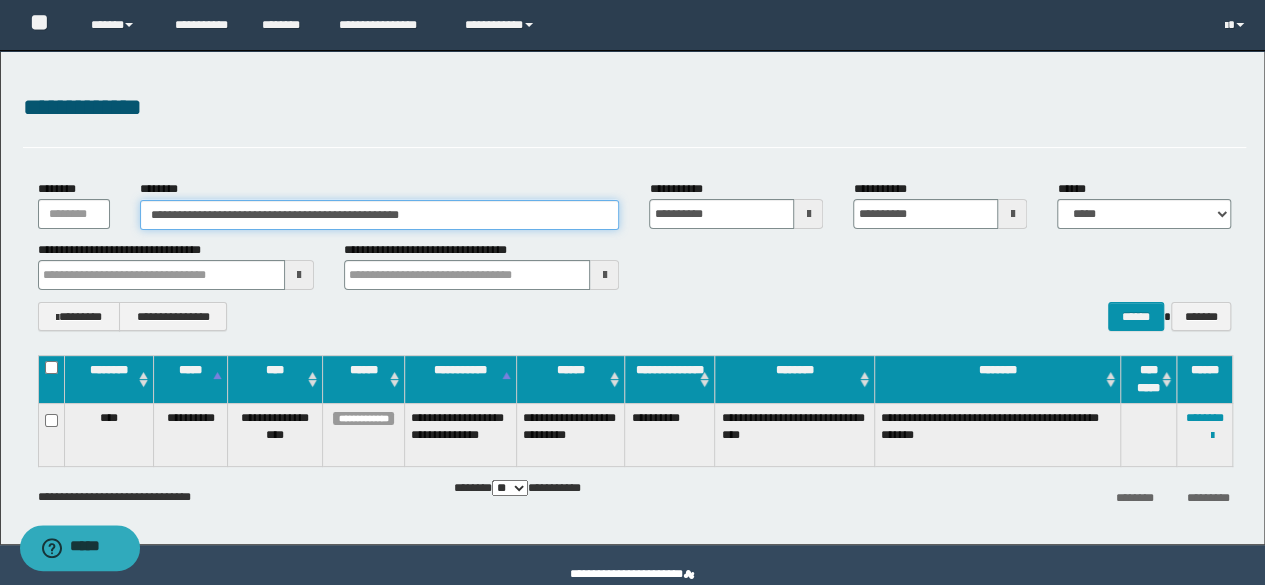 drag, startPoint x: 514, startPoint y: 223, endPoint x: 2, endPoint y: 233, distance: 512.09766 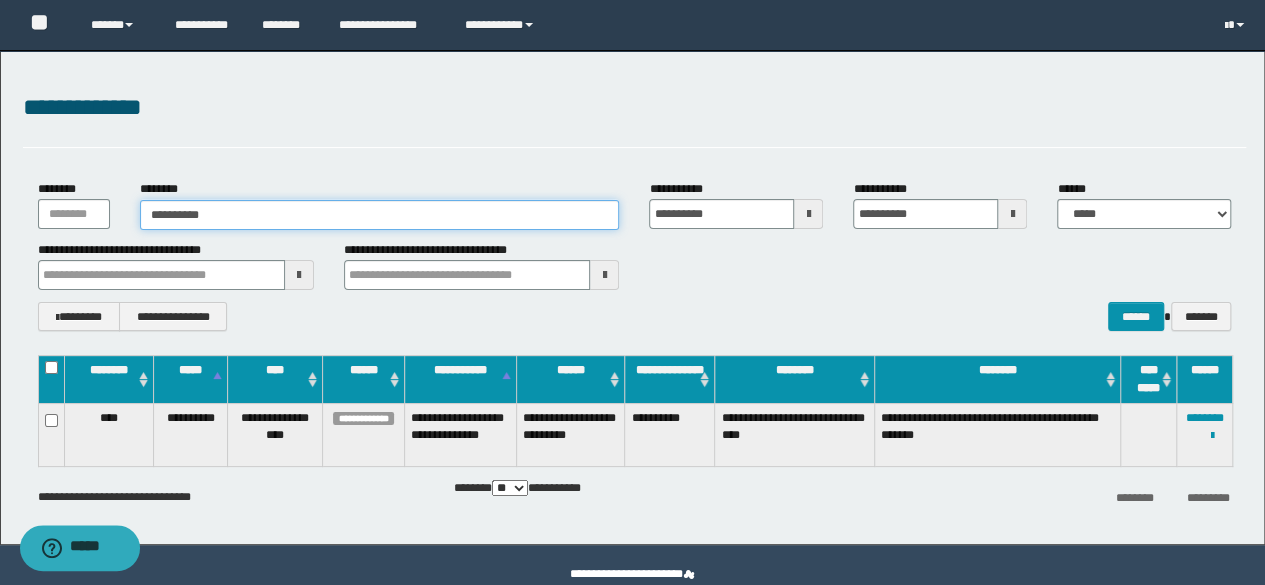 type on "**********" 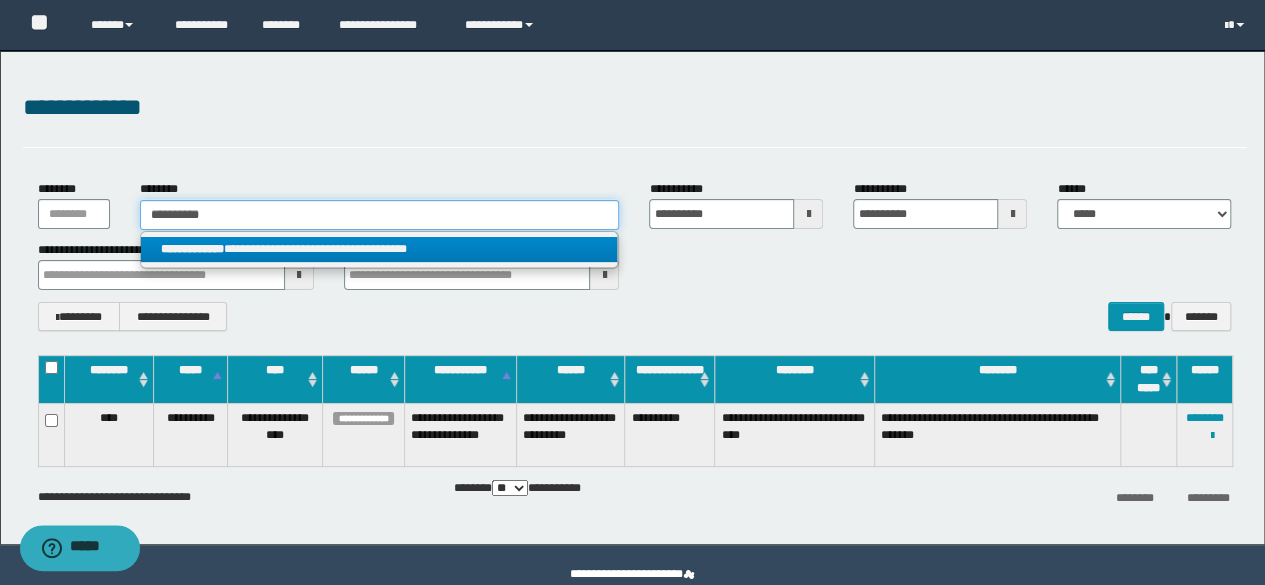 type on "**********" 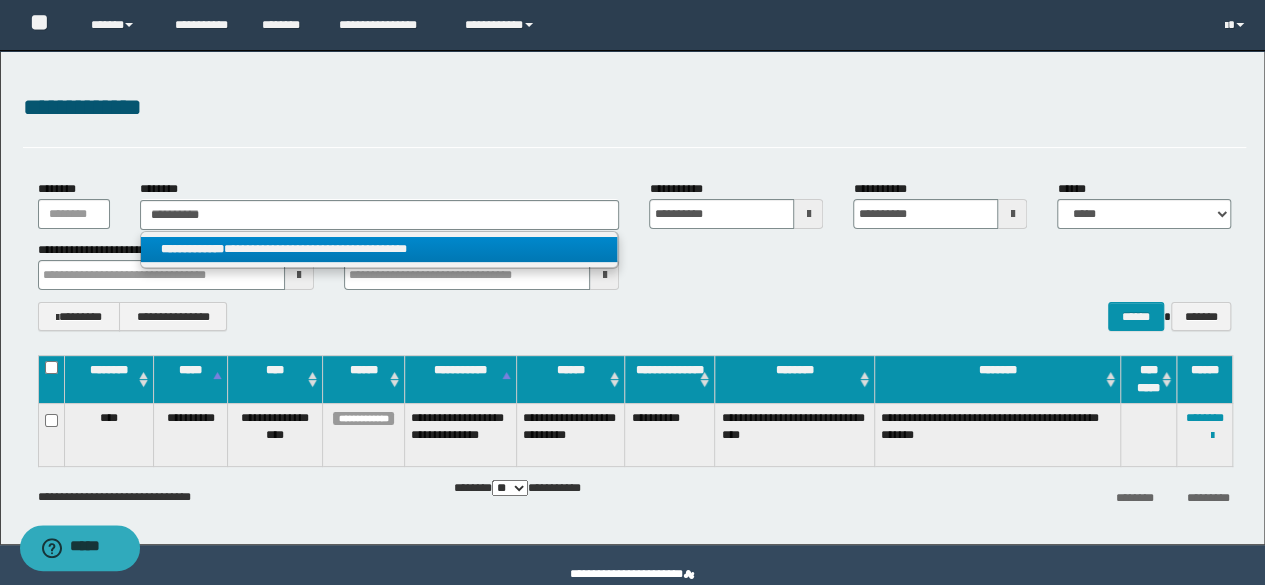 click on "**********" at bounding box center (380, 250) 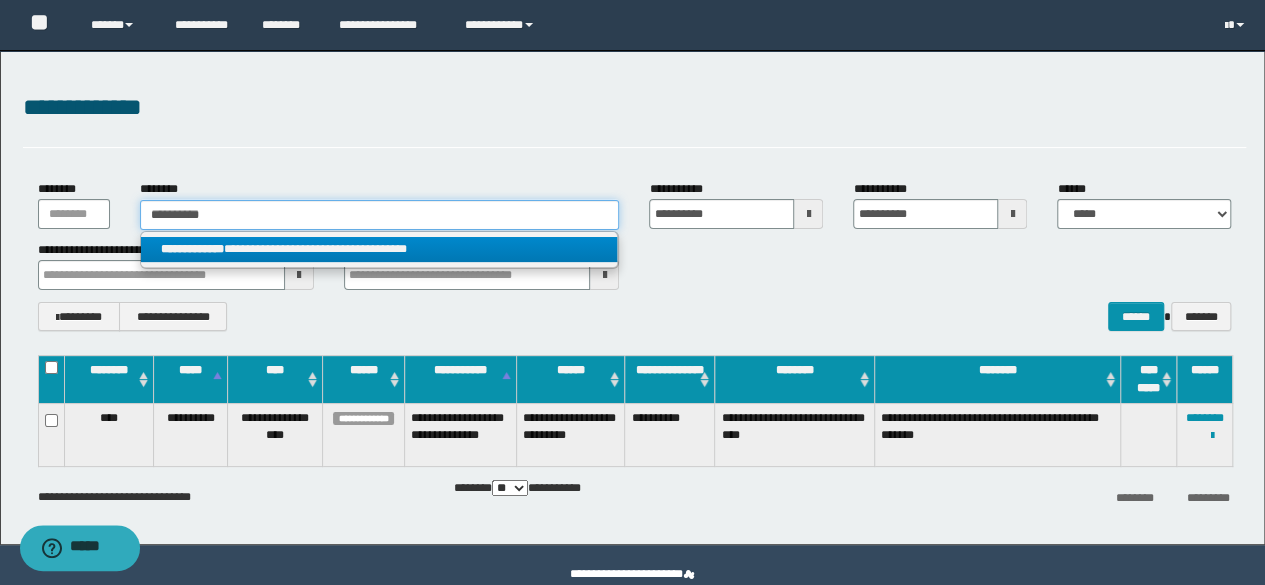 type 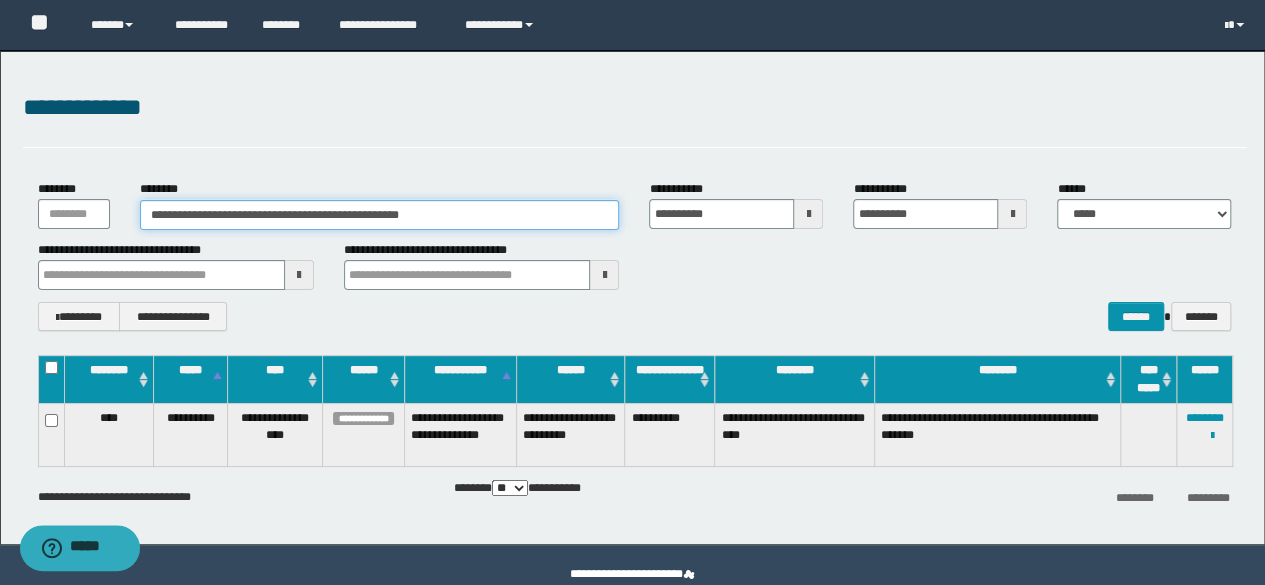 click on "**********" at bounding box center [380, 215] 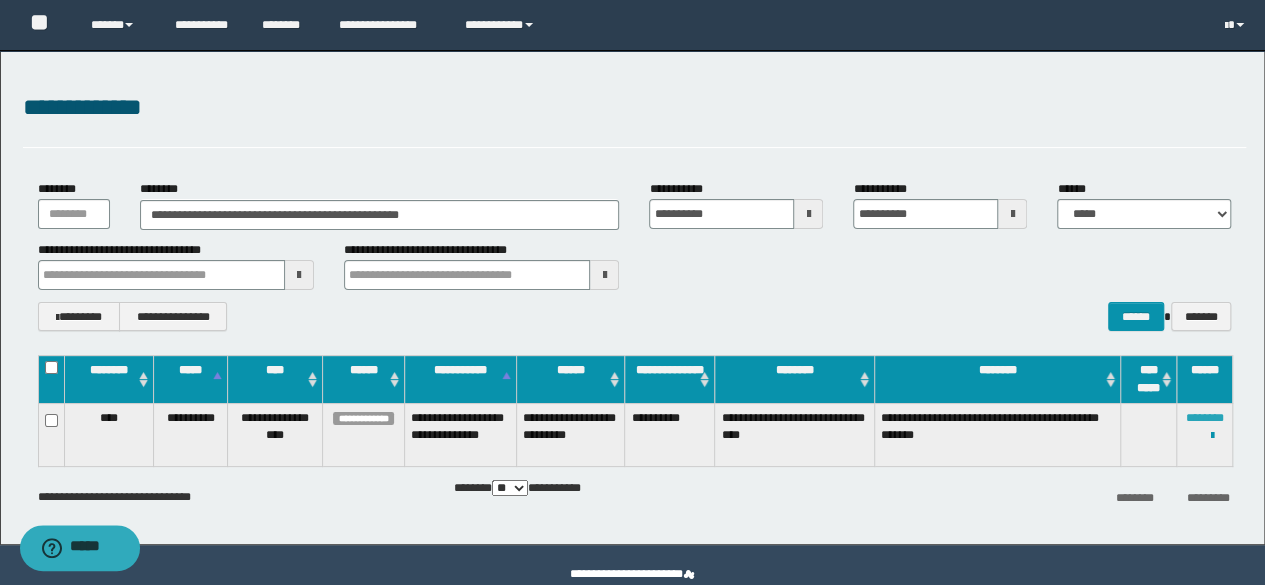 click on "********" at bounding box center (1205, 418) 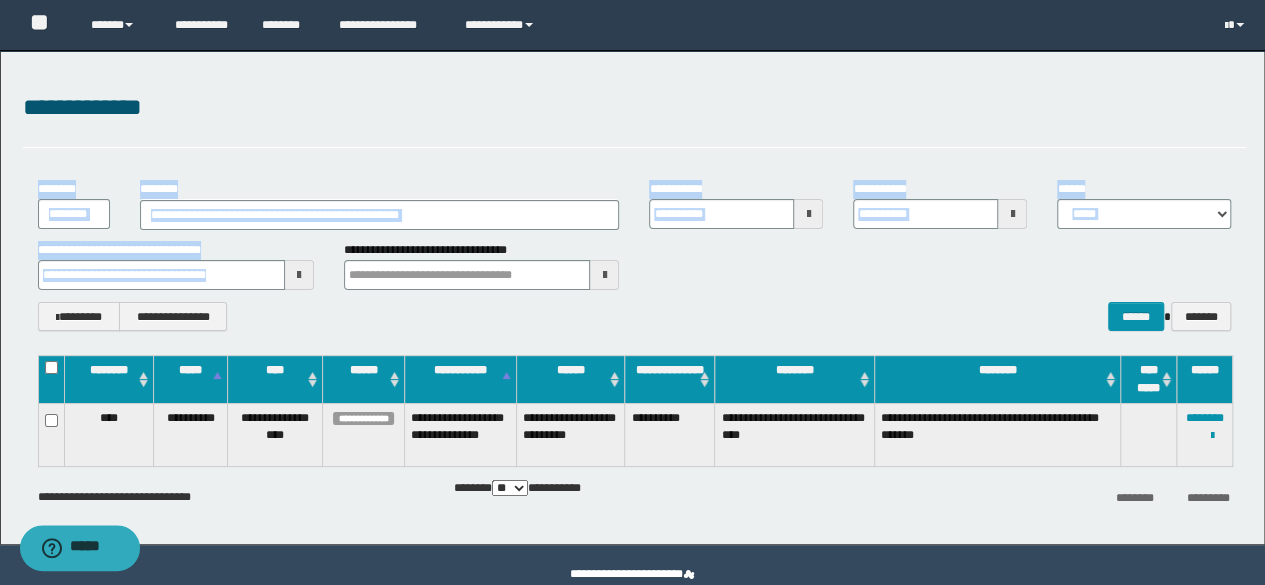 drag, startPoint x: 520, startPoint y: 236, endPoint x: 0, endPoint y: 168, distance: 524.4273 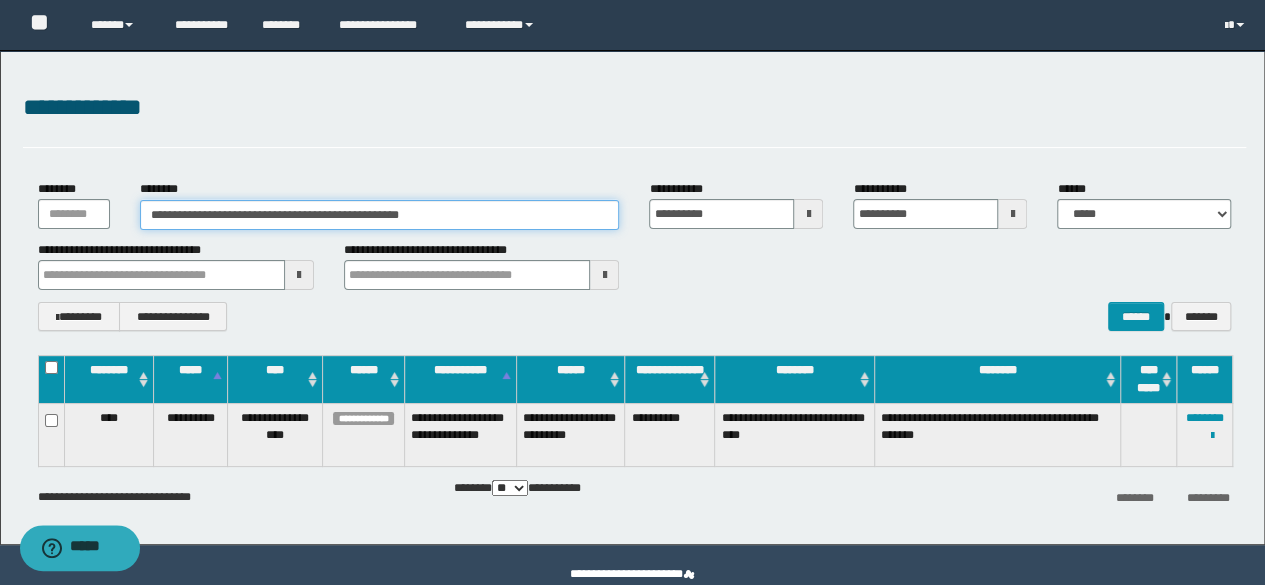 drag, startPoint x: 515, startPoint y: 211, endPoint x: 128, endPoint y: 202, distance: 387.10464 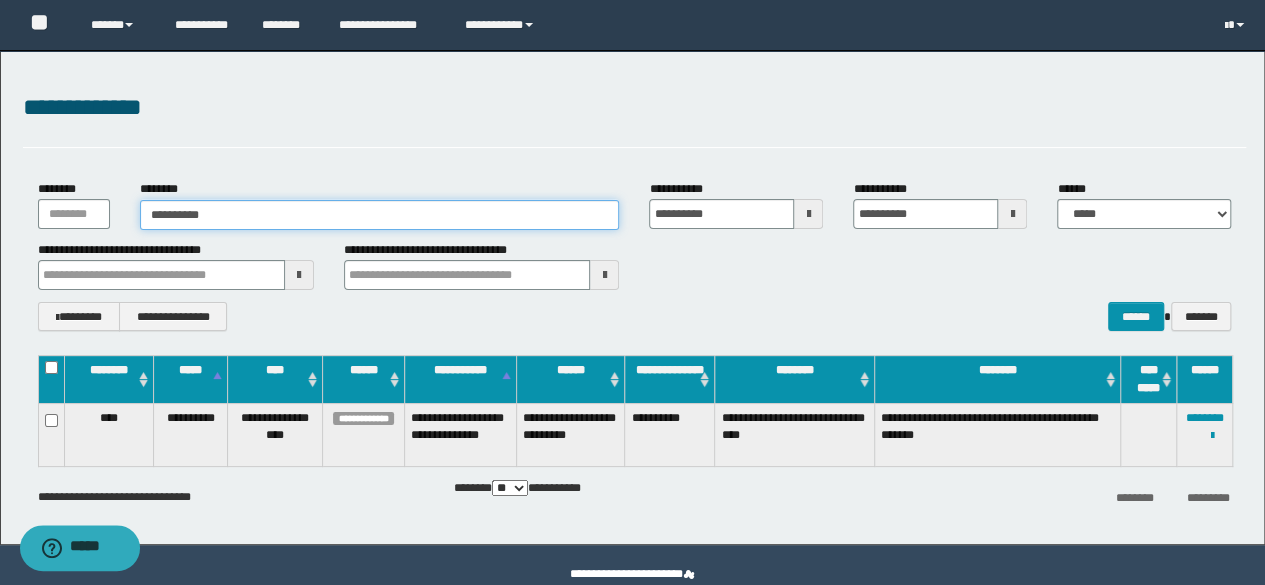 type on "**********" 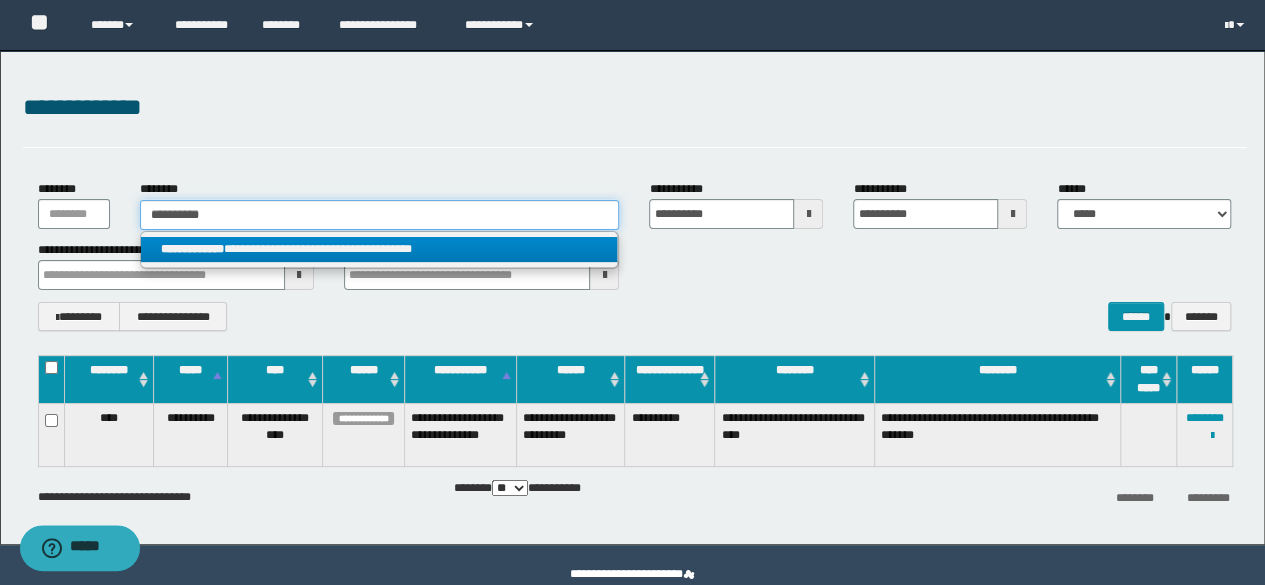 type on "**********" 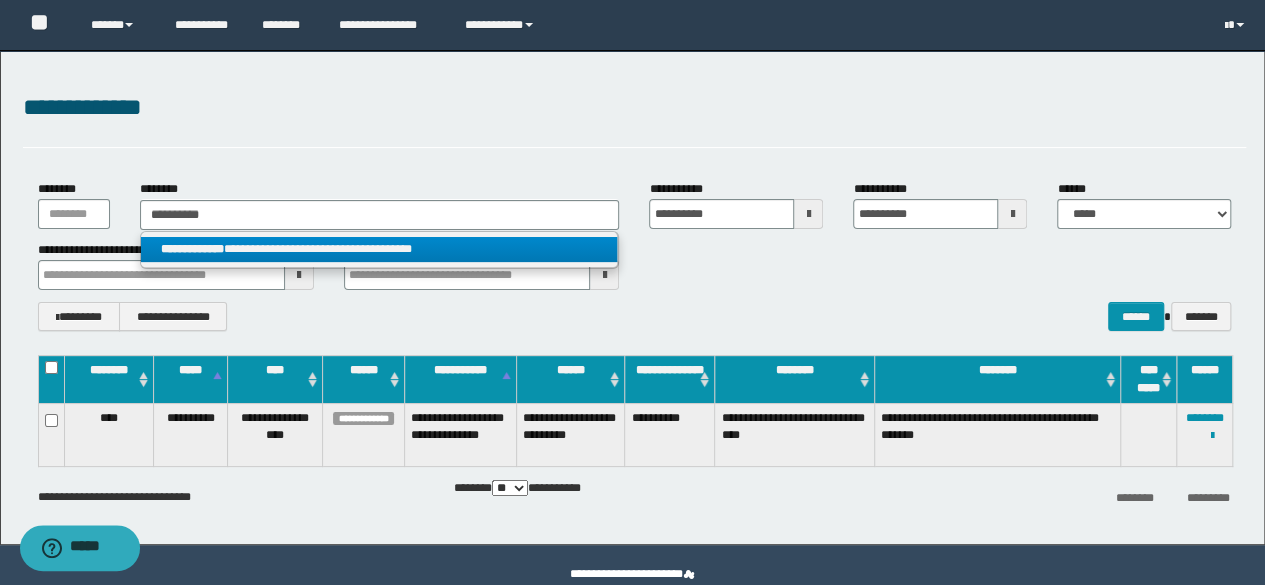 click on "**********" at bounding box center [379, 249] 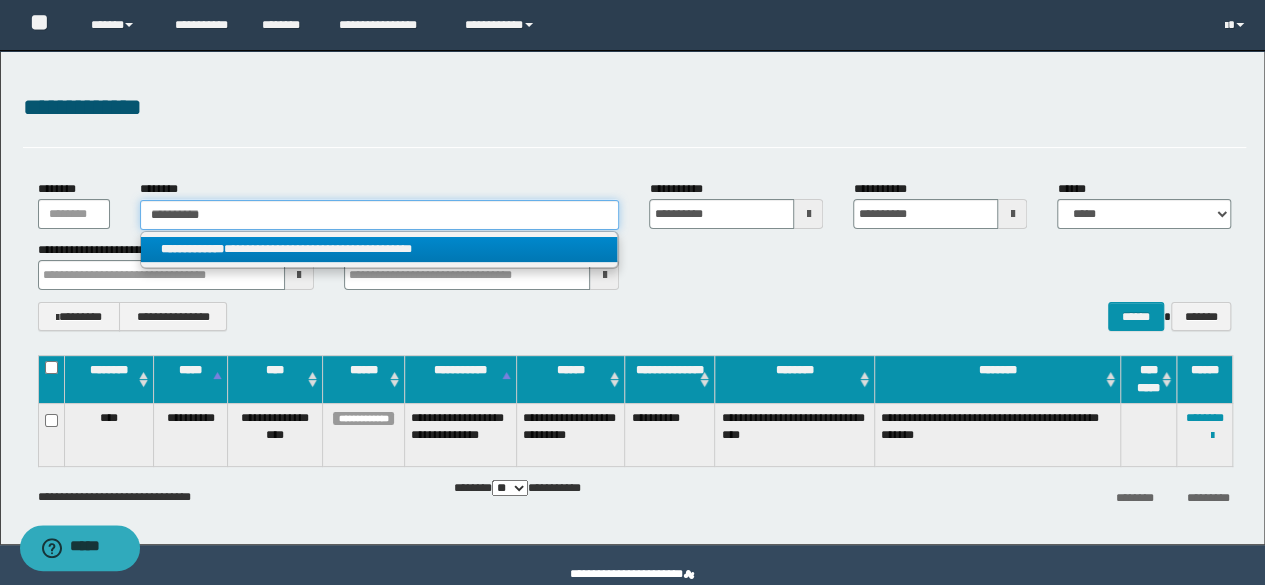 type 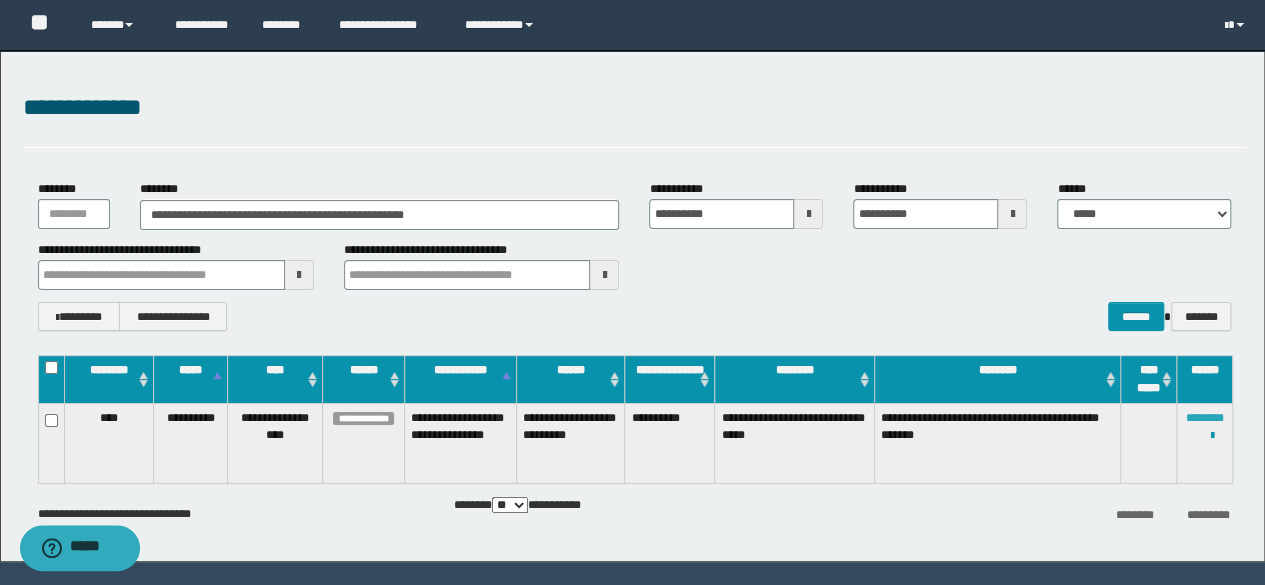 click on "********" at bounding box center [1205, 418] 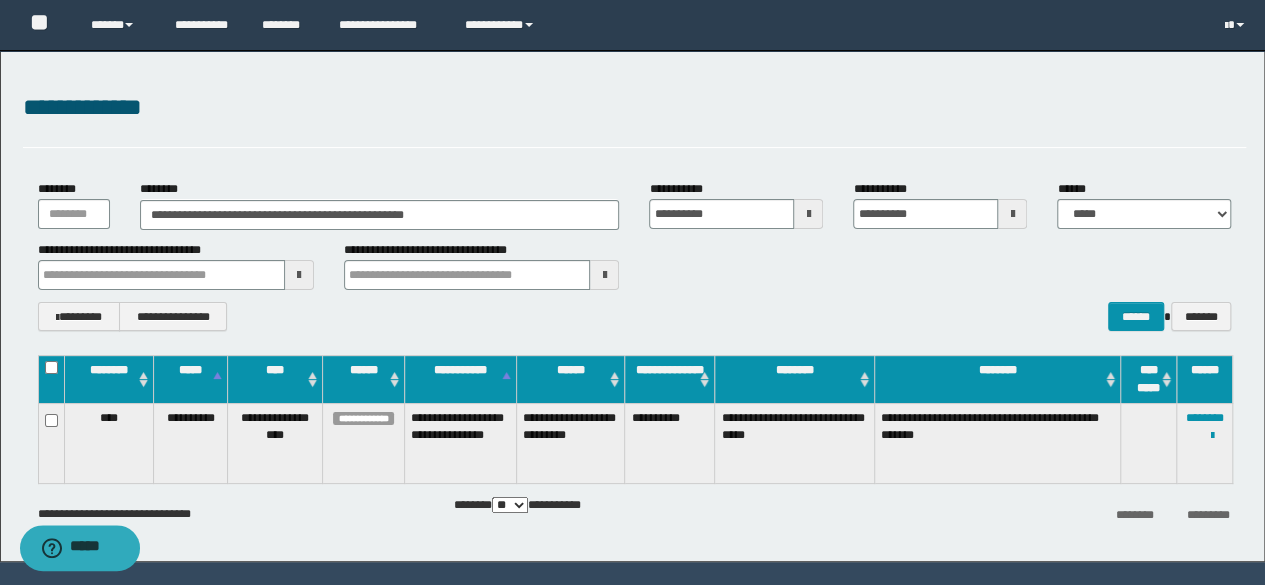 click on "**********" at bounding box center [1205, 443] 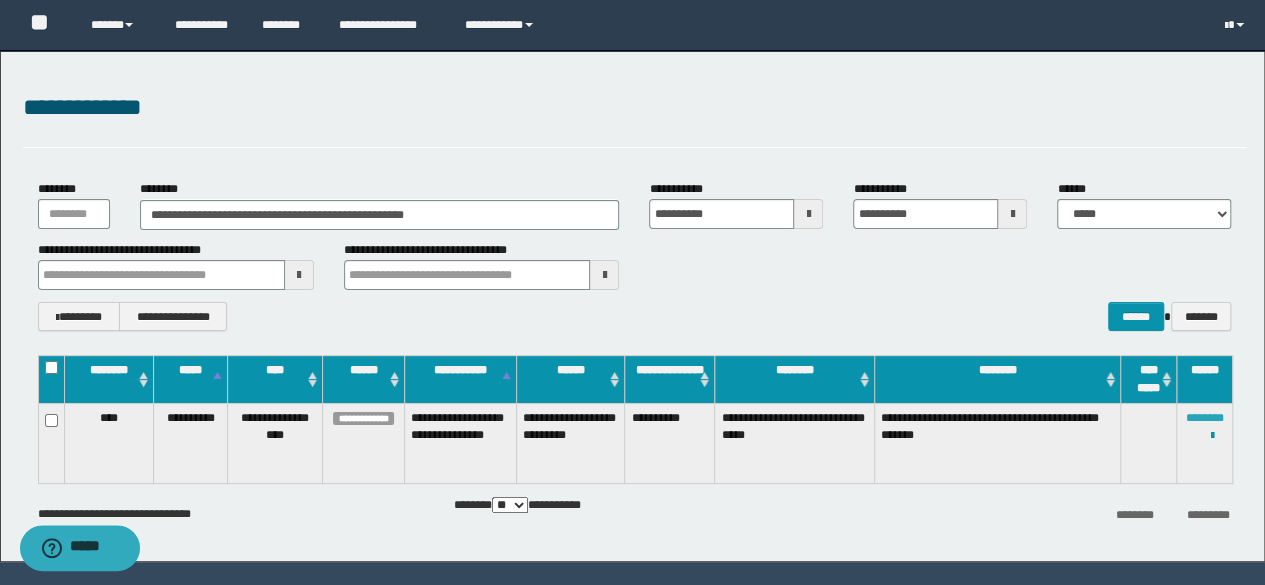 click on "********" at bounding box center (1205, 418) 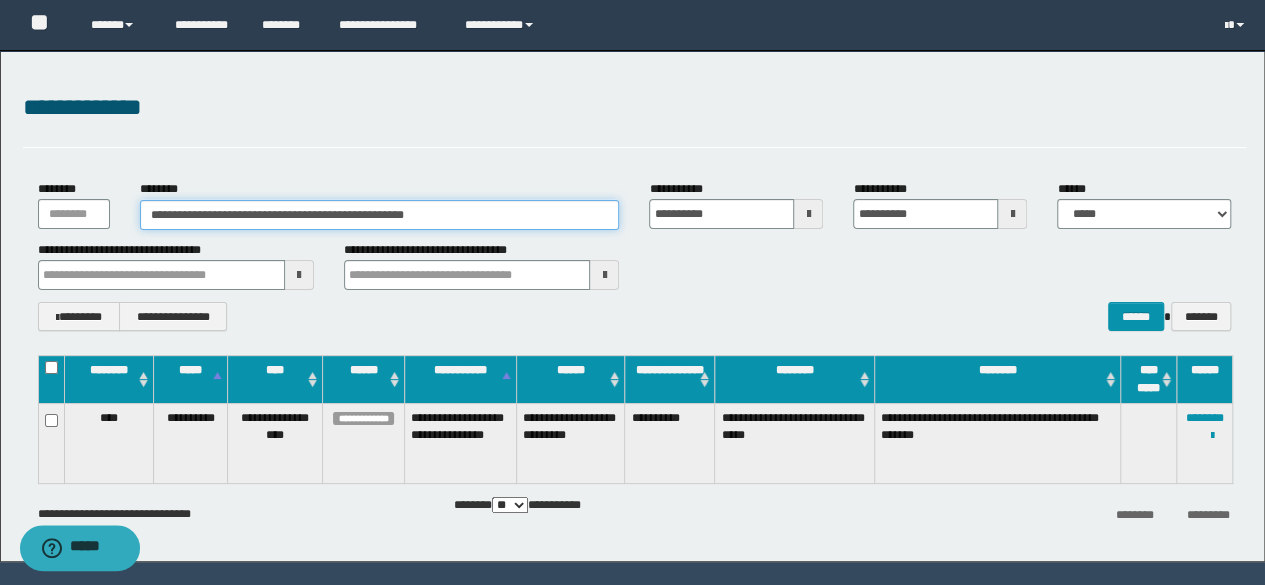 drag, startPoint x: 501, startPoint y: 211, endPoint x: 0, endPoint y: 237, distance: 501.6742 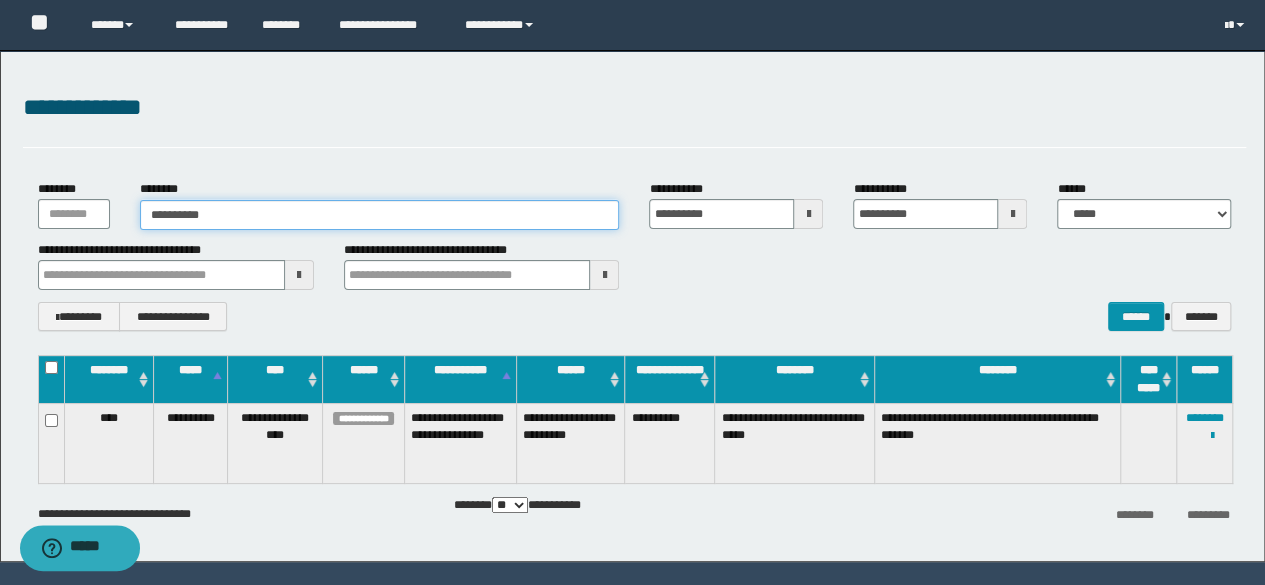 type on "**********" 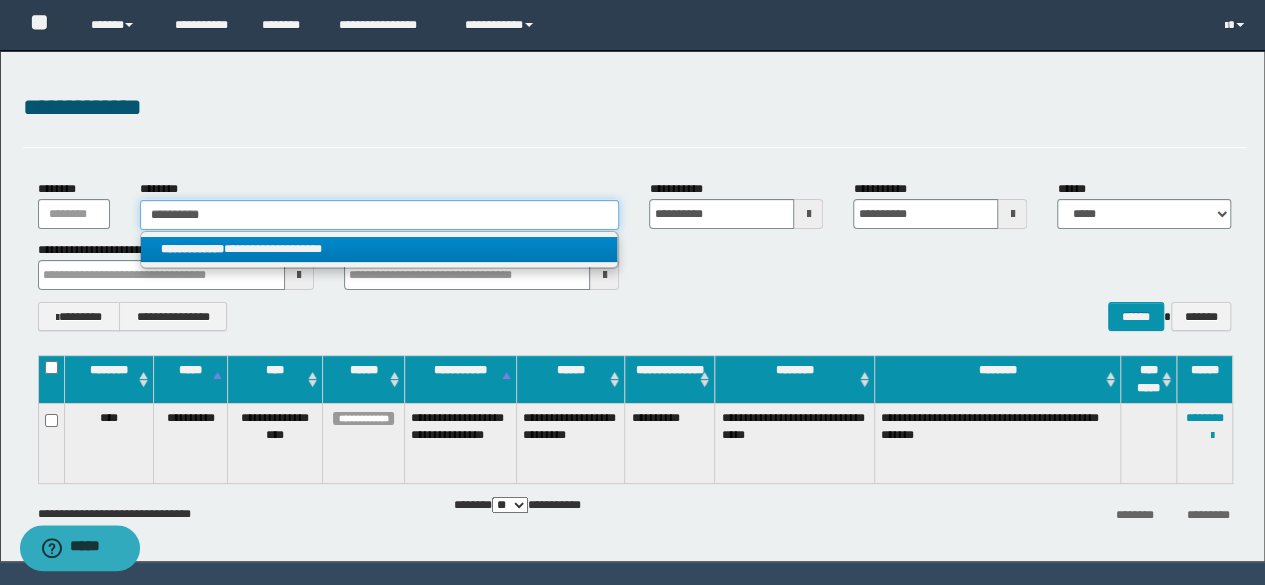 type on "**********" 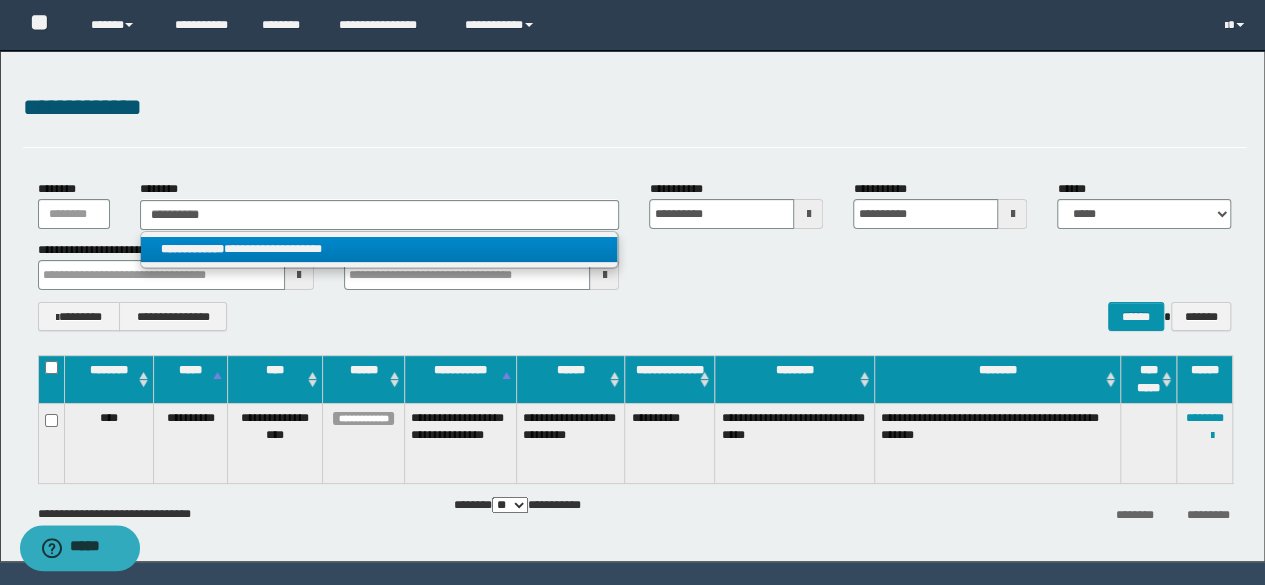click on "**********" at bounding box center [379, 249] 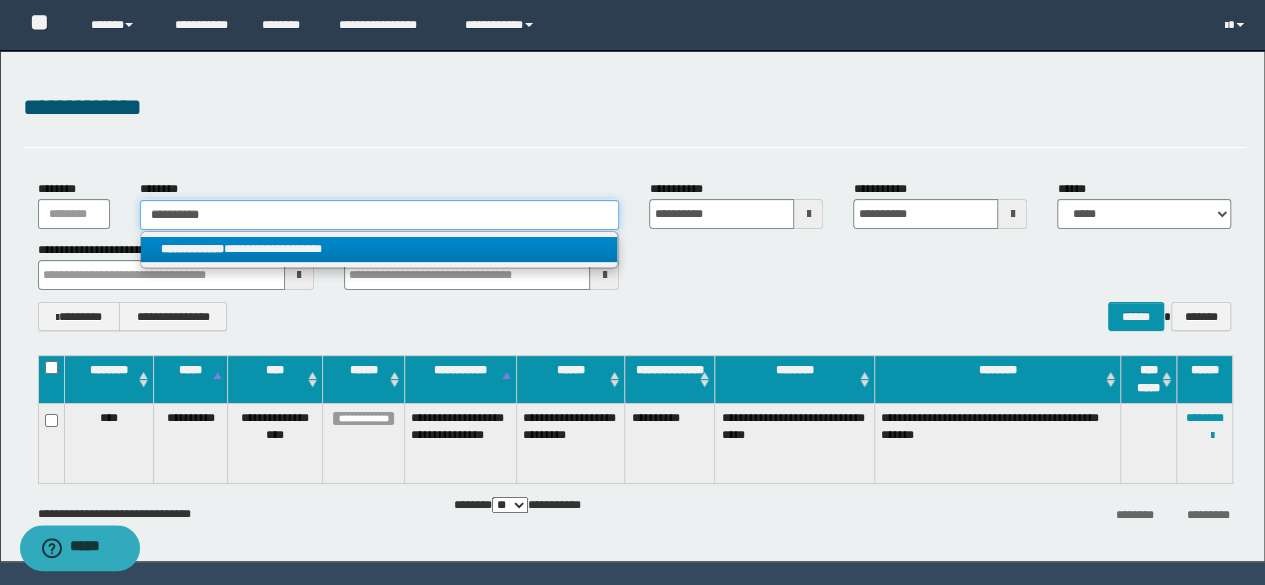 type 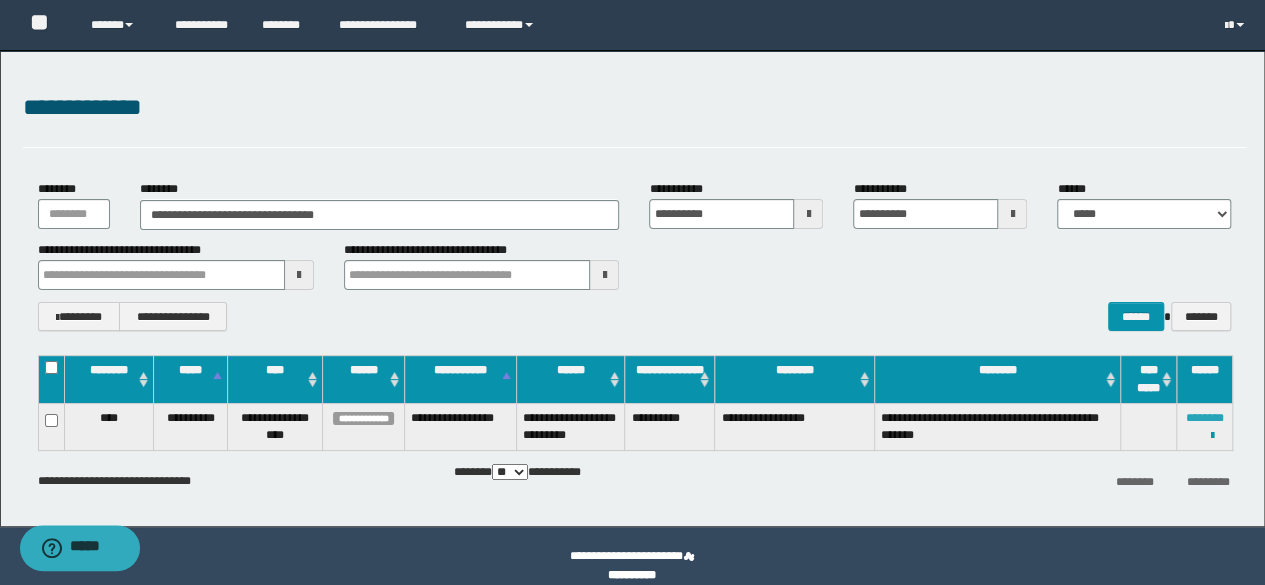 click on "********" at bounding box center [1205, 418] 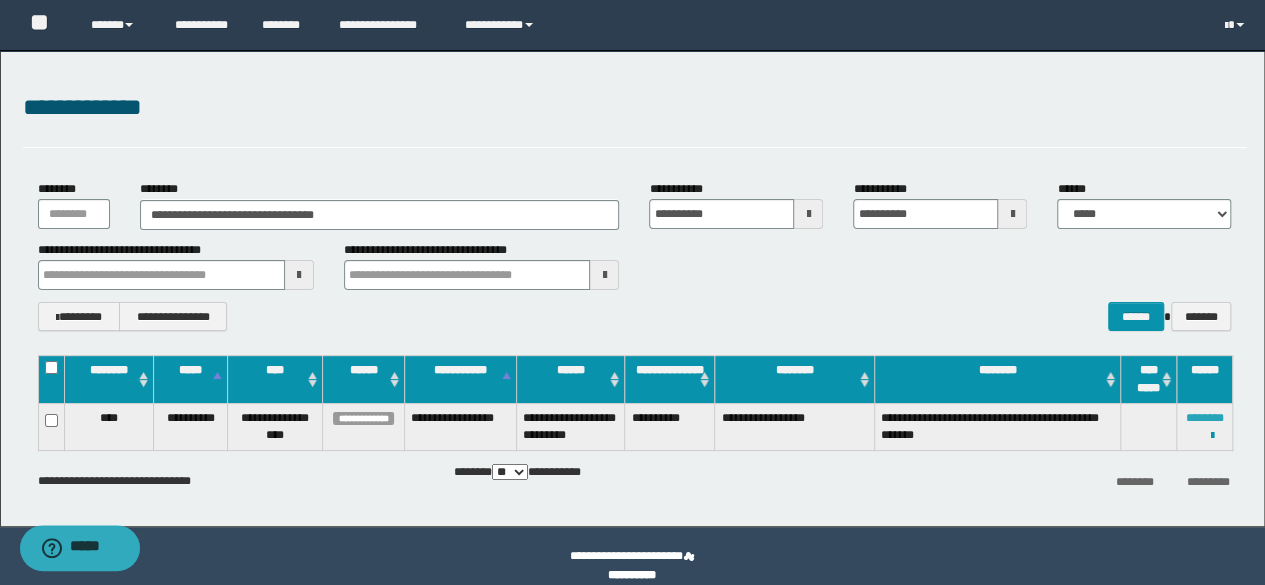 click on "********" at bounding box center (1205, 418) 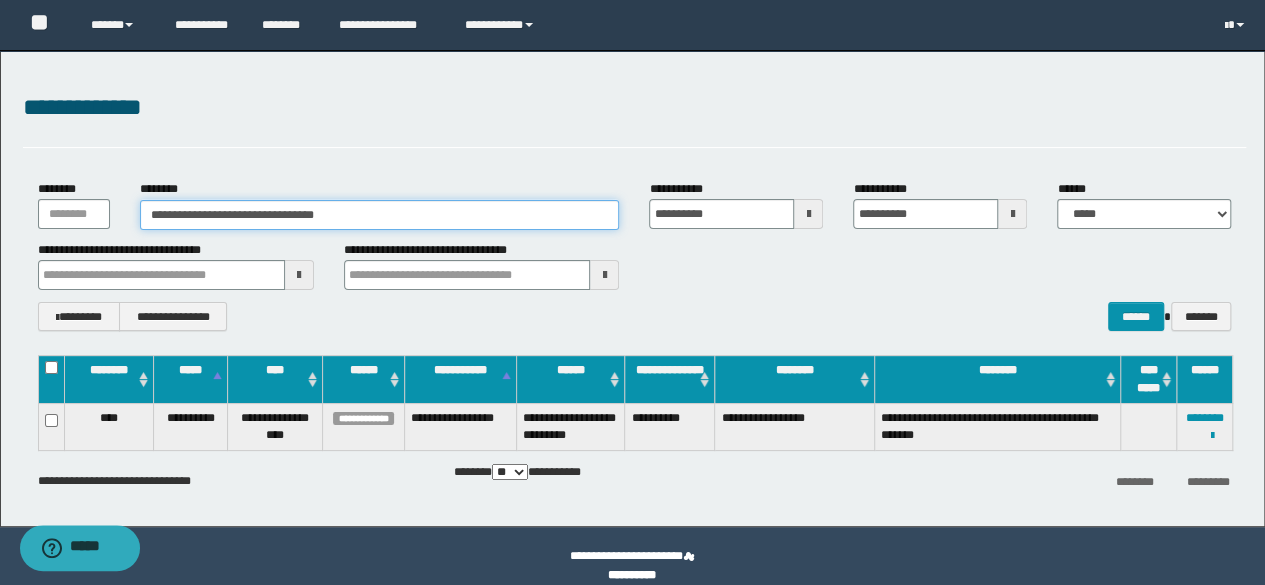 drag, startPoint x: 392, startPoint y: 219, endPoint x: 12, endPoint y: 230, distance: 380.15918 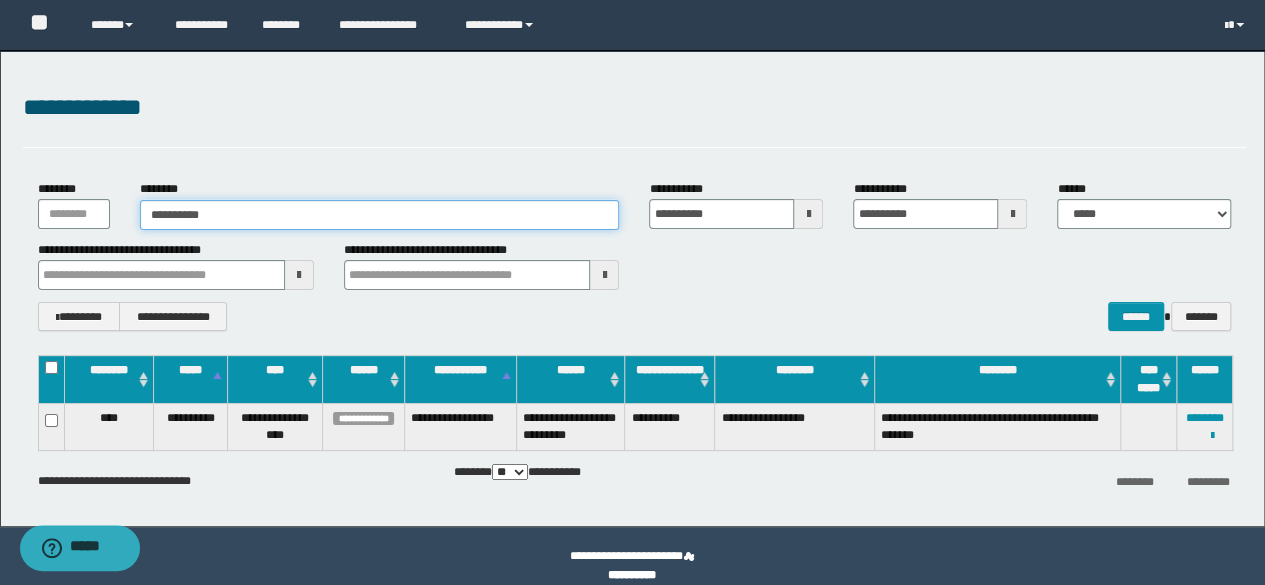 type on "**********" 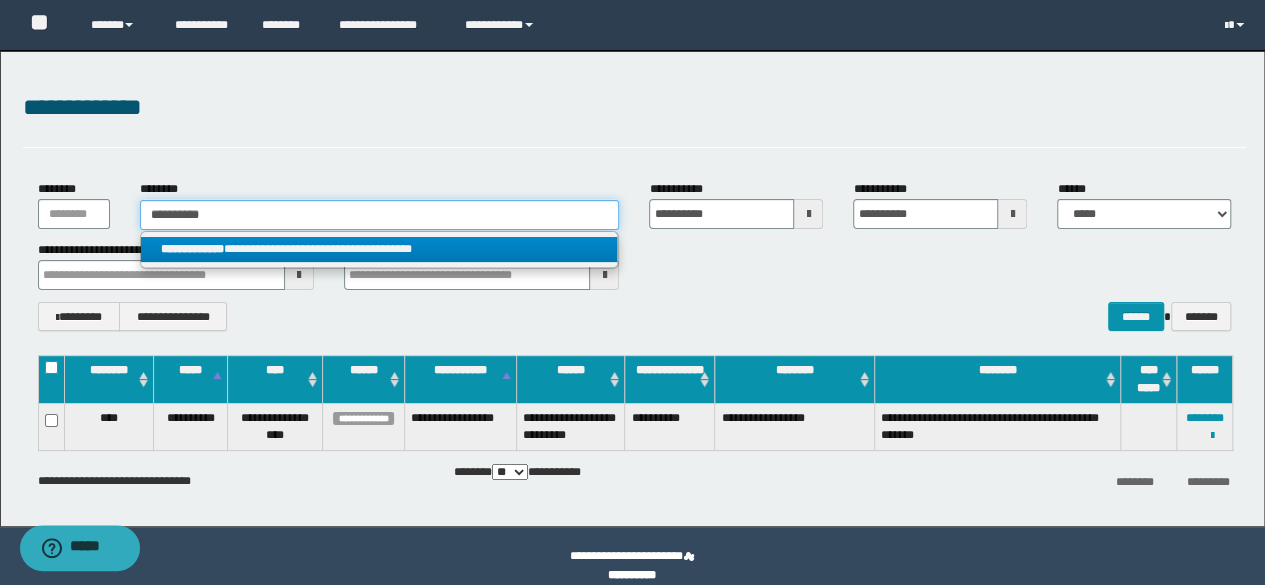 type on "**********" 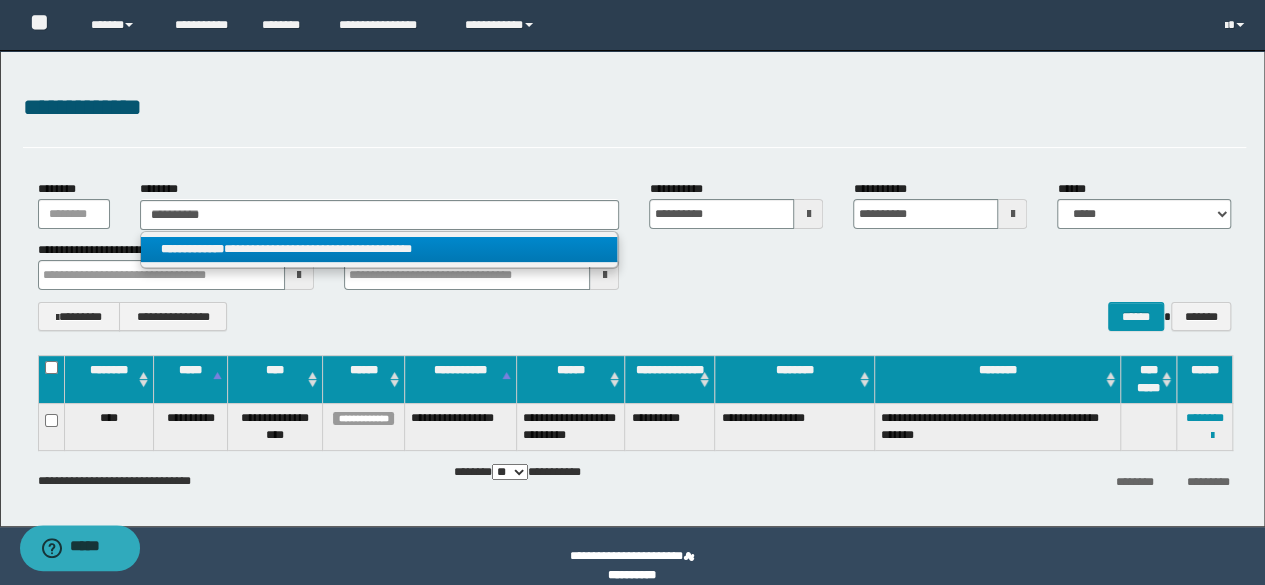 click on "**********" at bounding box center (379, 249) 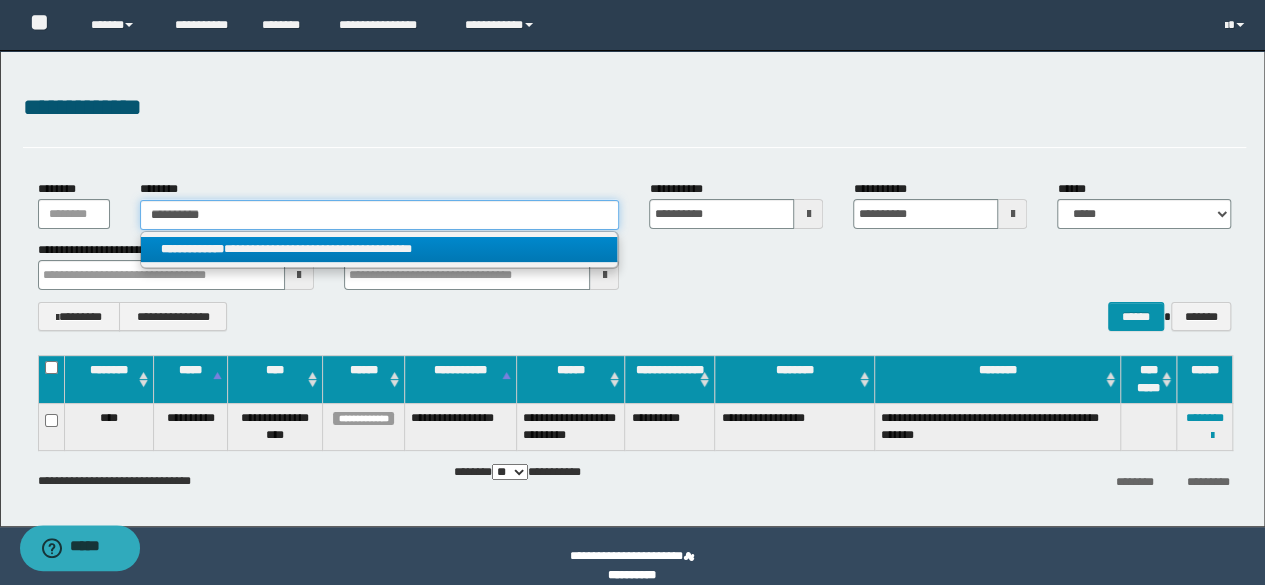 type 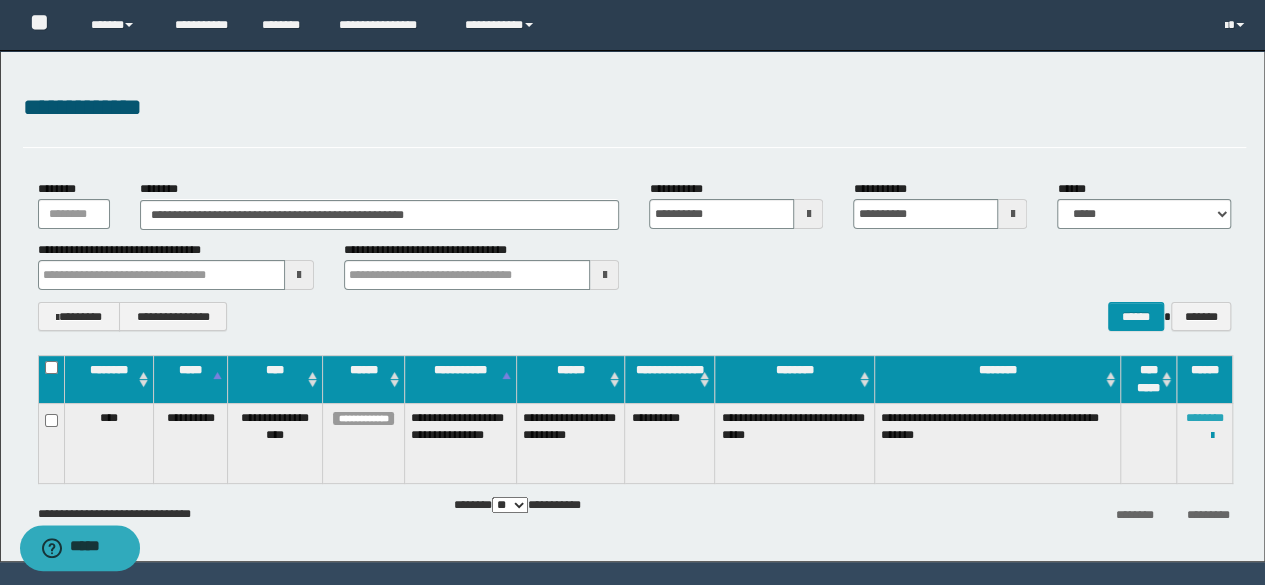 click on "********" at bounding box center (1205, 418) 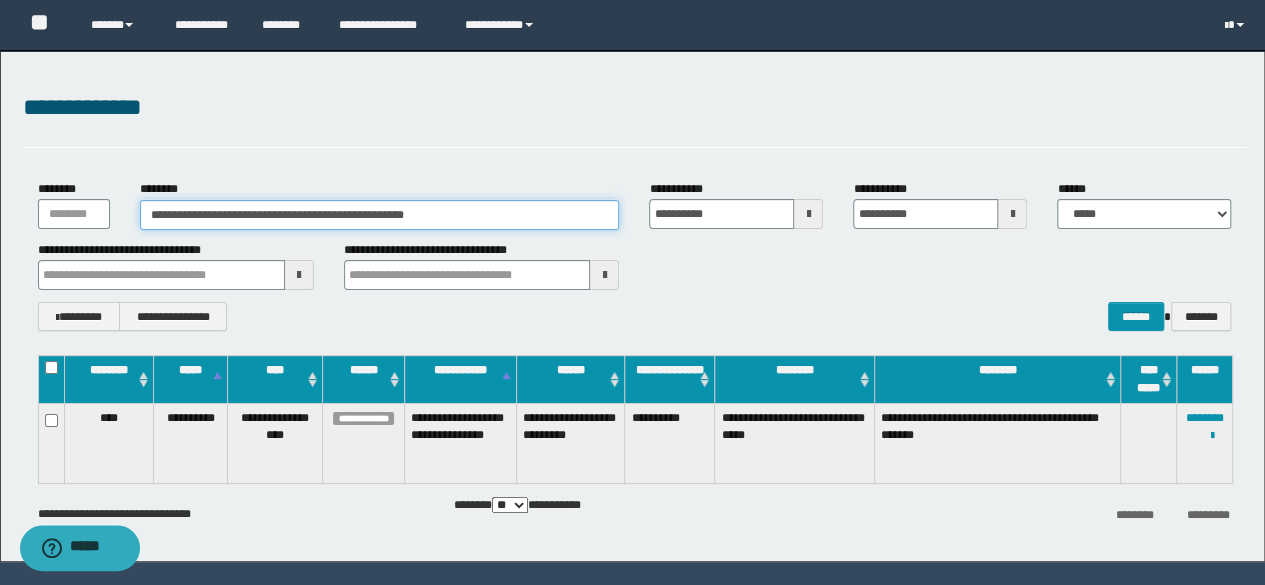 drag, startPoint x: 502, startPoint y: 217, endPoint x: 0, endPoint y: 147, distance: 506.857 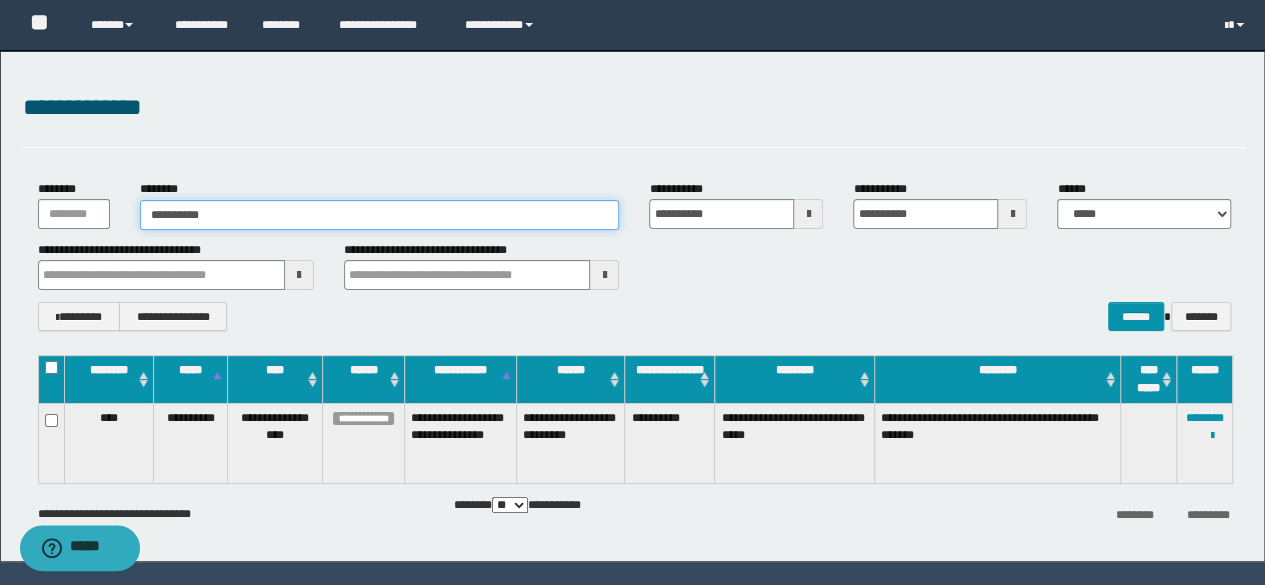 type on "**********" 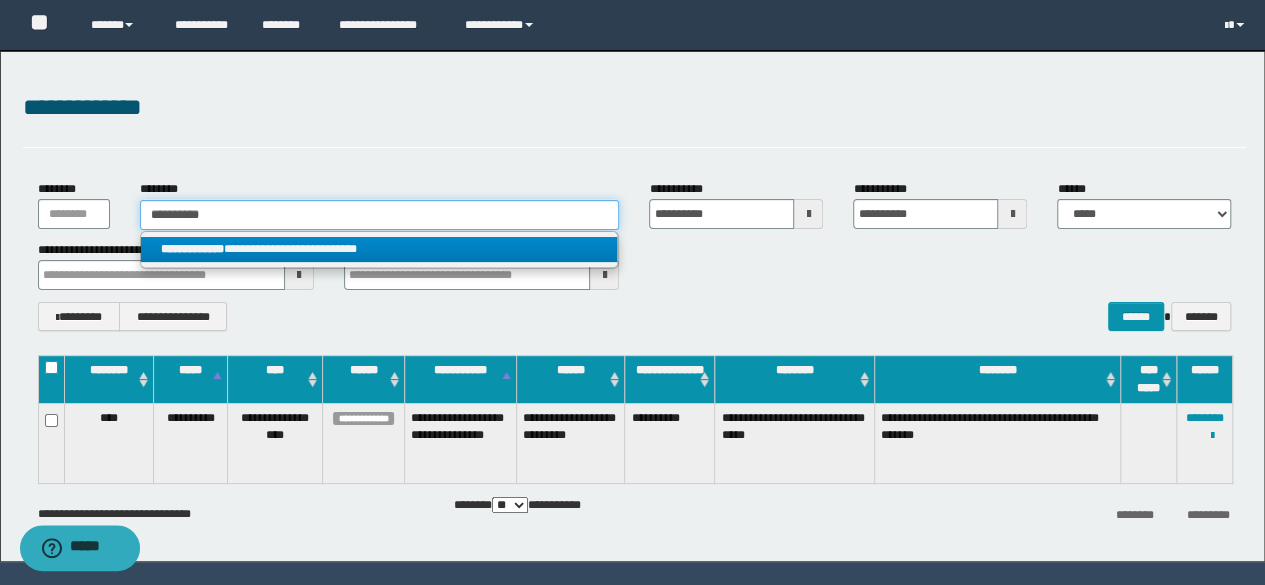 type on "**********" 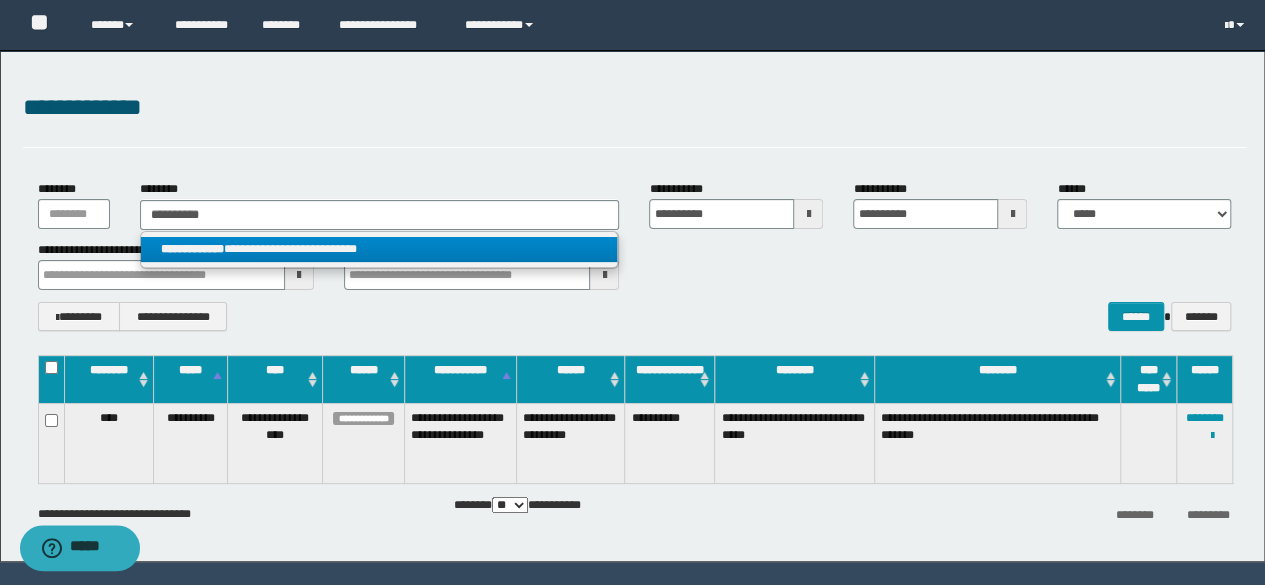 click on "**********" at bounding box center (379, 249) 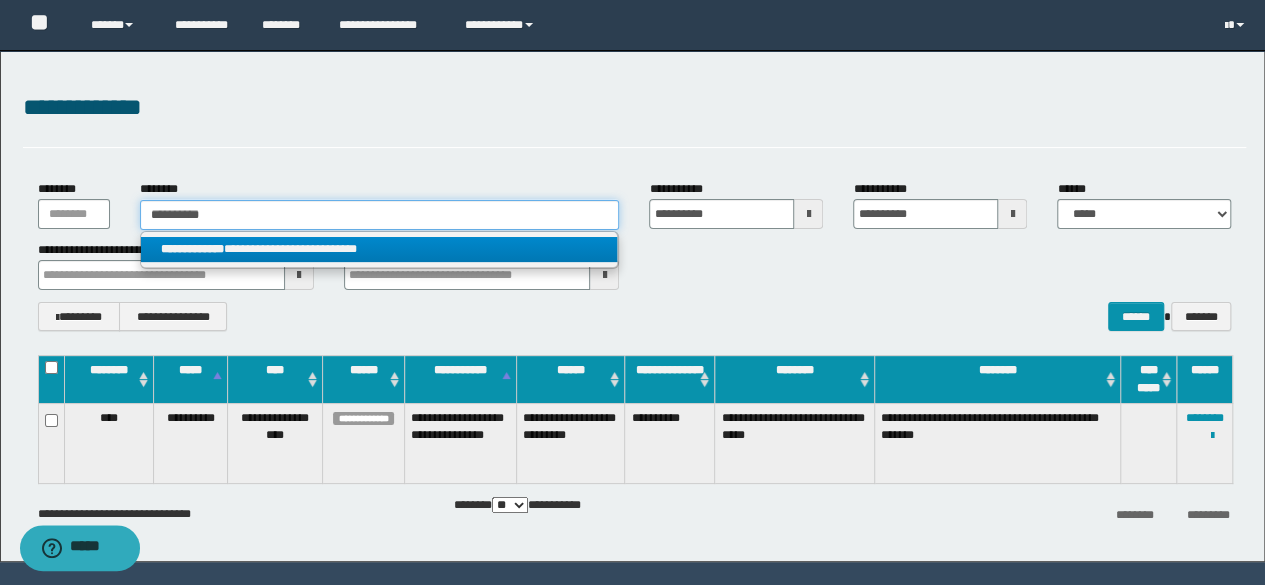 type 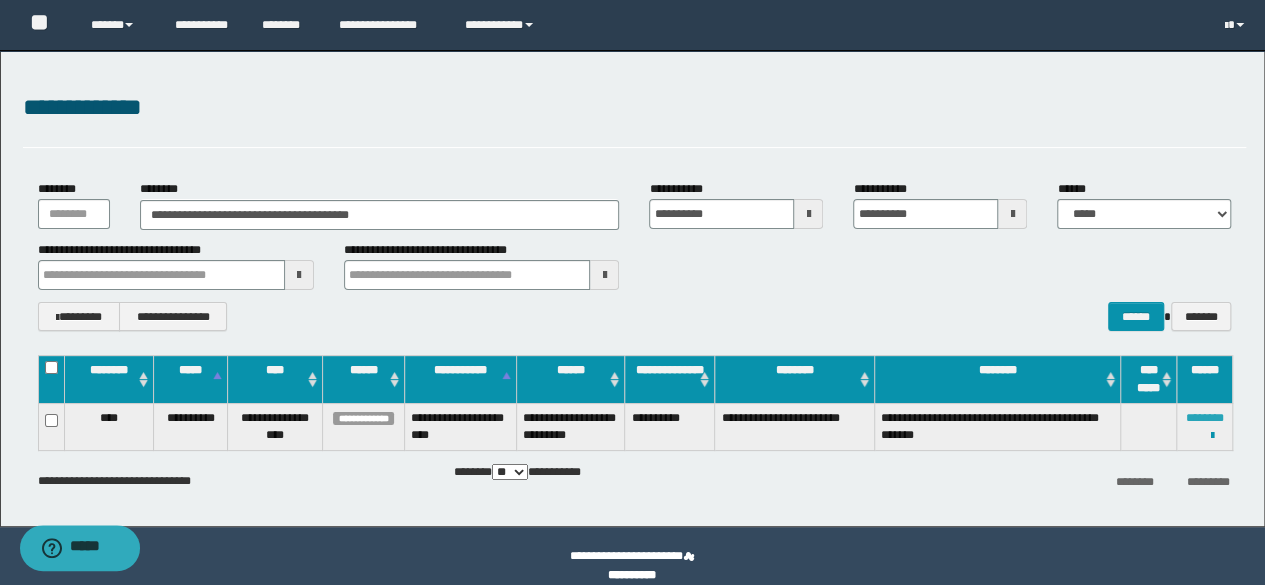 click on "********" at bounding box center (1205, 418) 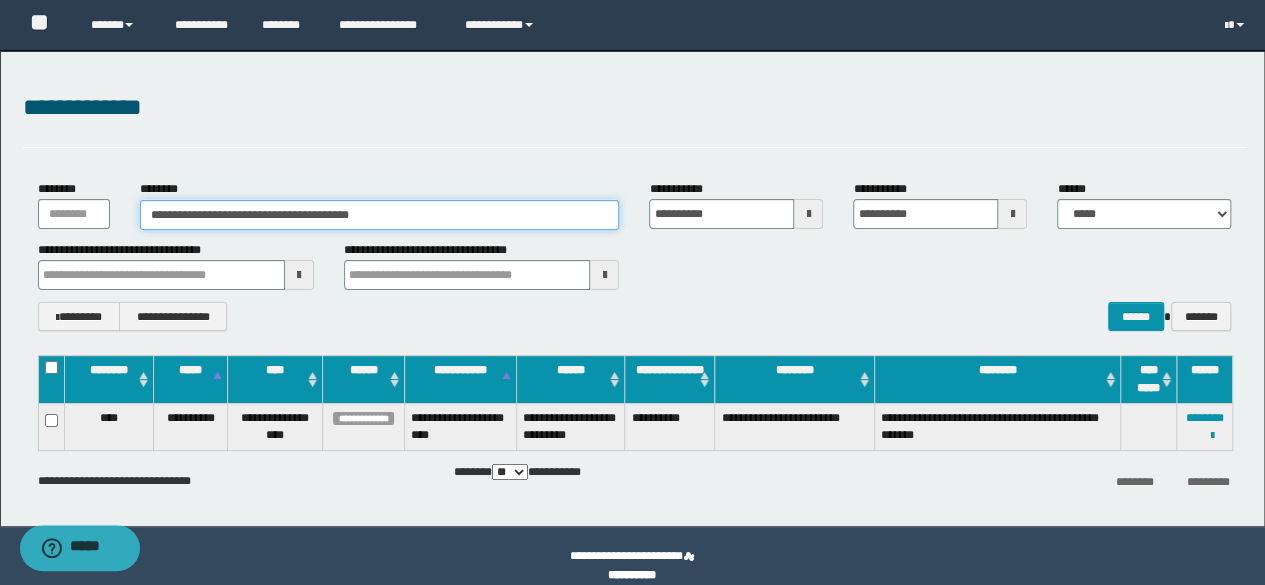drag, startPoint x: 430, startPoint y: 215, endPoint x: 0, endPoint y: 162, distance: 433.25397 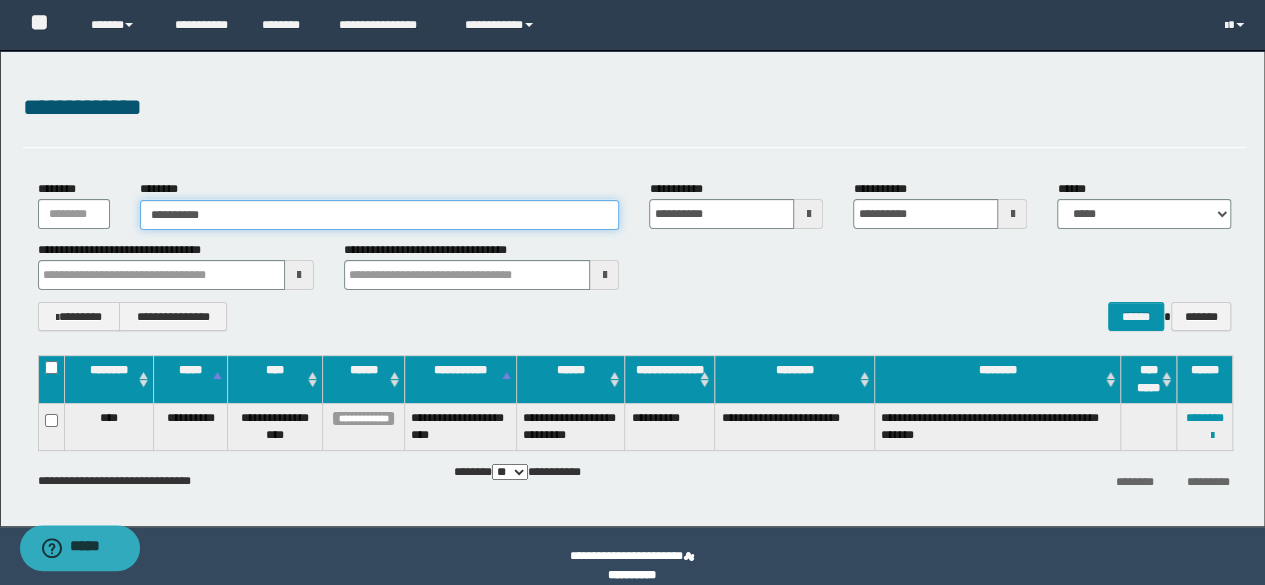 type on "**********" 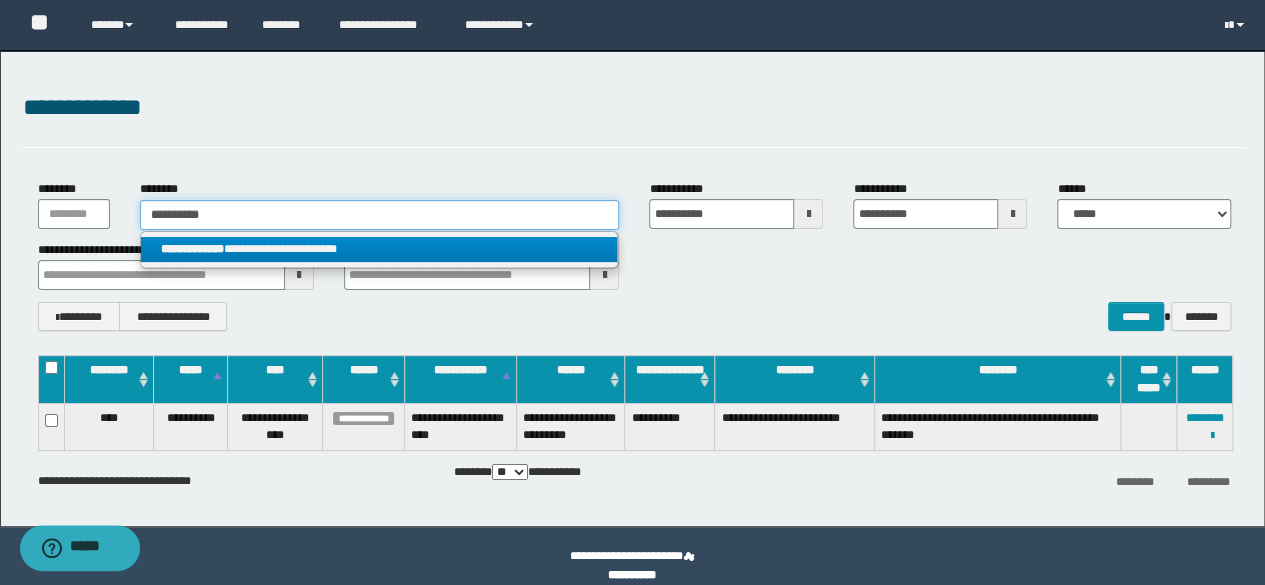 type on "**********" 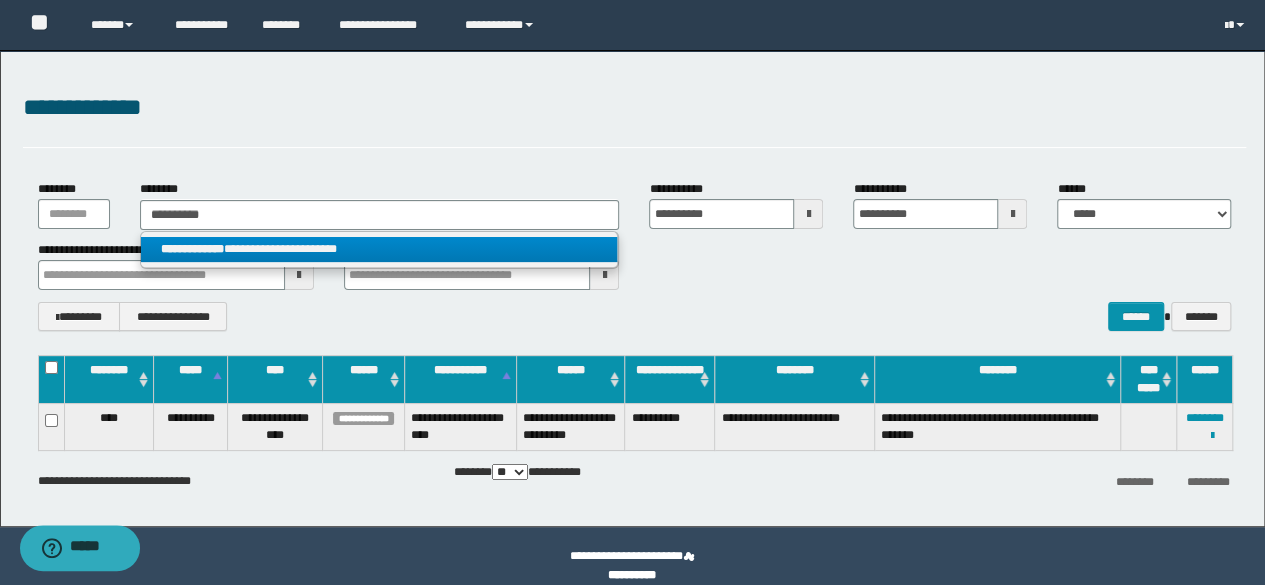 click on "**********" at bounding box center [379, 249] 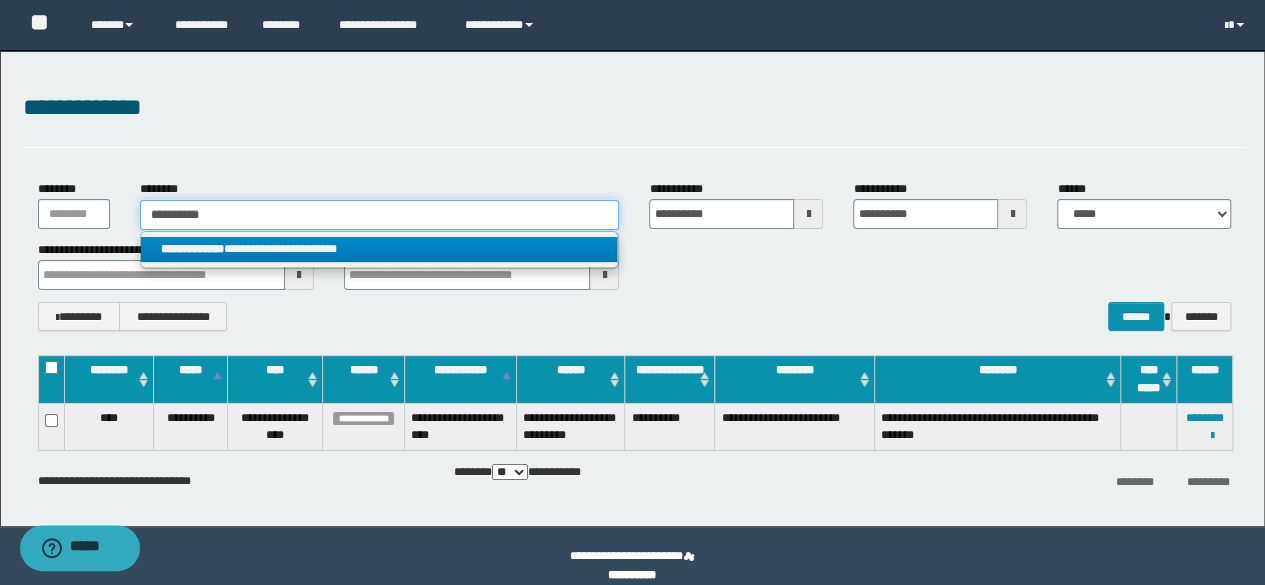 type 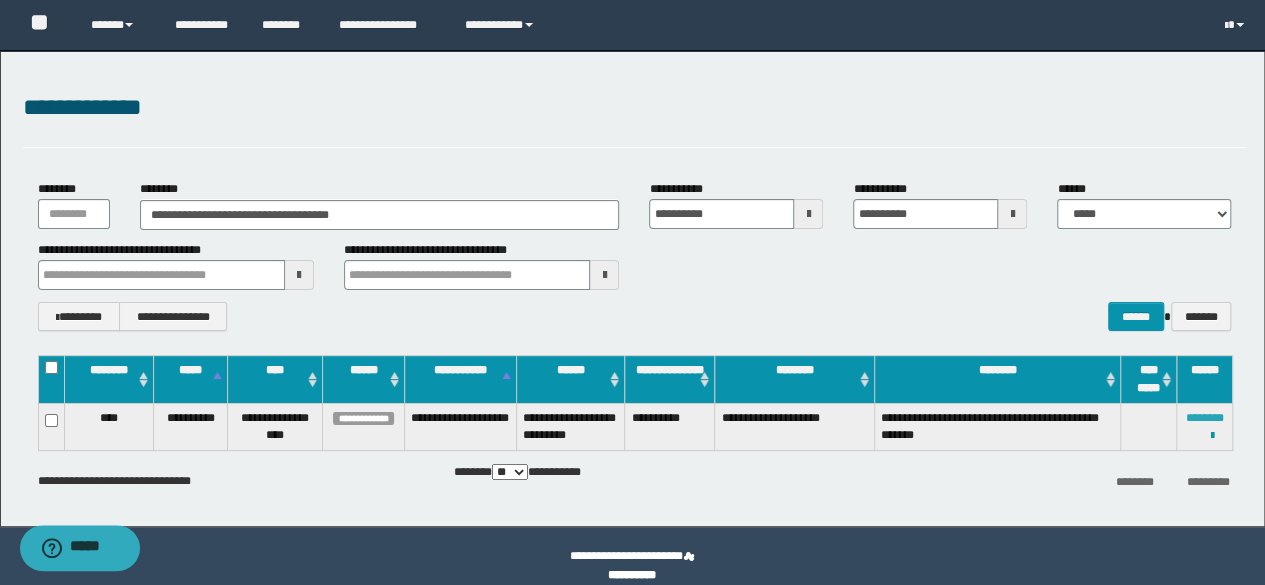 click on "********" at bounding box center [1205, 418] 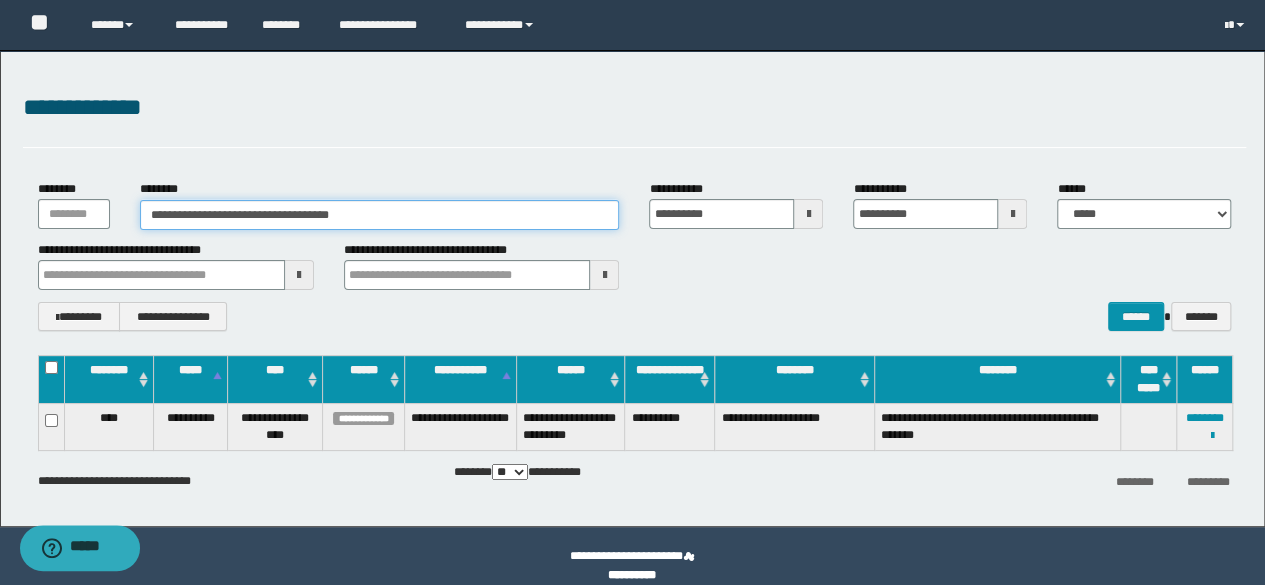 drag, startPoint x: 406, startPoint y: 217, endPoint x: 8, endPoint y: 231, distance: 398.24615 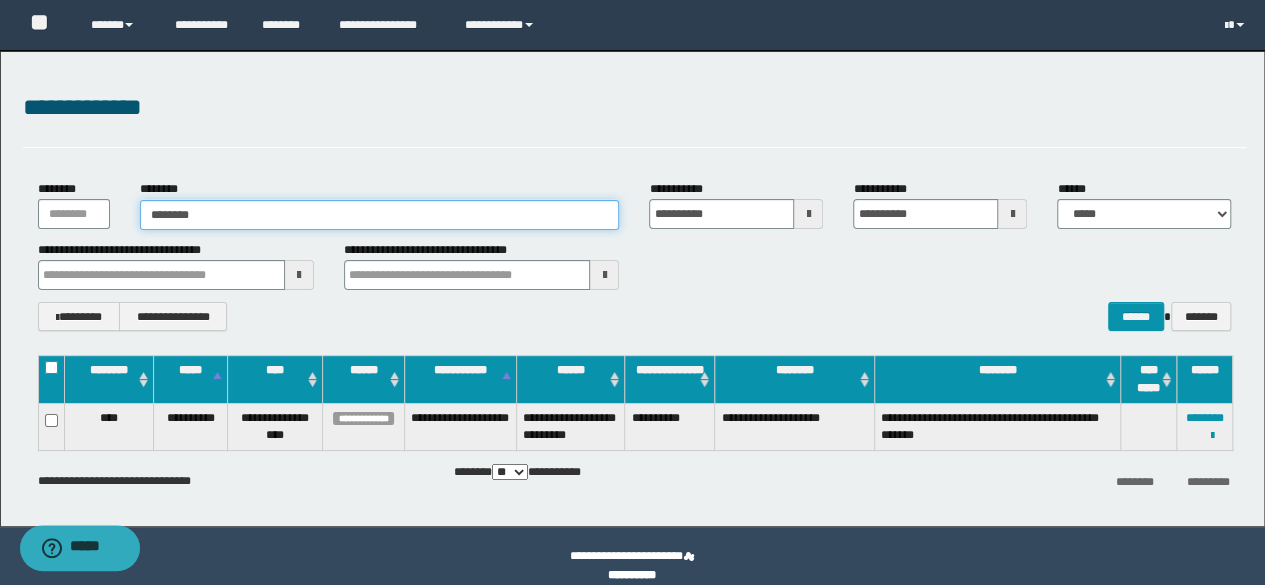 type on "********" 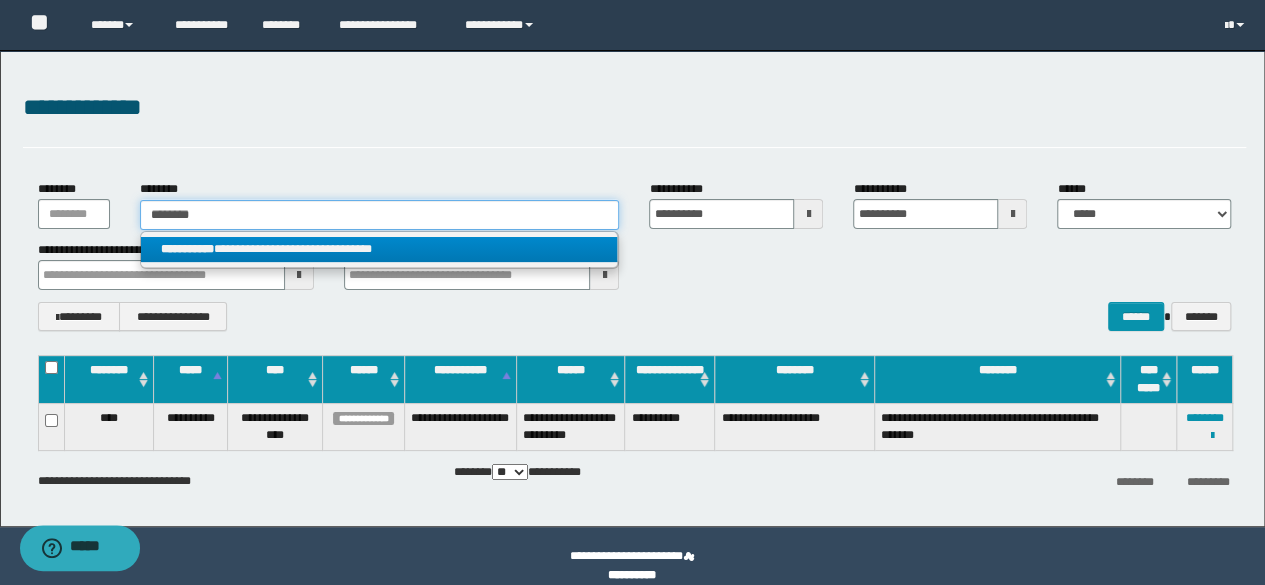 type on "********" 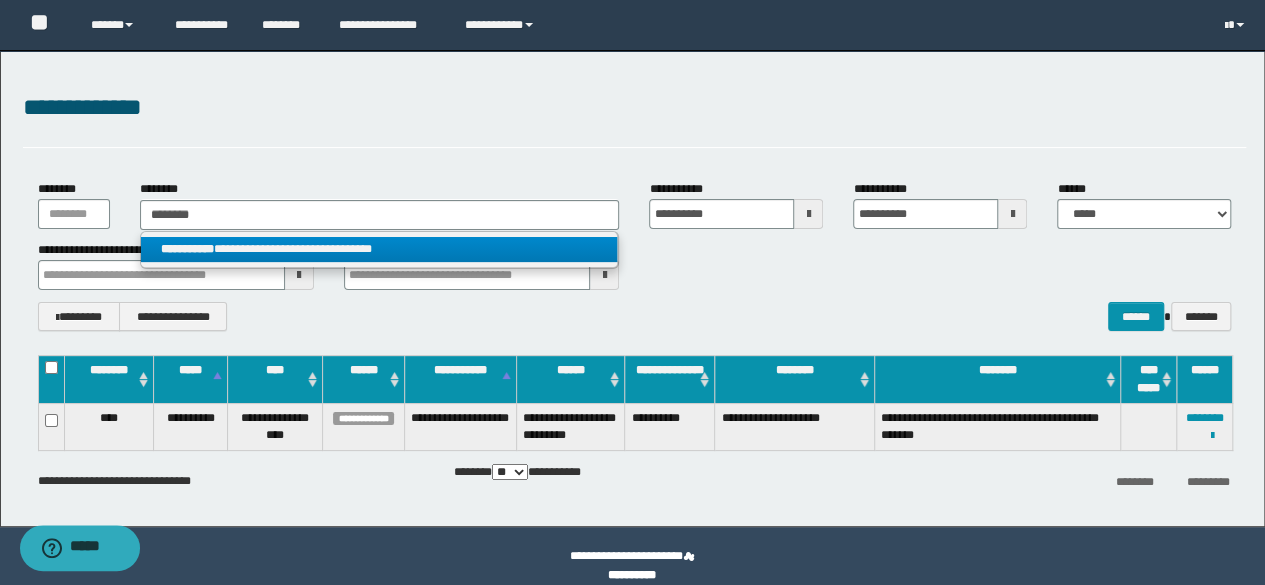 click on "**********" at bounding box center [379, 249] 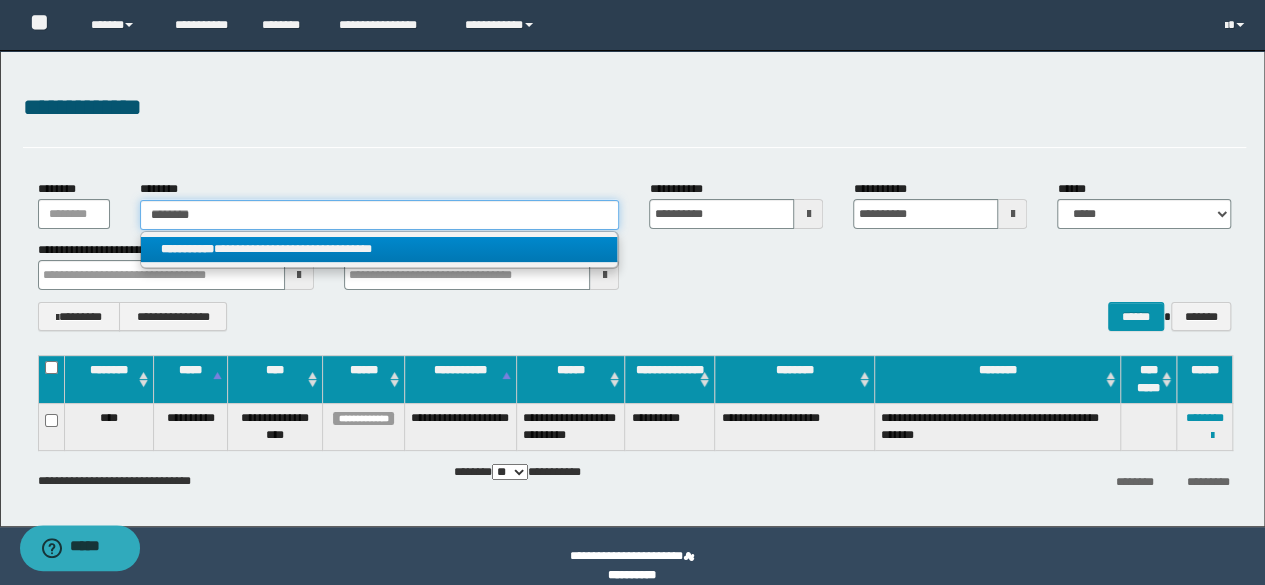 type 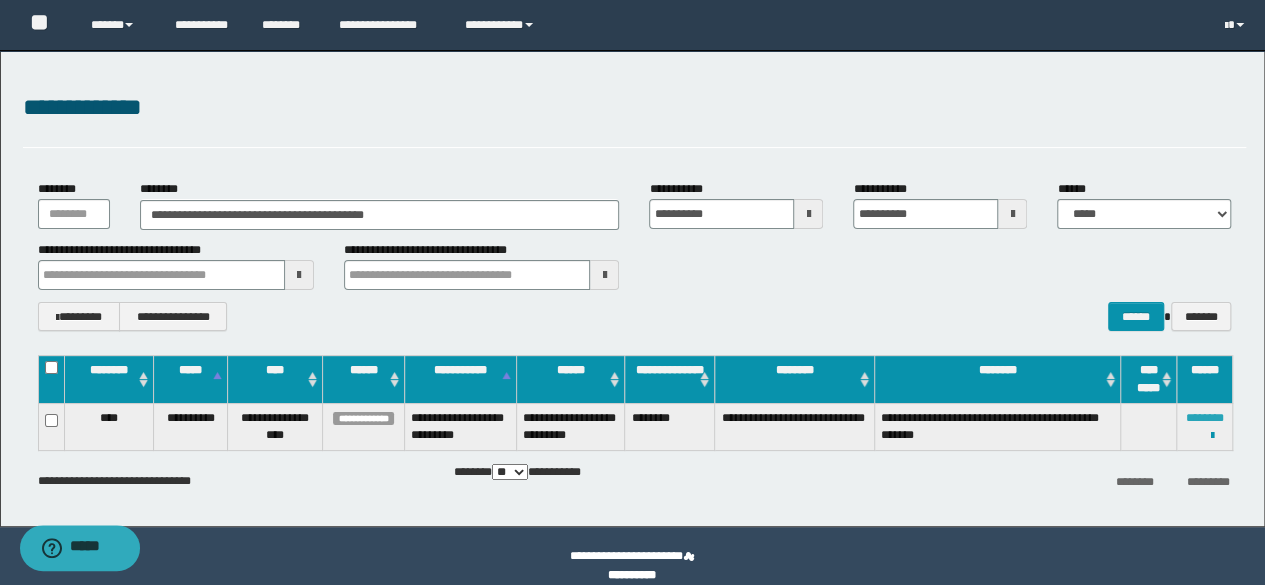 click on "********" at bounding box center (1205, 418) 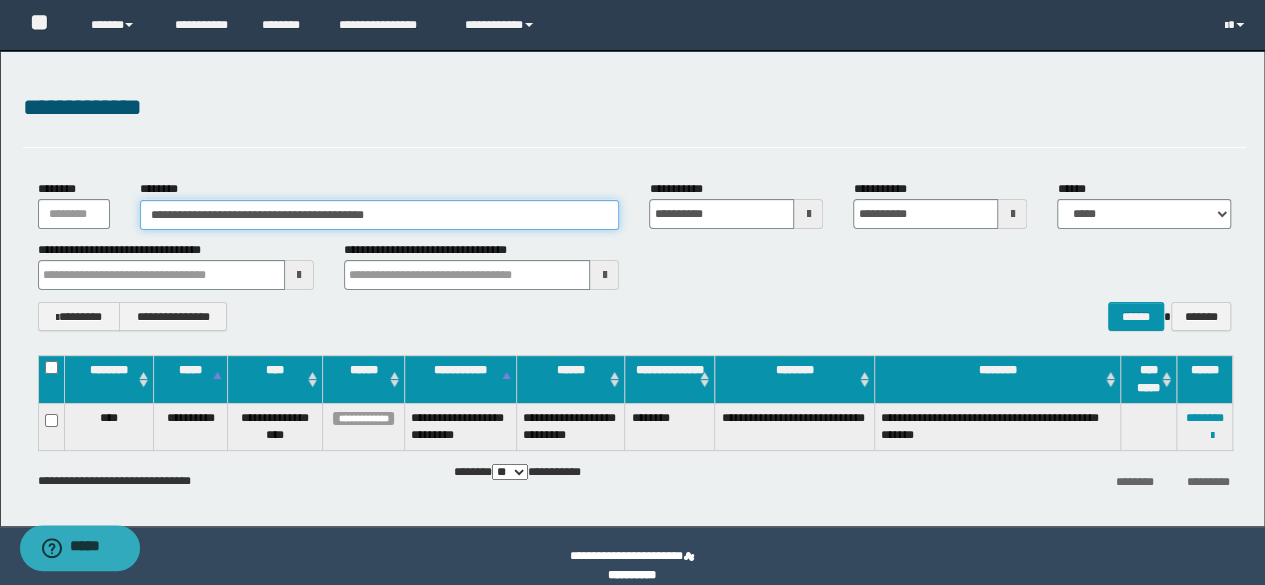 drag, startPoint x: 457, startPoint y: 207, endPoint x: 0, endPoint y: 207, distance: 457 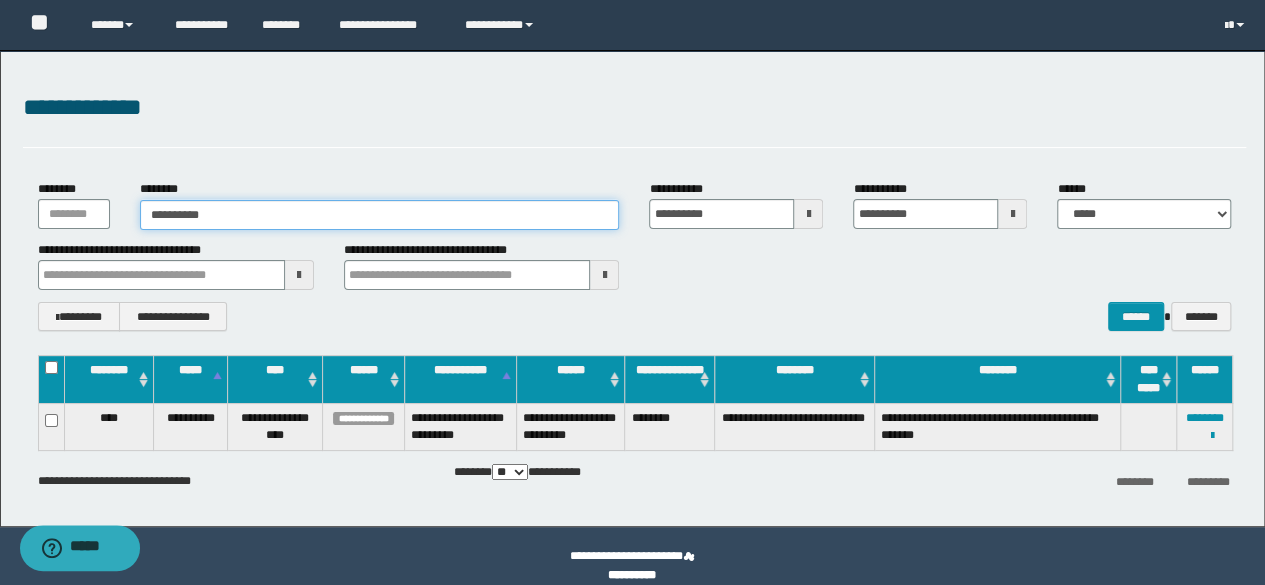 type on "**********" 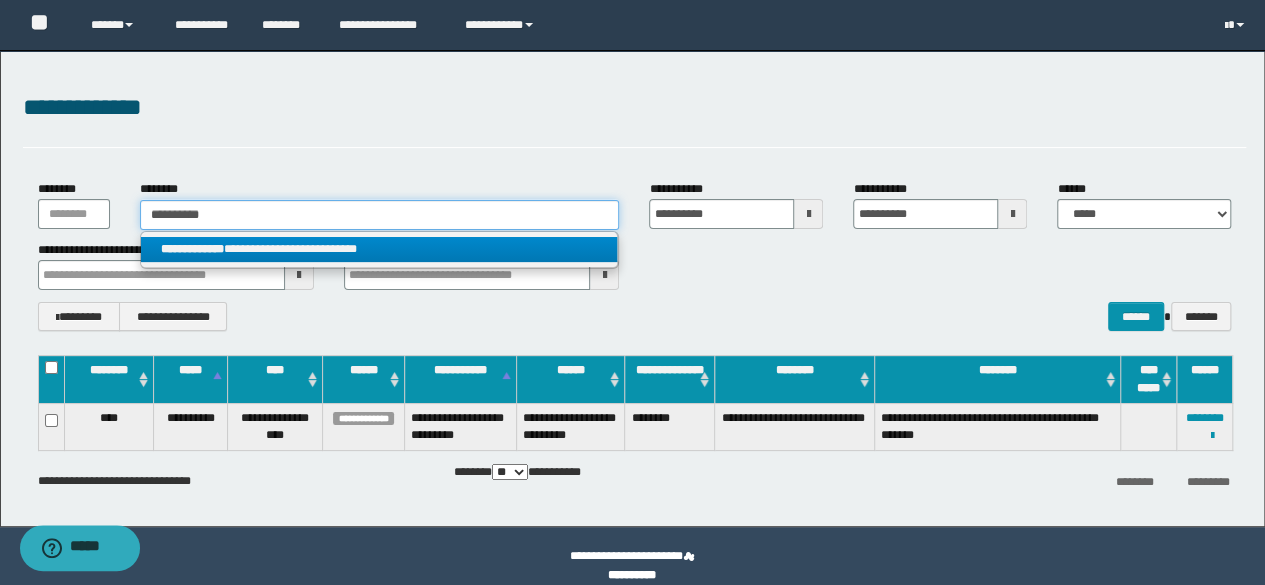 type on "**********" 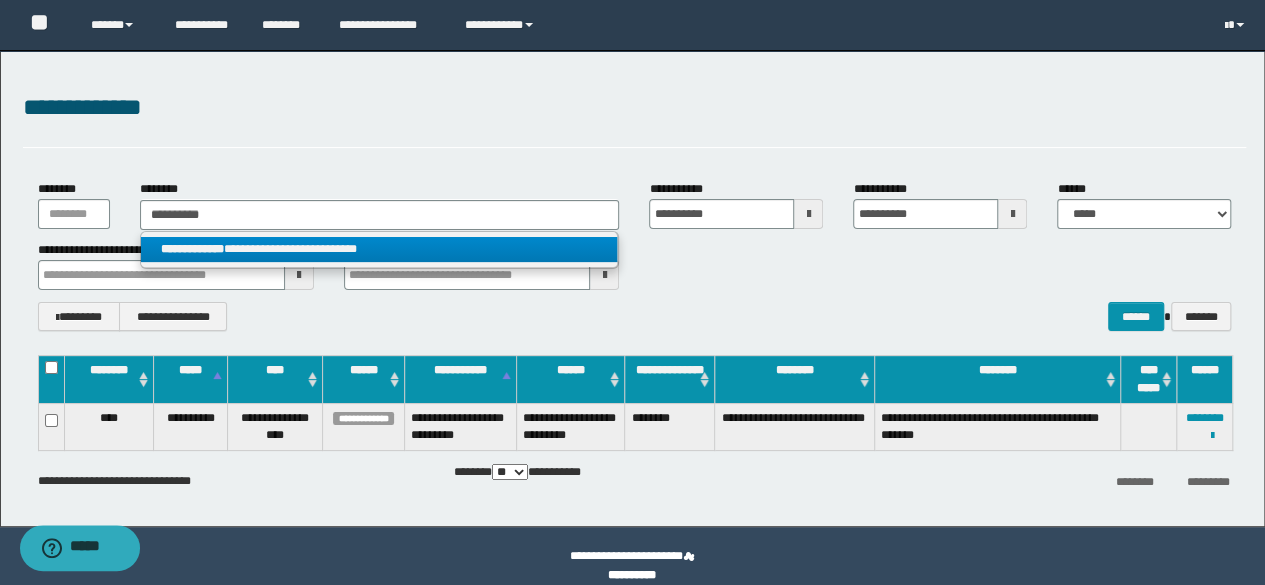 click on "**********" at bounding box center [379, 249] 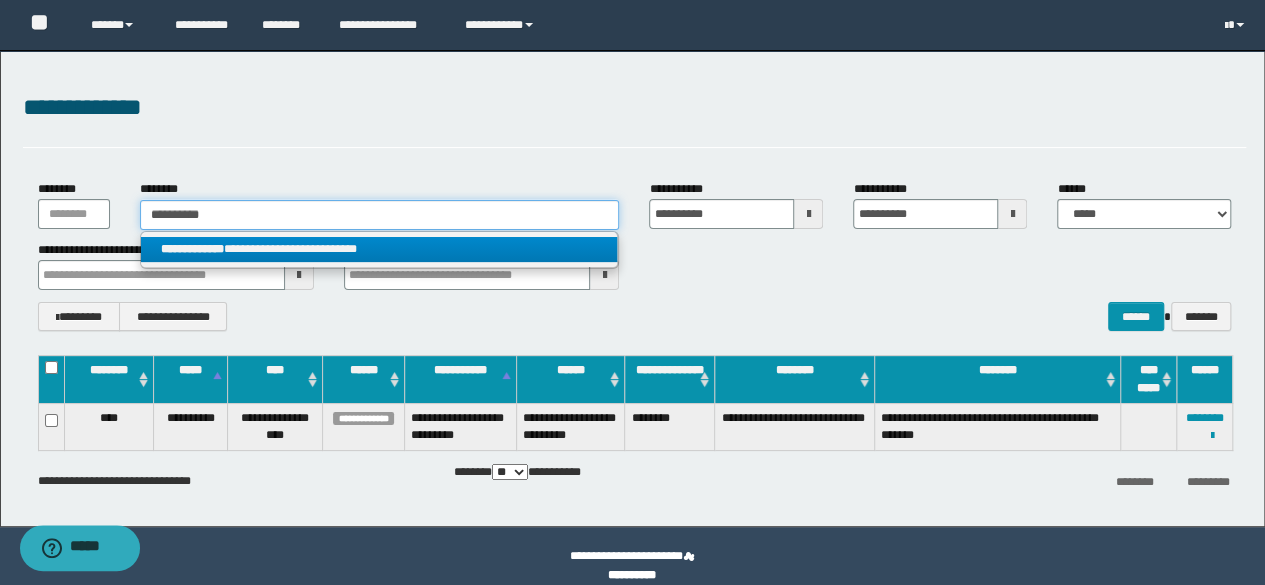 type 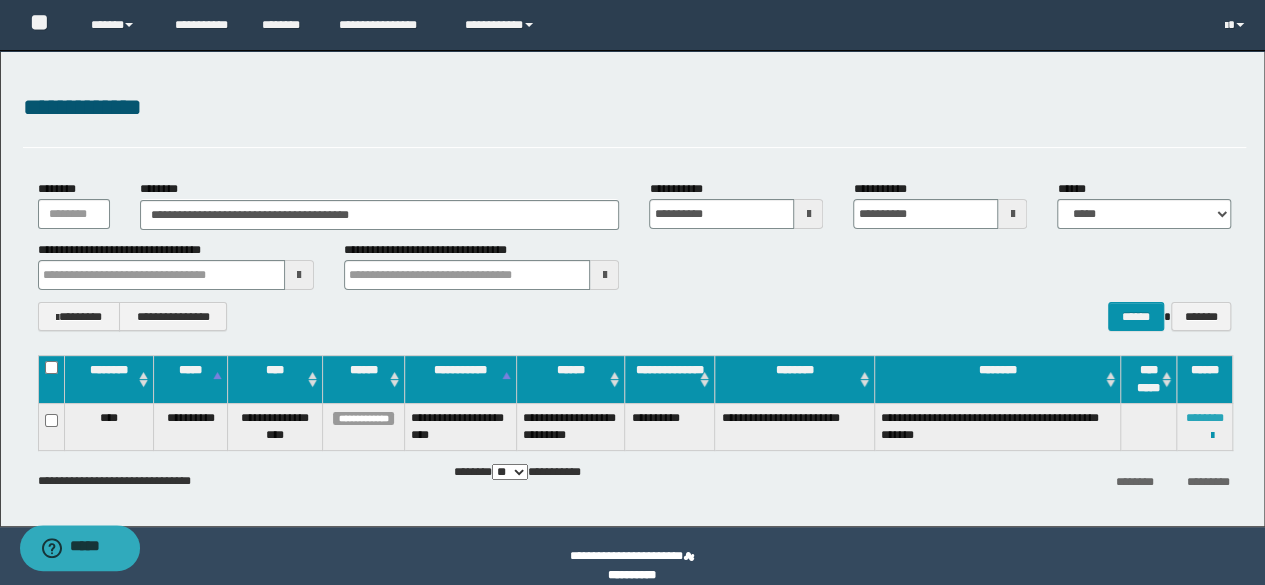 click on "********" at bounding box center (1205, 418) 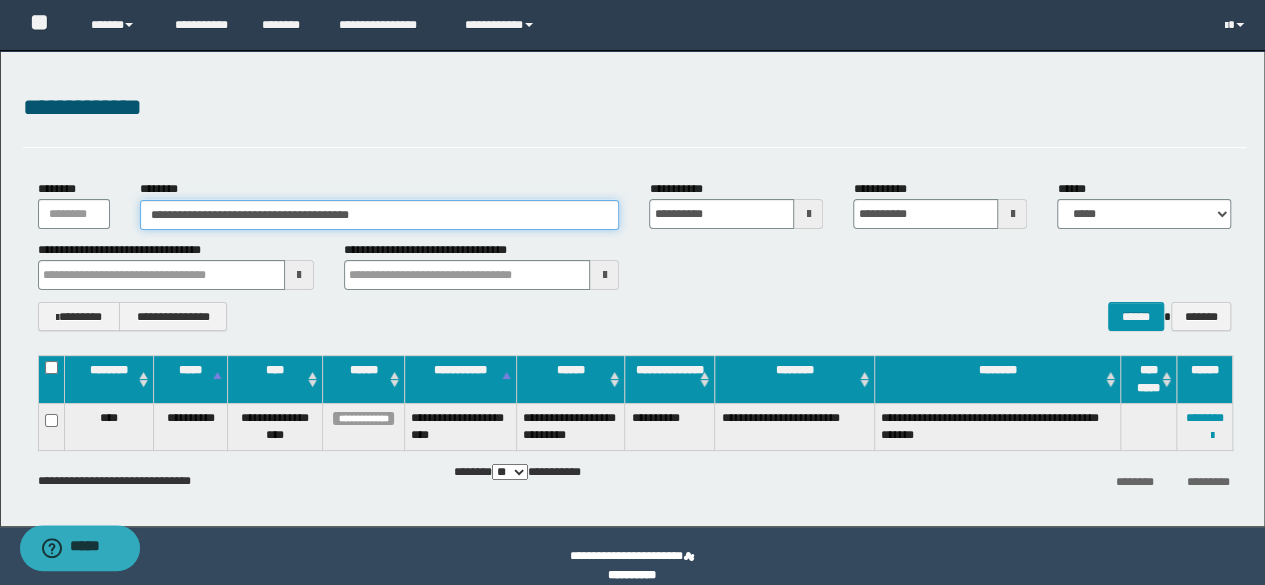 drag, startPoint x: 450, startPoint y: 200, endPoint x: 27, endPoint y: 221, distance: 423.52097 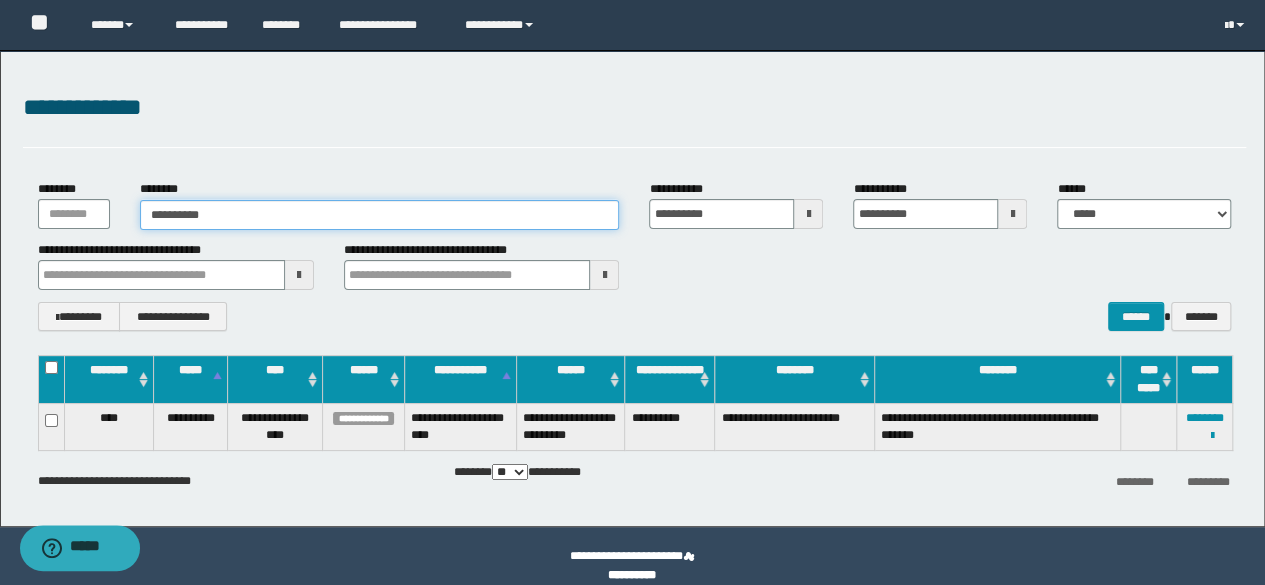 type on "**********" 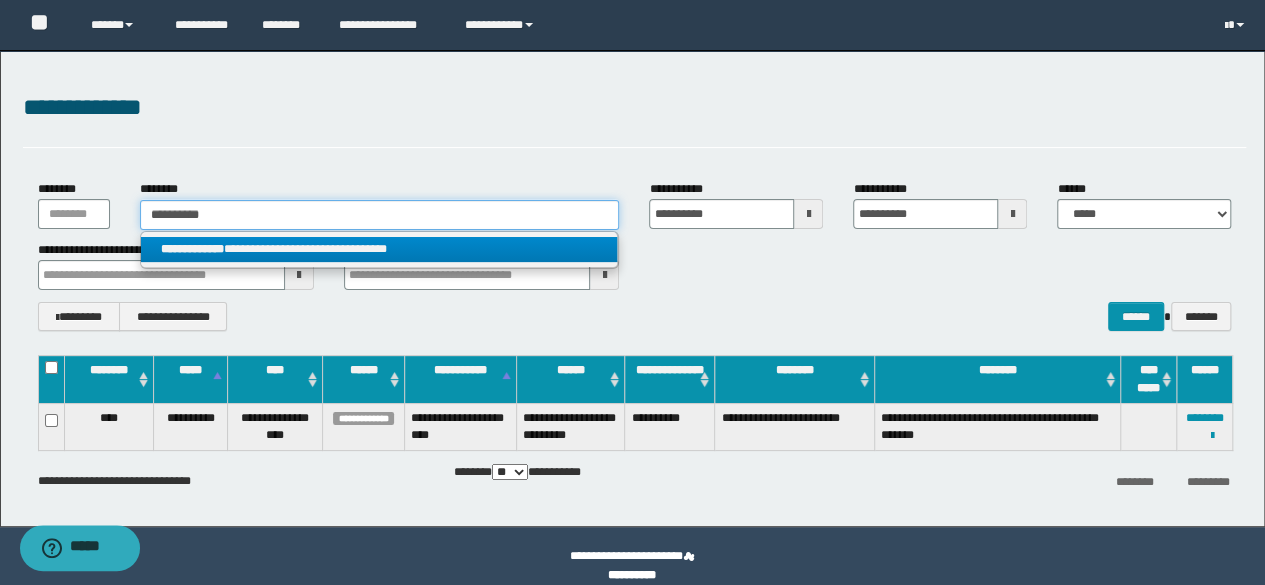 type on "**********" 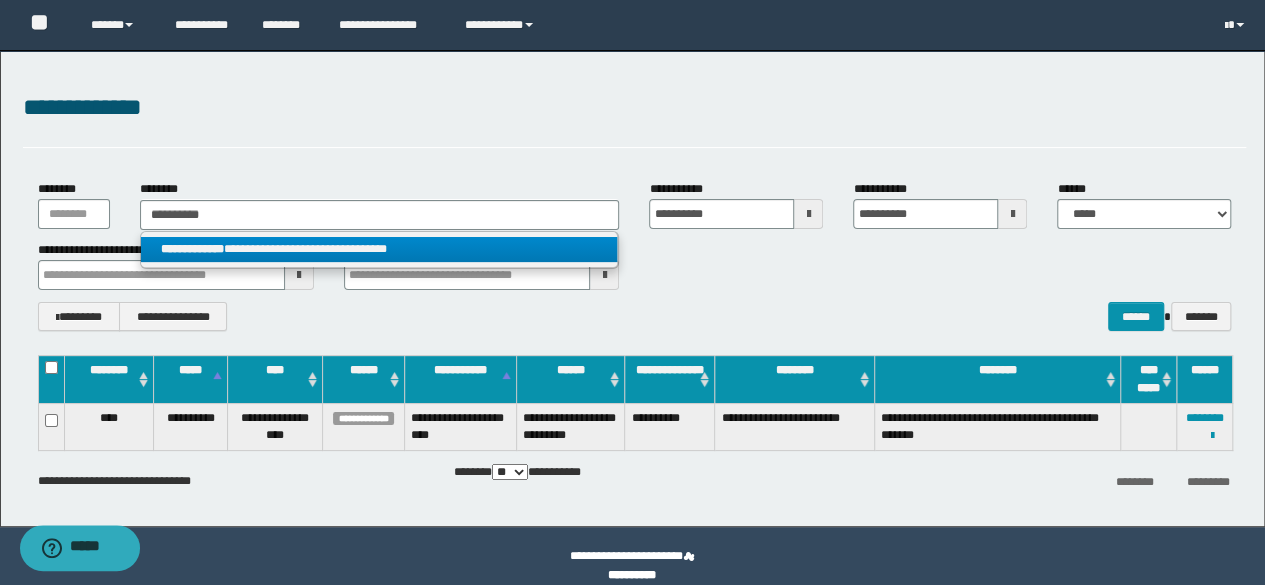 click on "**********" at bounding box center (379, 249) 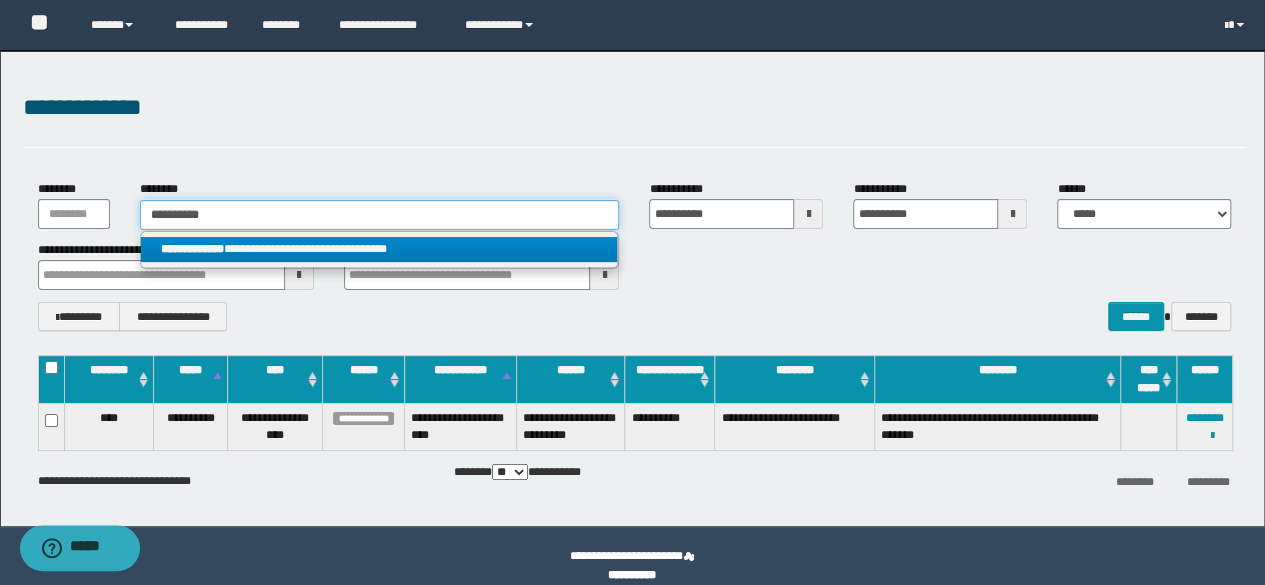 type 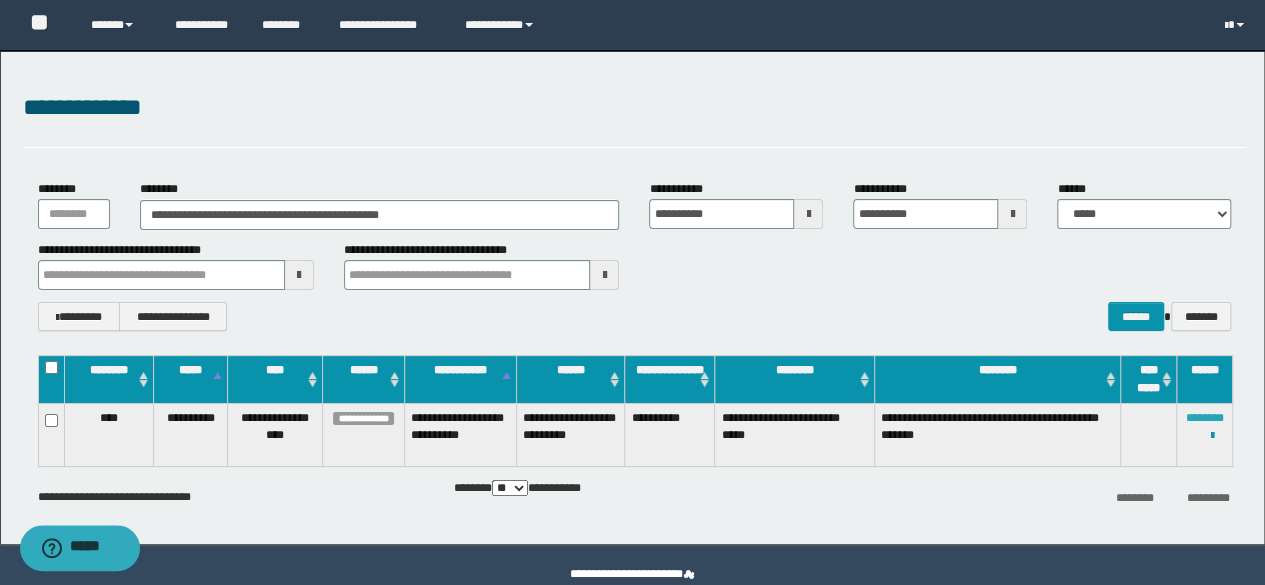 click on "********" at bounding box center (1205, 418) 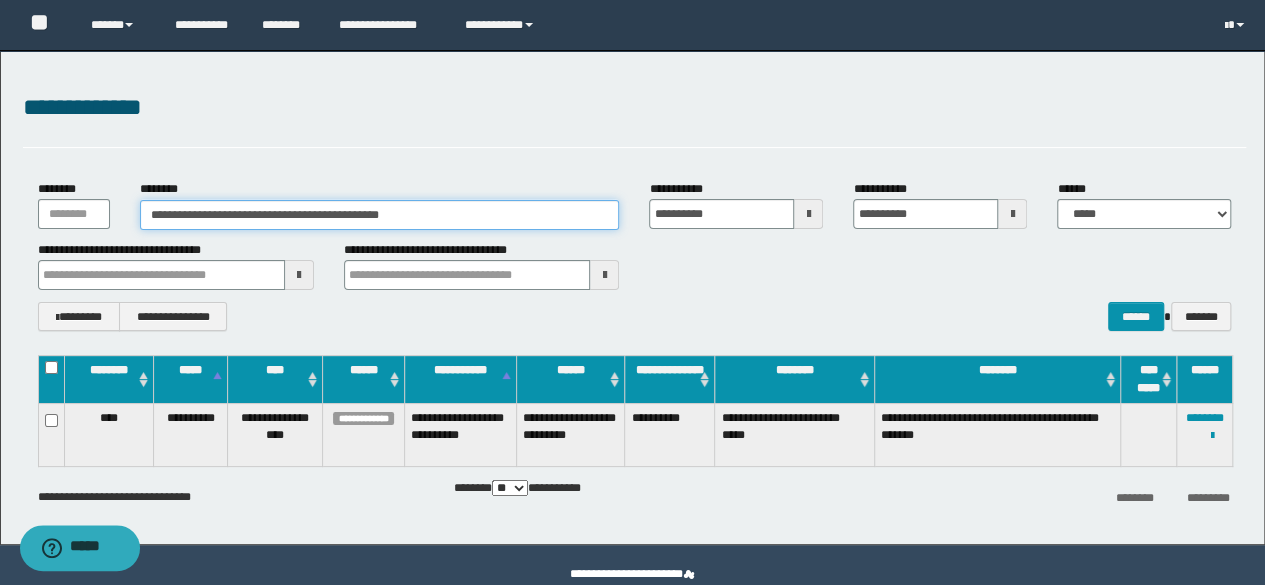 drag, startPoint x: 480, startPoint y: 220, endPoint x: 0, endPoint y: 177, distance: 481.92218 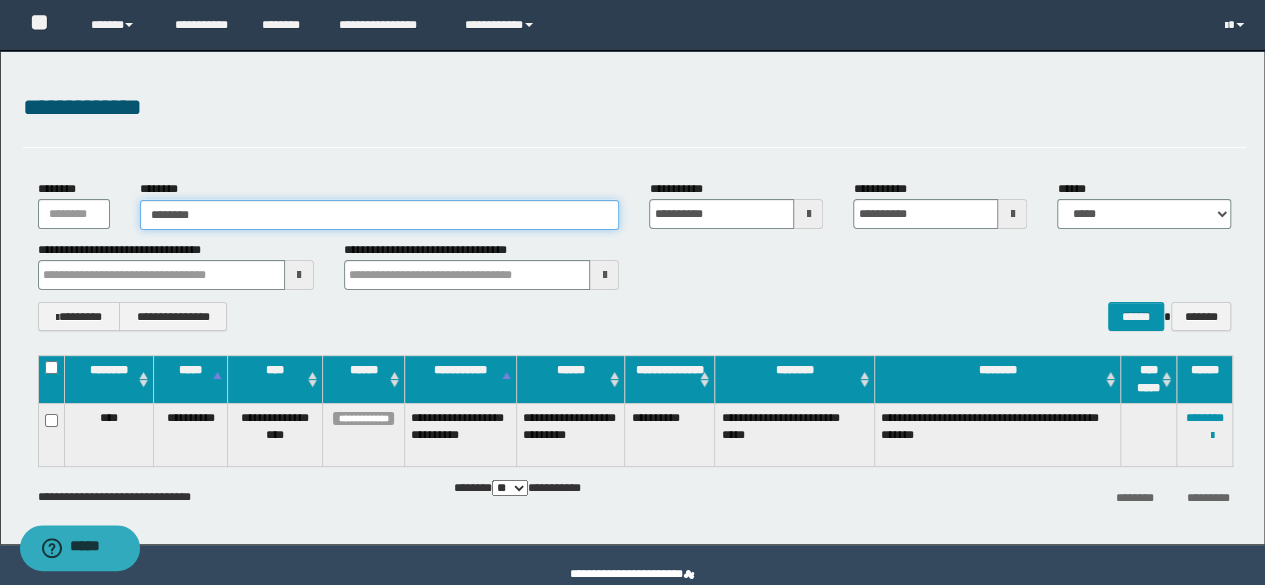 type on "********" 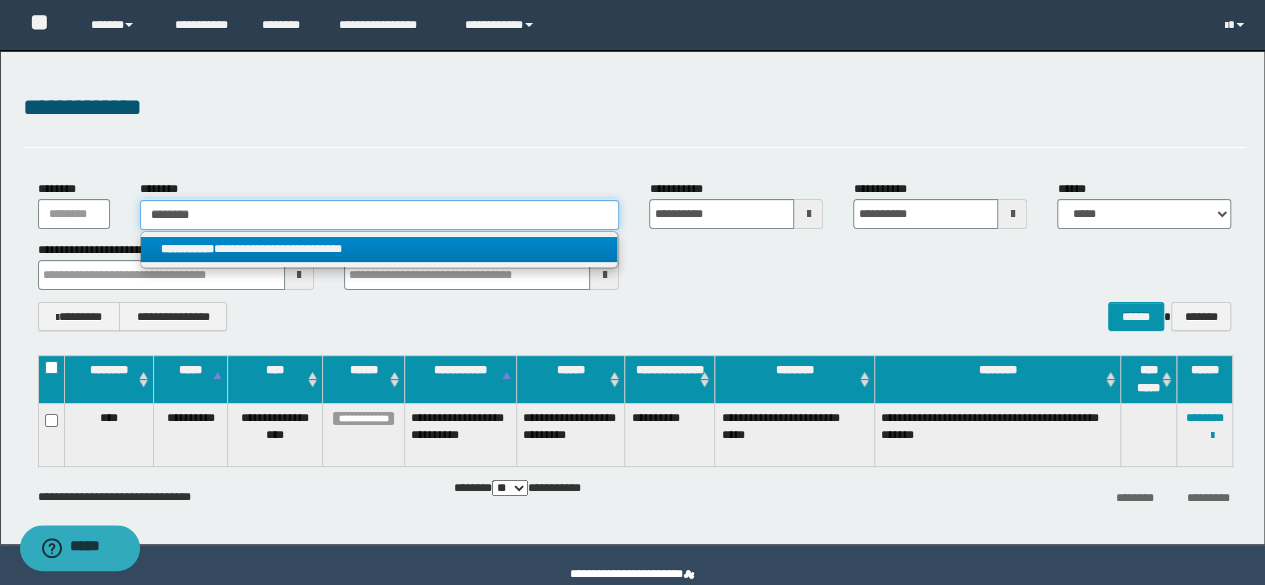 type on "********" 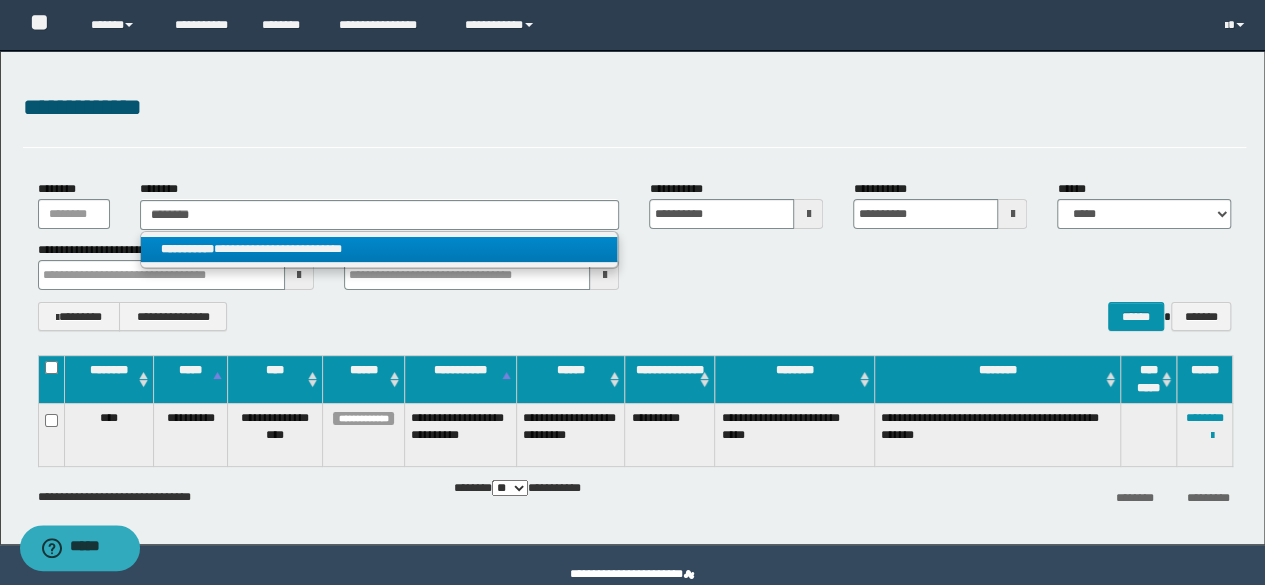 click on "**********" at bounding box center [379, 249] 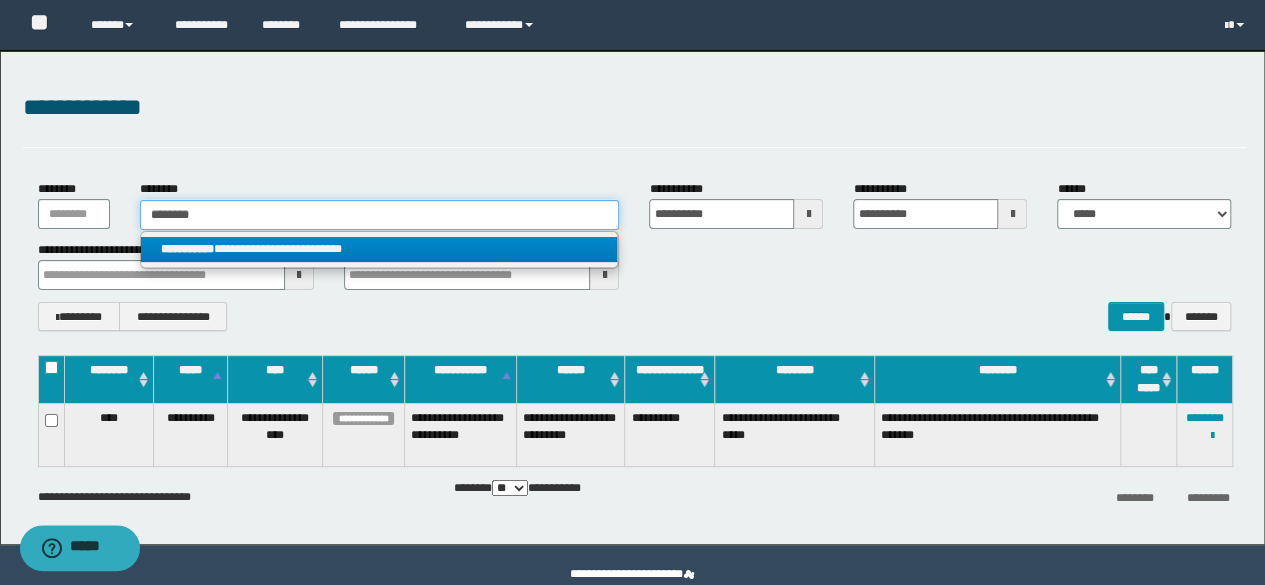 type 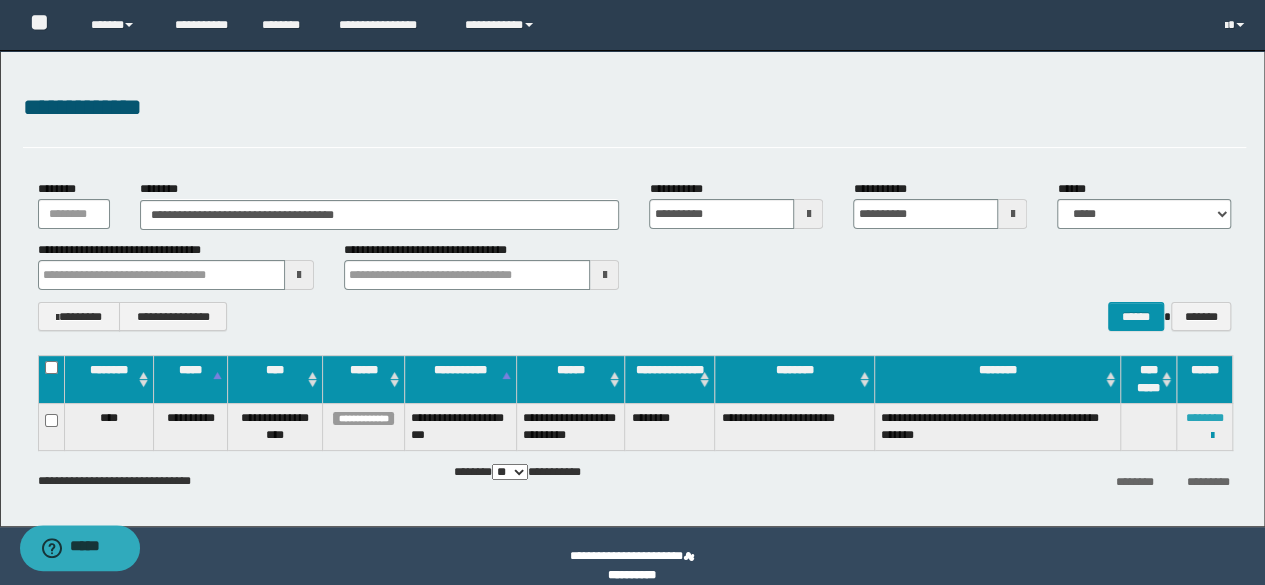click on "********" at bounding box center [1205, 418] 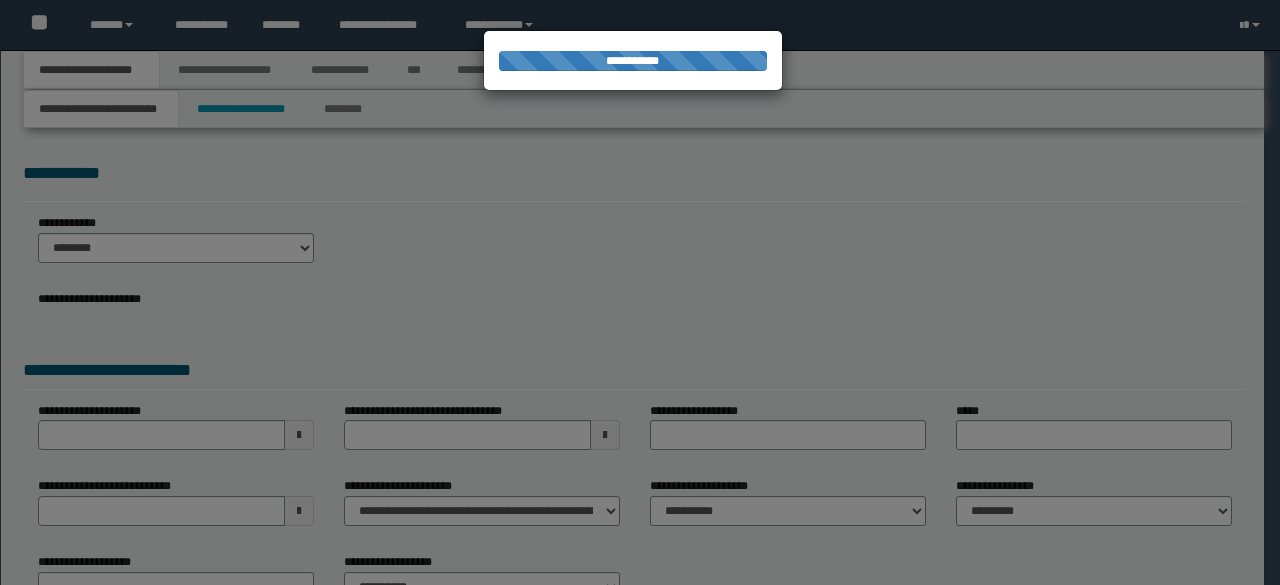 scroll, scrollTop: 0, scrollLeft: 0, axis: both 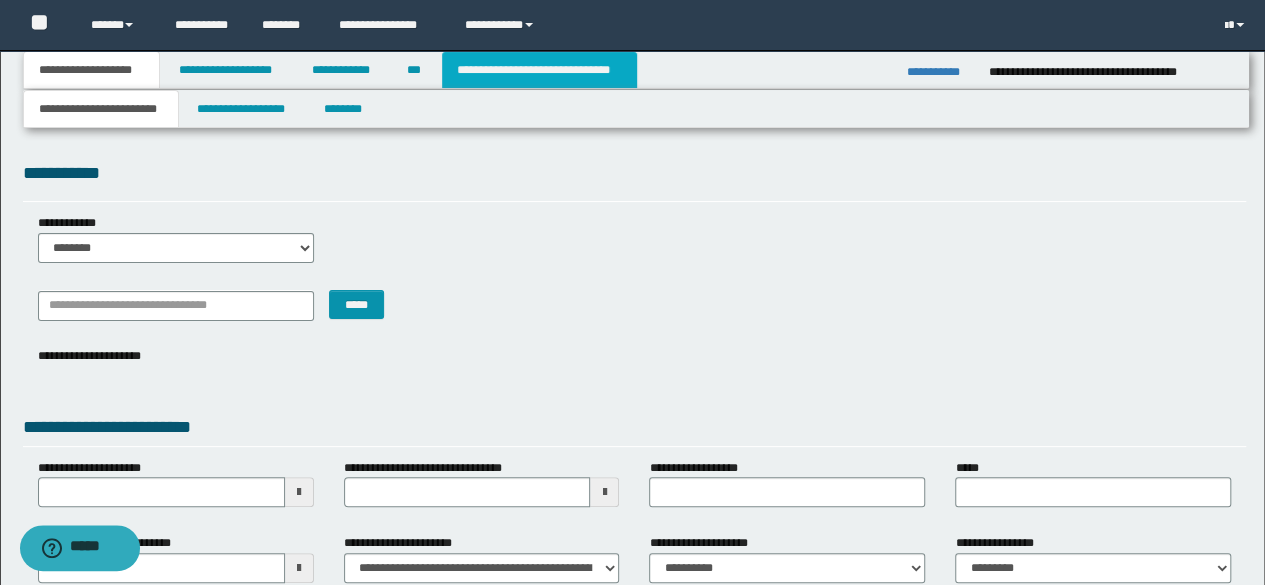 click on "**********" at bounding box center (539, 70) 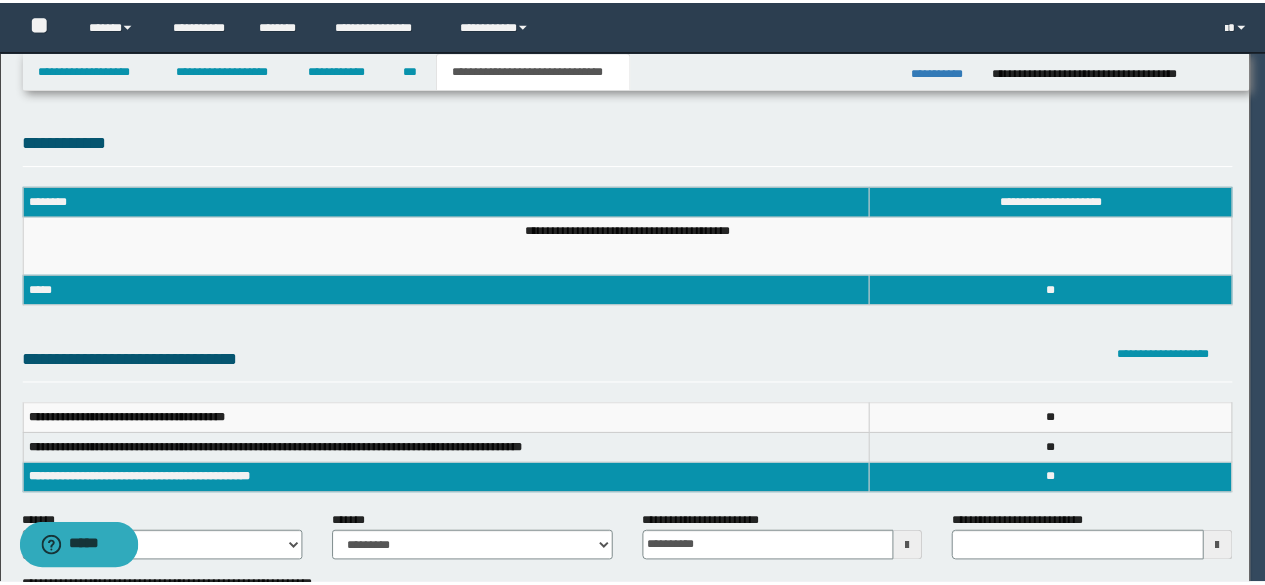 scroll, scrollTop: 0, scrollLeft: 0, axis: both 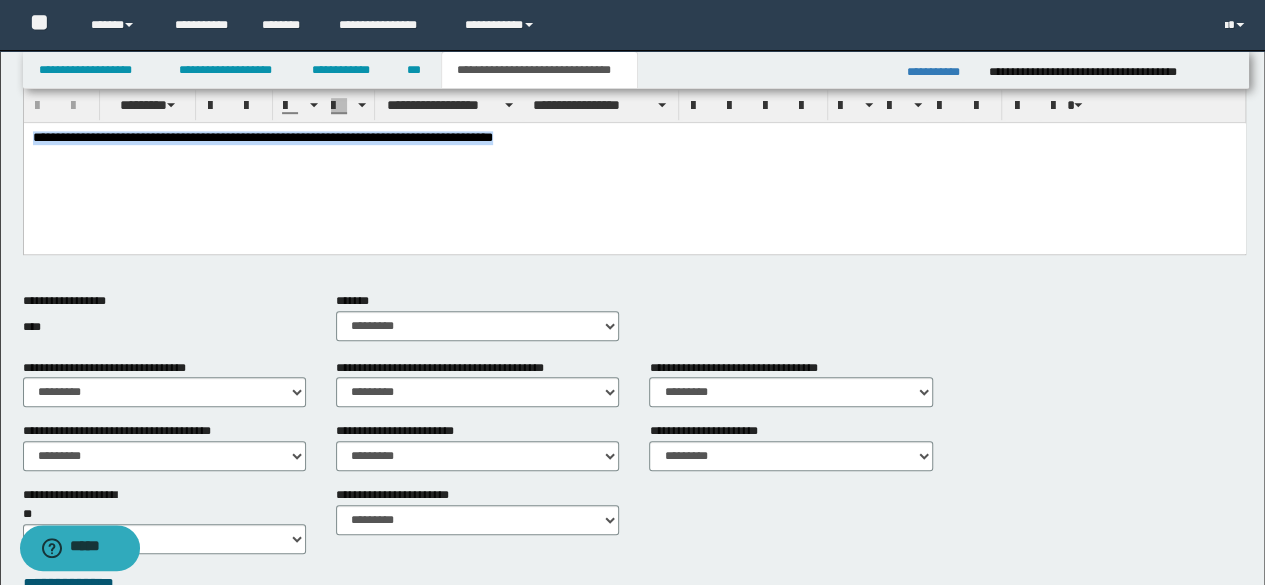 drag, startPoint x: 570, startPoint y: 148, endPoint x: 9, endPoint y: 119, distance: 561.7491 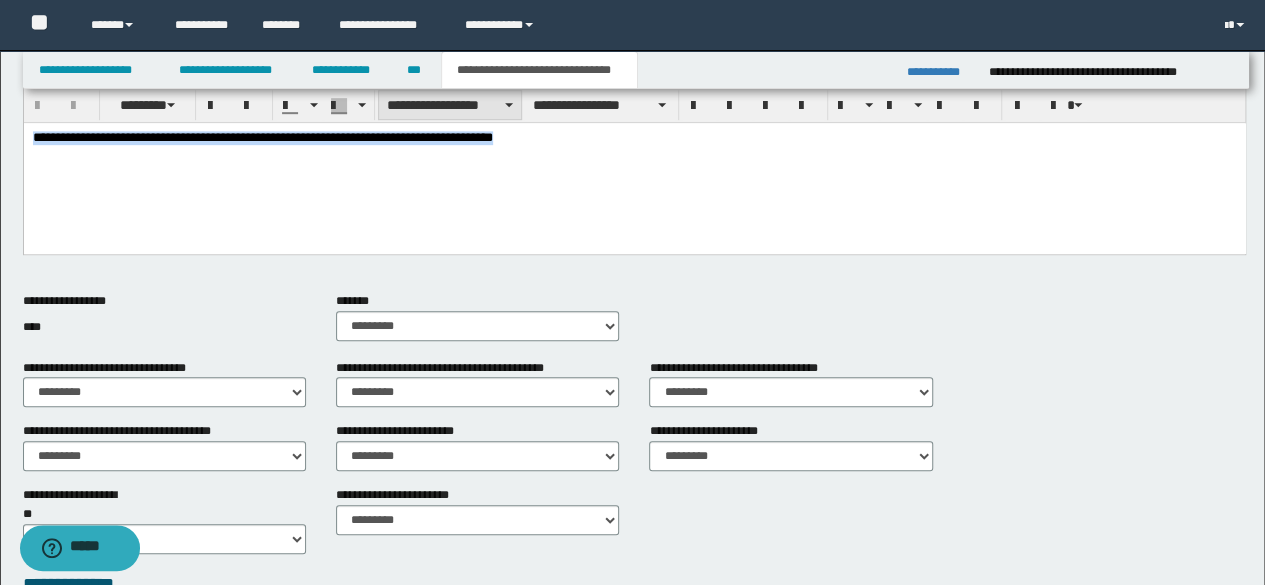 click on "**********" at bounding box center (450, 105) 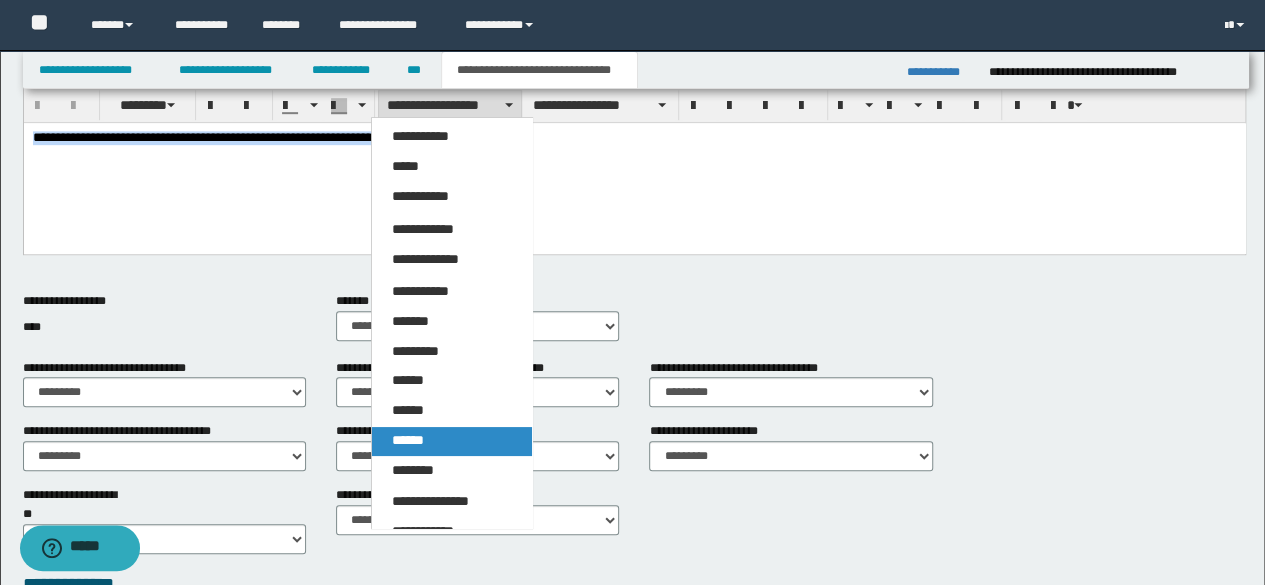 click on "******" at bounding box center [451, 441] 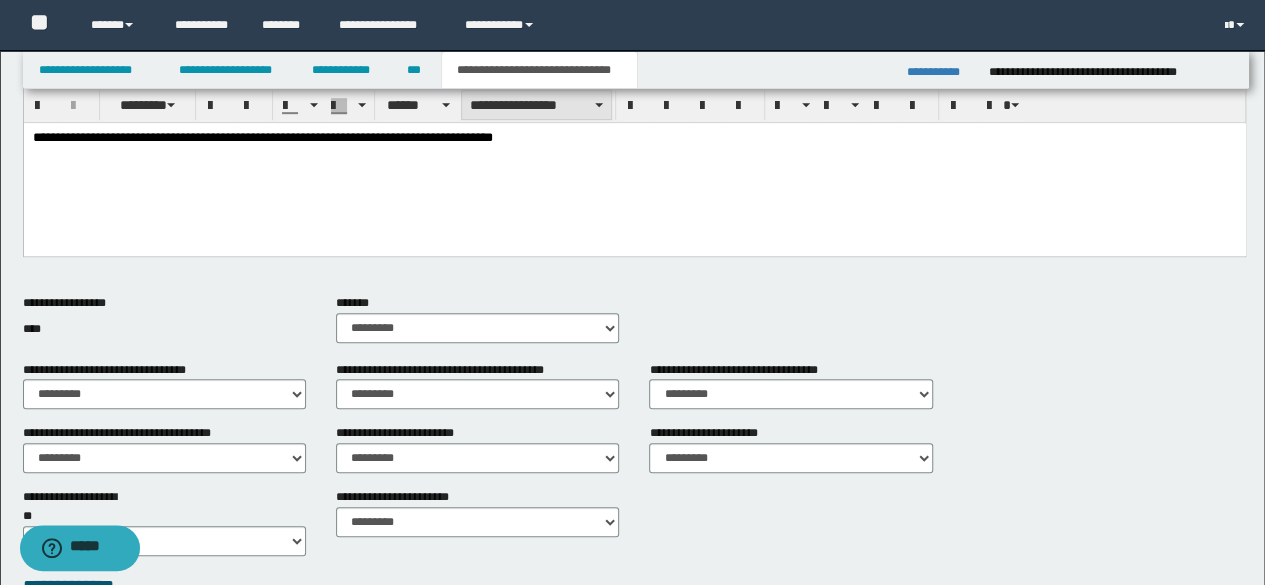 click on "**********" at bounding box center [536, 105] 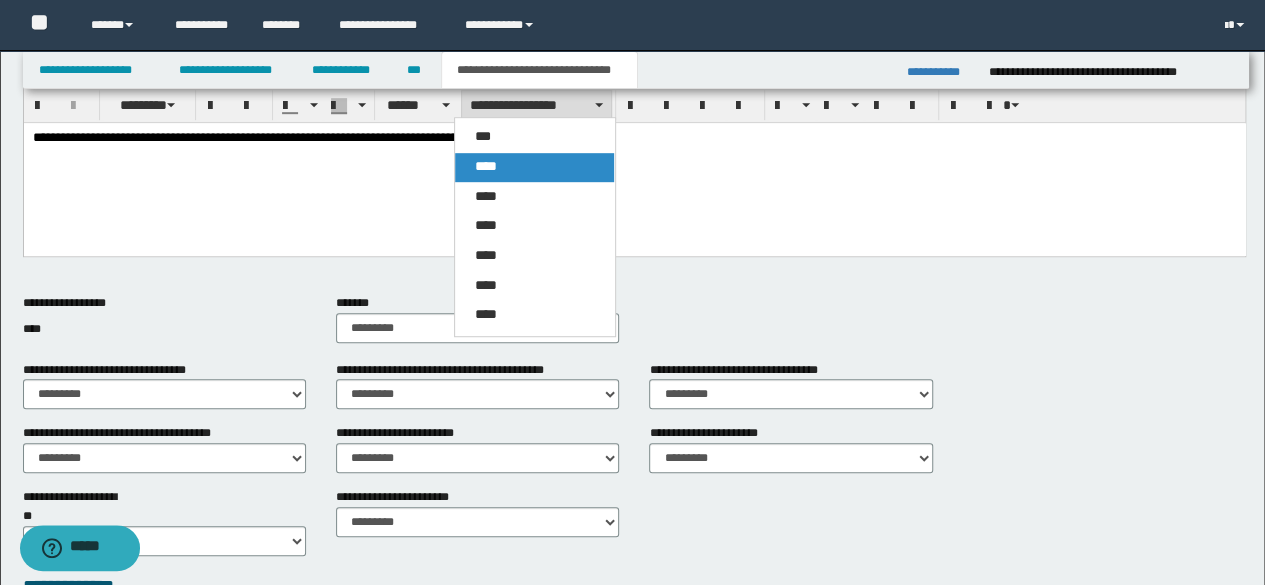 click on "****" at bounding box center [534, 167] 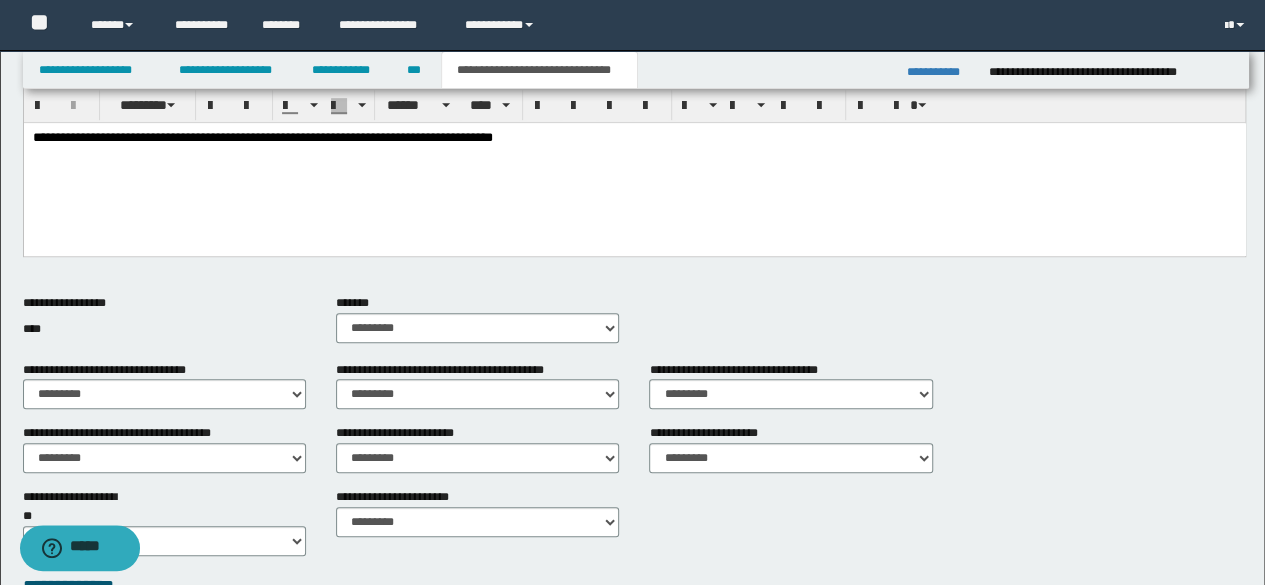 click on "**********" at bounding box center [262, 136] 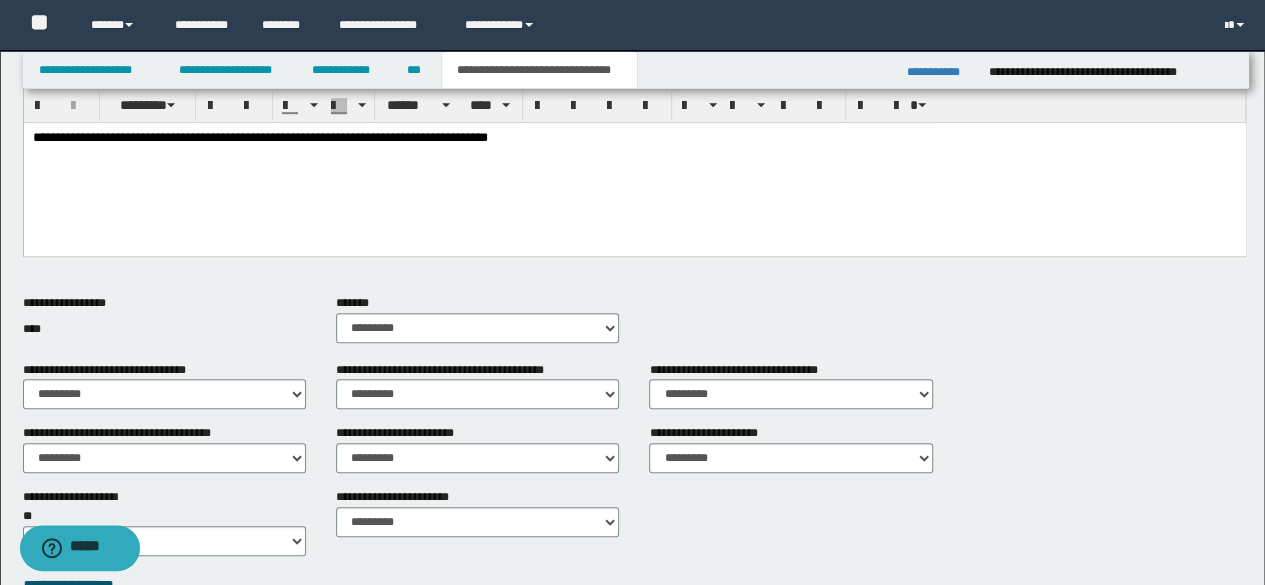 click on "**********" at bounding box center (259, 136) 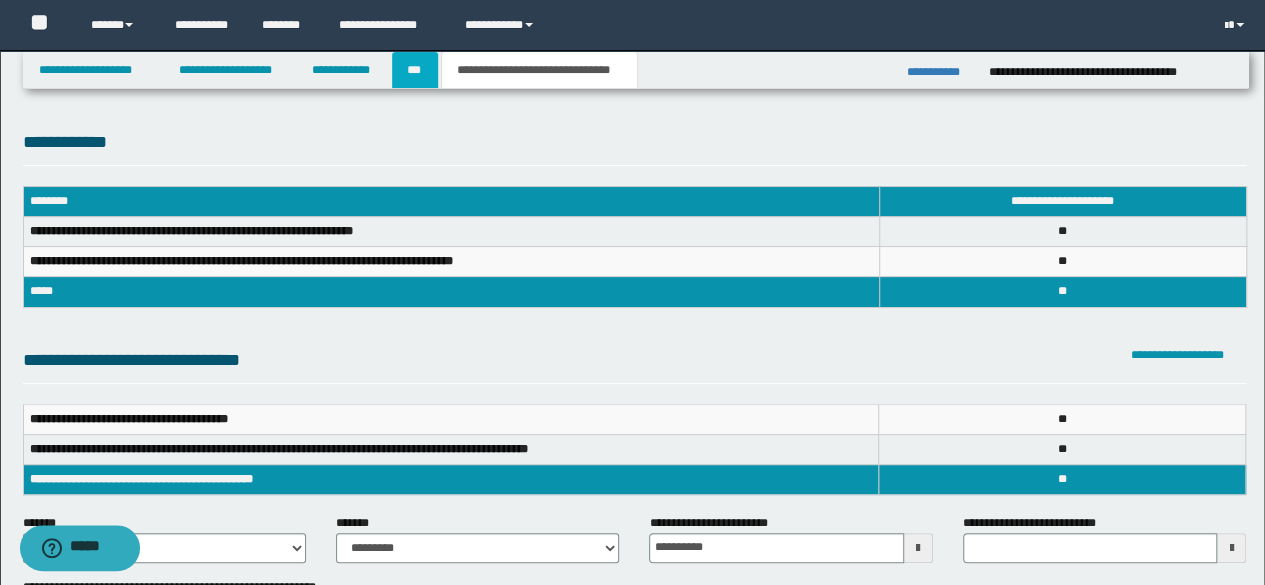 click on "***" at bounding box center (415, 70) 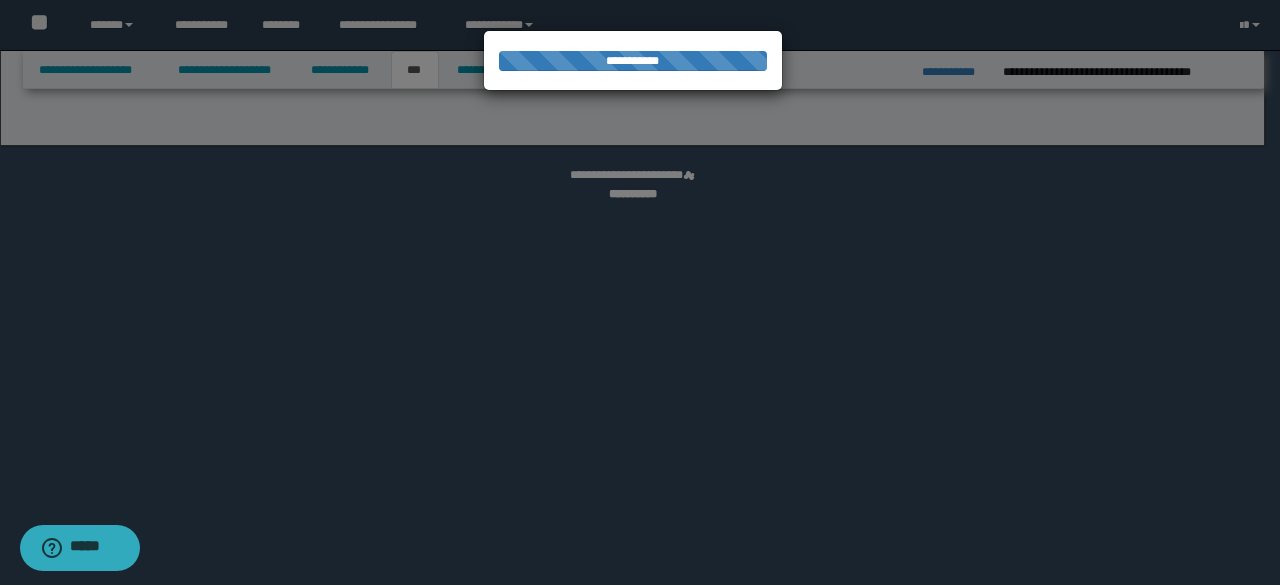 select on "*" 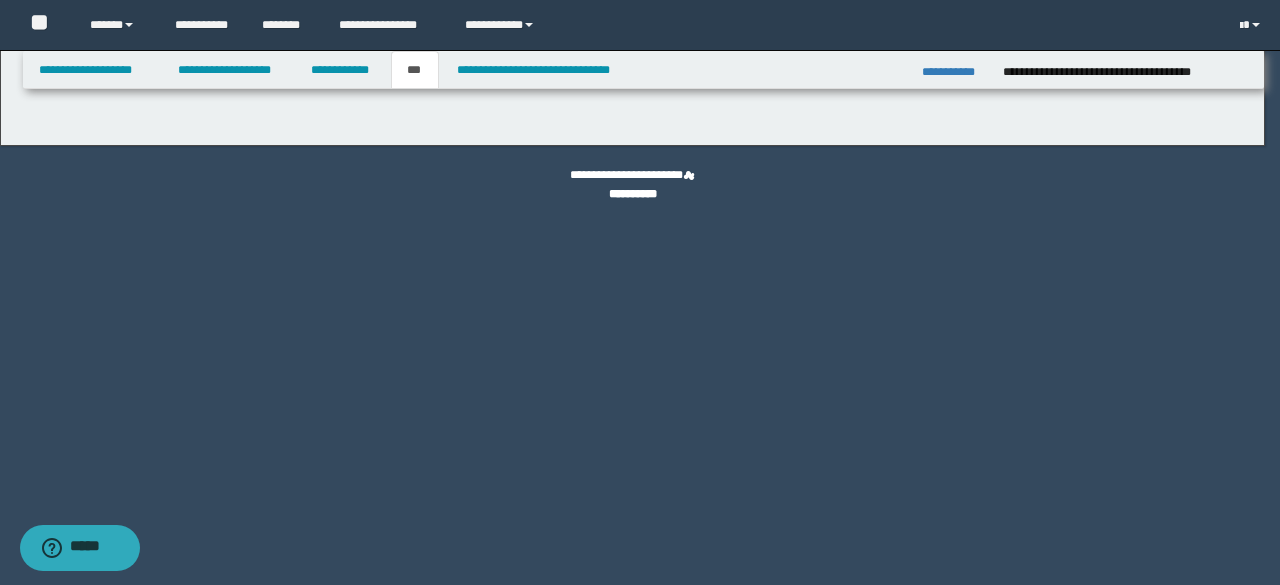 select on "*" 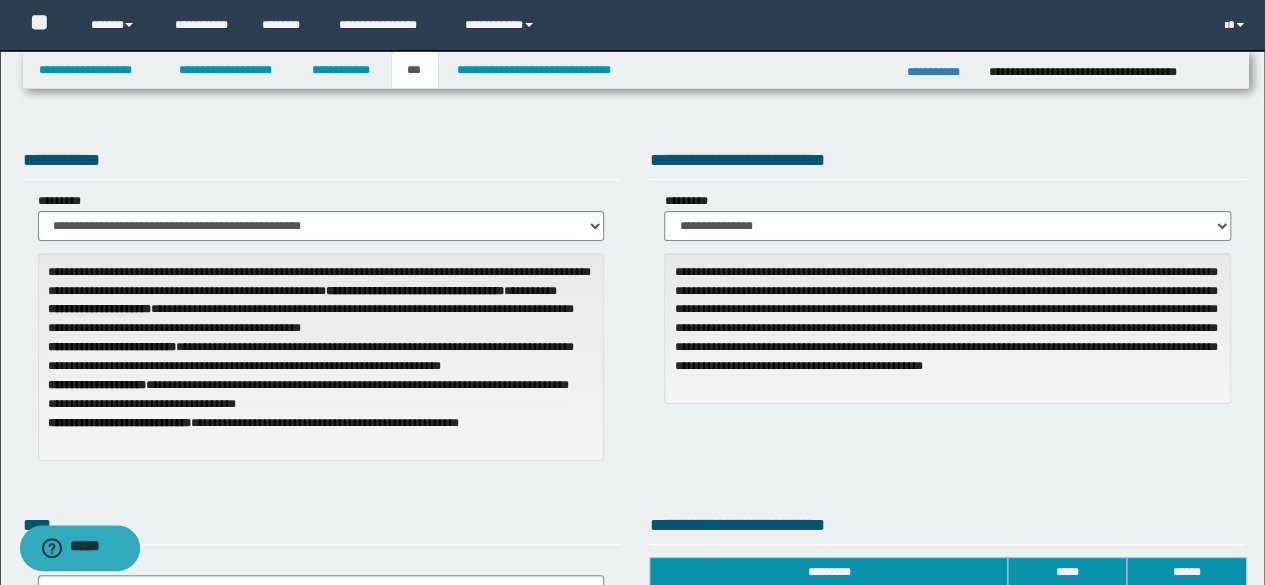 scroll, scrollTop: 512, scrollLeft: 0, axis: vertical 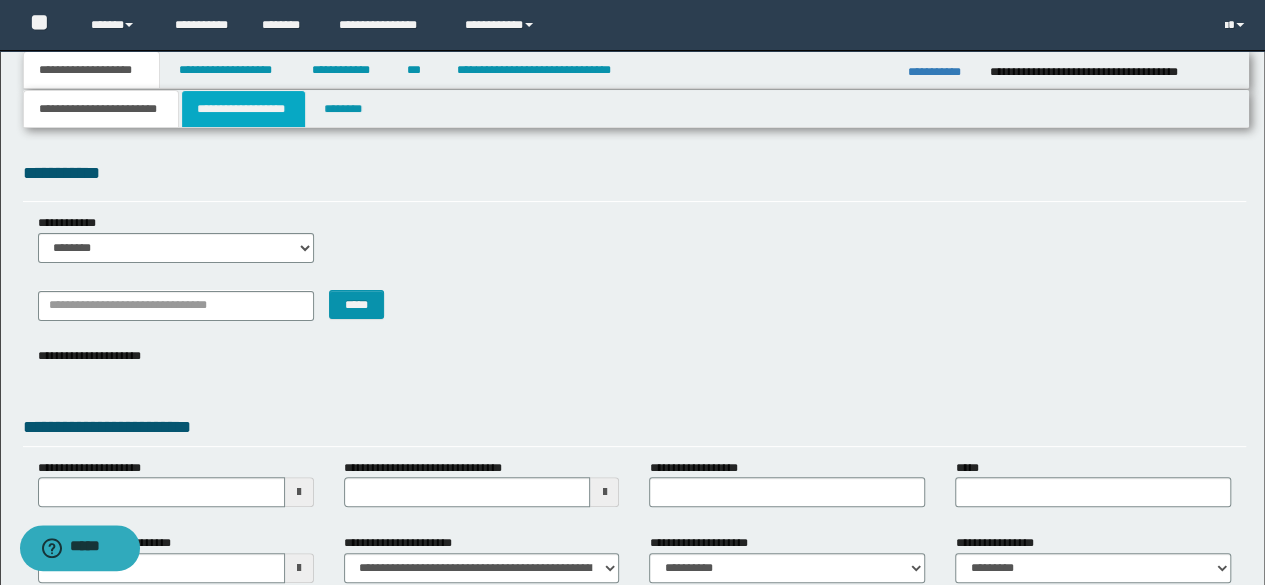 click on "**********" at bounding box center [243, 109] 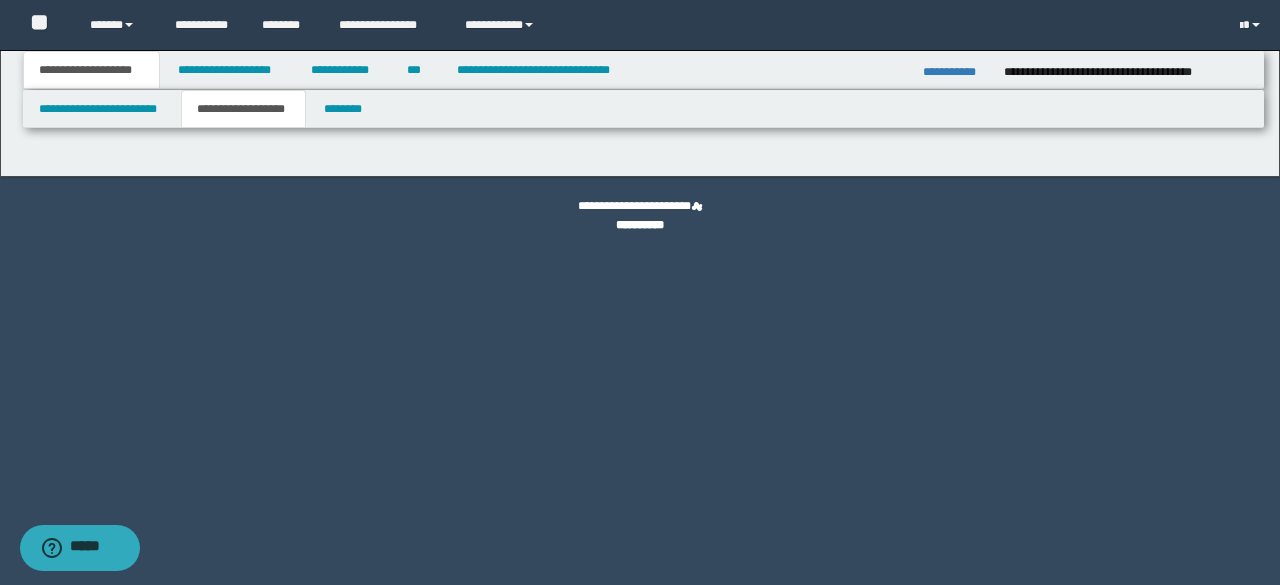 type on "**********" 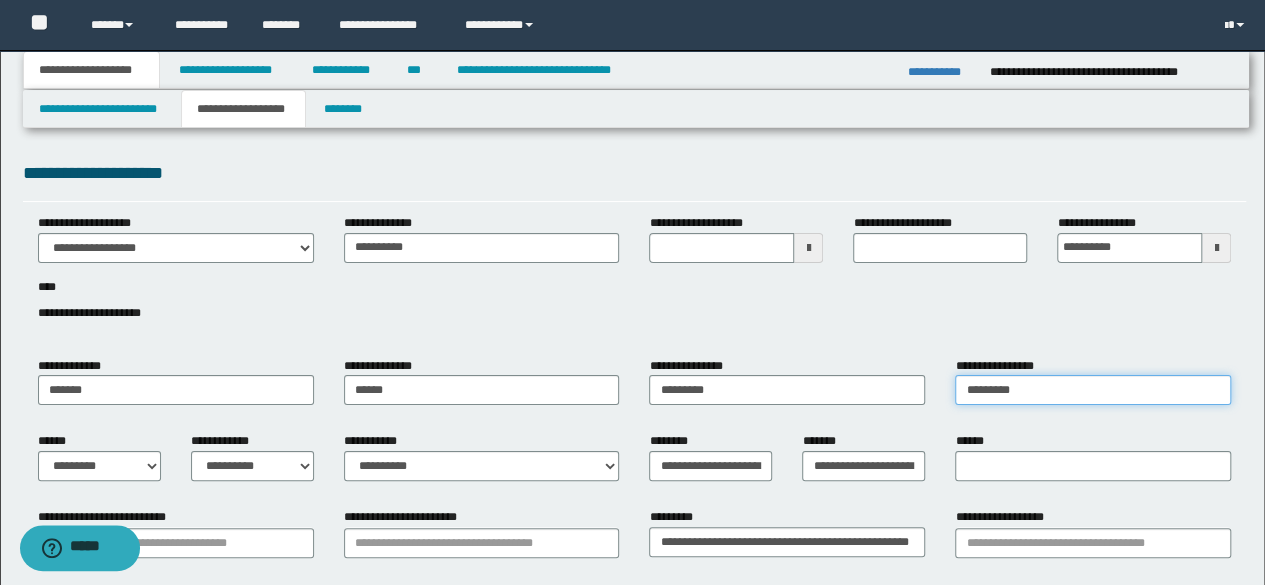 click on "*********" at bounding box center [1093, 390] 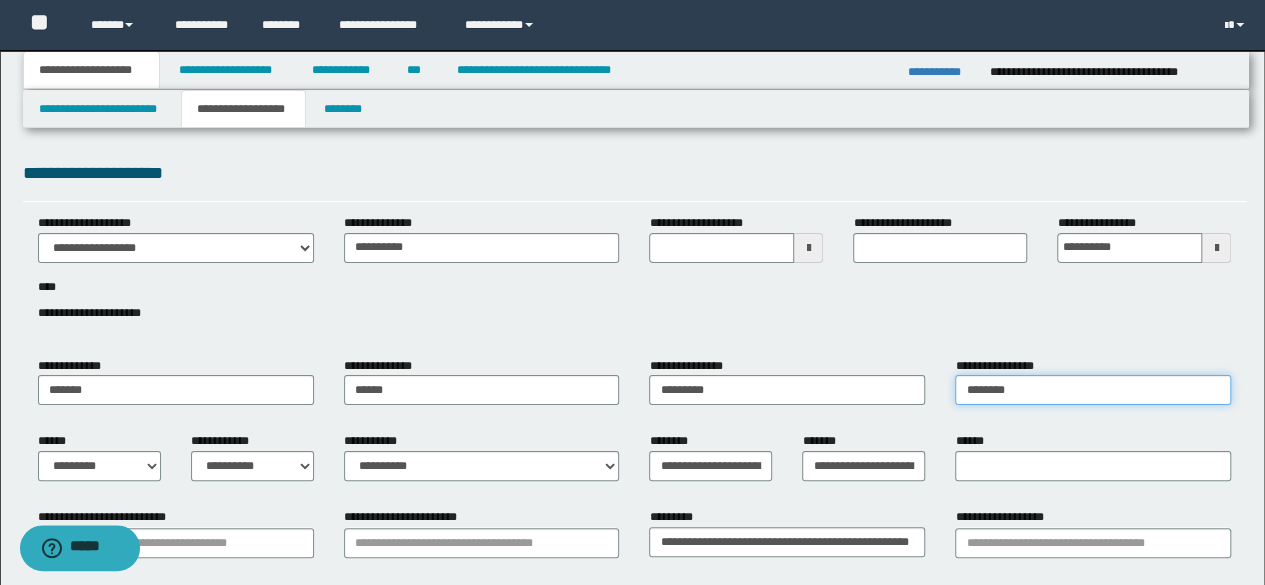 type on "*********" 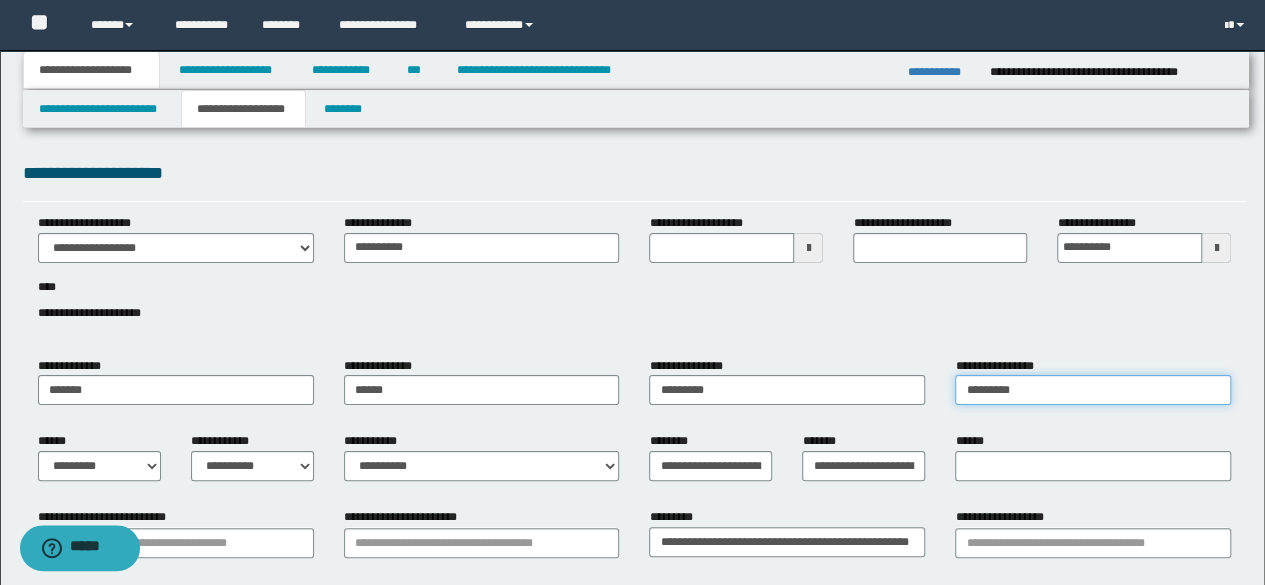type 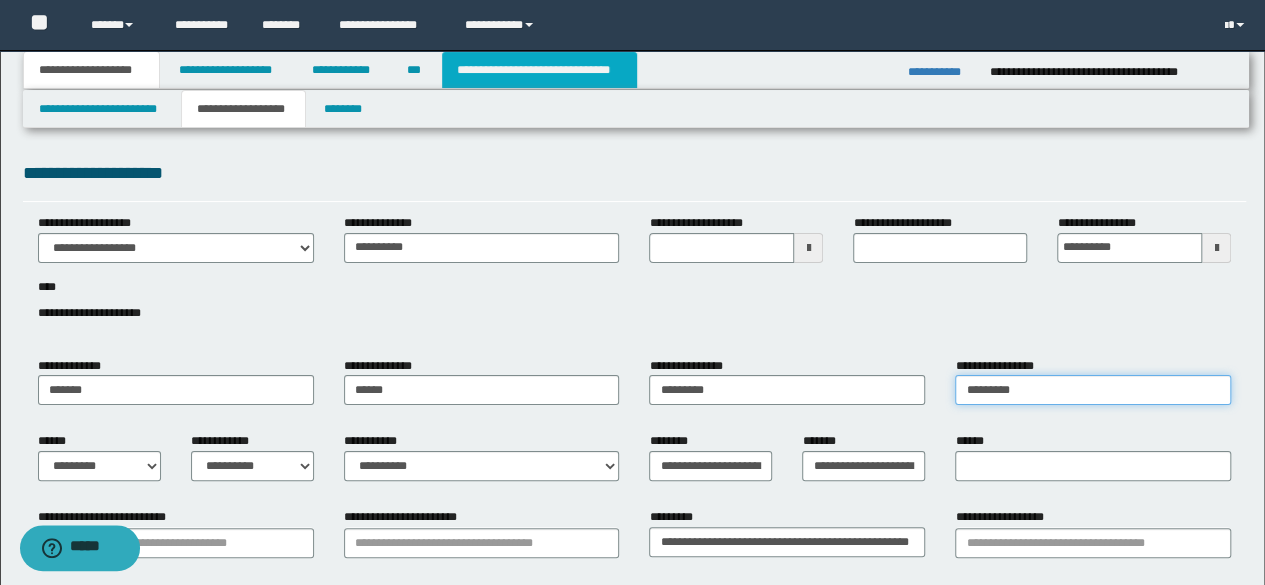 type on "*********" 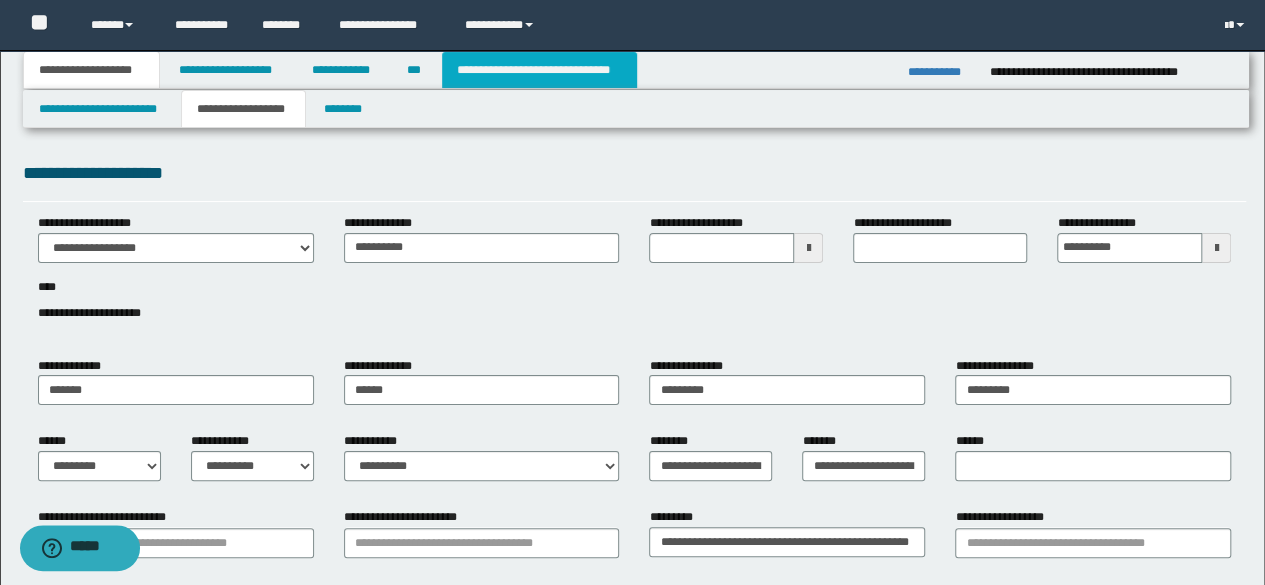 click on "**********" at bounding box center [539, 70] 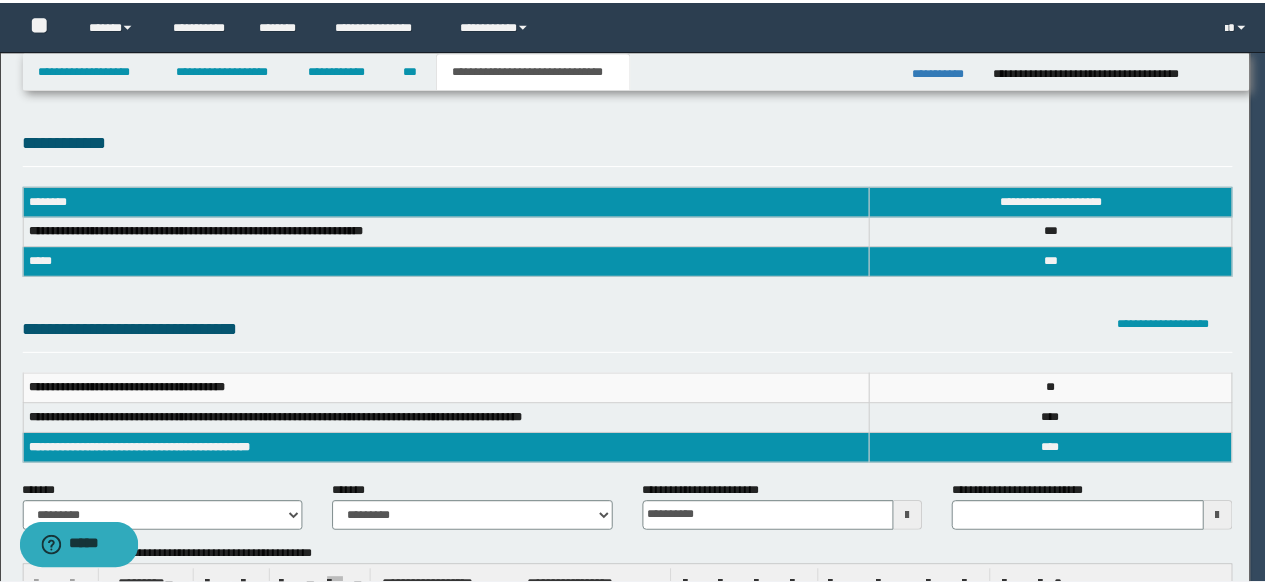 scroll, scrollTop: 0, scrollLeft: 0, axis: both 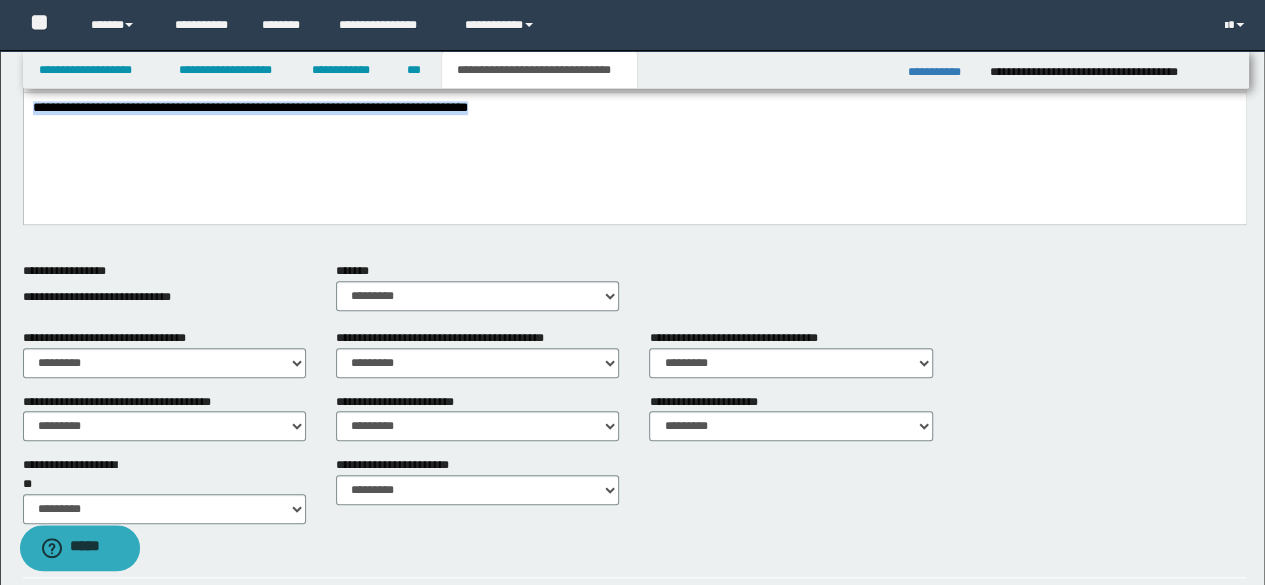 drag, startPoint x: 517, startPoint y: 117, endPoint x: 0, endPoint y: 139, distance: 517.4679 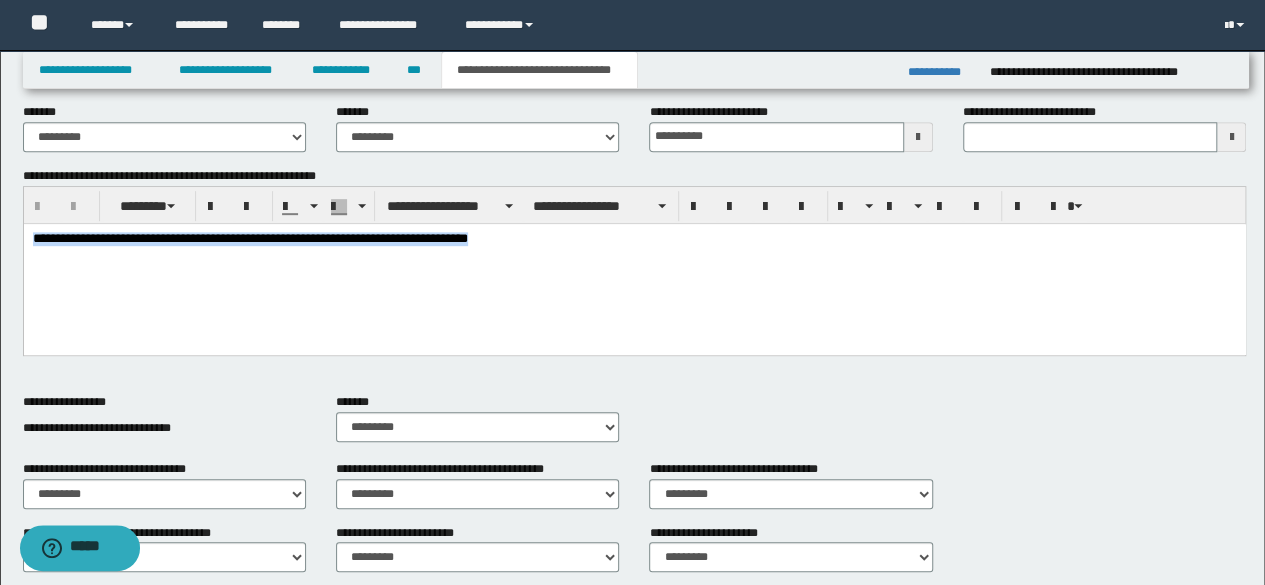scroll, scrollTop: 352, scrollLeft: 0, axis: vertical 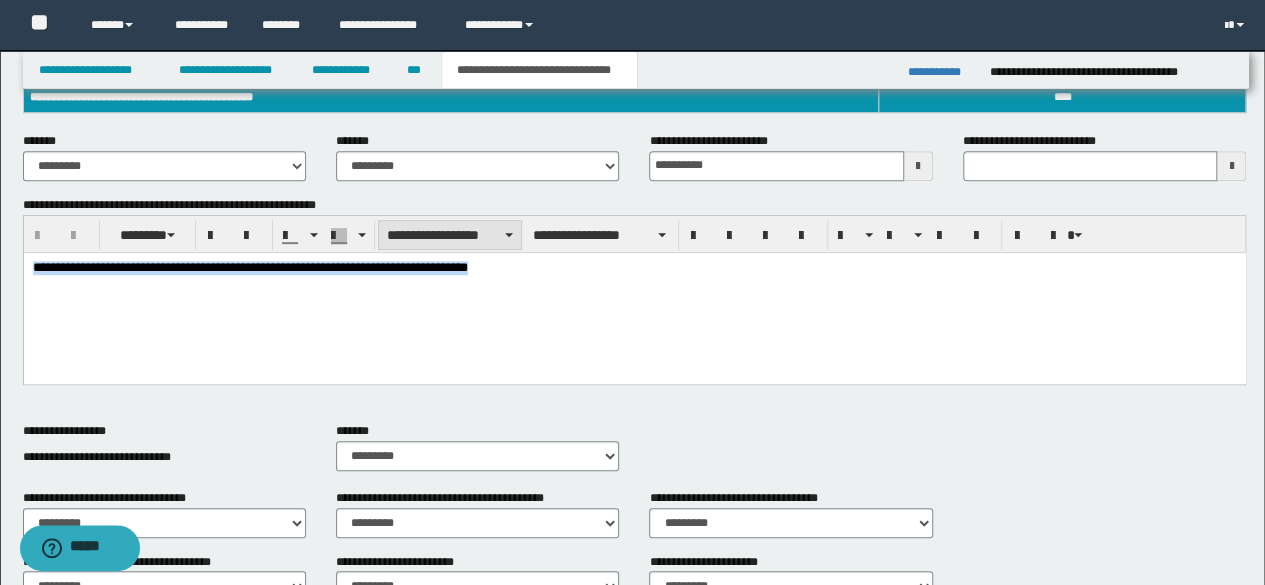 click on "**********" at bounding box center [450, 235] 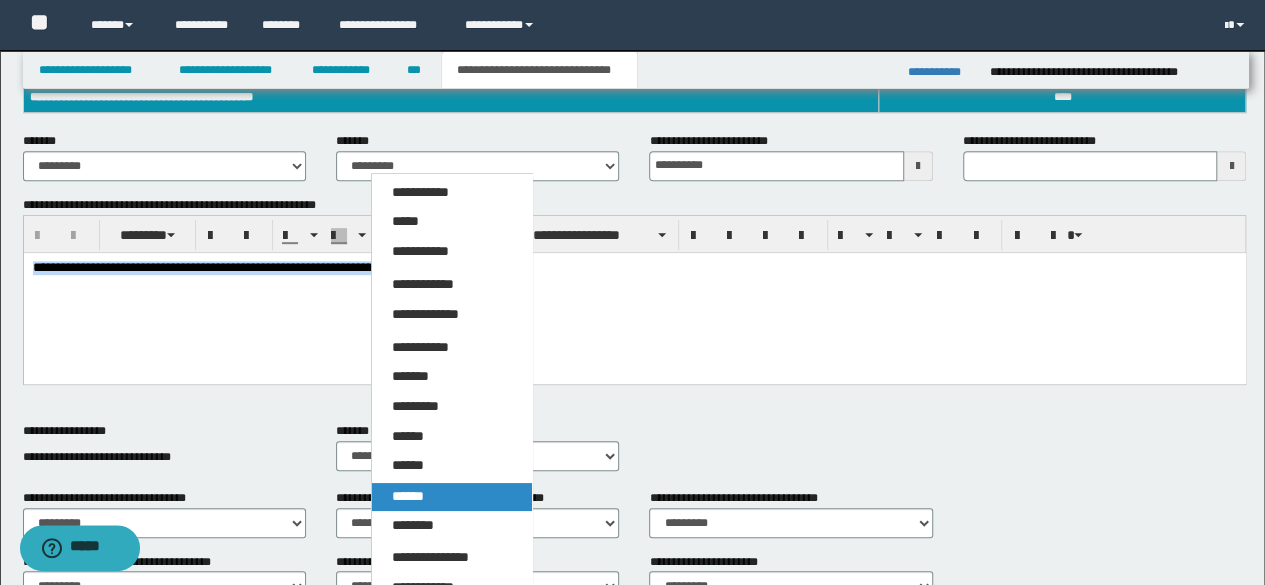 click on "******" at bounding box center (451, 497) 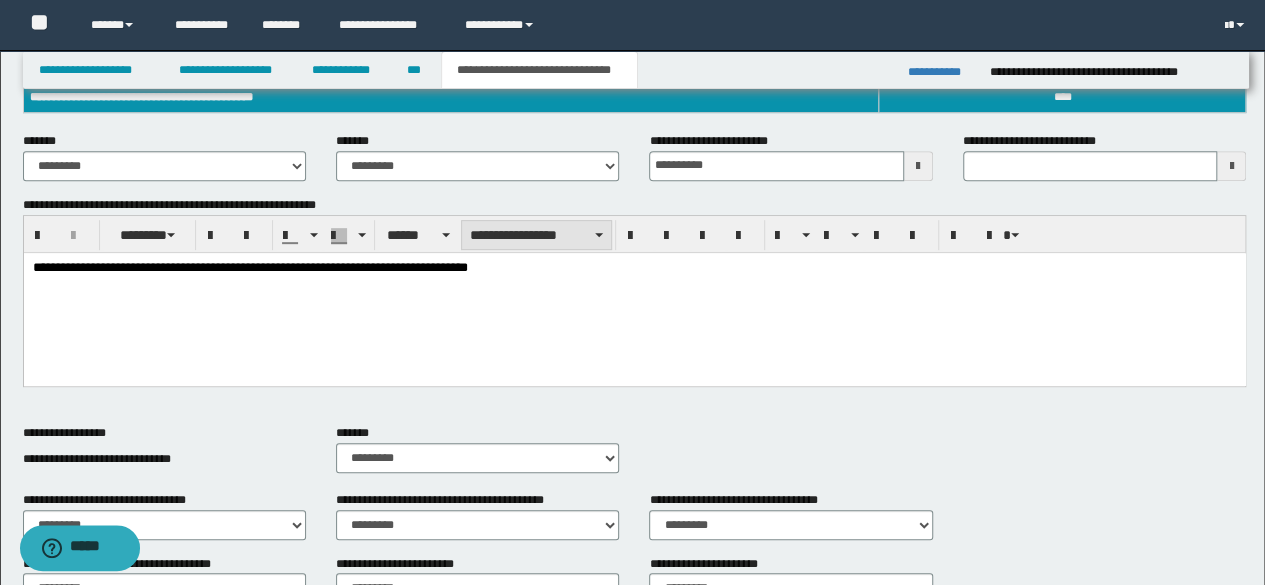click on "**********" at bounding box center [536, 235] 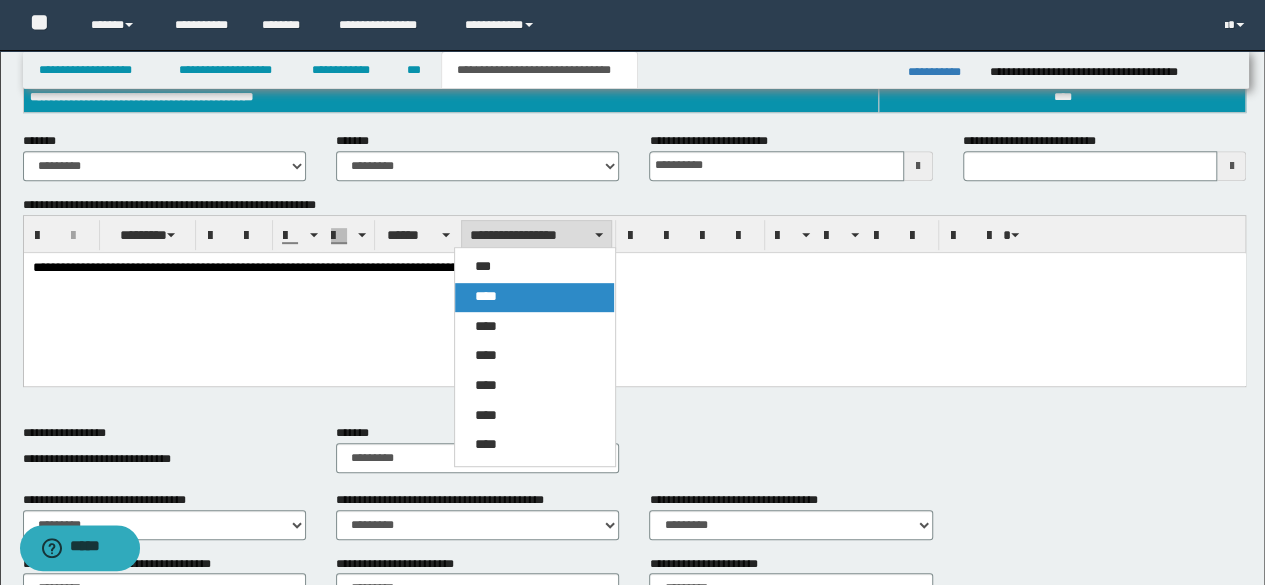 click on "****" at bounding box center [534, 297] 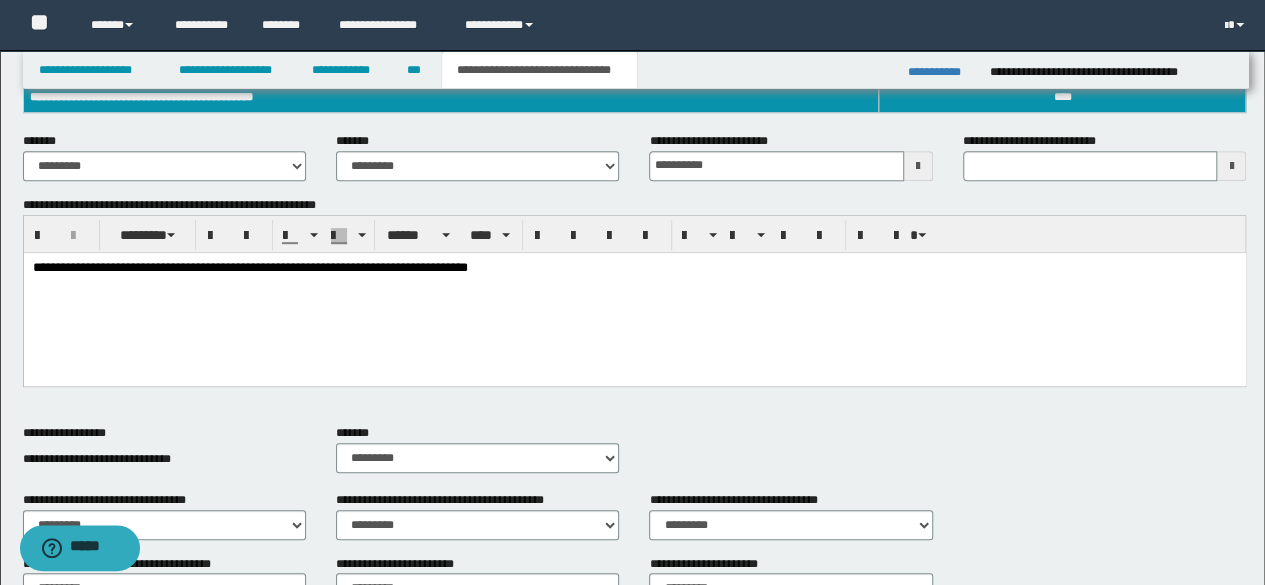 click on "**********" at bounding box center [249, 266] 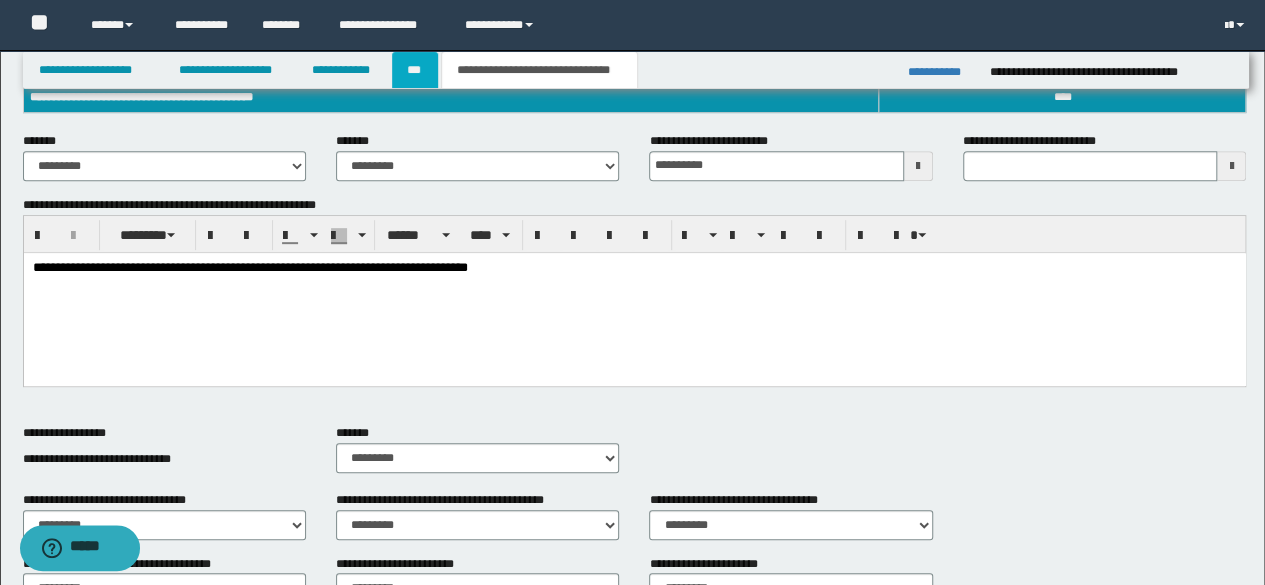 click on "***" at bounding box center [415, 70] 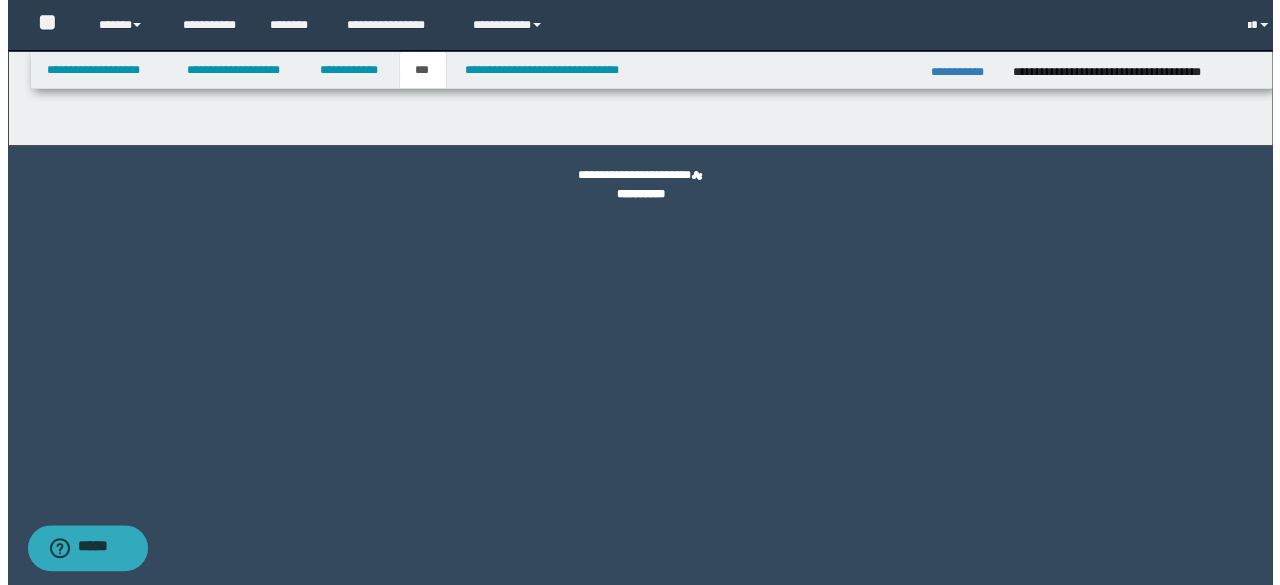 scroll, scrollTop: 0, scrollLeft: 0, axis: both 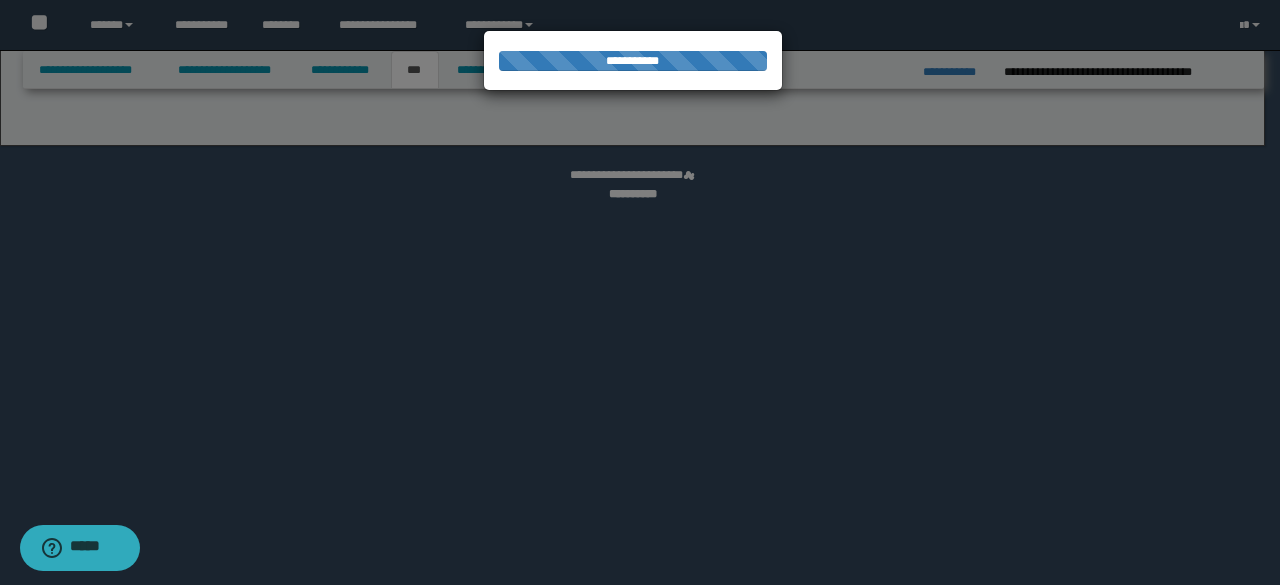 select on "*" 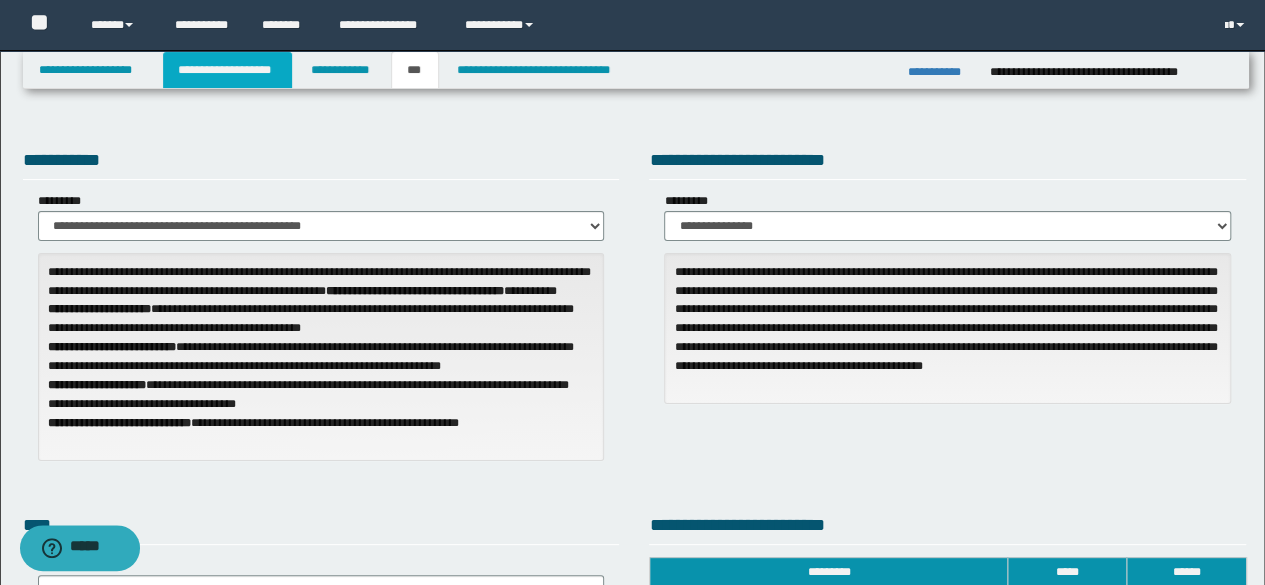 click on "**********" at bounding box center (227, 70) 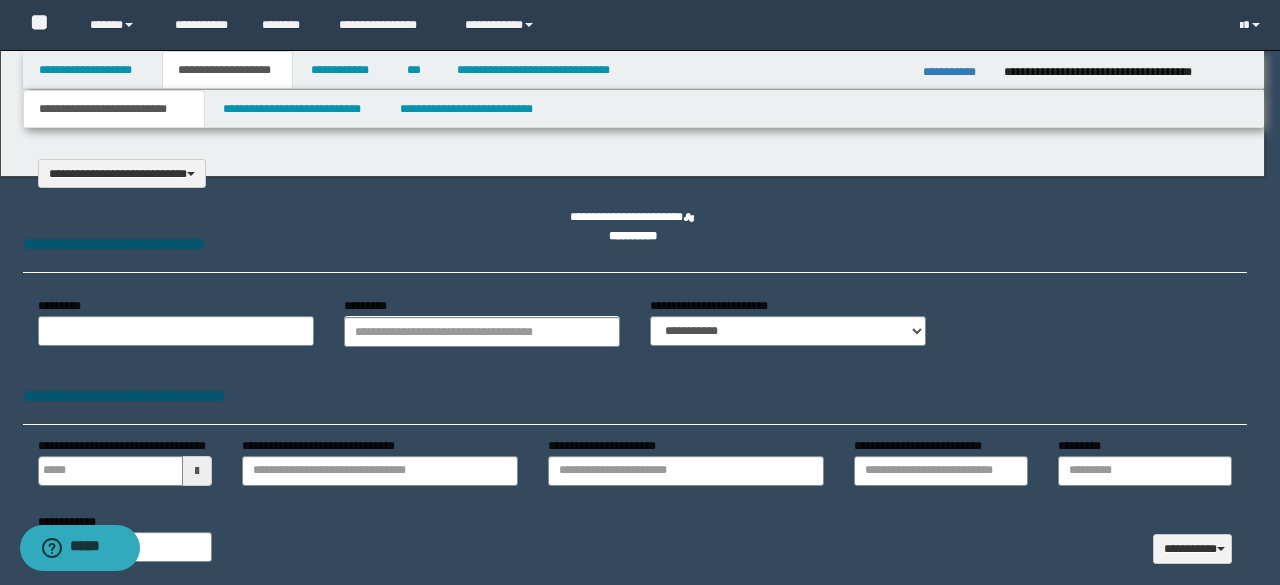 select on "*" 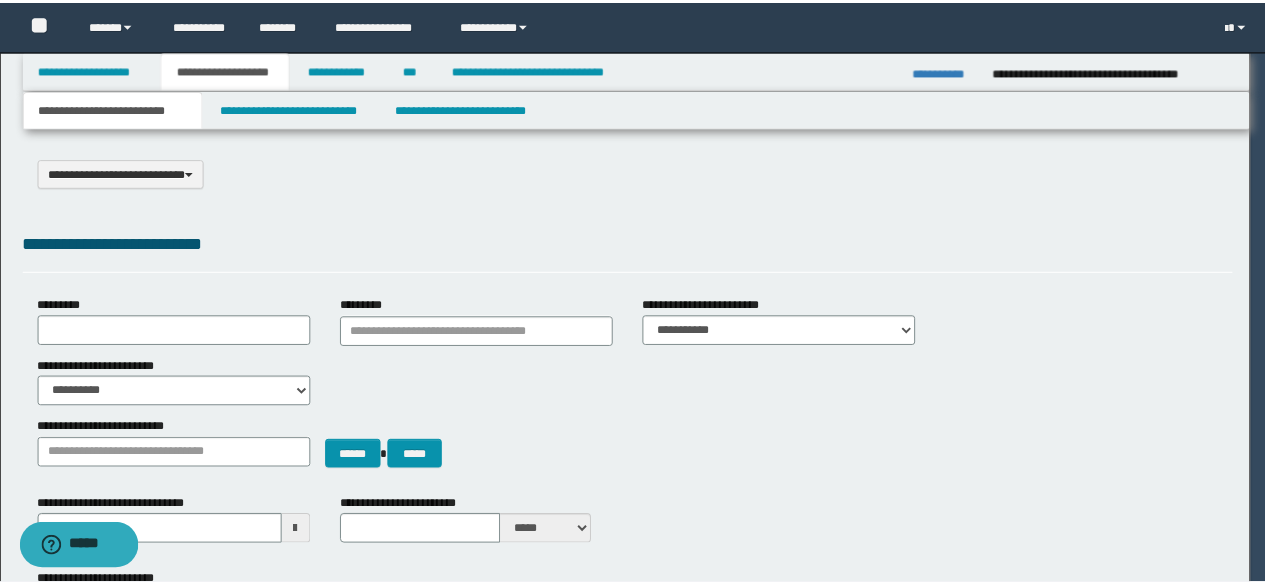 scroll, scrollTop: 0, scrollLeft: 0, axis: both 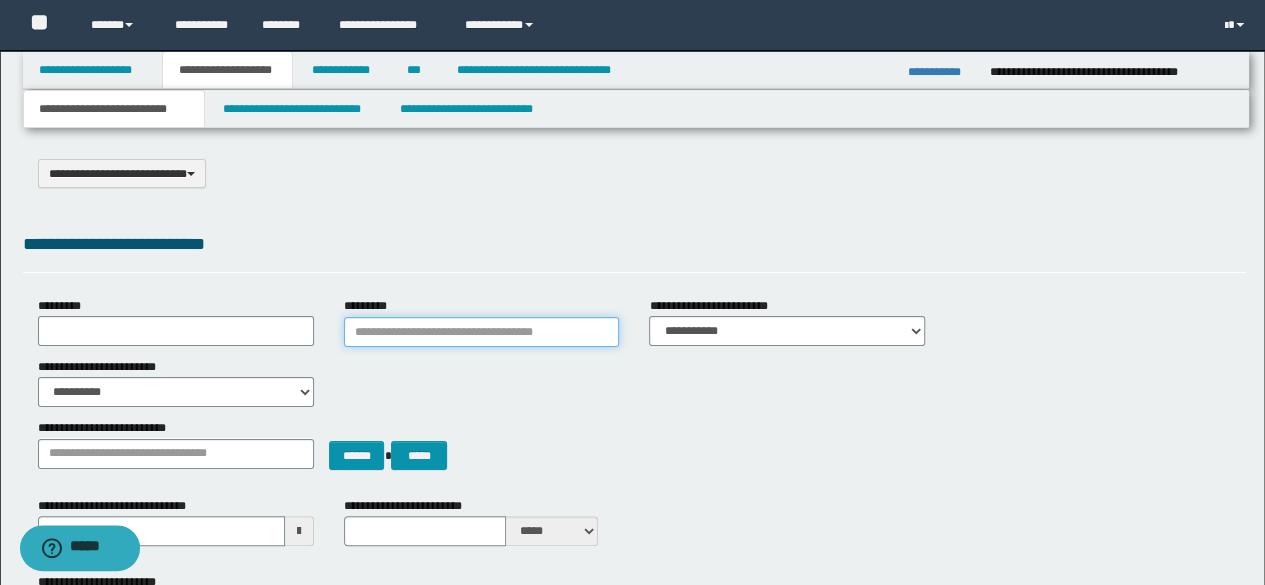 click on "*********" at bounding box center [482, 332] 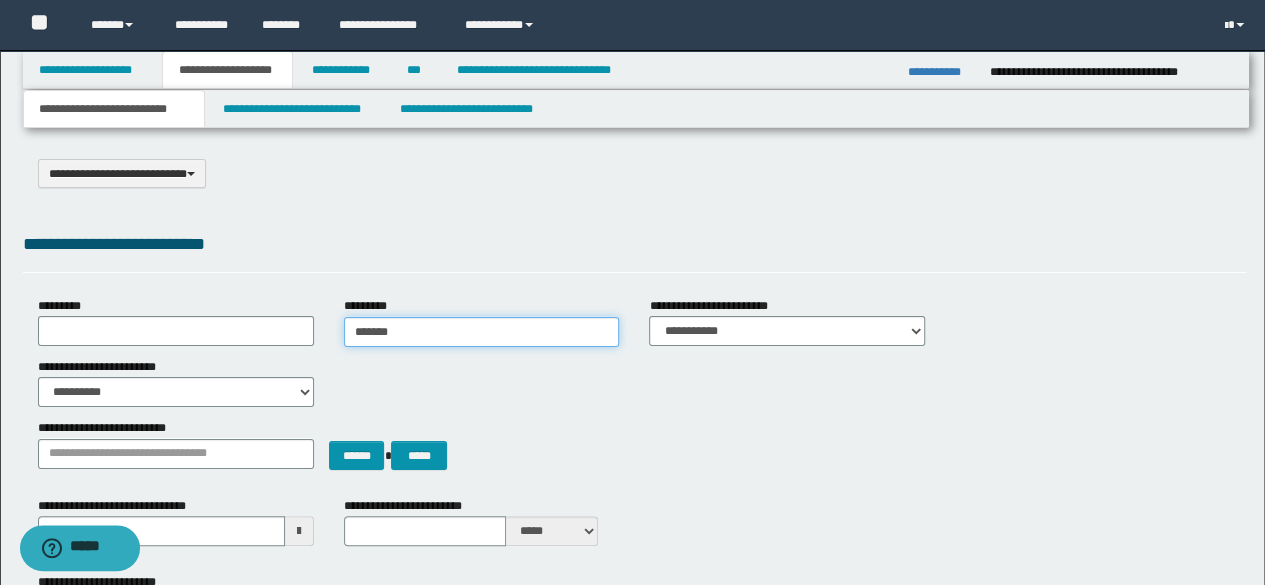 type on "******" 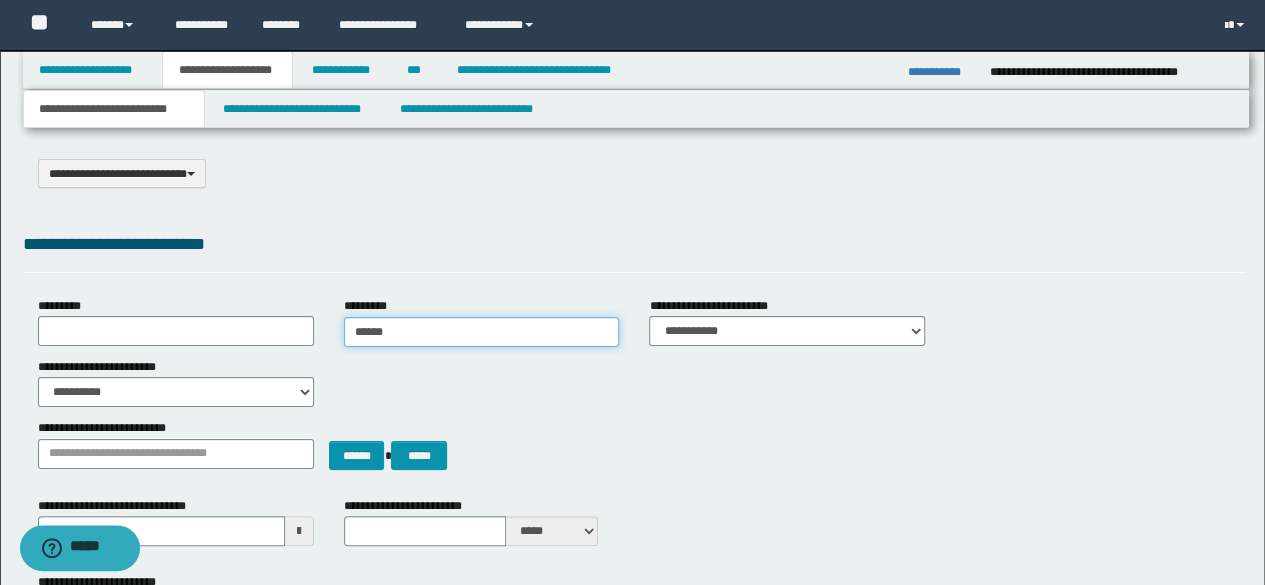 type on "*********" 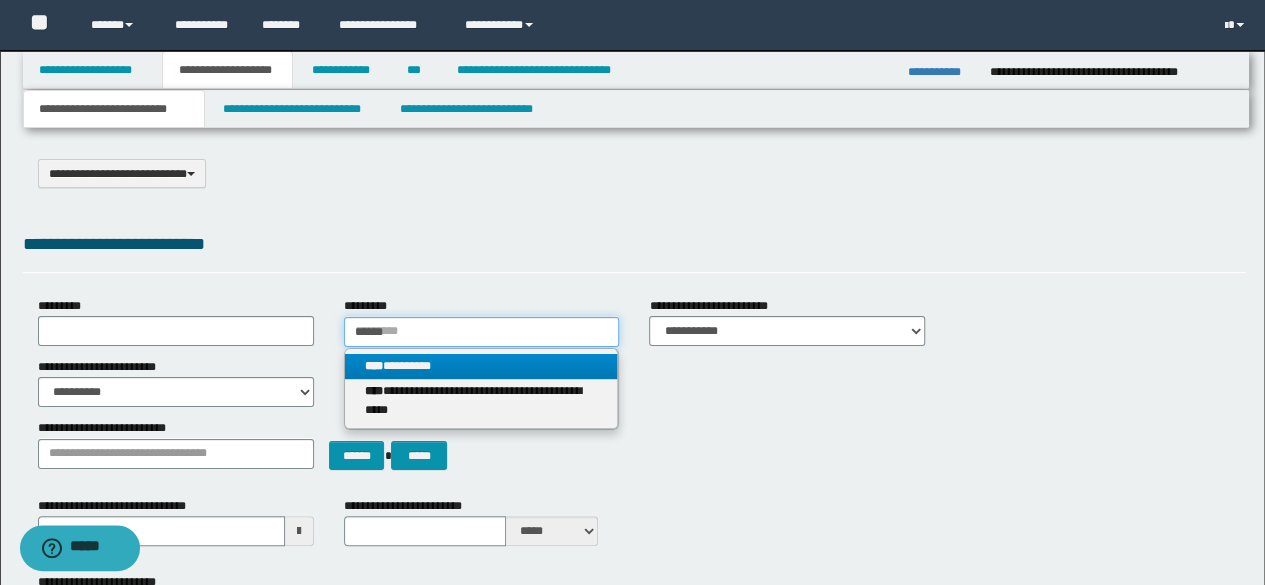 type on "******" 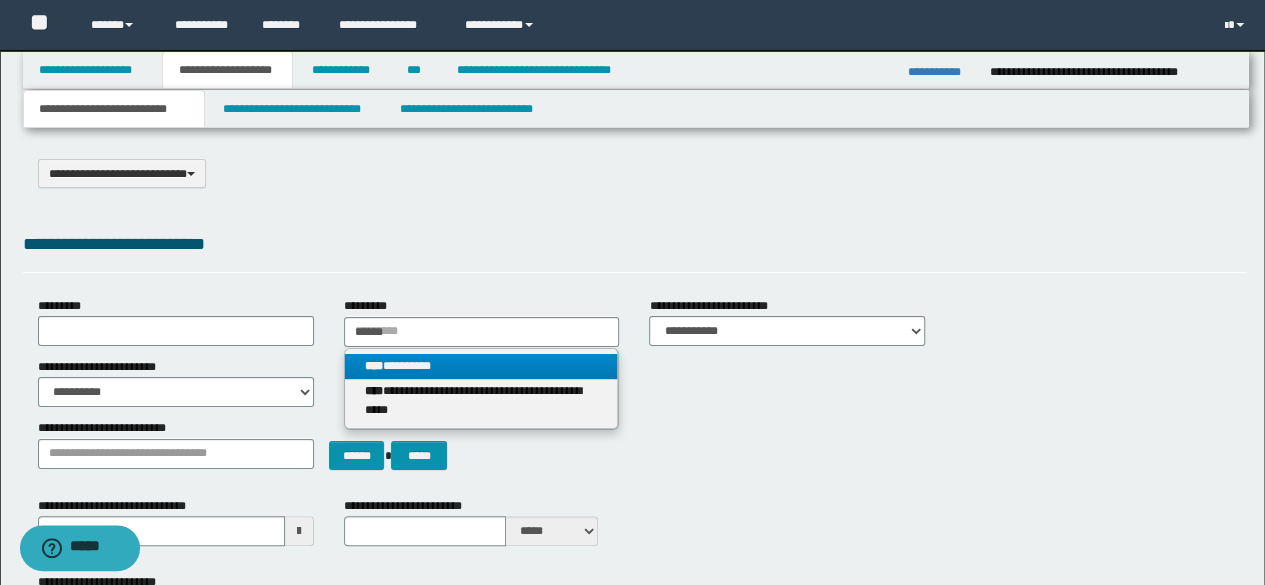click on "**** *********" at bounding box center [481, 366] 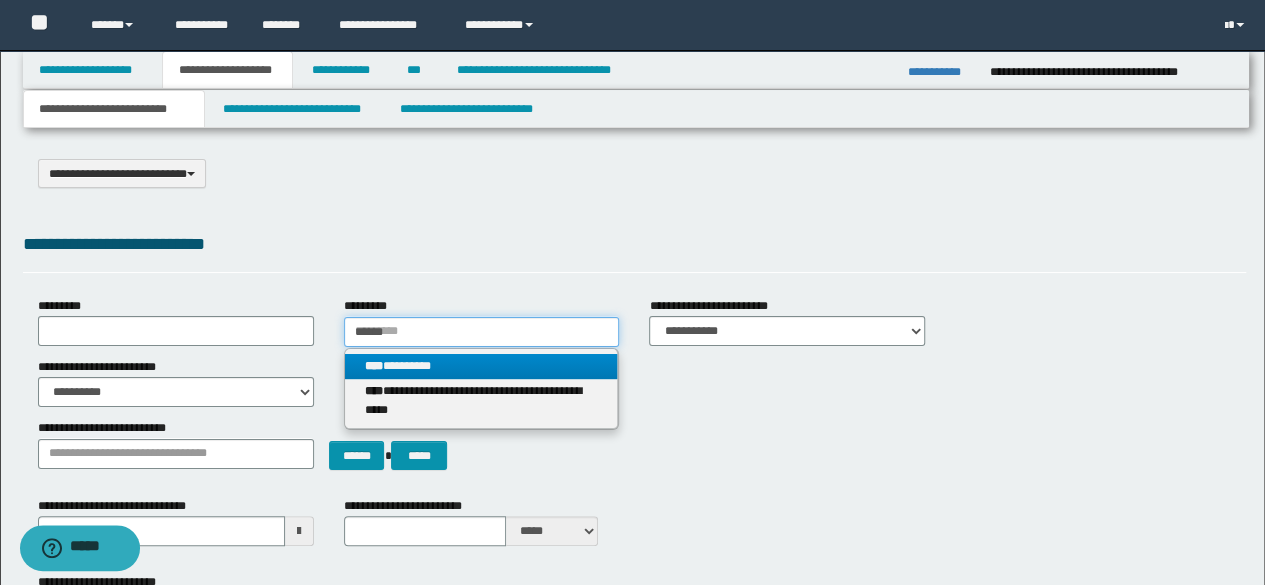type 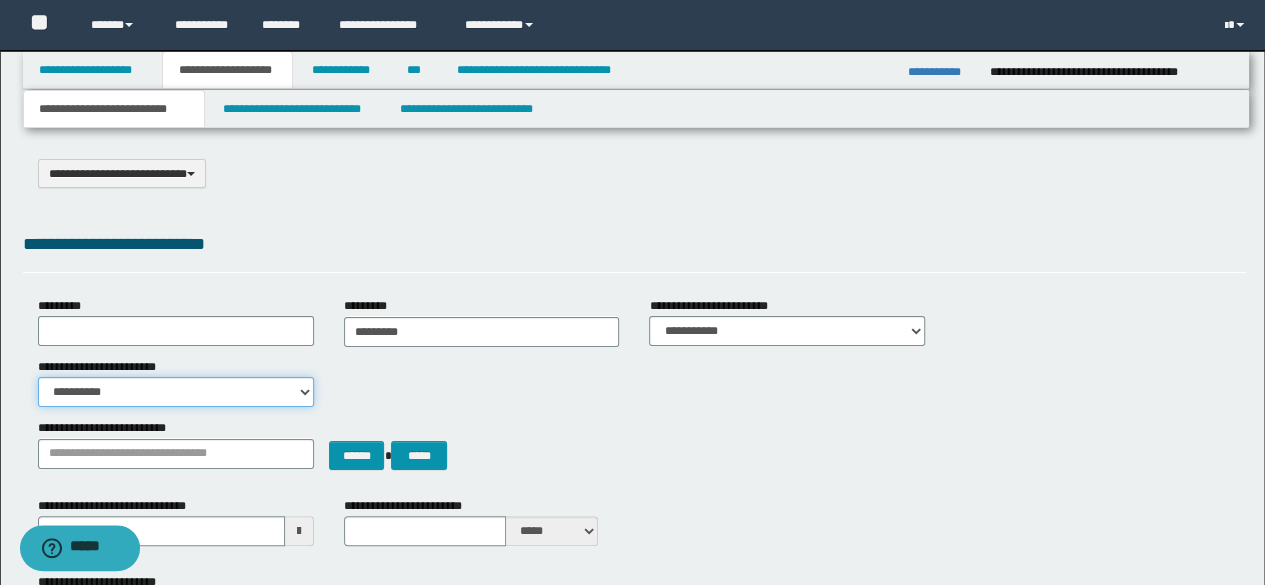 click on "**********" at bounding box center [176, 392] 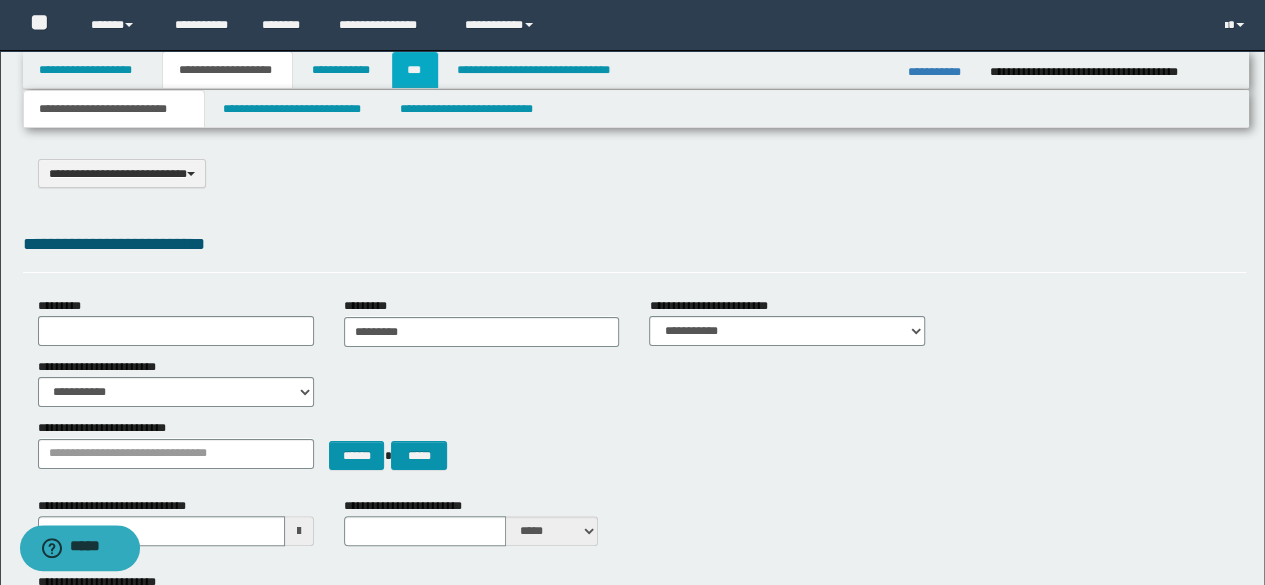 click on "***" at bounding box center [415, 70] 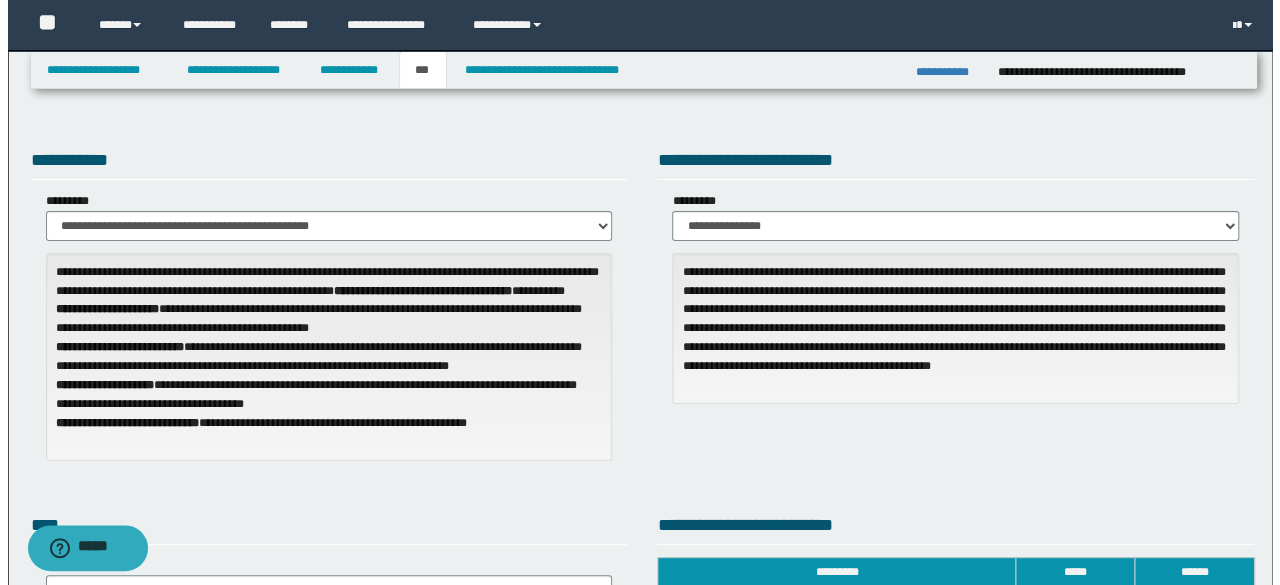 scroll, scrollTop: 512, scrollLeft: 0, axis: vertical 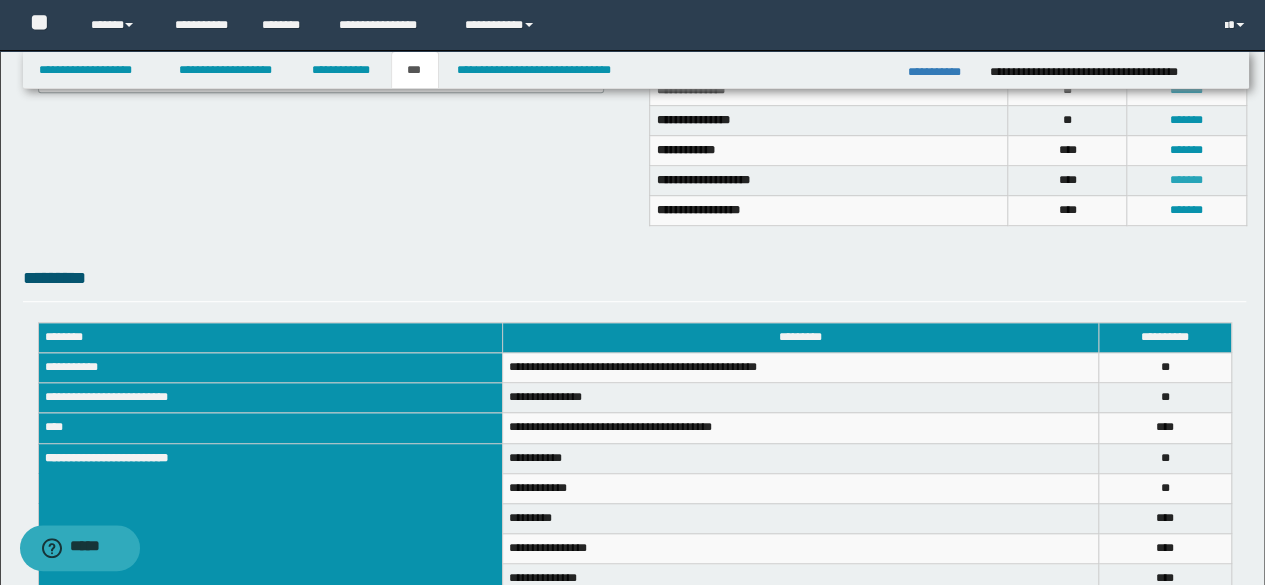 click on "*******" at bounding box center [1186, 180] 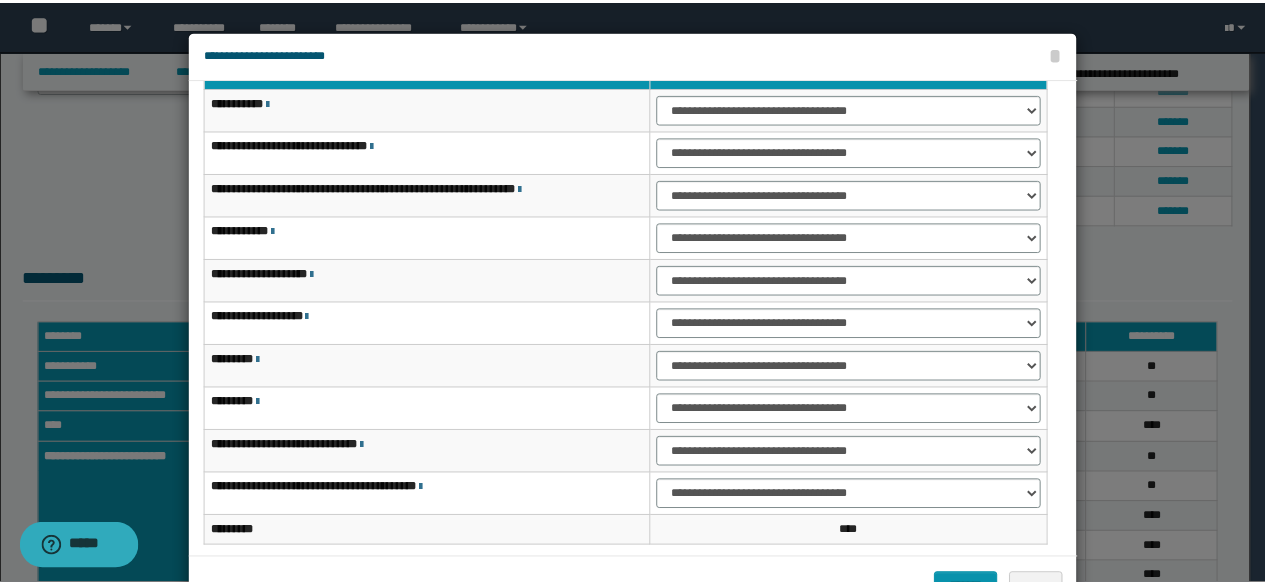scroll, scrollTop: 116, scrollLeft: 0, axis: vertical 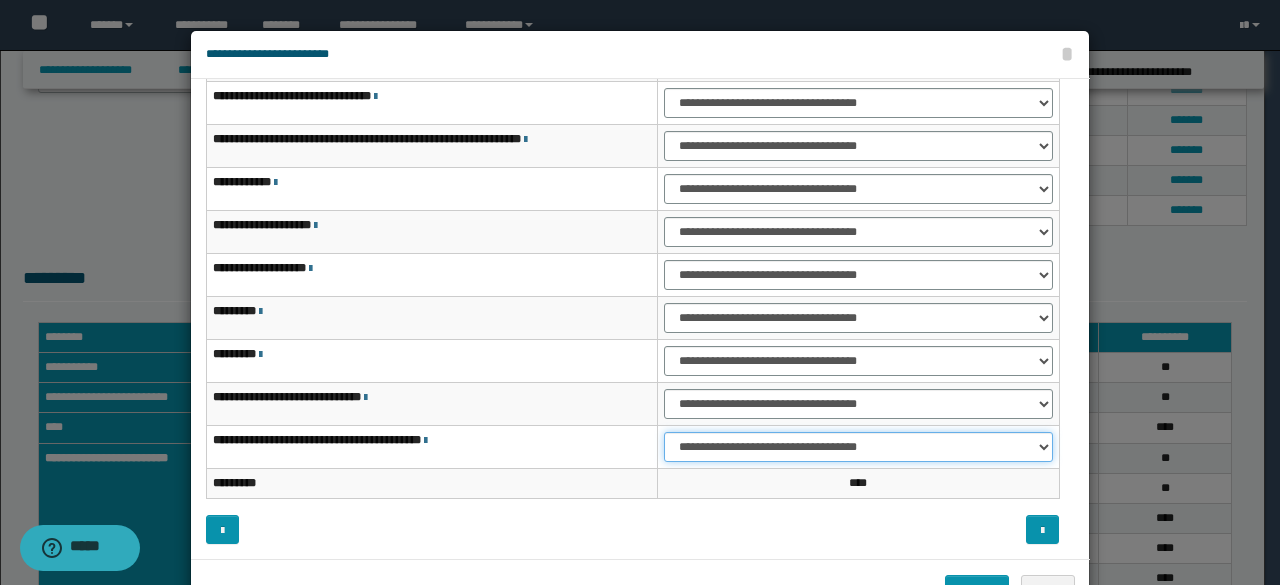 click on "**********" at bounding box center [858, 447] 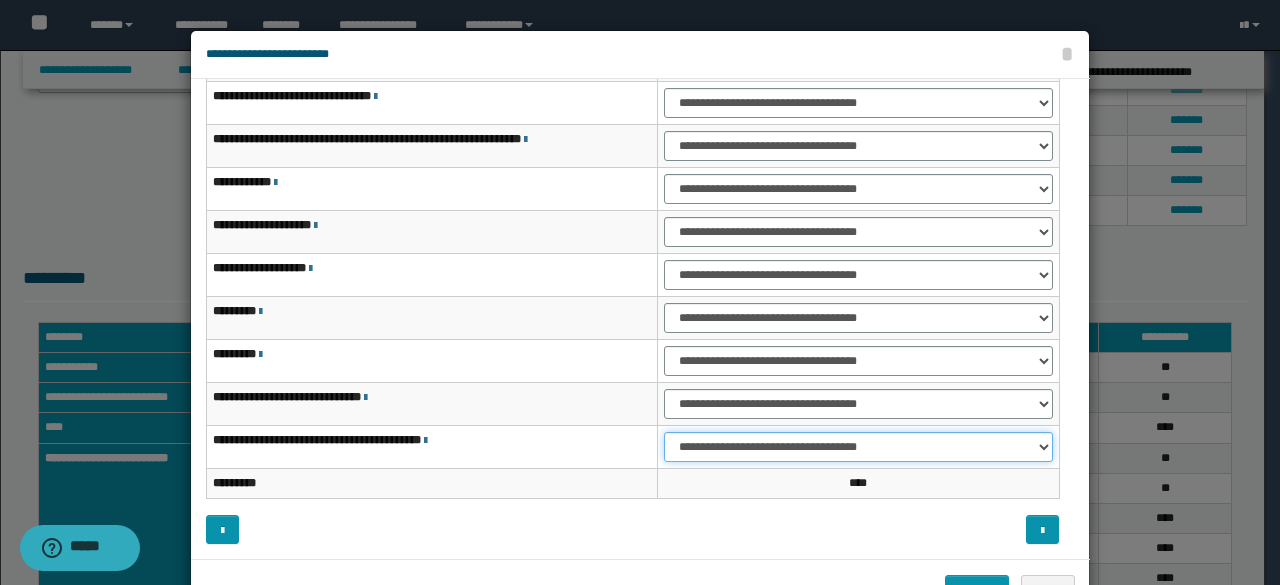 click on "**********" at bounding box center (858, 447) 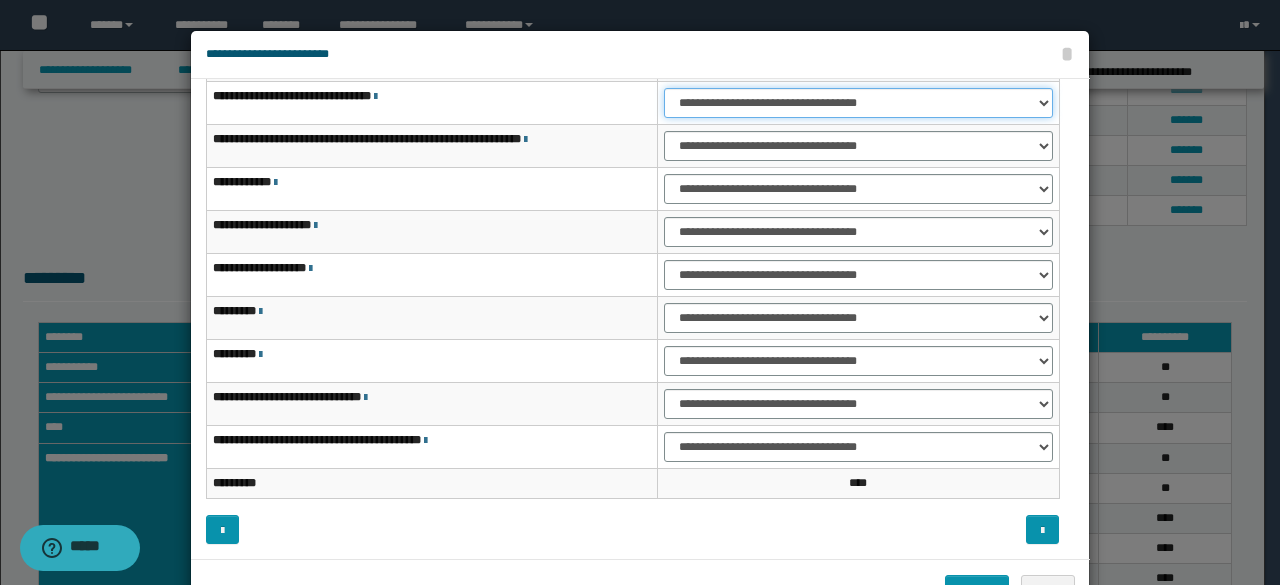 click on "**********" at bounding box center [858, 103] 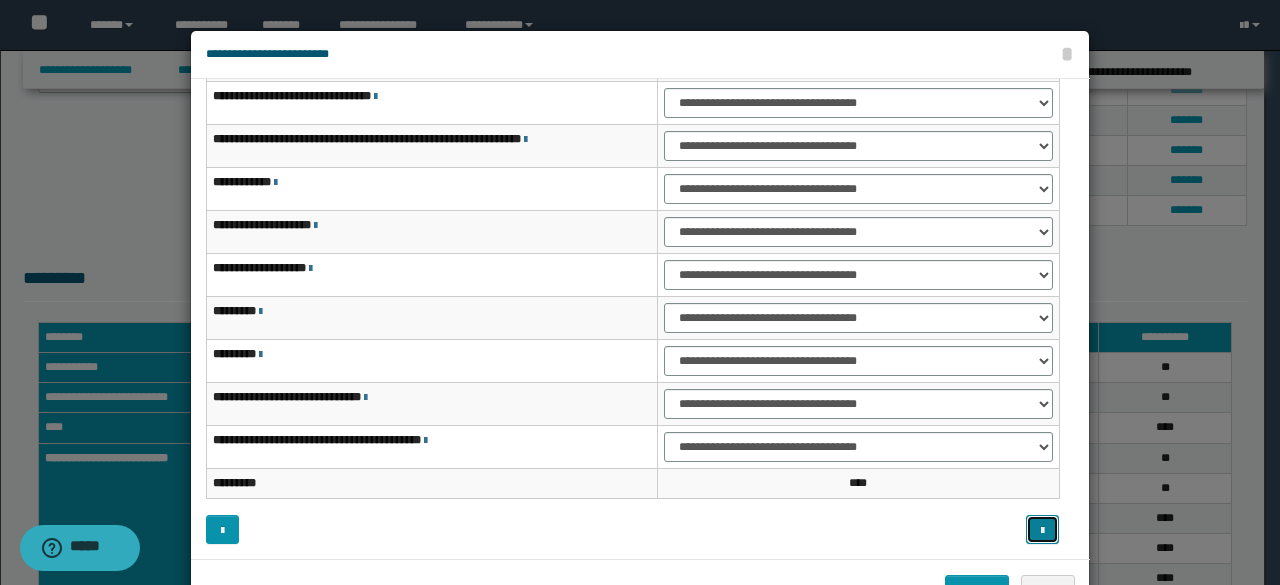 click at bounding box center (1042, 531) 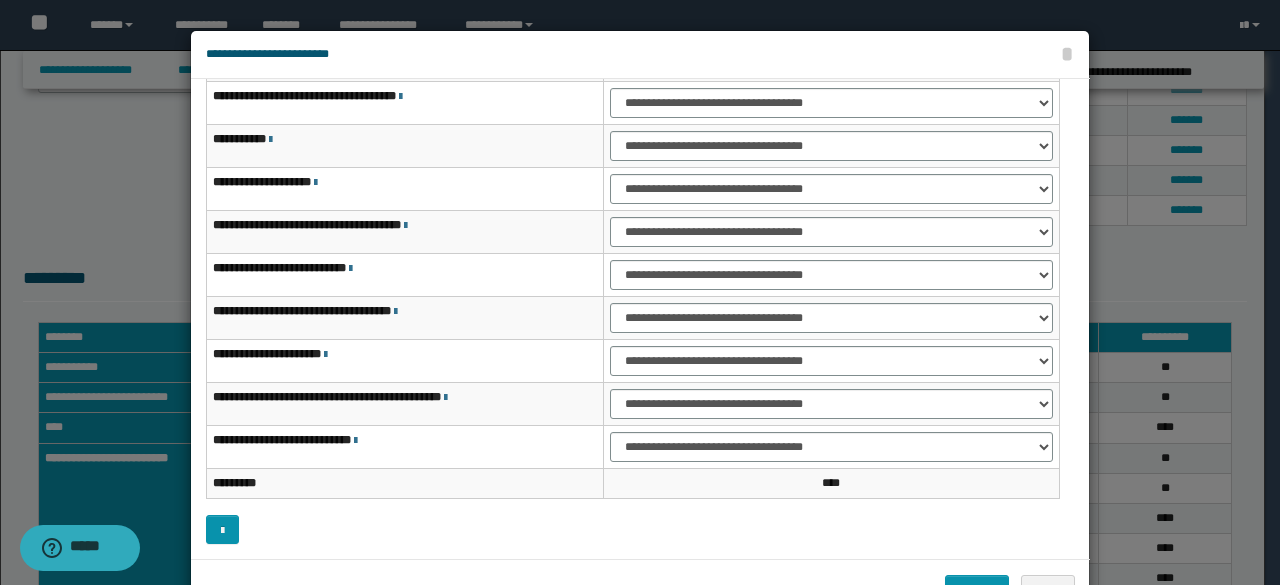 click on "**********" at bounding box center (831, 189) 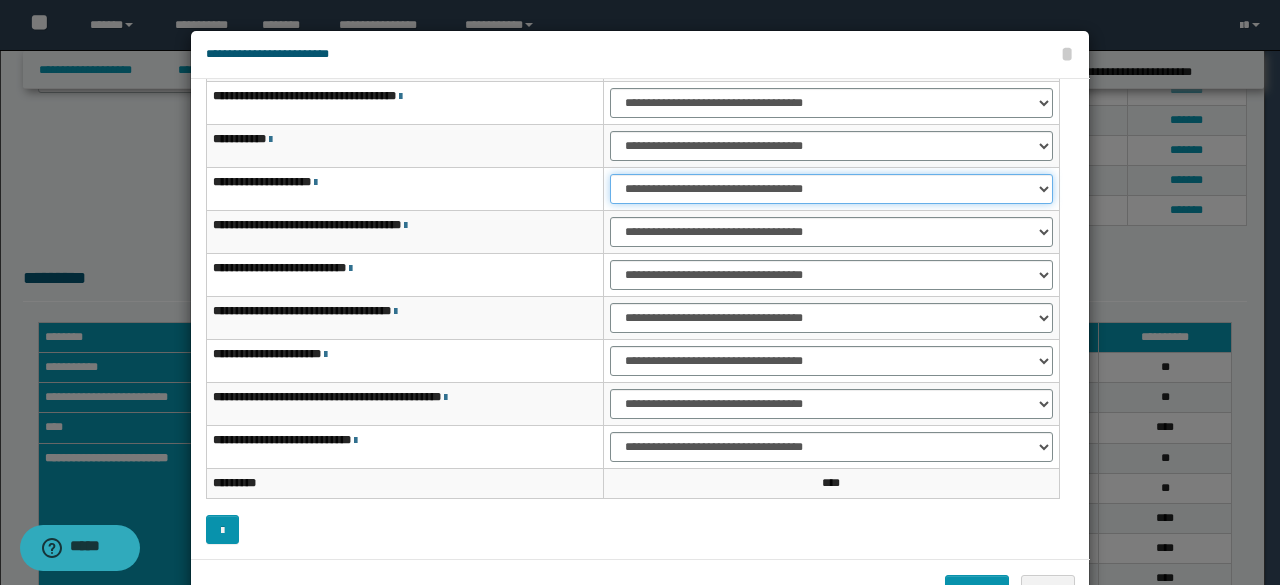 click on "**********" at bounding box center (831, 189) 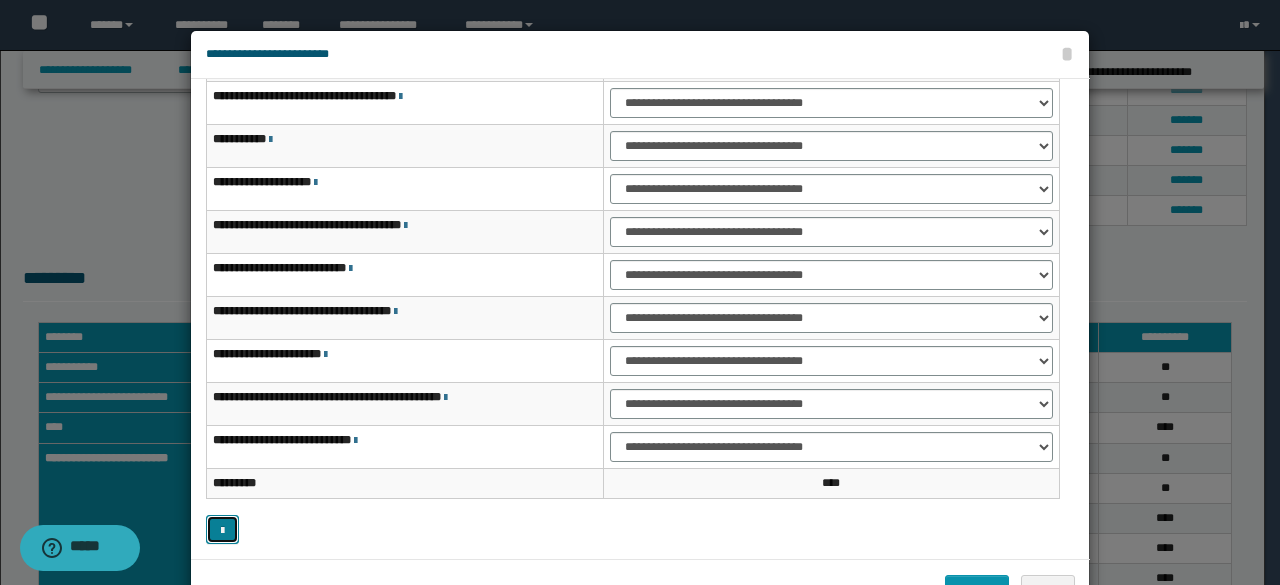 click at bounding box center [222, 529] 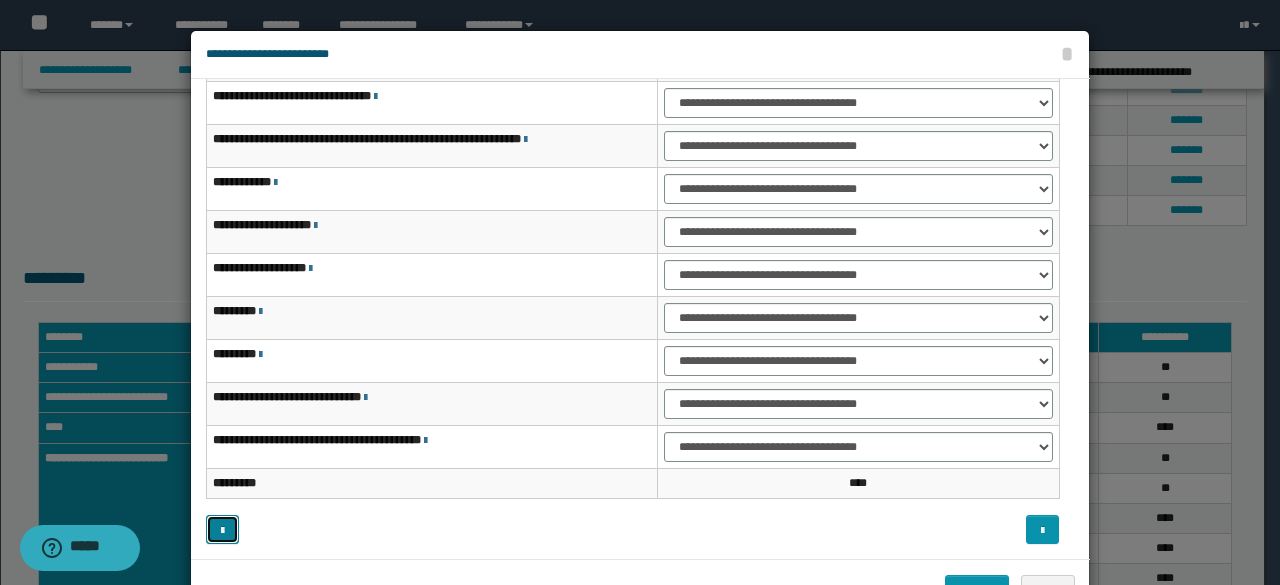 click at bounding box center [222, 529] 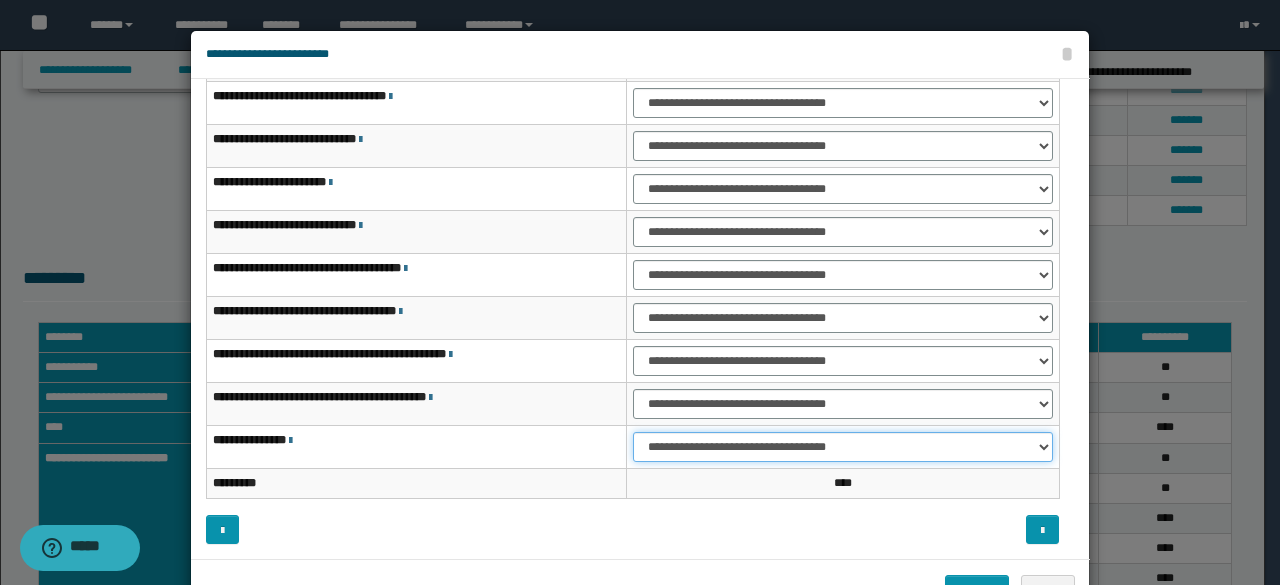 click on "**********" at bounding box center (843, 447) 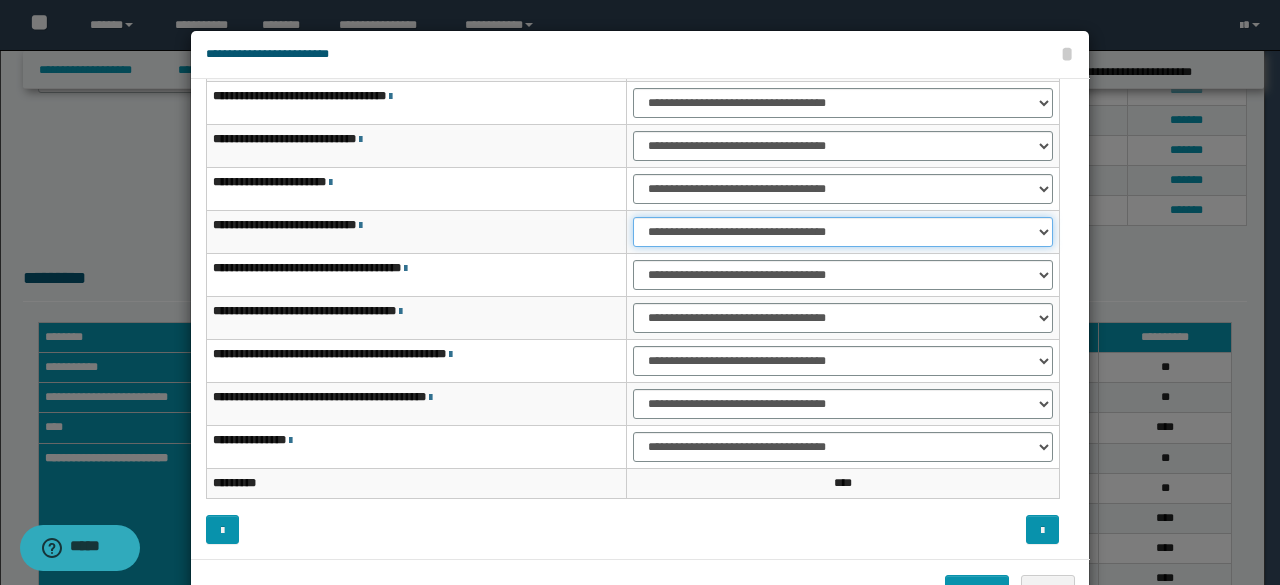 click on "**********" at bounding box center [843, 232] 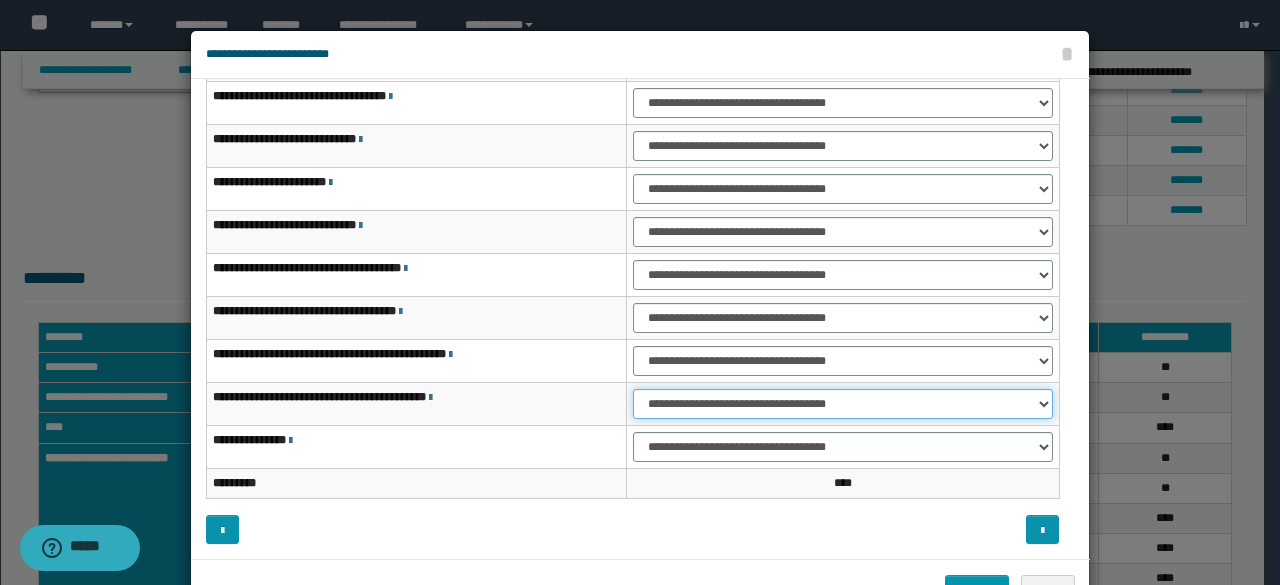 click on "**********" at bounding box center [843, 404] 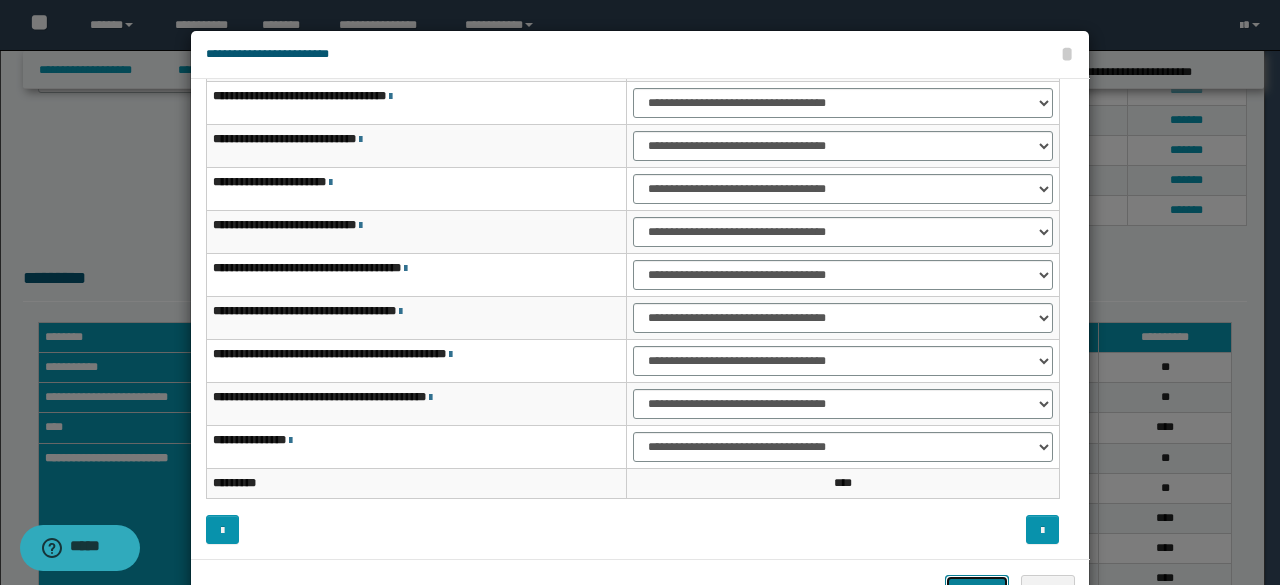 click on "*******" at bounding box center [977, 589] 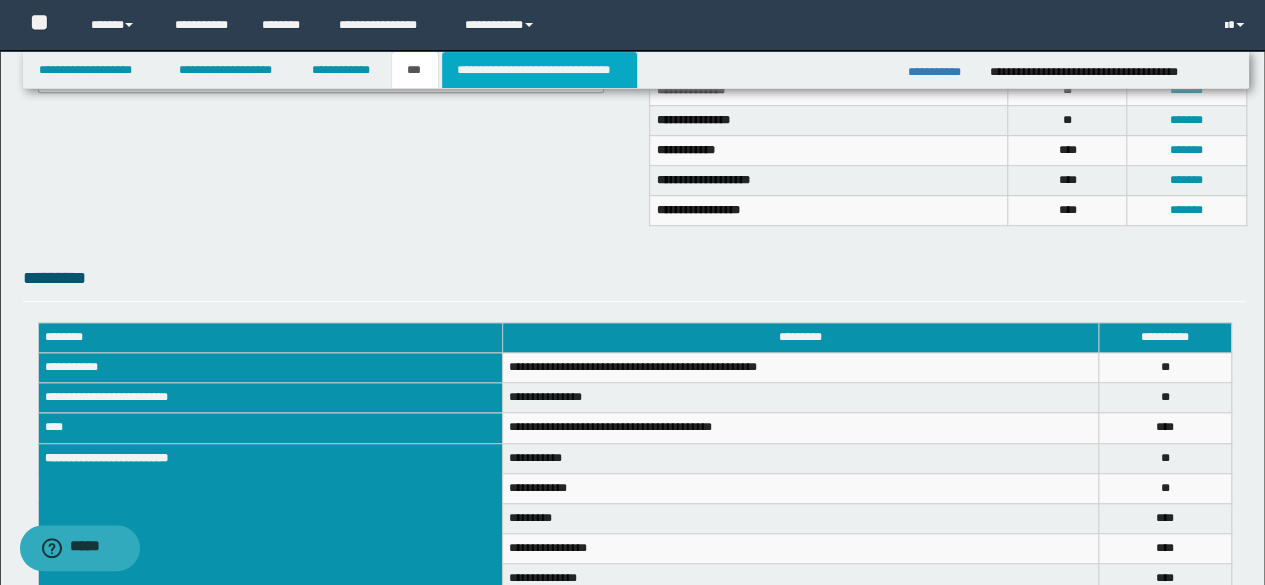 click on "**********" at bounding box center (539, 70) 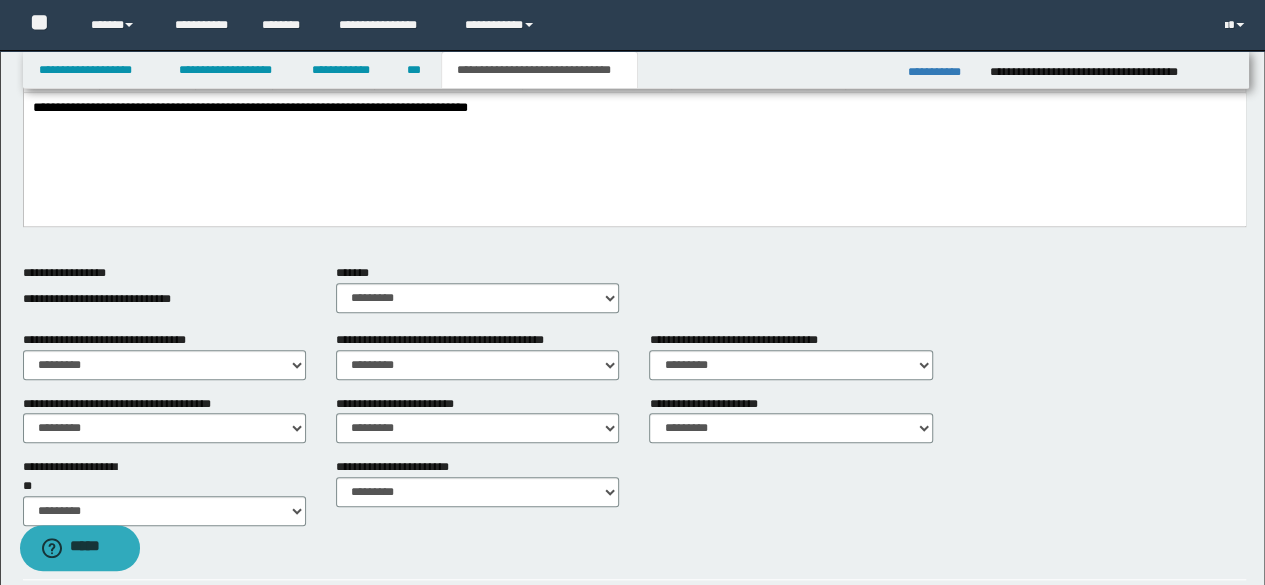 click on "**********" at bounding box center [249, 106] 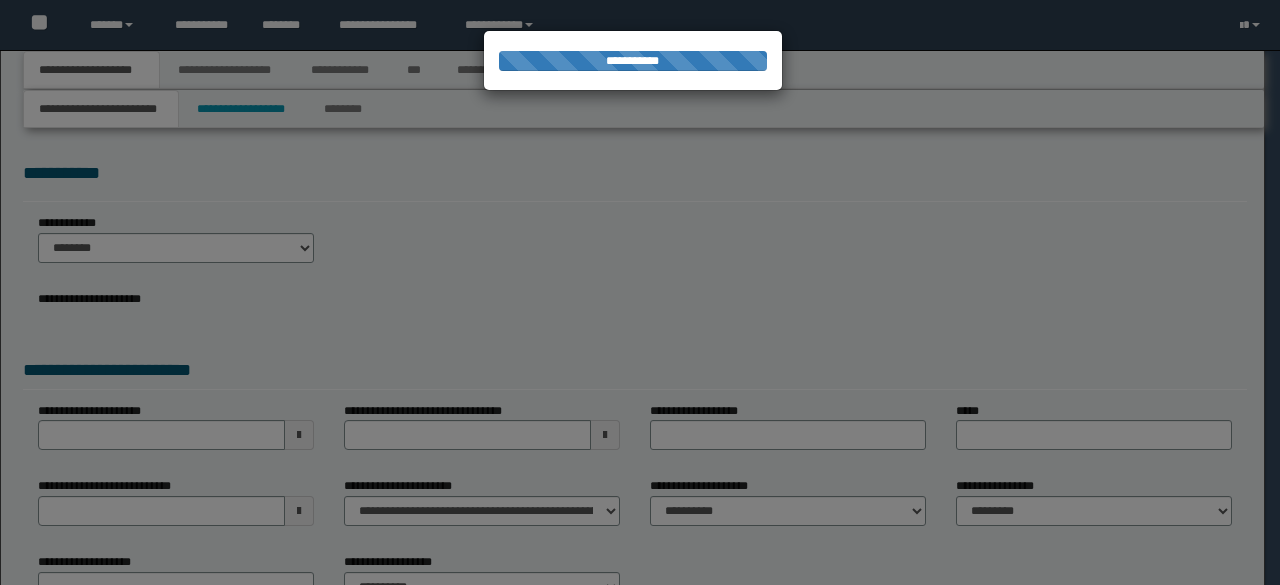 scroll, scrollTop: 0, scrollLeft: 0, axis: both 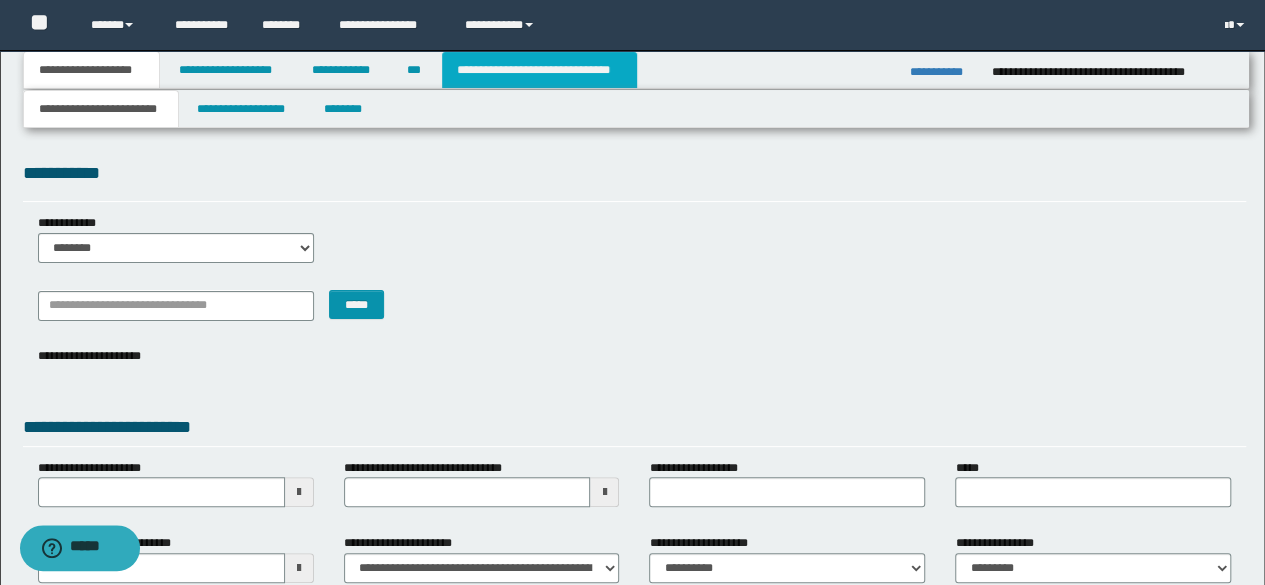 click on "**********" at bounding box center (539, 70) 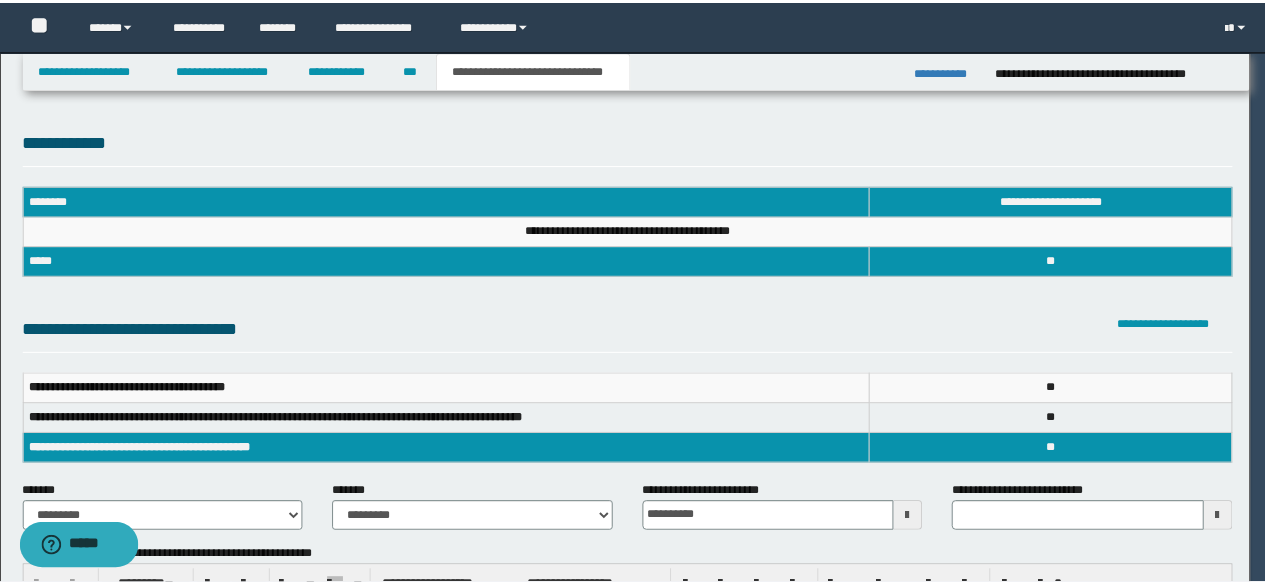scroll, scrollTop: 0, scrollLeft: 0, axis: both 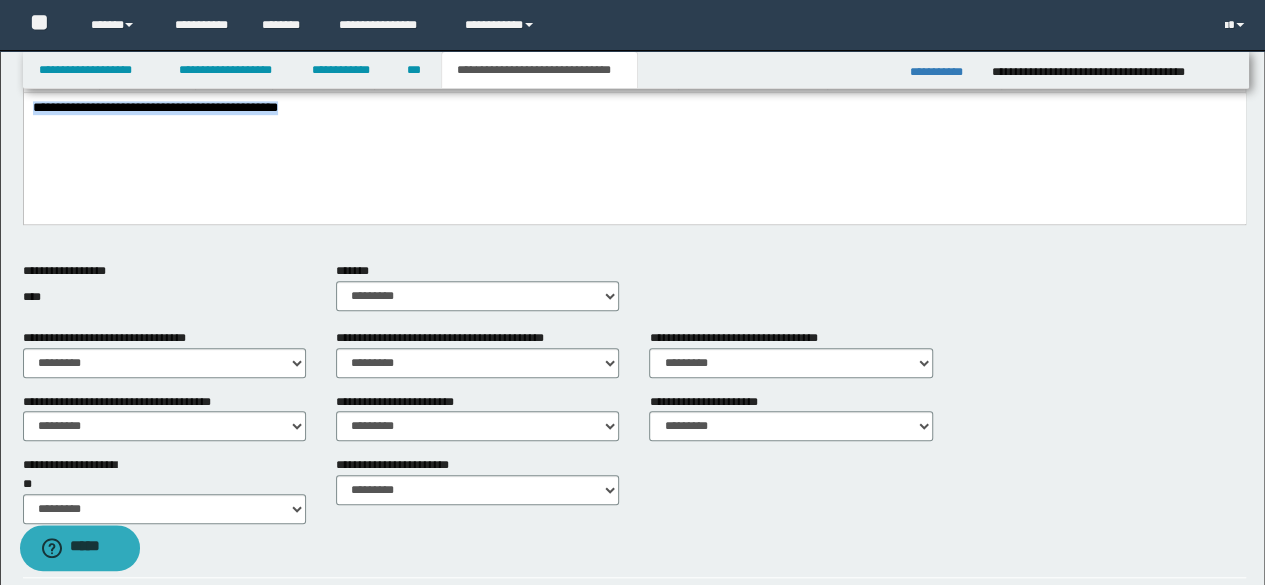 drag, startPoint x: 353, startPoint y: 113, endPoint x: 0, endPoint y: 81, distance: 354.44745 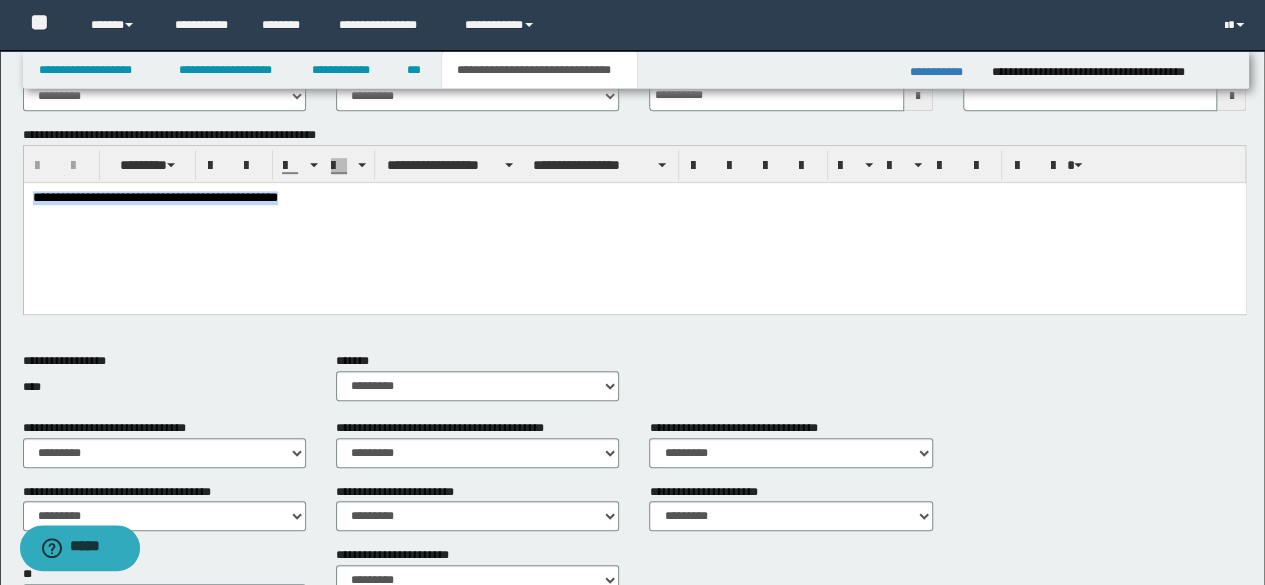 scroll, scrollTop: 392, scrollLeft: 0, axis: vertical 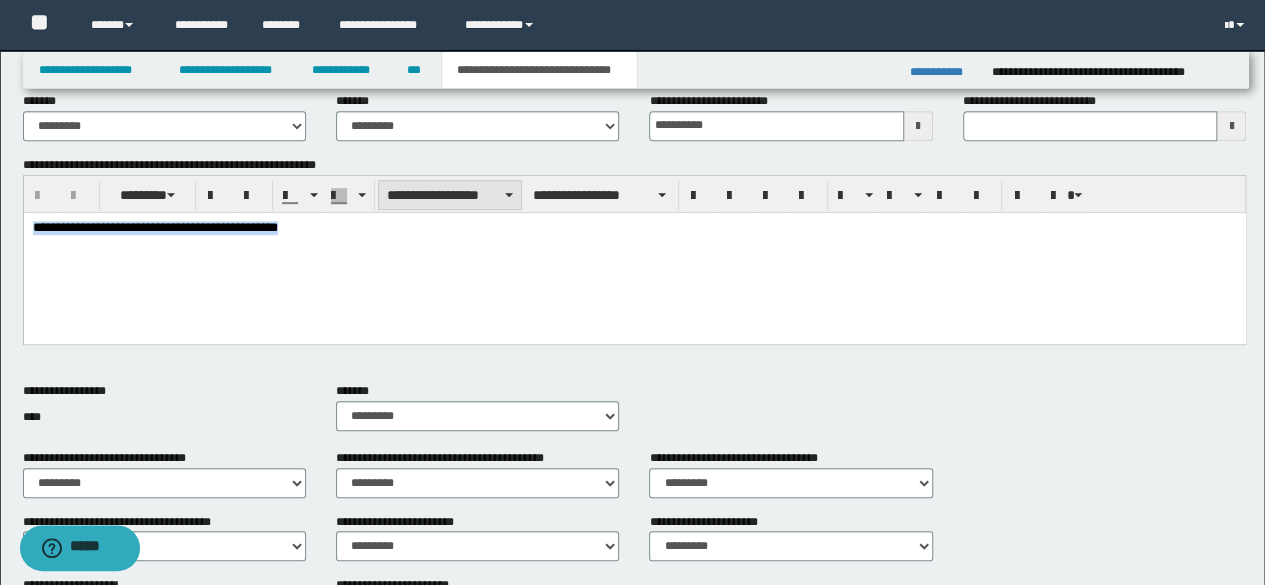 click on "**********" at bounding box center [450, 195] 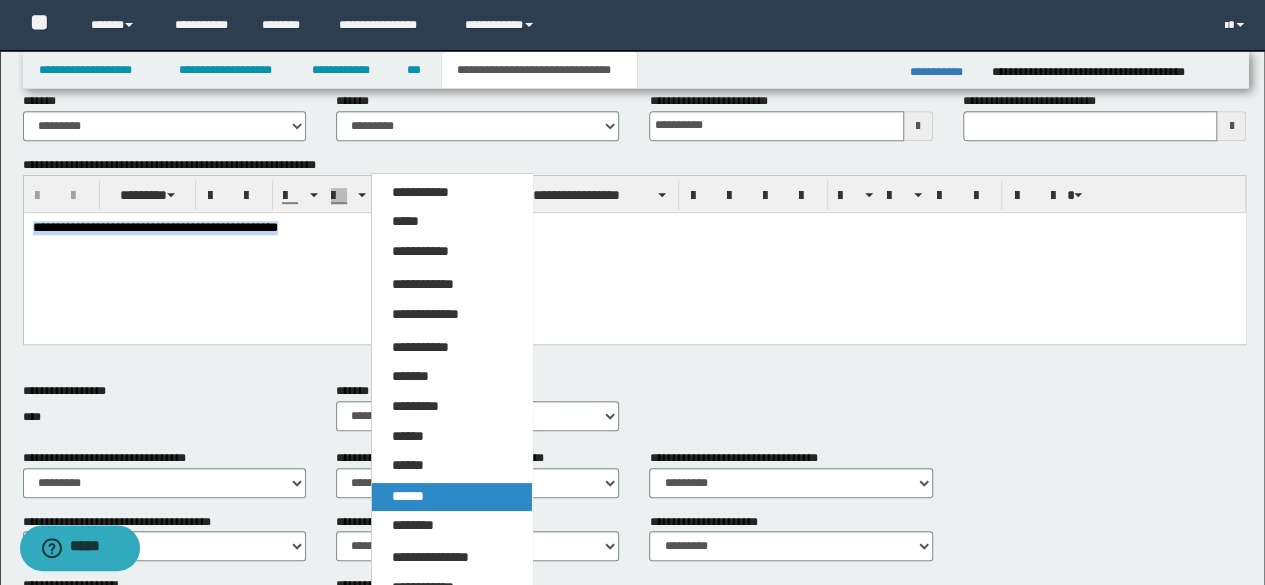 click on "******" at bounding box center [451, 497] 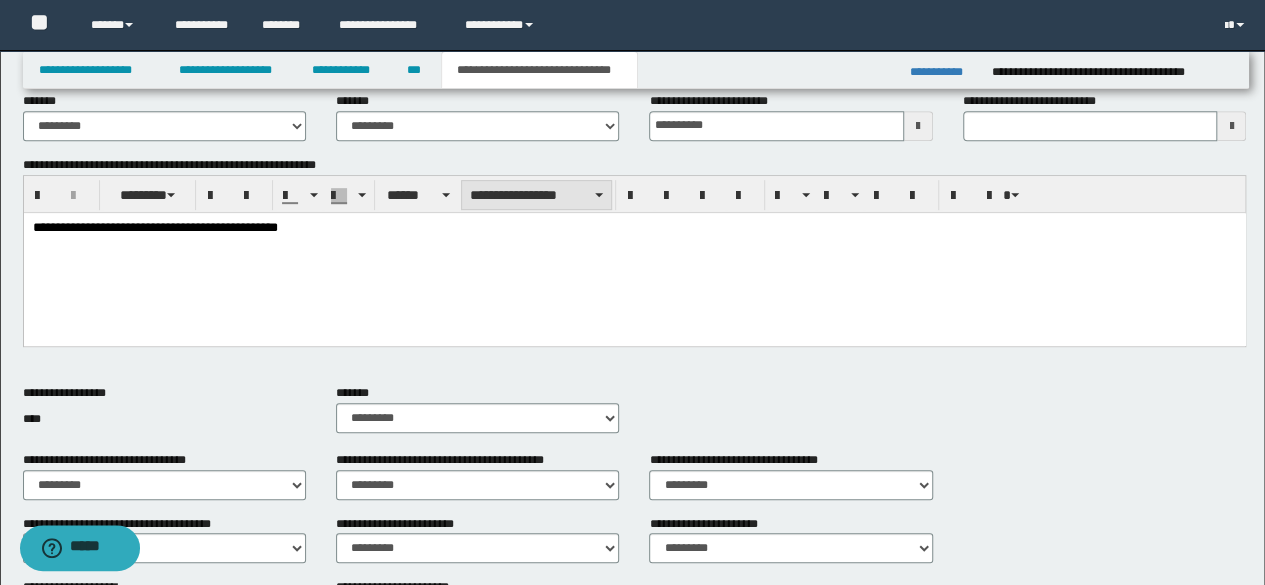 click on "**********" at bounding box center [536, 195] 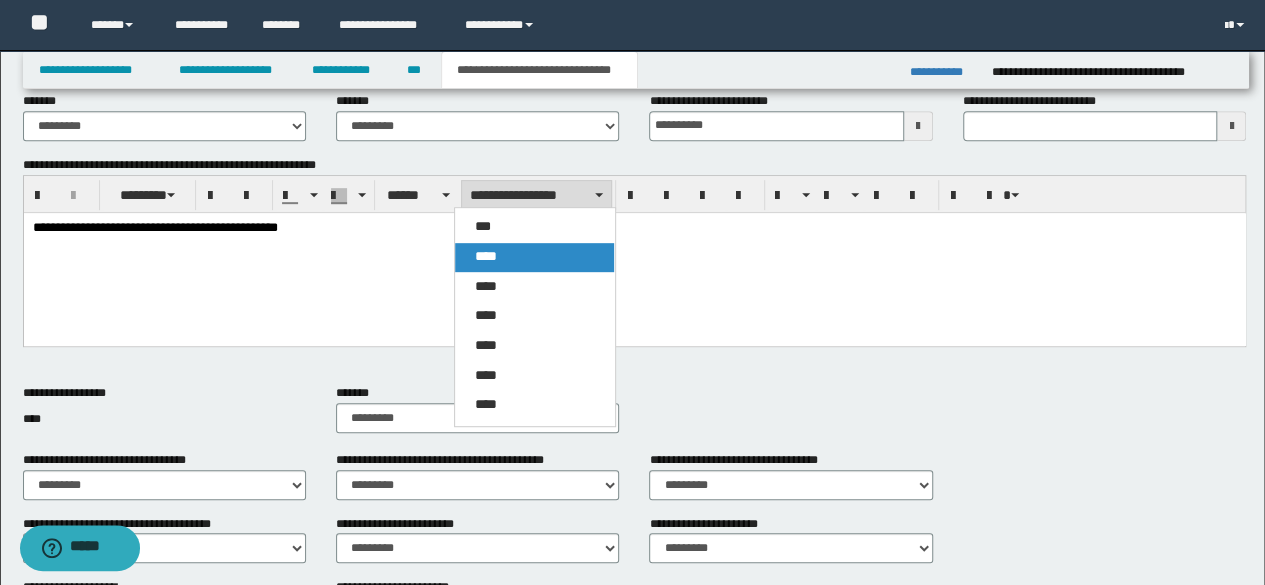 click on "****" at bounding box center [534, 257] 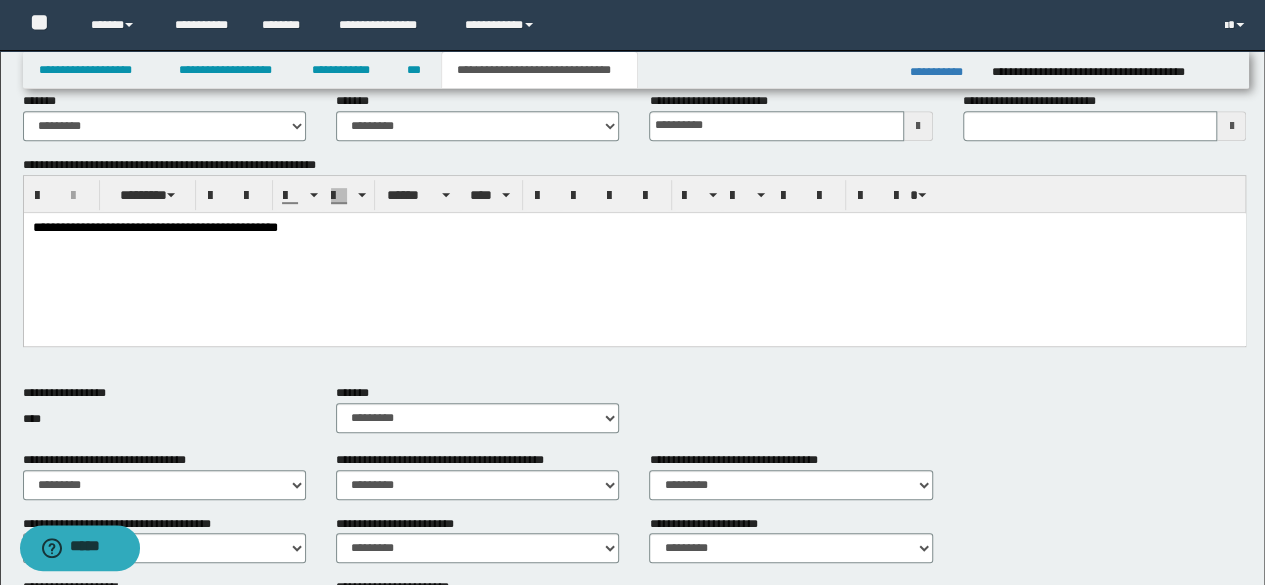 click on "**********" at bounding box center [634, 253] 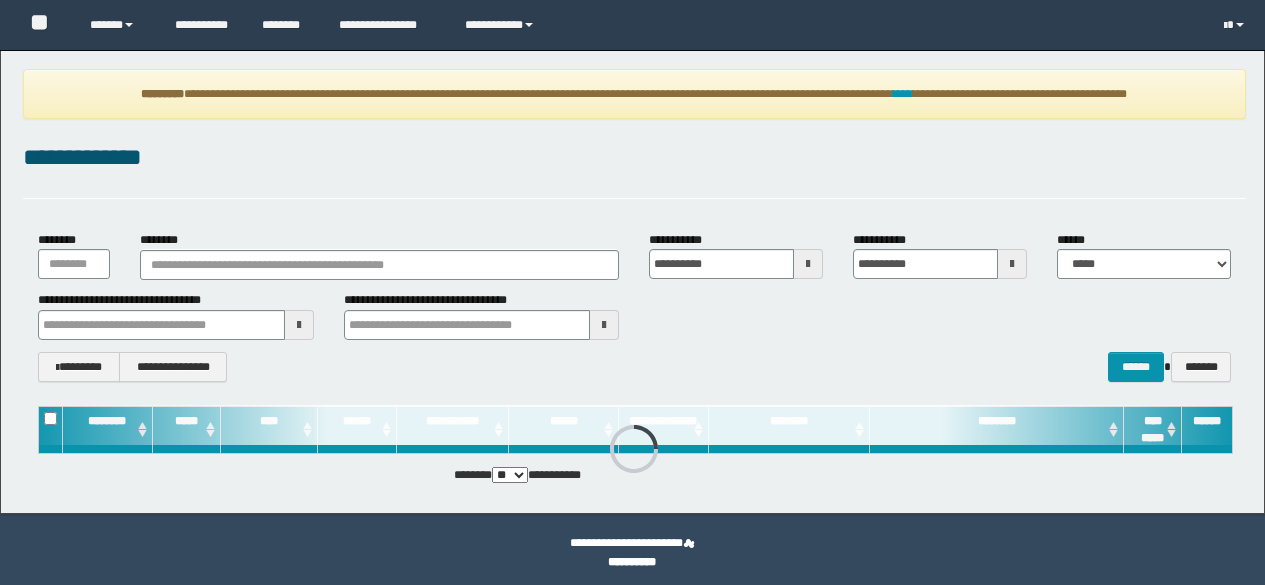 scroll, scrollTop: 0, scrollLeft: 0, axis: both 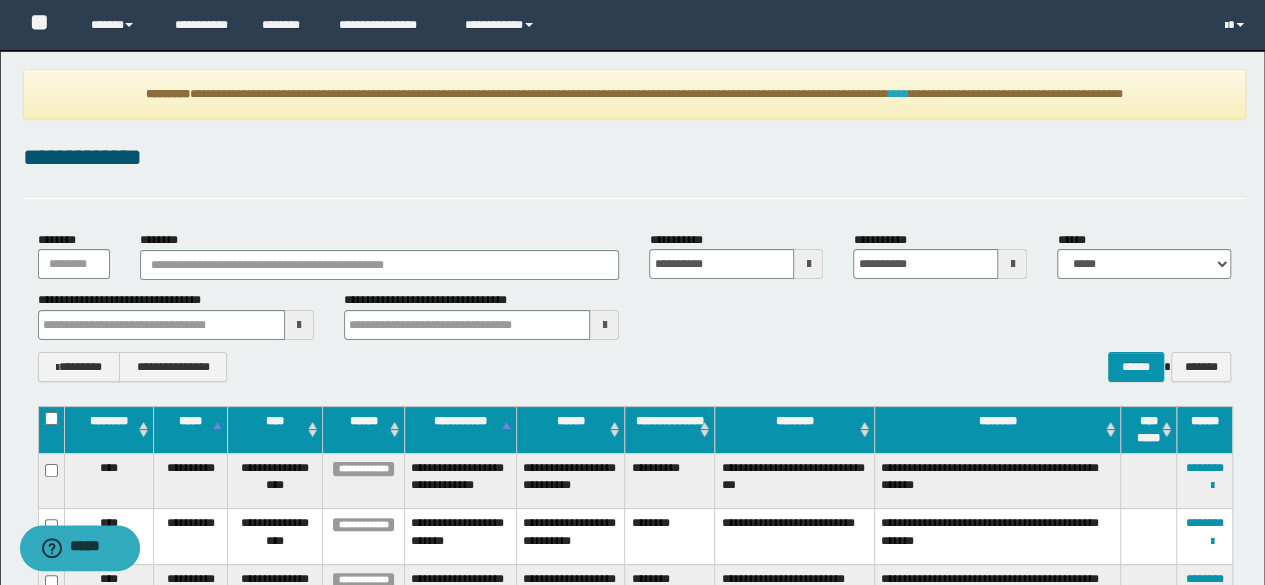 click on "****" at bounding box center (898, 94) 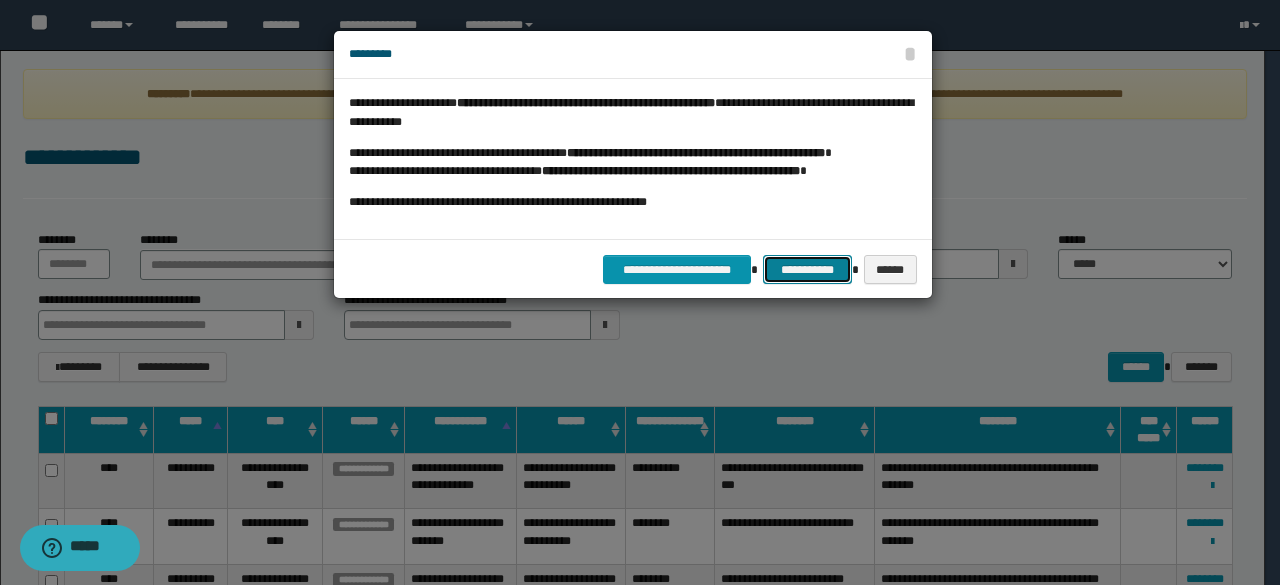 click on "**********" at bounding box center (807, 269) 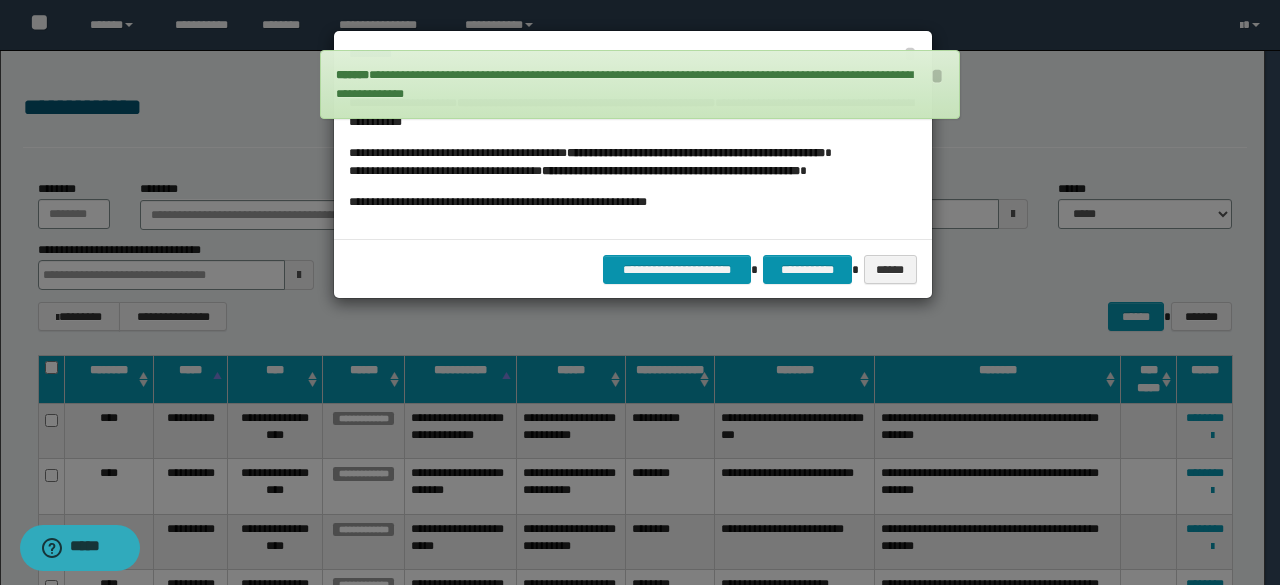 click at bounding box center (640, 292) 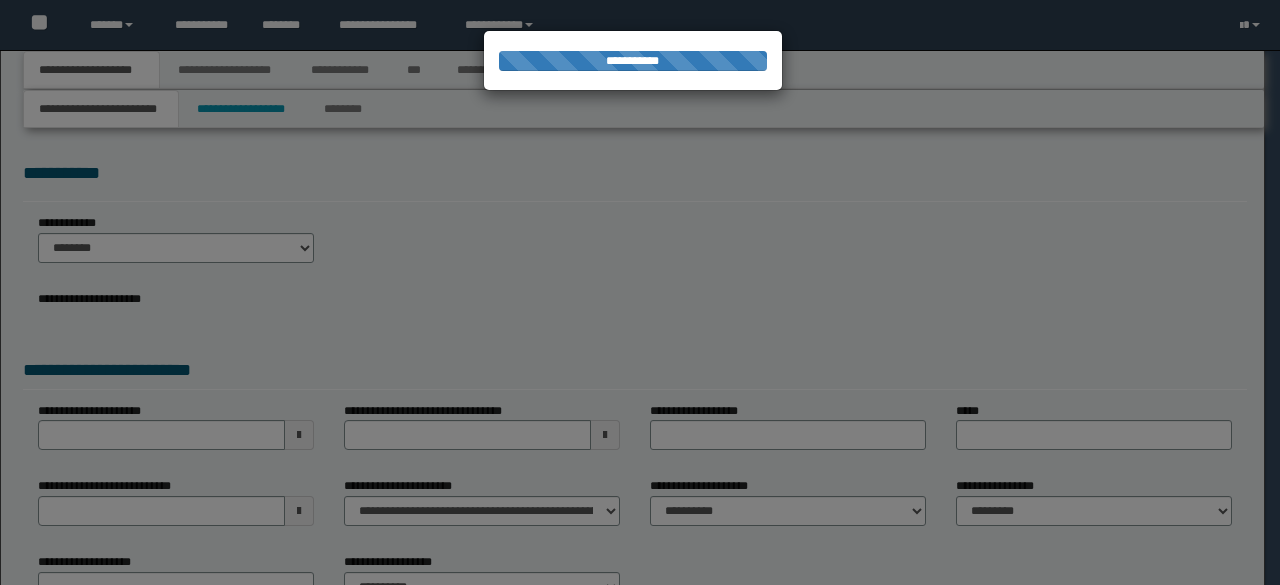 scroll, scrollTop: 0, scrollLeft: 0, axis: both 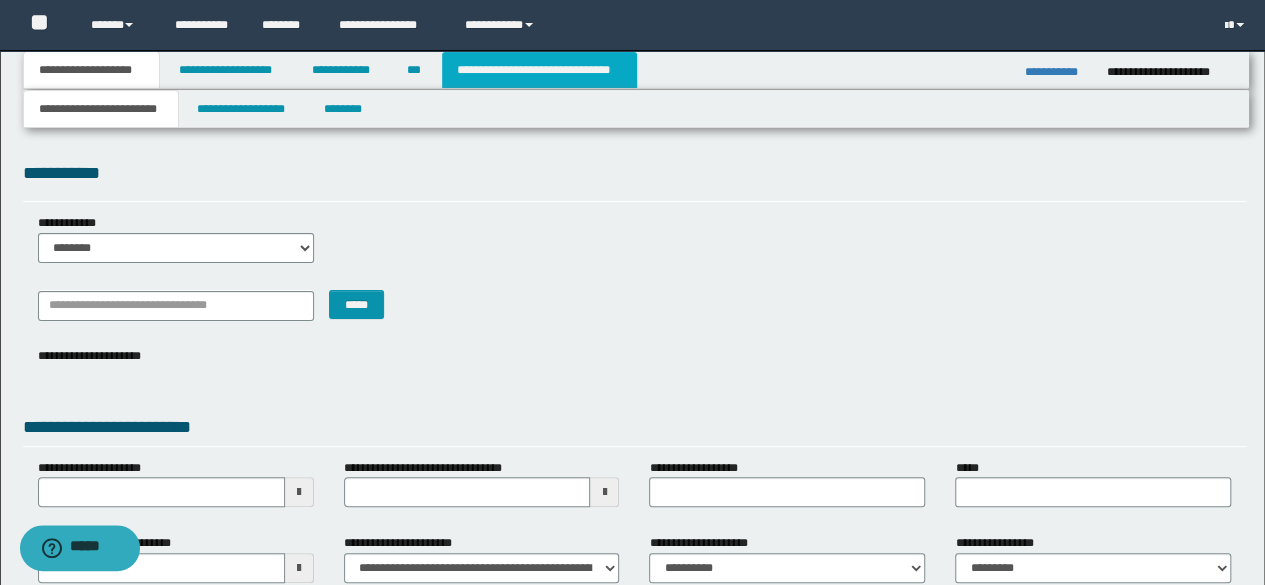 click on "**********" at bounding box center (539, 70) 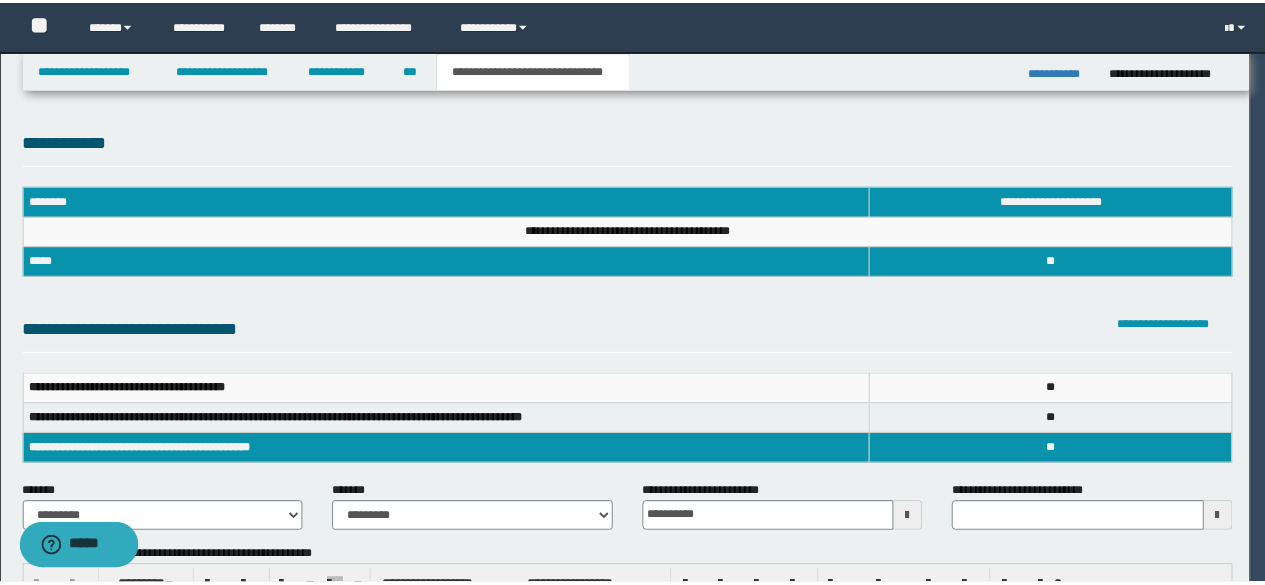 scroll, scrollTop: 0, scrollLeft: 0, axis: both 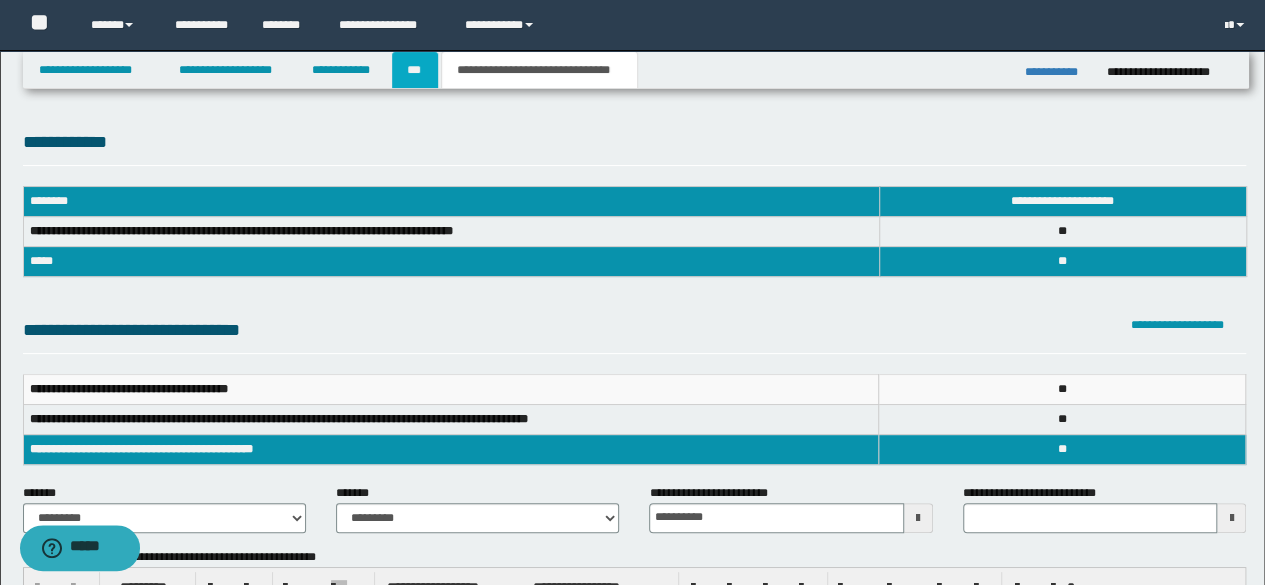 click on "***" at bounding box center (415, 70) 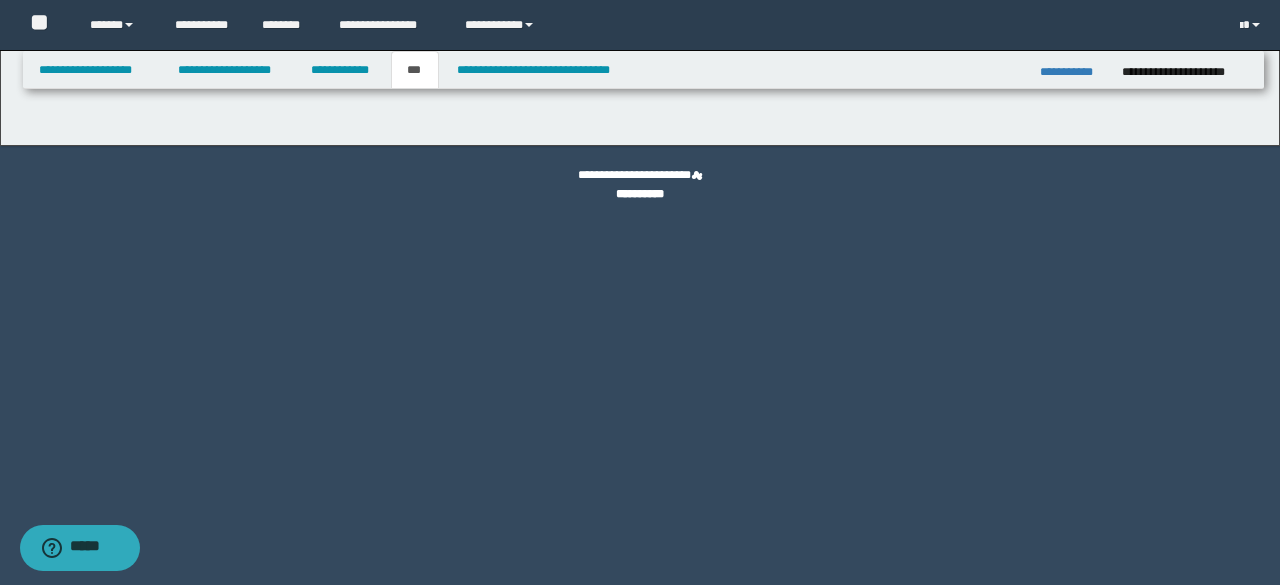 select on "***" 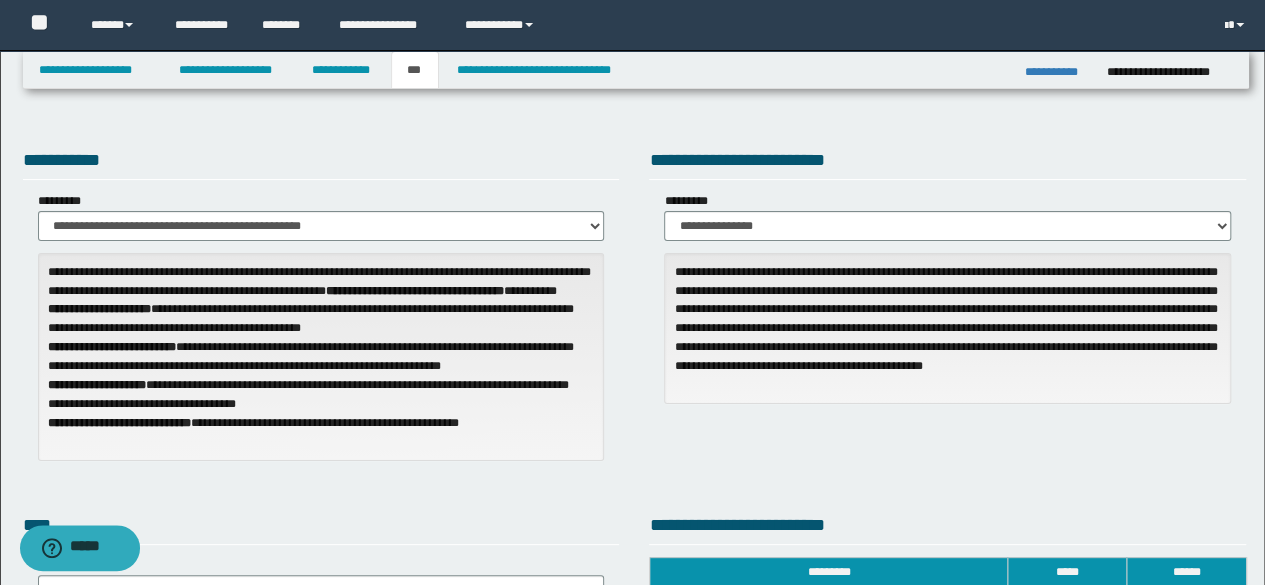 scroll, scrollTop: 512, scrollLeft: 0, axis: vertical 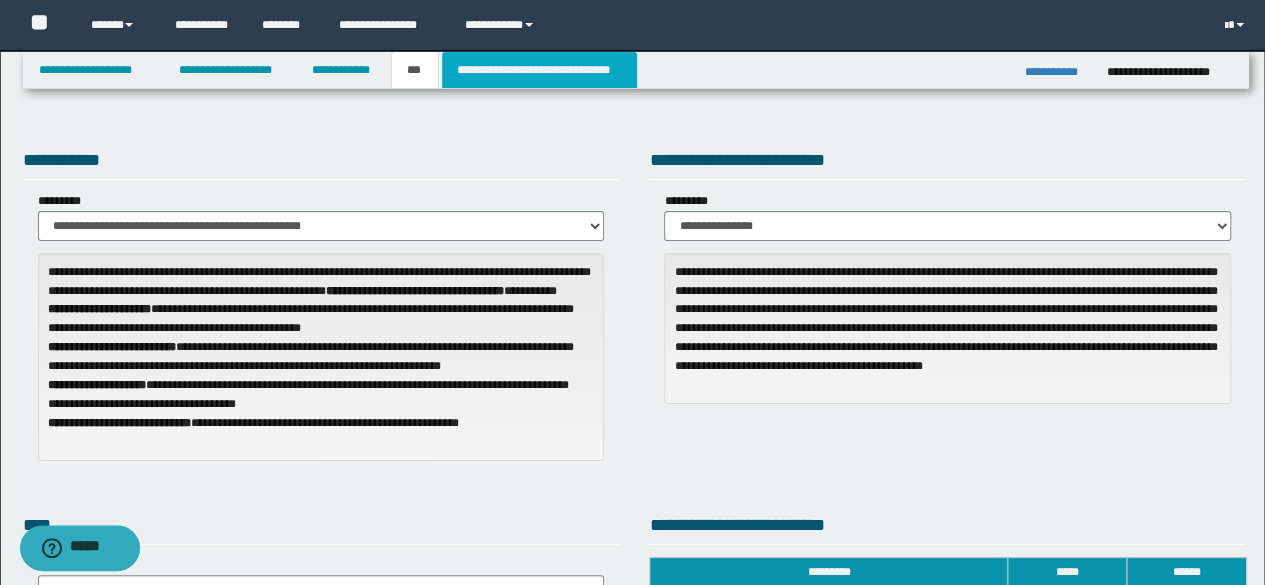 click on "**********" at bounding box center [539, 70] 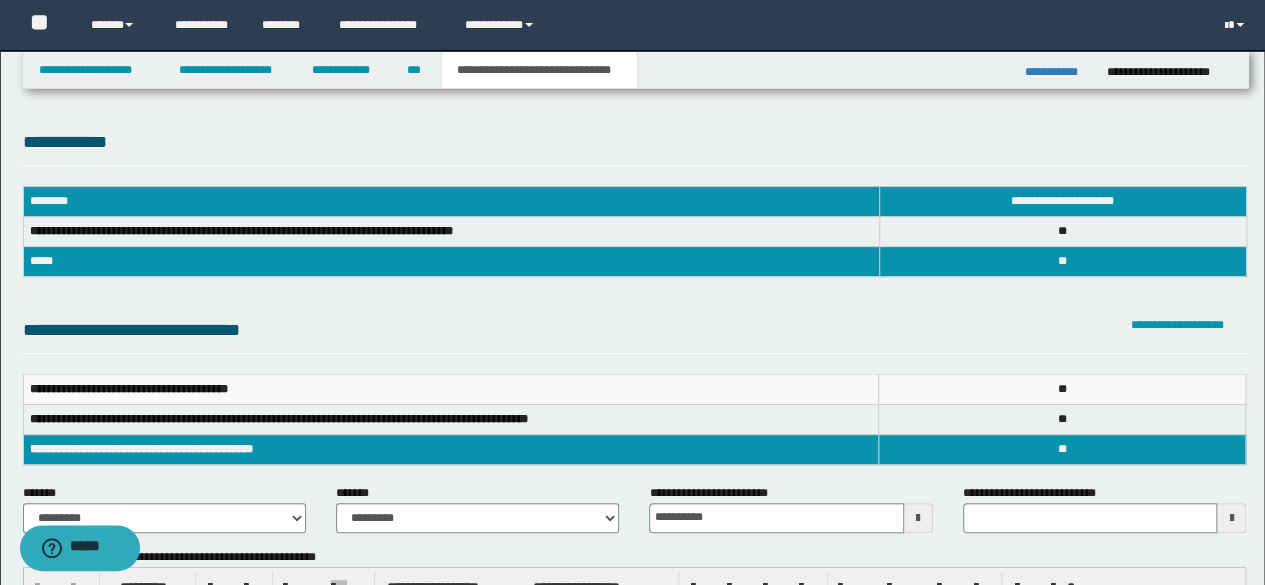 scroll, scrollTop: 512, scrollLeft: 0, axis: vertical 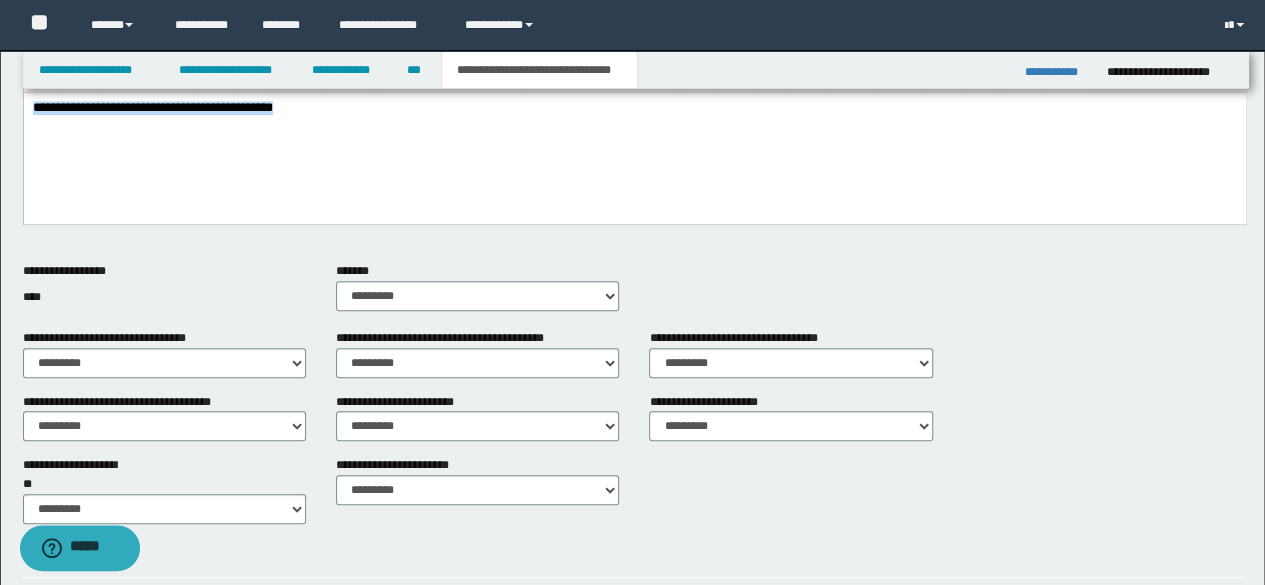 drag, startPoint x: 301, startPoint y: 113, endPoint x: 23, endPoint y: 211, distance: 294.7677 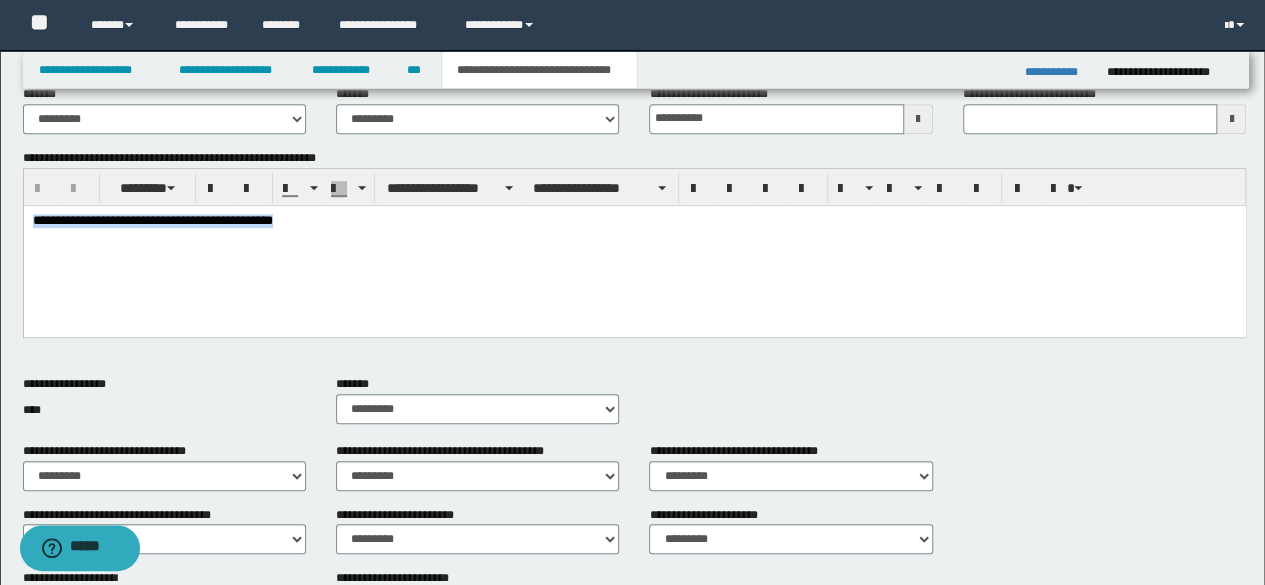 scroll, scrollTop: 392, scrollLeft: 0, axis: vertical 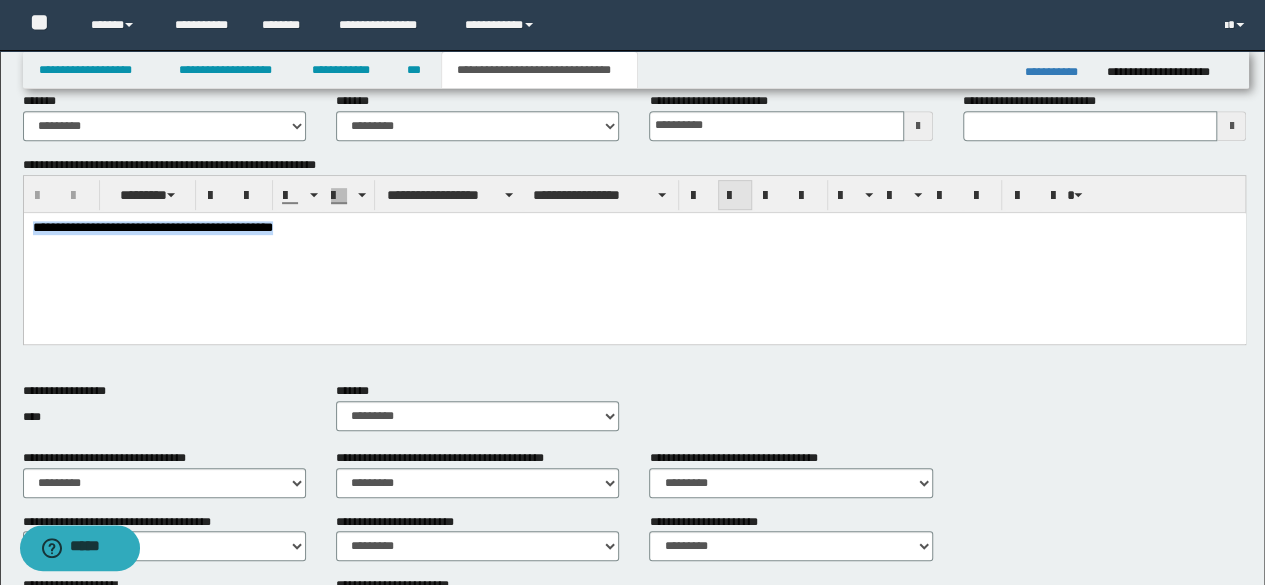 type 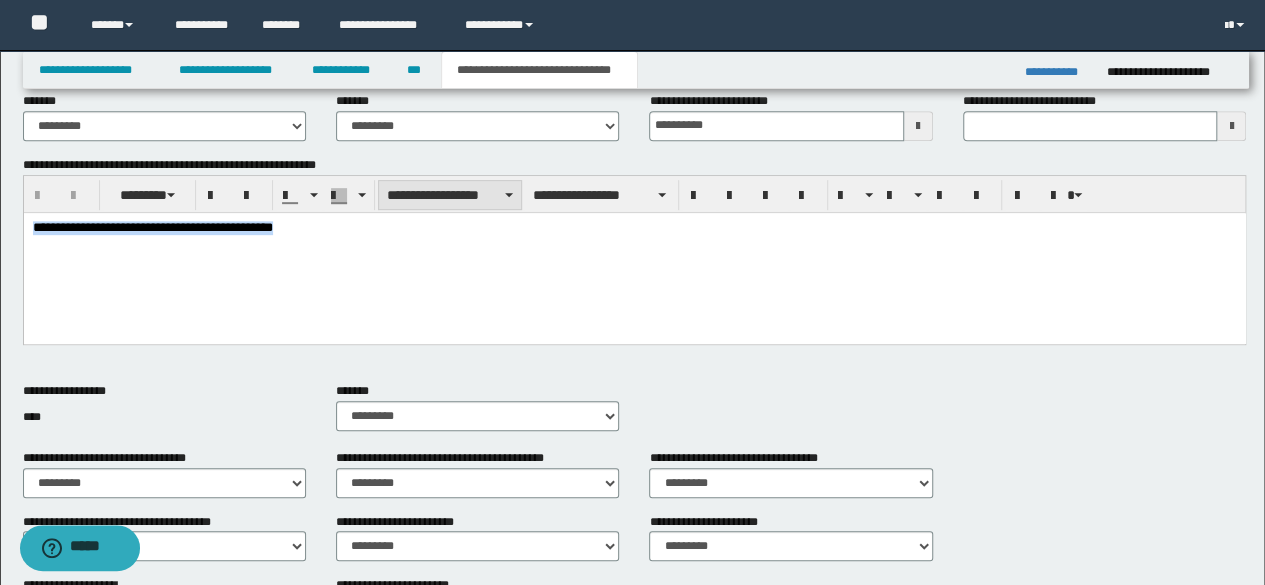 click on "**********" at bounding box center [450, 195] 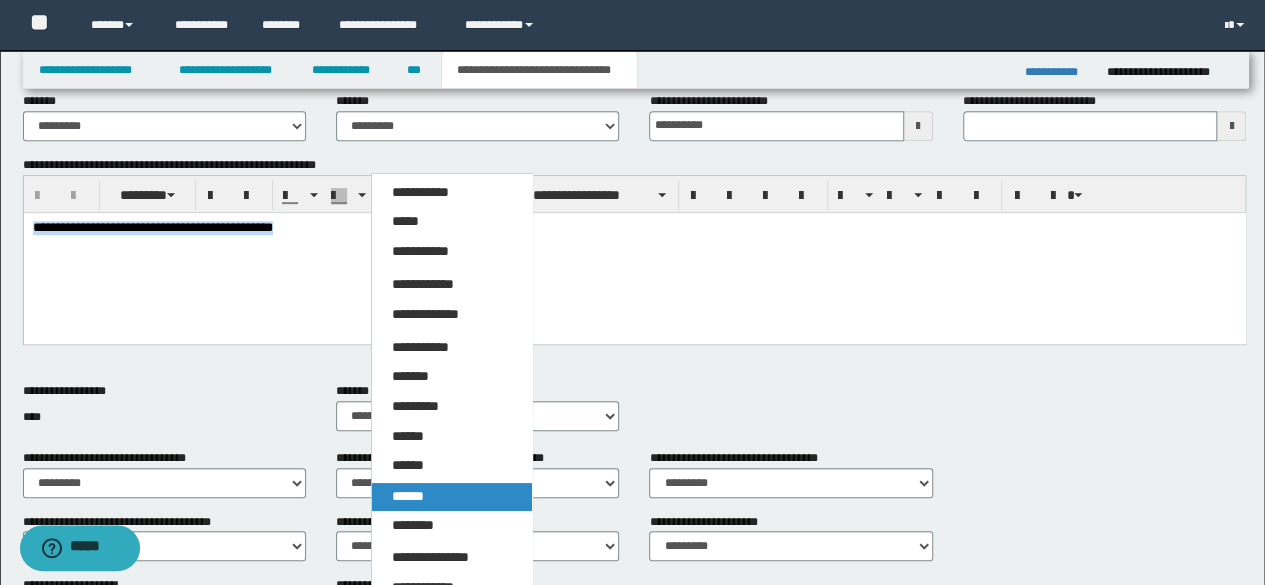 click on "******" at bounding box center [451, 497] 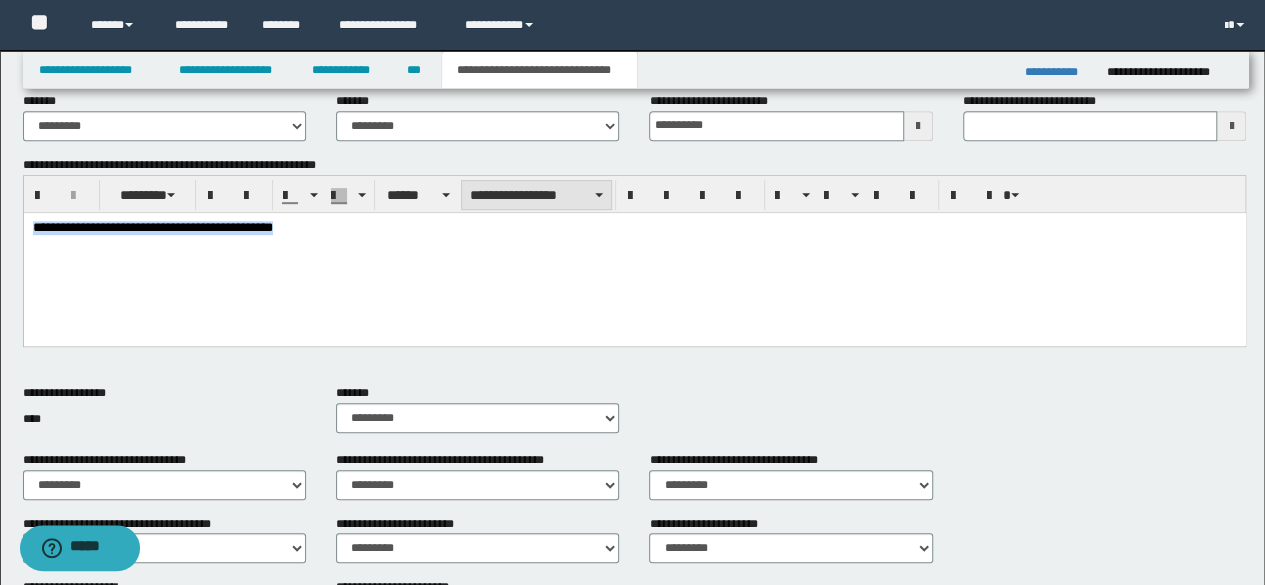 click on "**********" at bounding box center [536, 195] 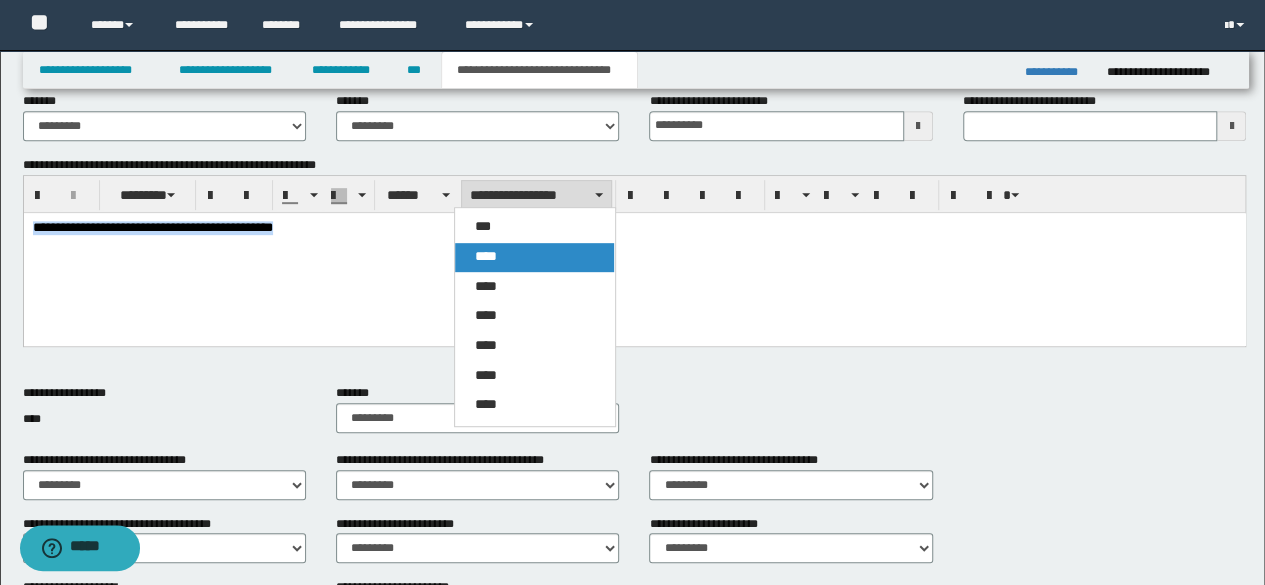 click on "****" at bounding box center (534, 257) 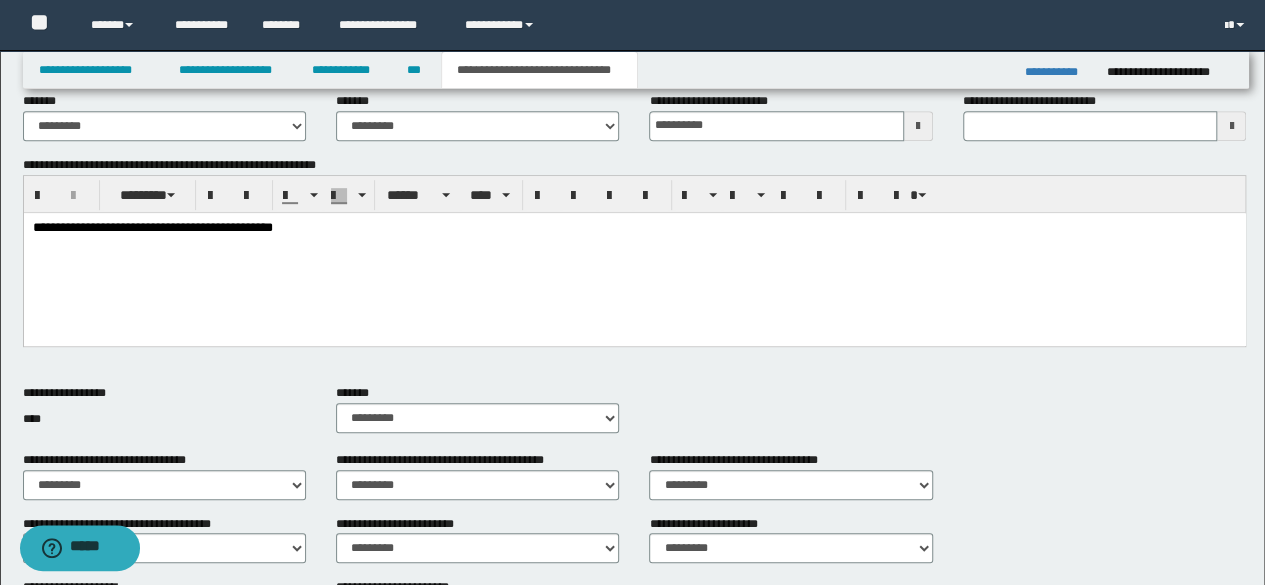 scroll, scrollTop: 0, scrollLeft: 0, axis: both 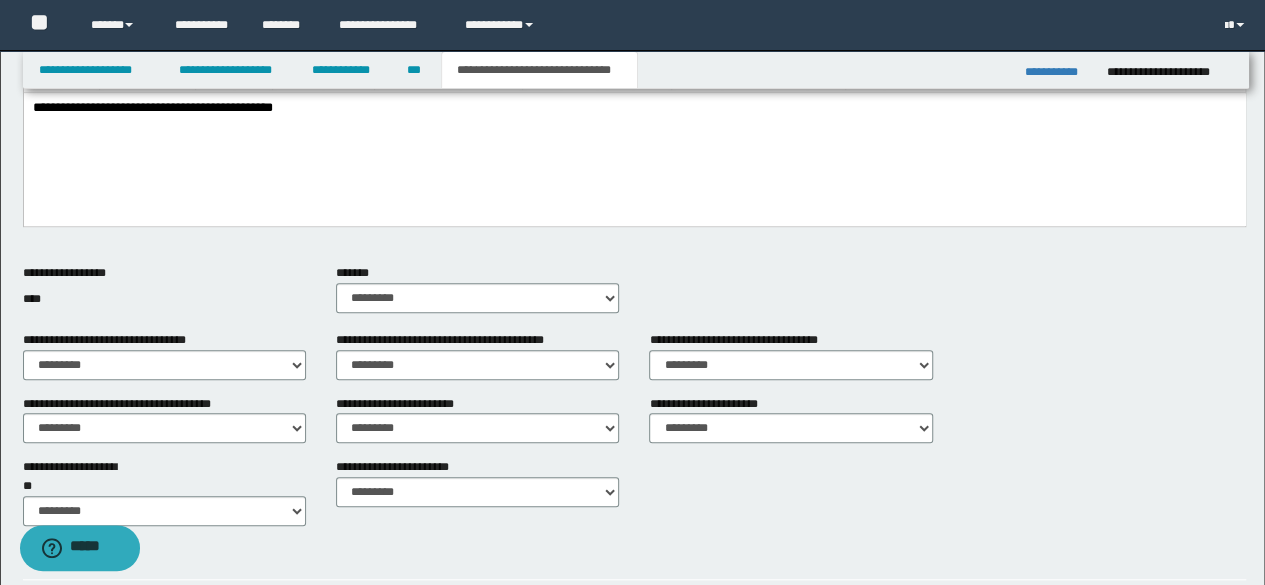 click on "**********" at bounding box center (635, 217) 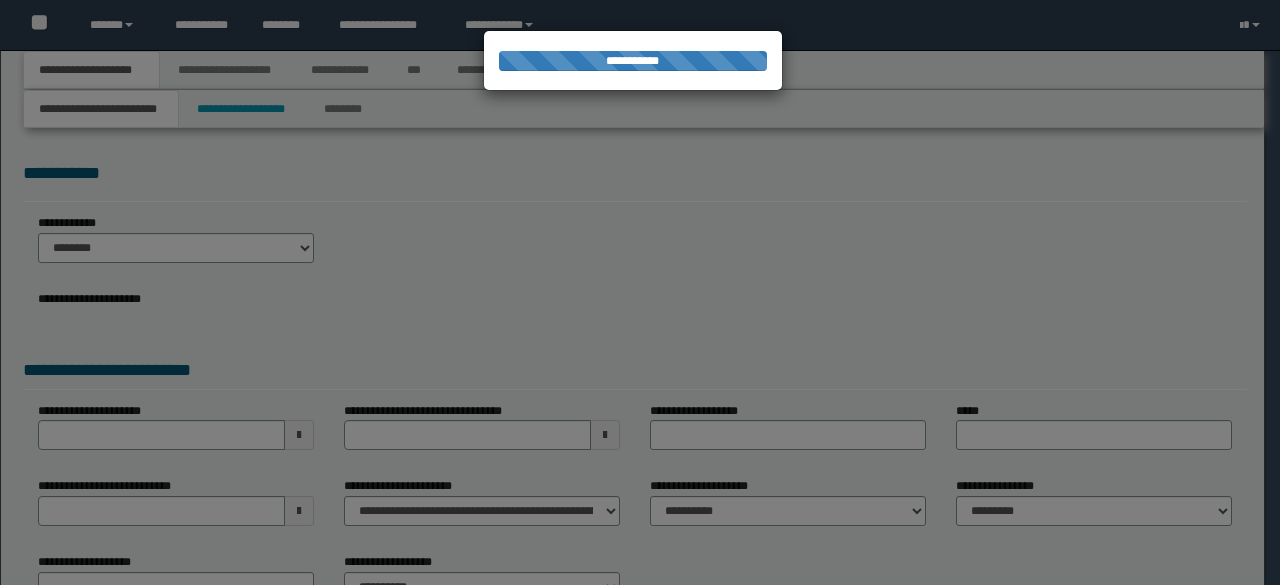 scroll, scrollTop: 0, scrollLeft: 0, axis: both 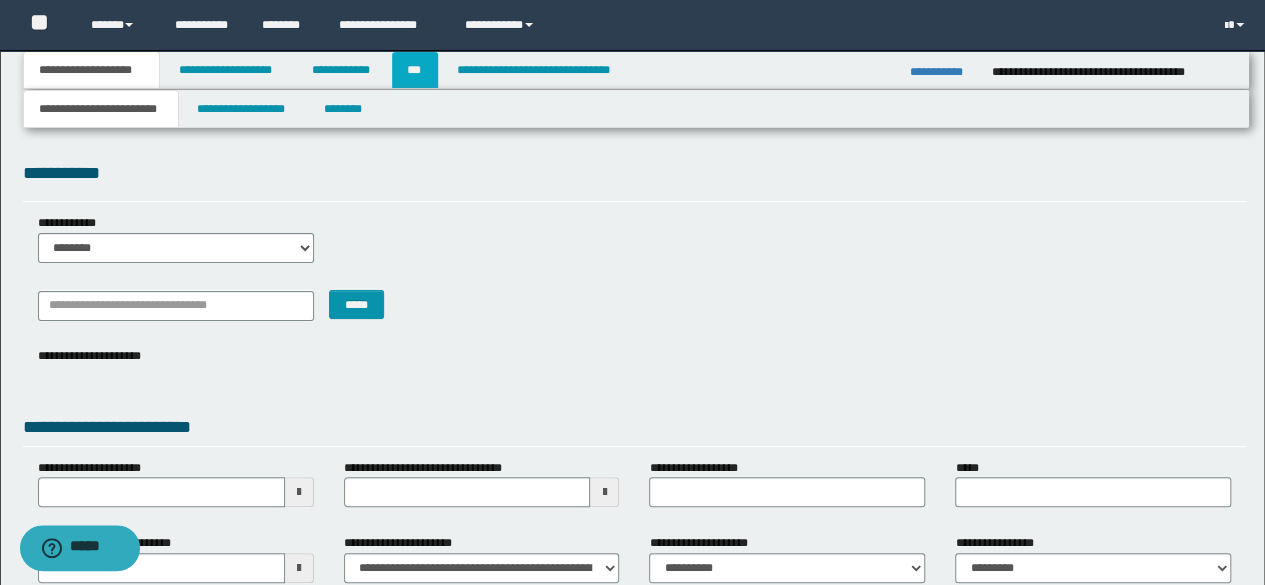 click on "***" at bounding box center [415, 70] 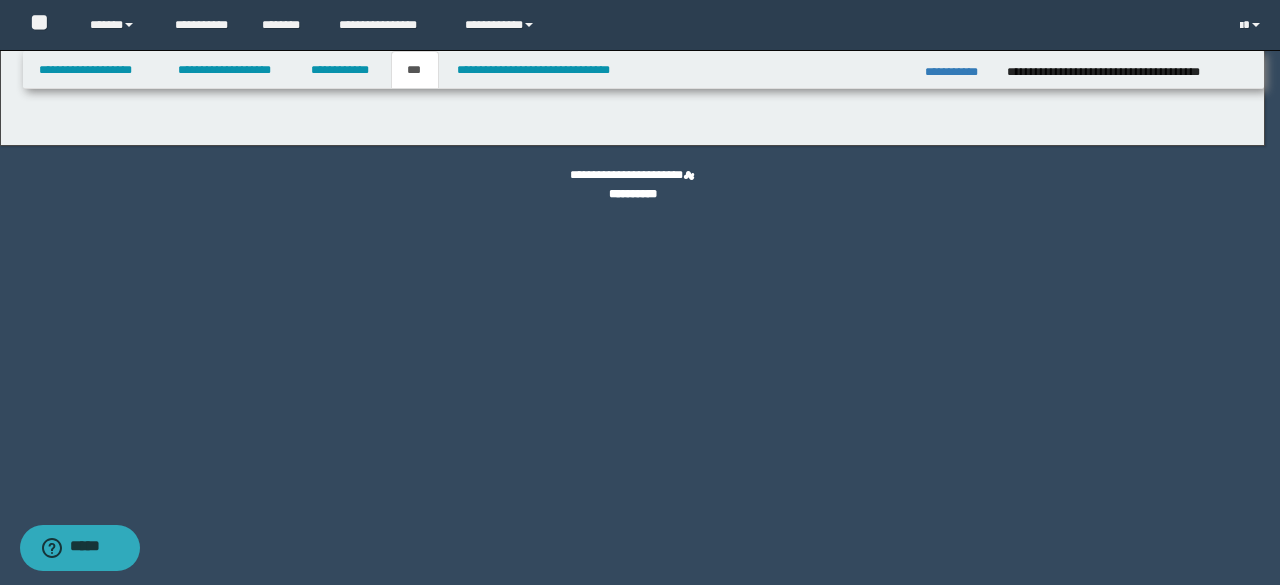select on "***" 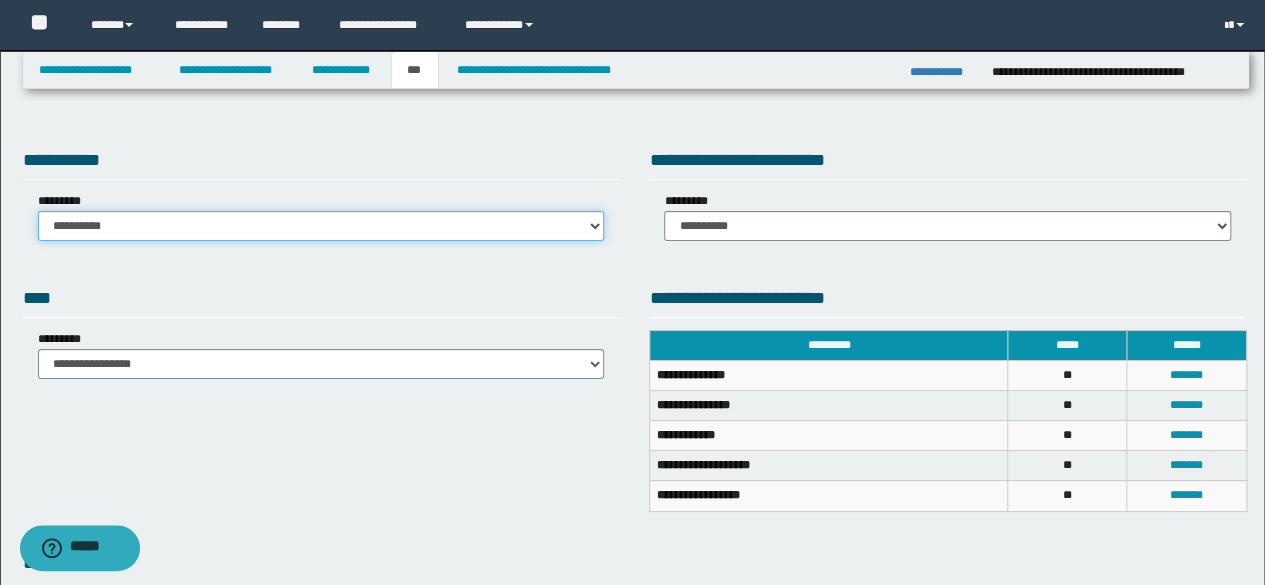 click on "**********" at bounding box center (321, 226) 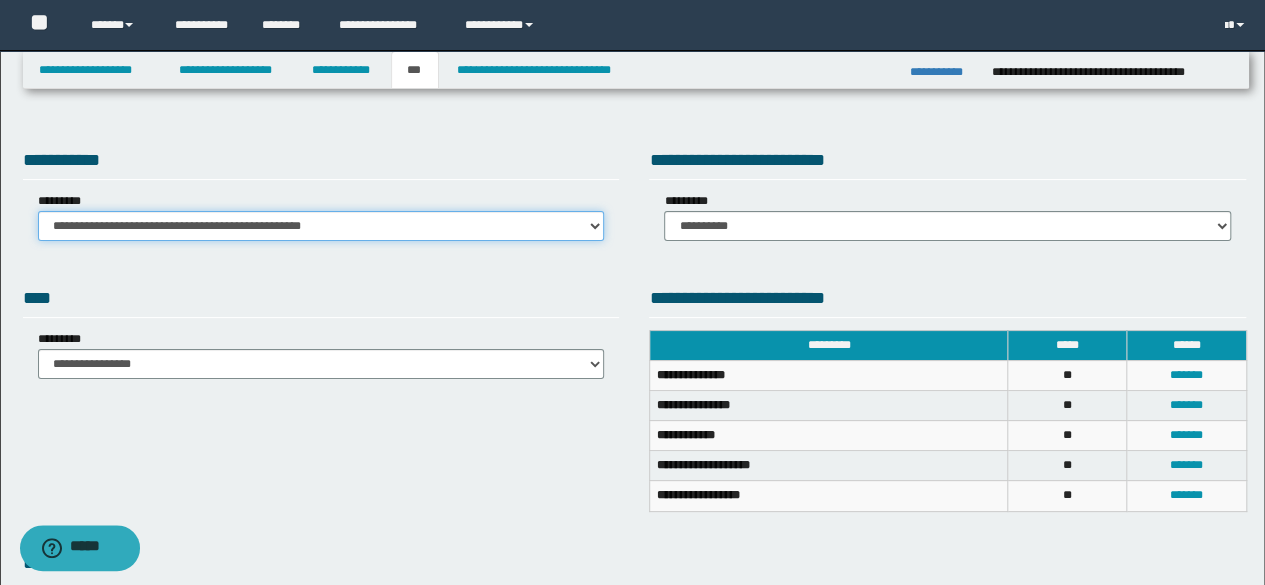 click on "**********" at bounding box center [321, 226] 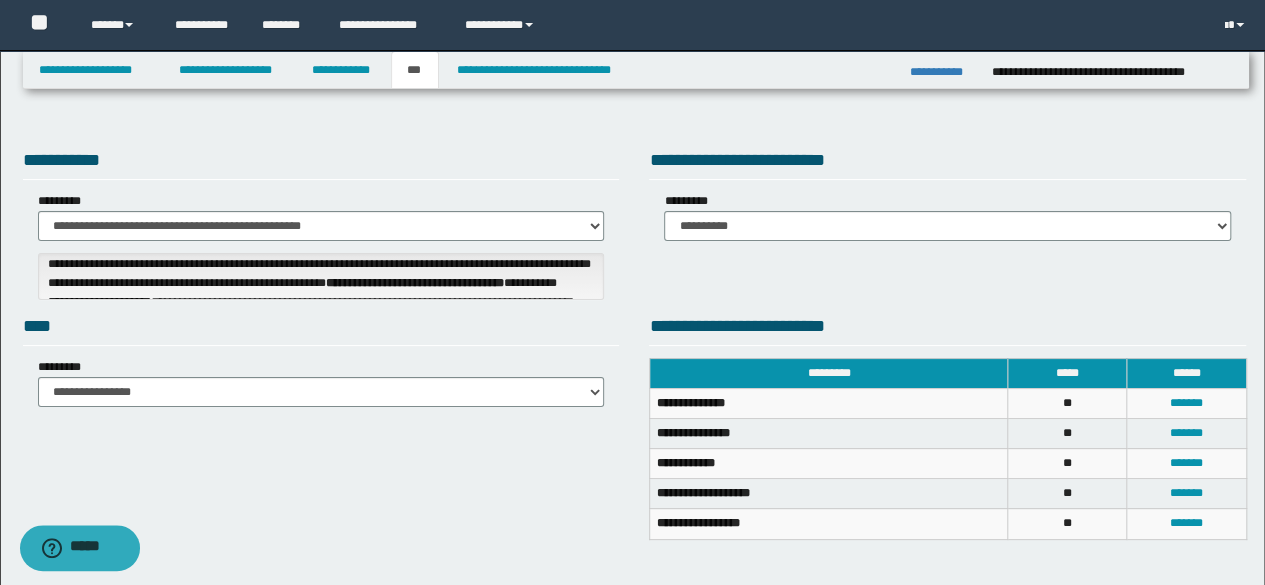 click on "**********" at bounding box center (321, 277) 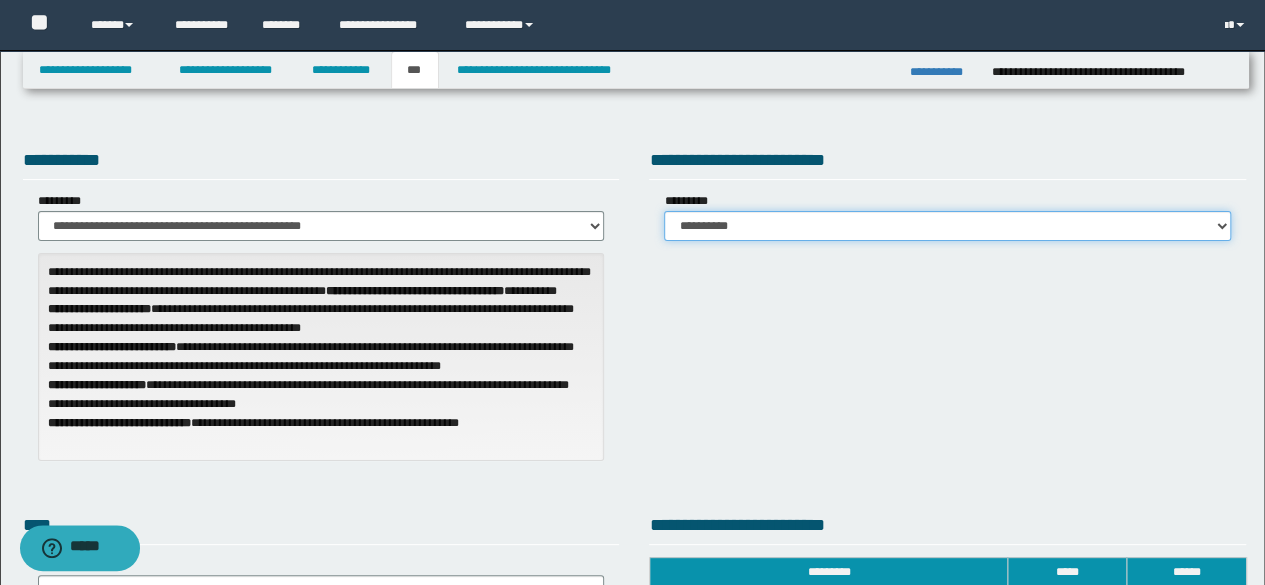 click on "**********" at bounding box center (947, 226) 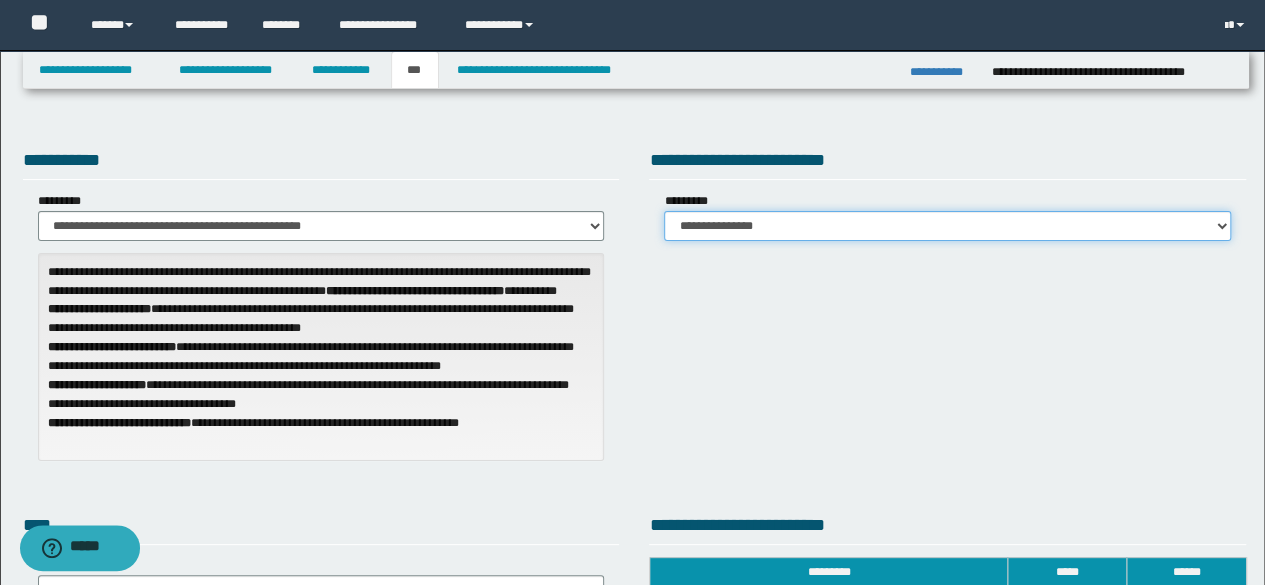 click on "**********" at bounding box center (947, 226) 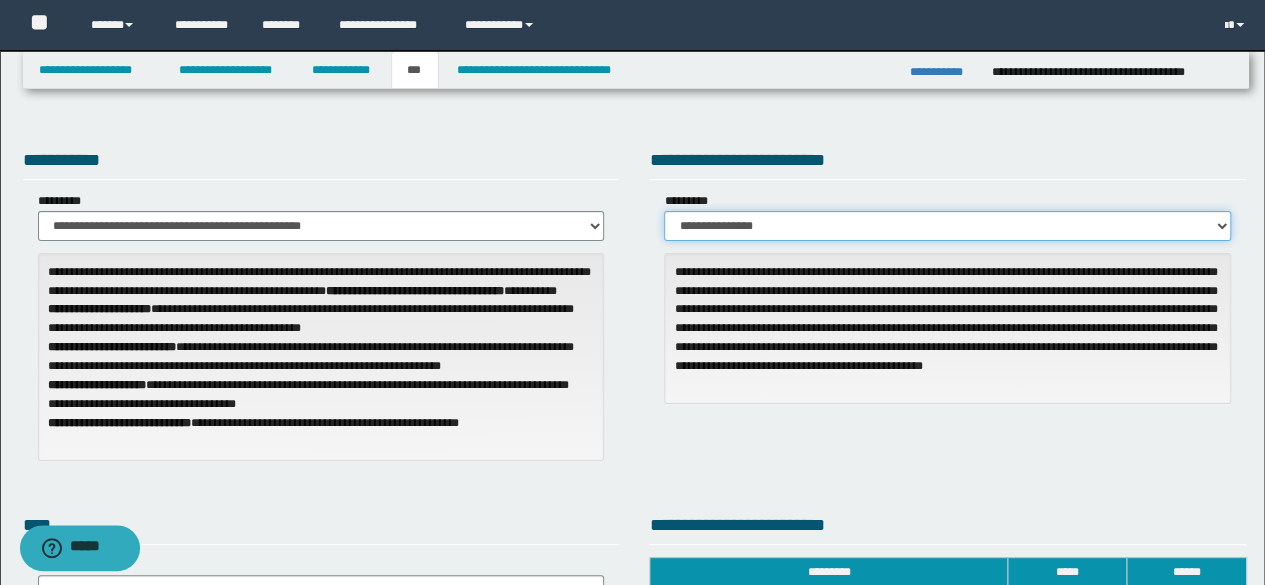 scroll, scrollTop: 512, scrollLeft: 0, axis: vertical 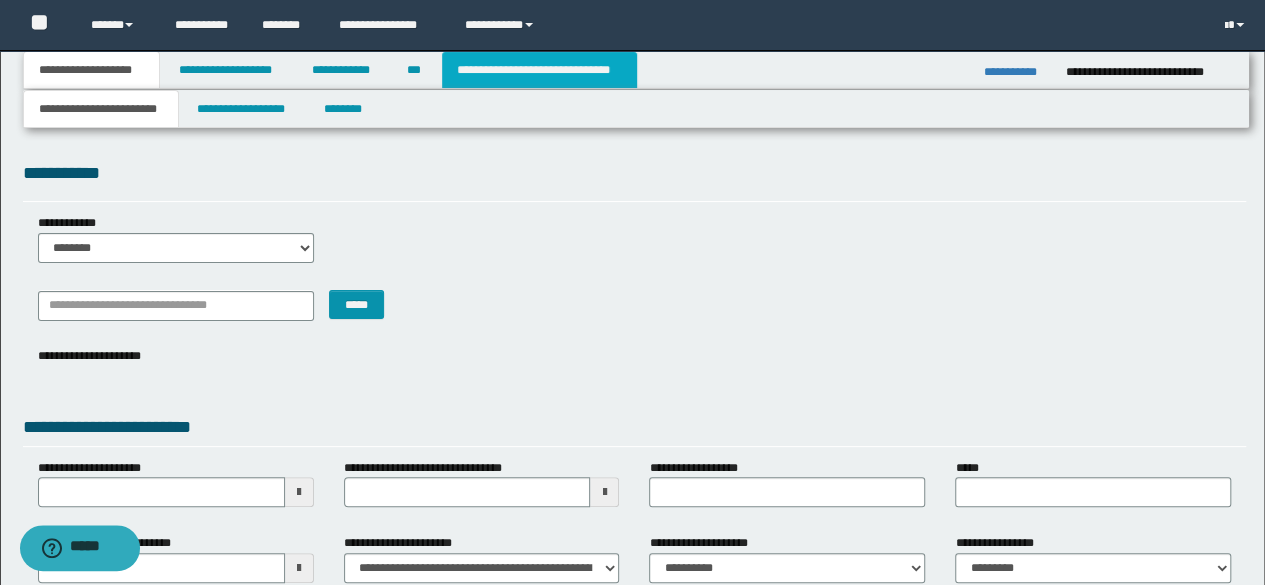 click on "**********" at bounding box center [539, 70] 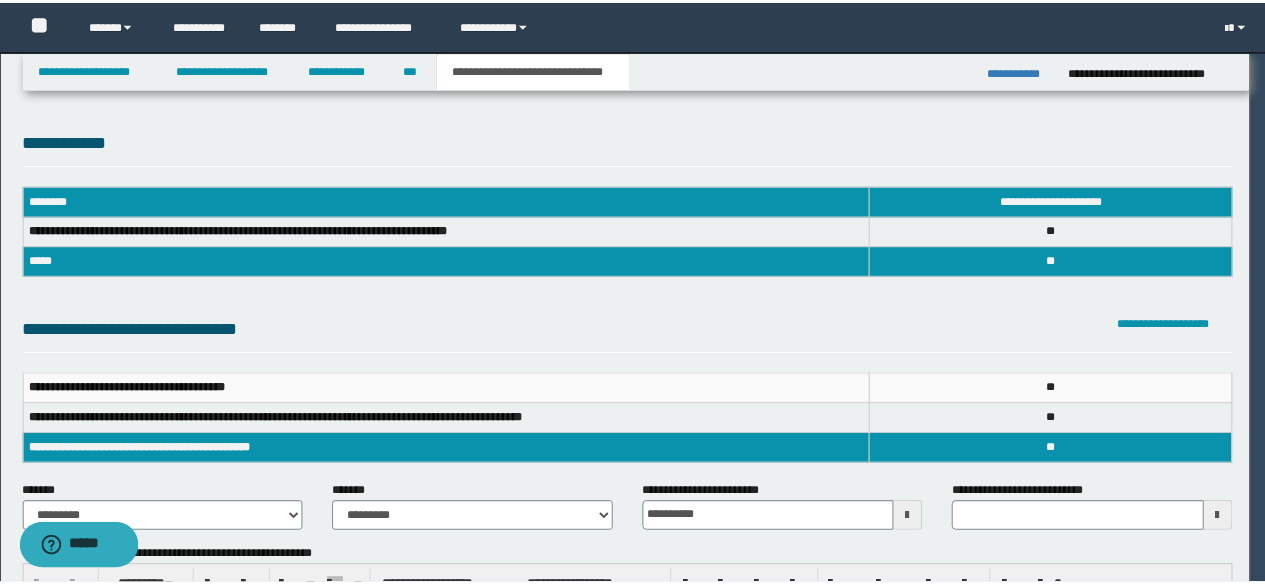 scroll, scrollTop: 0, scrollLeft: 0, axis: both 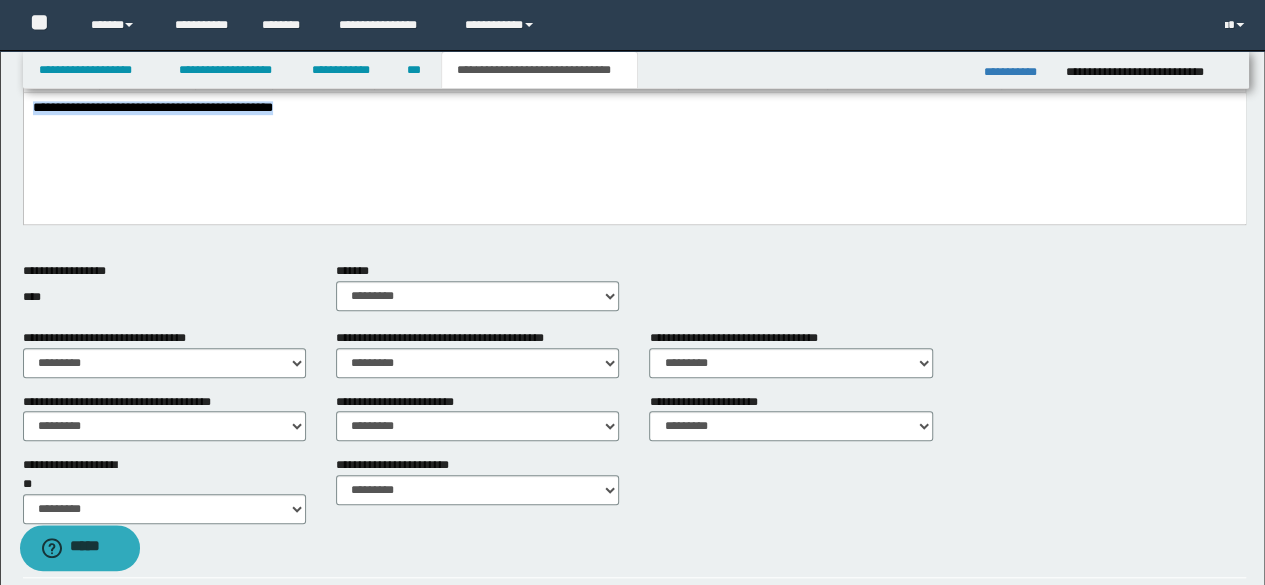 drag, startPoint x: 310, startPoint y: 116, endPoint x: 23, endPoint y: 191, distance: 296.63782 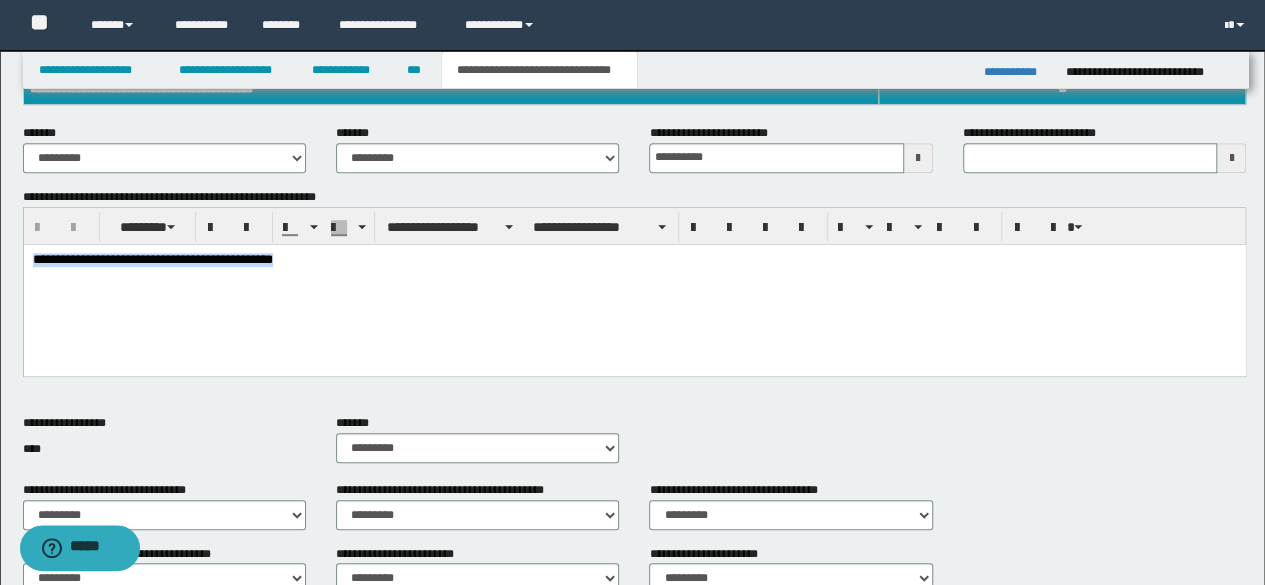 scroll, scrollTop: 352, scrollLeft: 0, axis: vertical 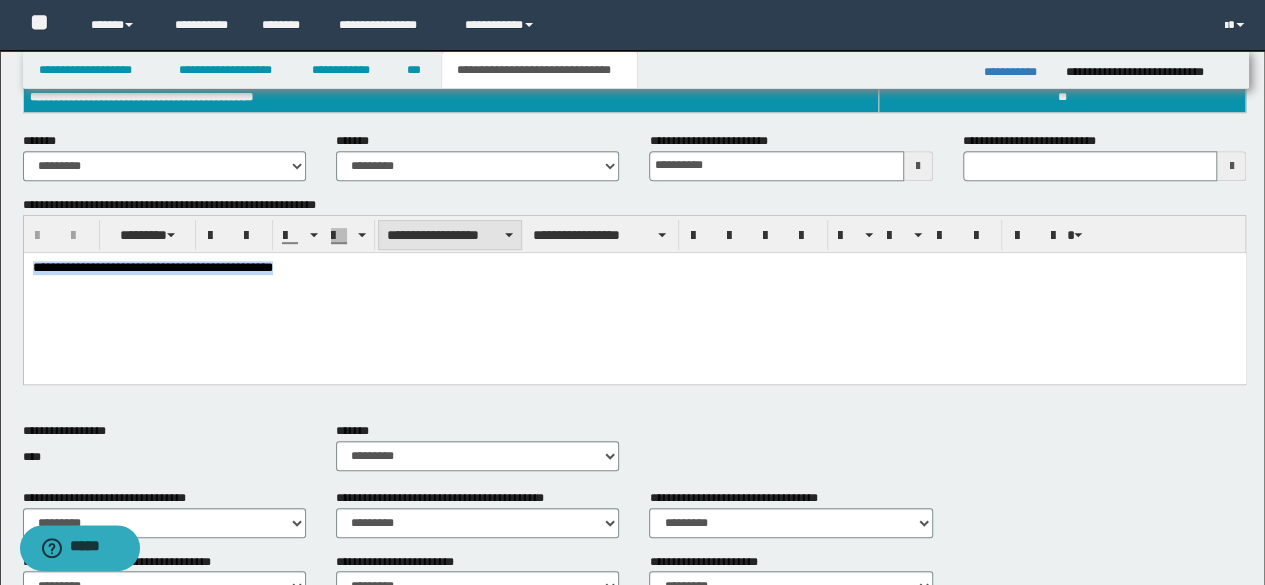 click on "**********" at bounding box center (450, 235) 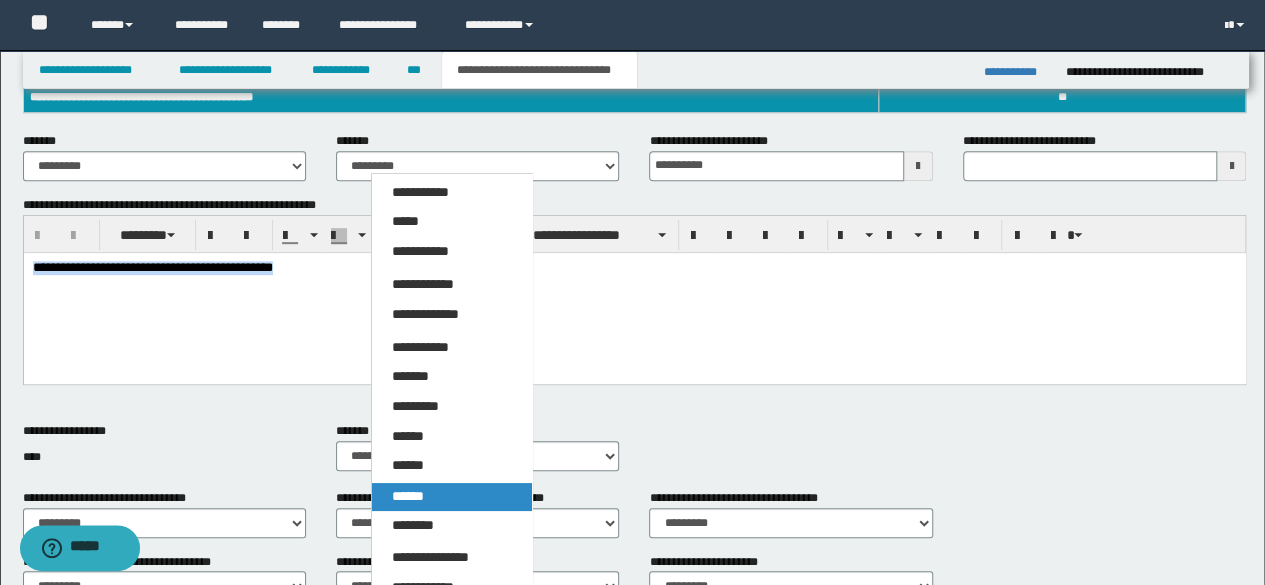 click on "******" at bounding box center (451, 497) 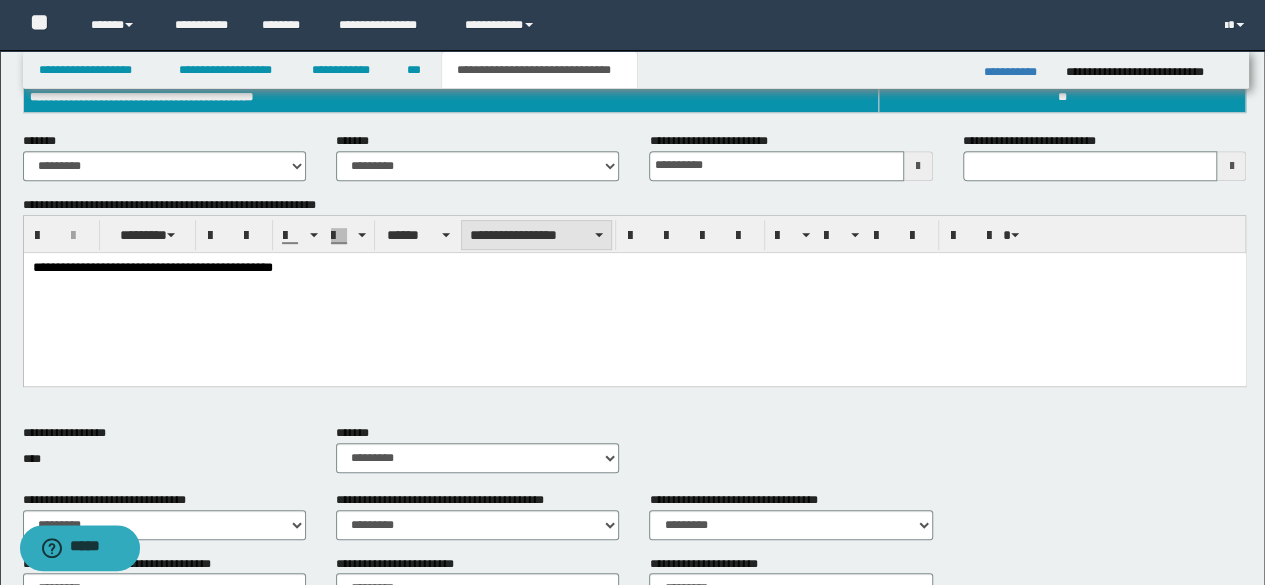 click on "**********" at bounding box center (536, 235) 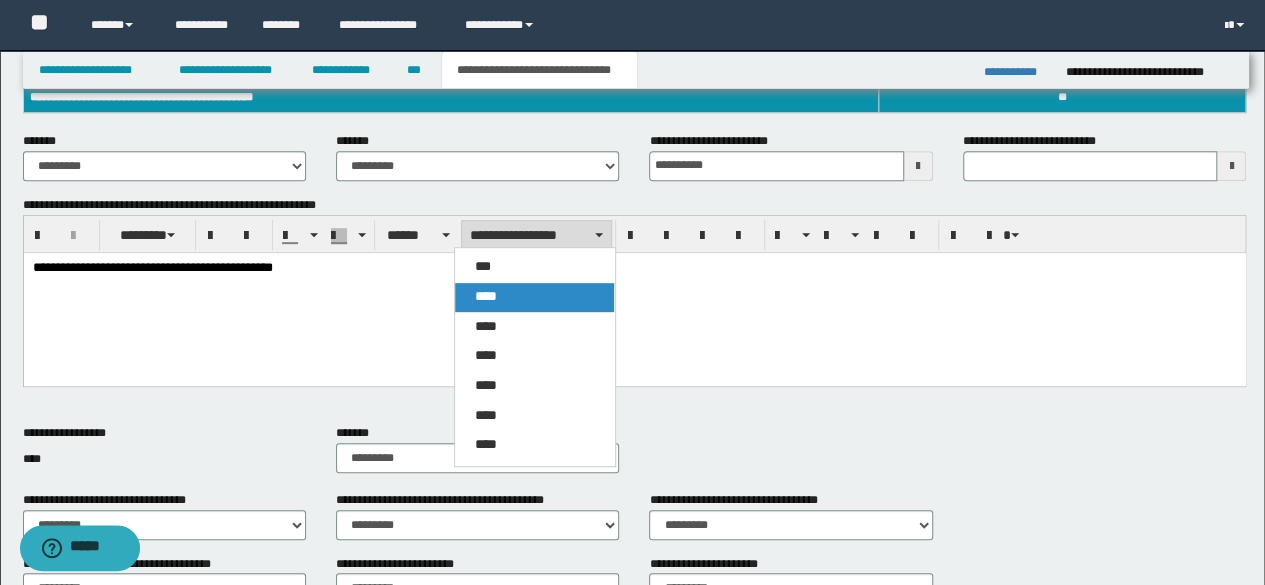 click on "****" at bounding box center (486, 296) 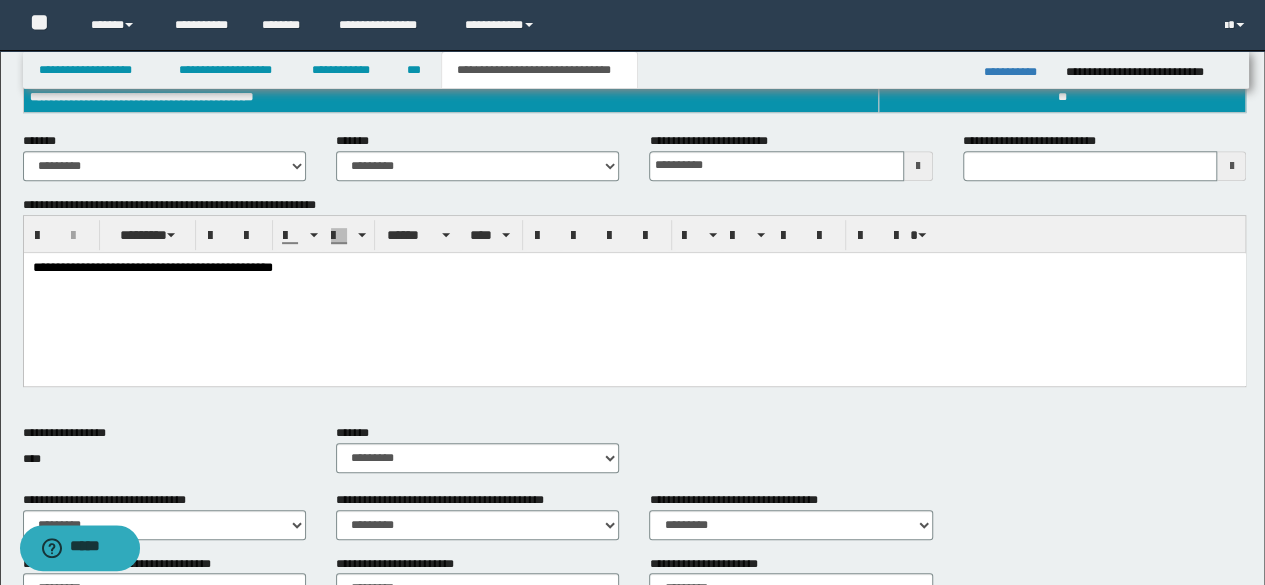 click on "**********" at bounding box center (634, 268) 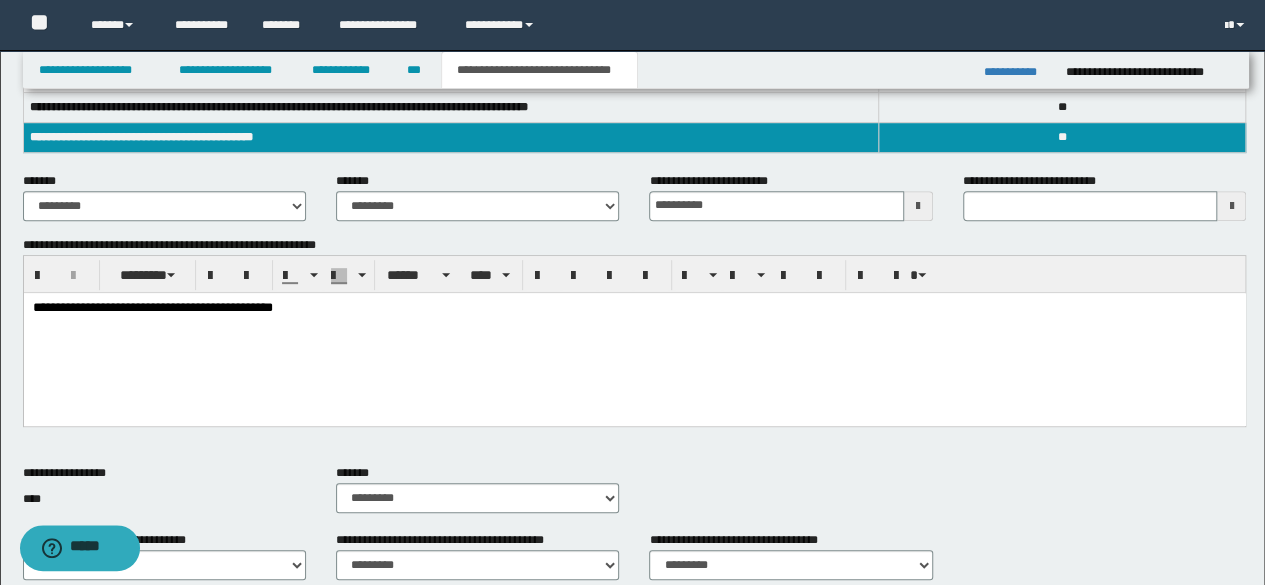 scroll, scrollTop: 298, scrollLeft: 0, axis: vertical 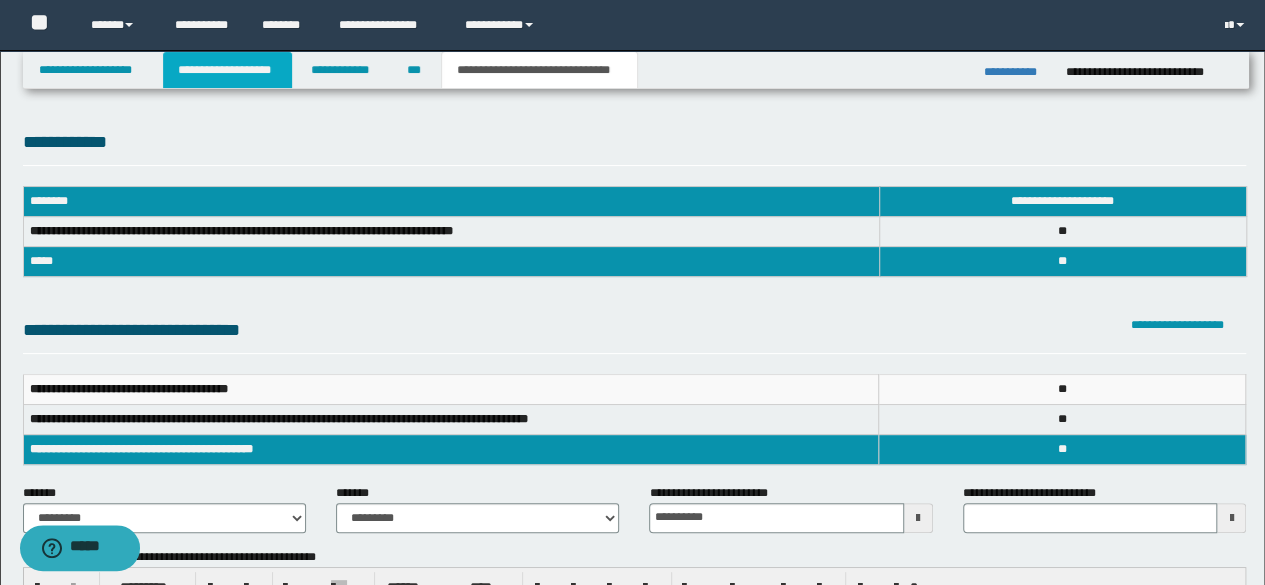 click on "**********" at bounding box center [227, 70] 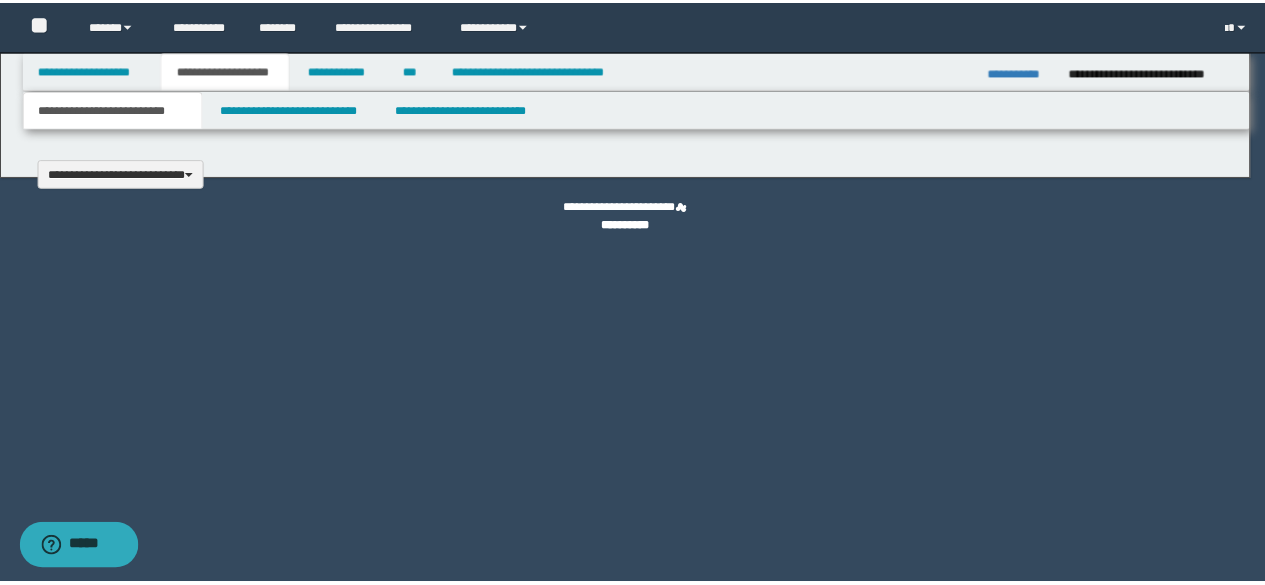 scroll, scrollTop: 0, scrollLeft: 0, axis: both 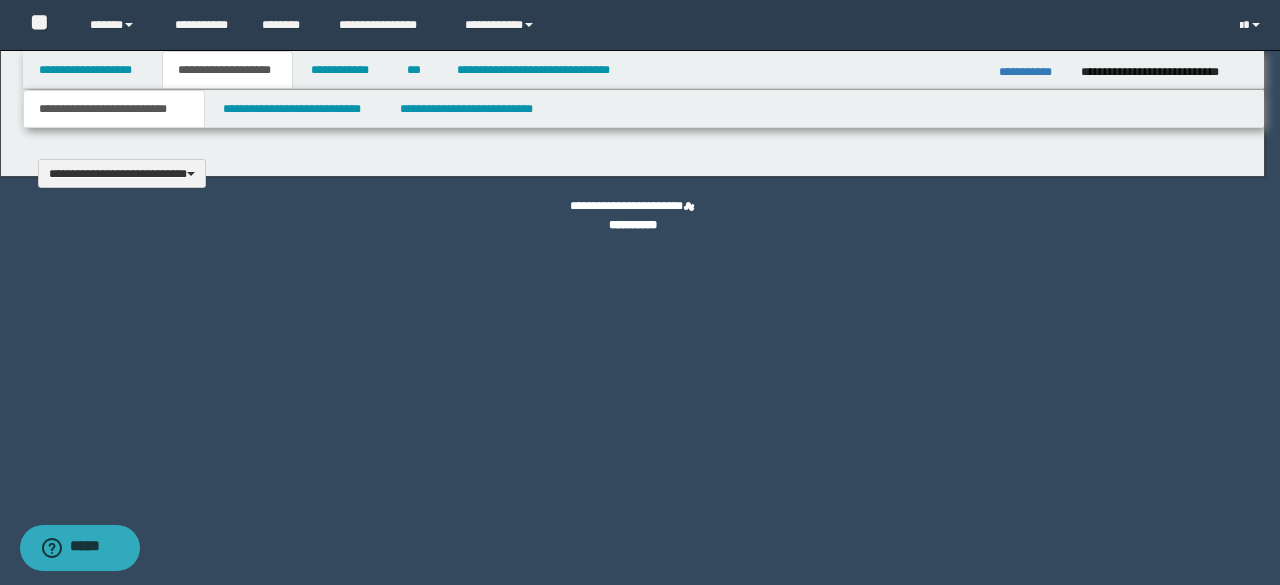 type 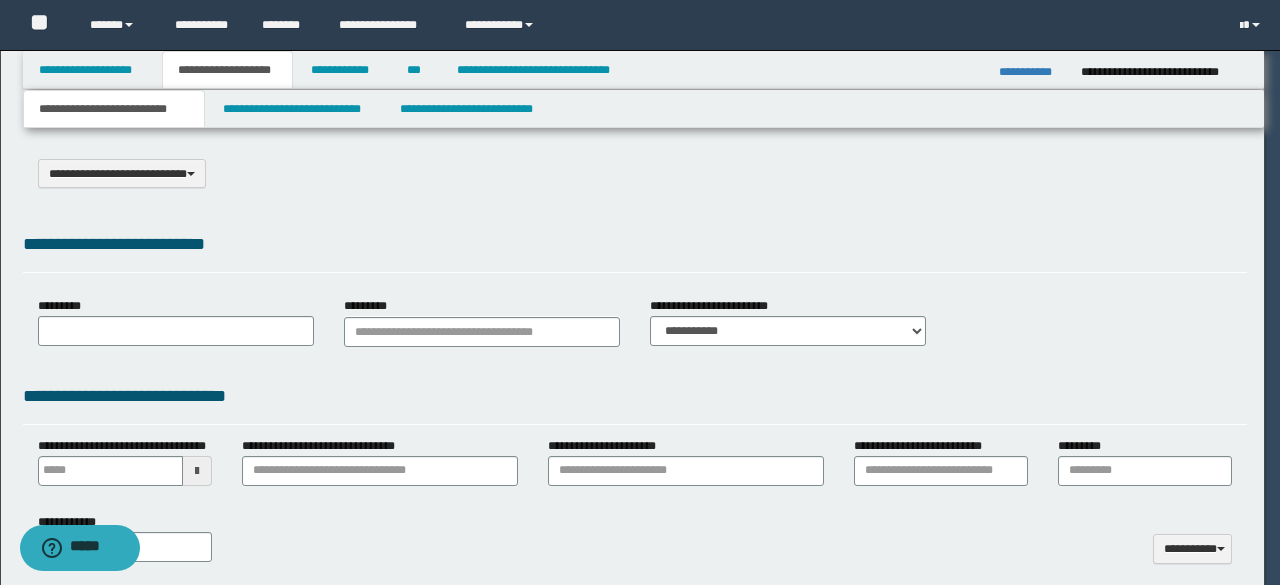 select on "*" 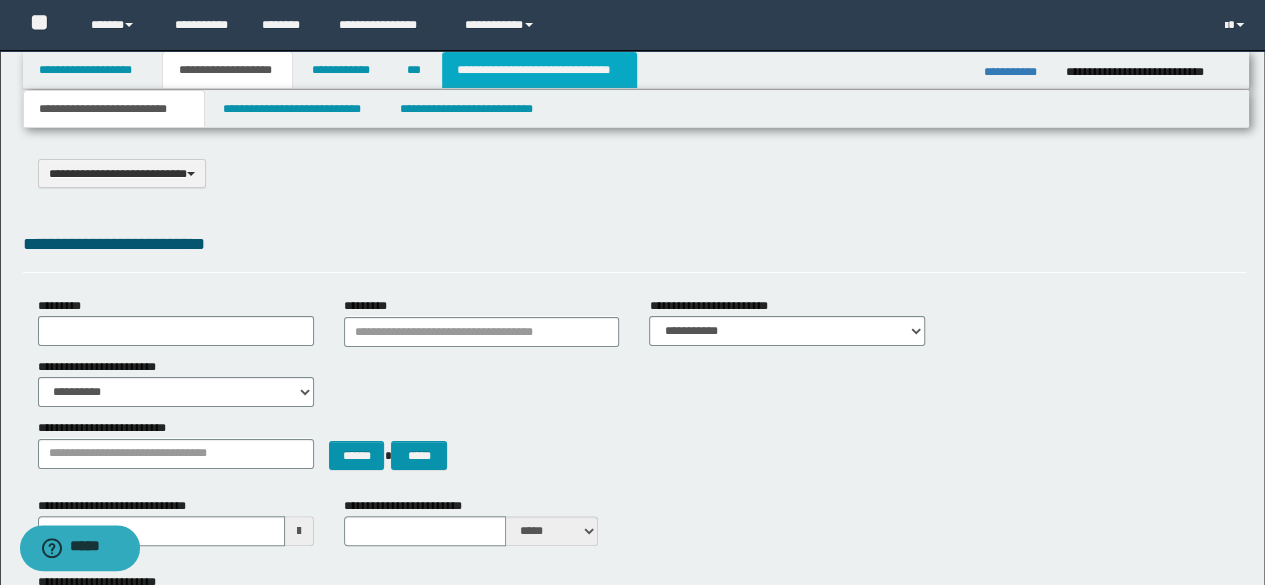 click on "**********" at bounding box center [539, 70] 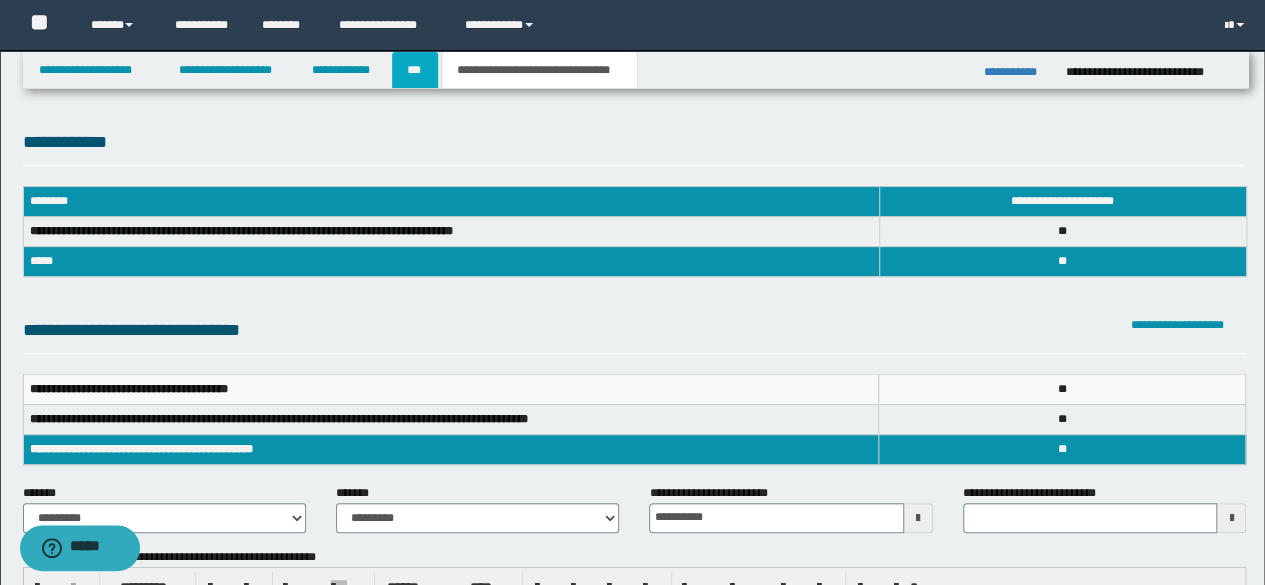 click on "***" at bounding box center (415, 70) 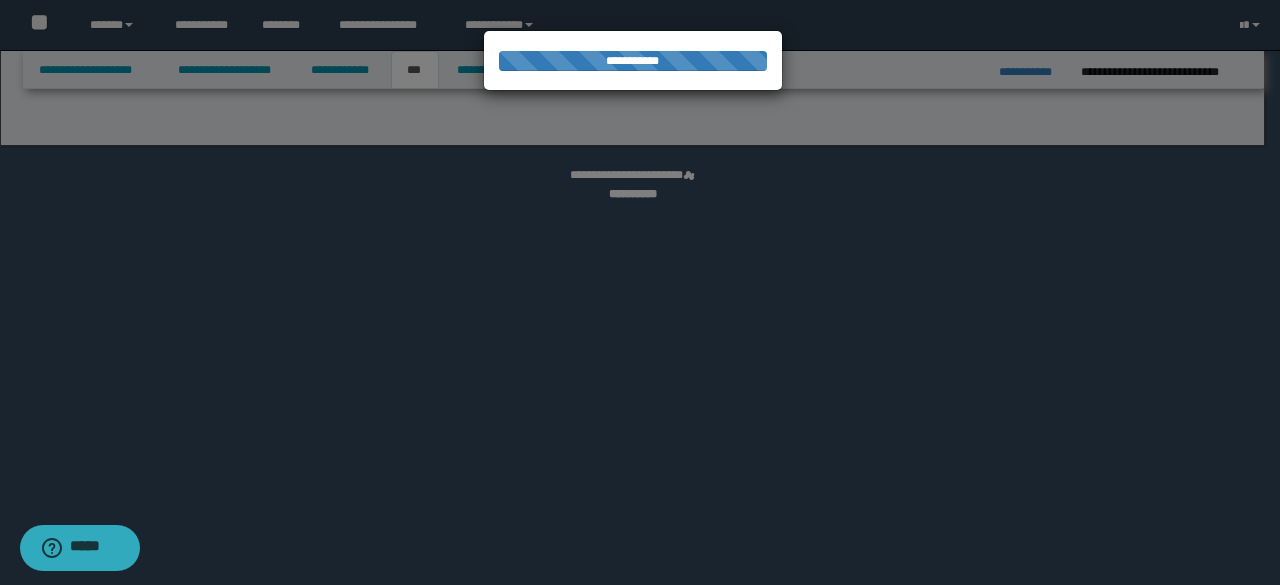 select on "*" 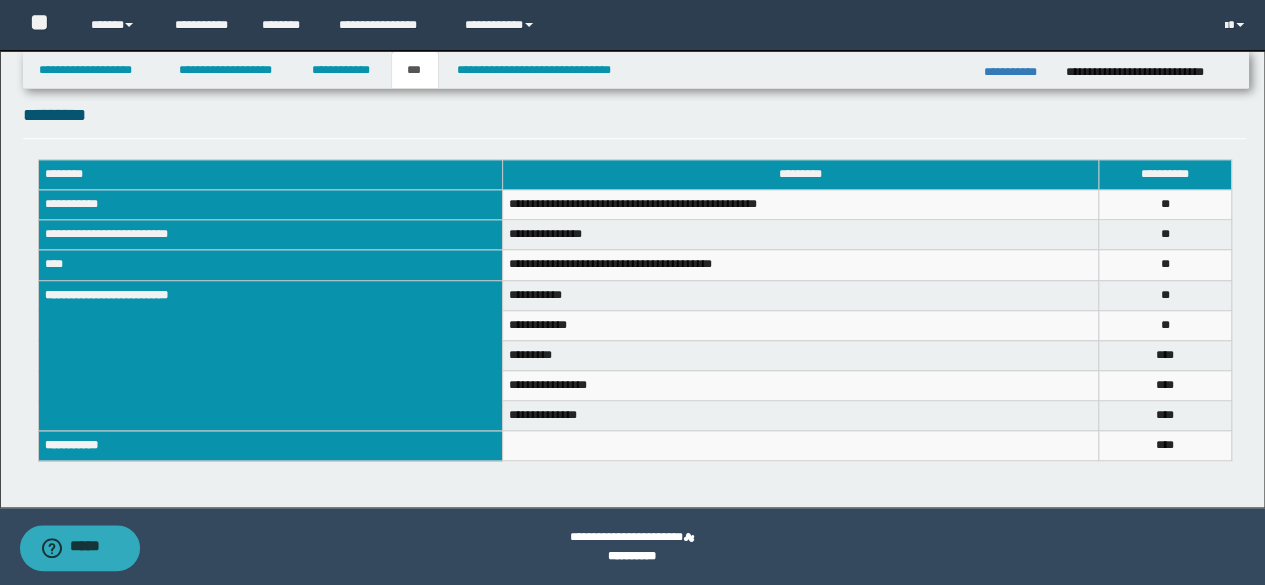 scroll, scrollTop: 163, scrollLeft: 0, axis: vertical 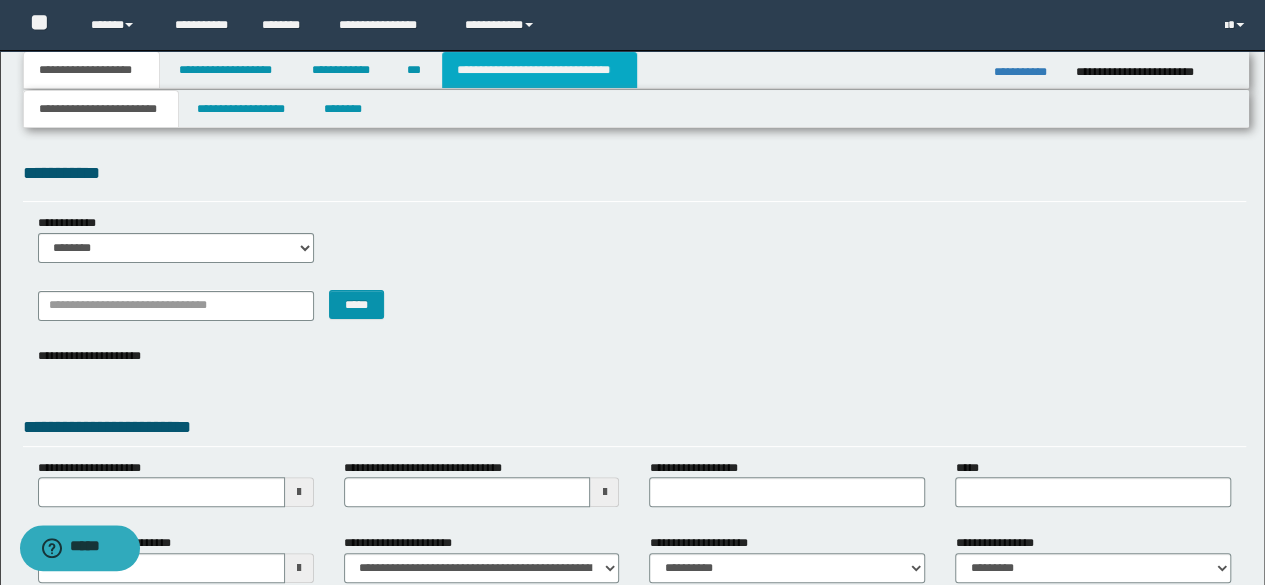 click on "**********" at bounding box center (539, 70) 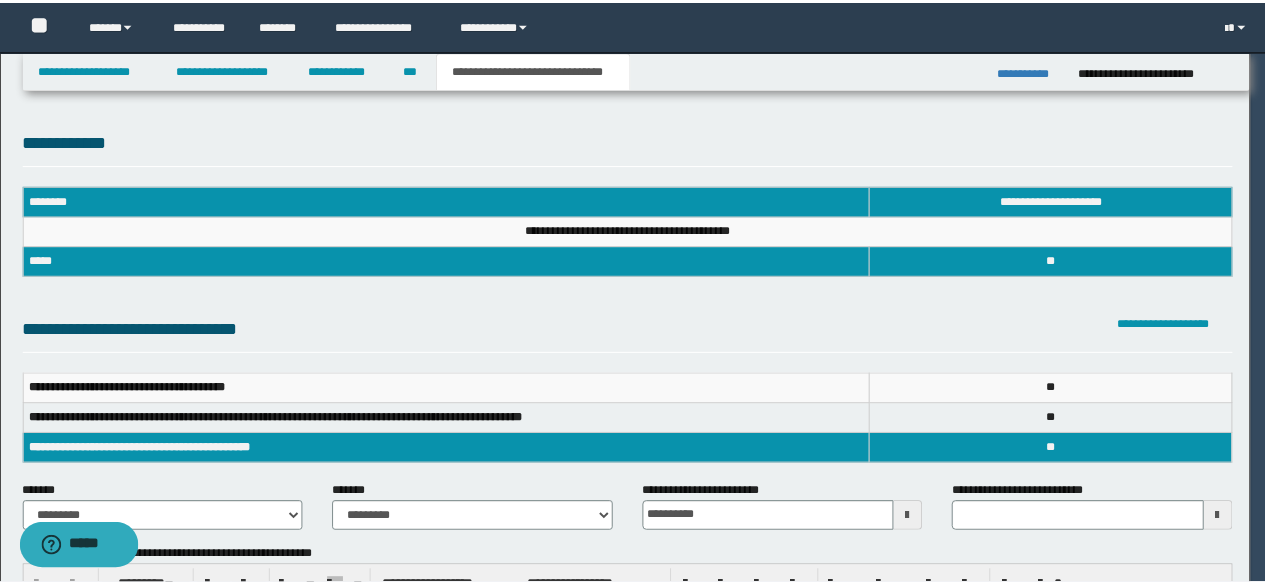 scroll, scrollTop: 0, scrollLeft: 0, axis: both 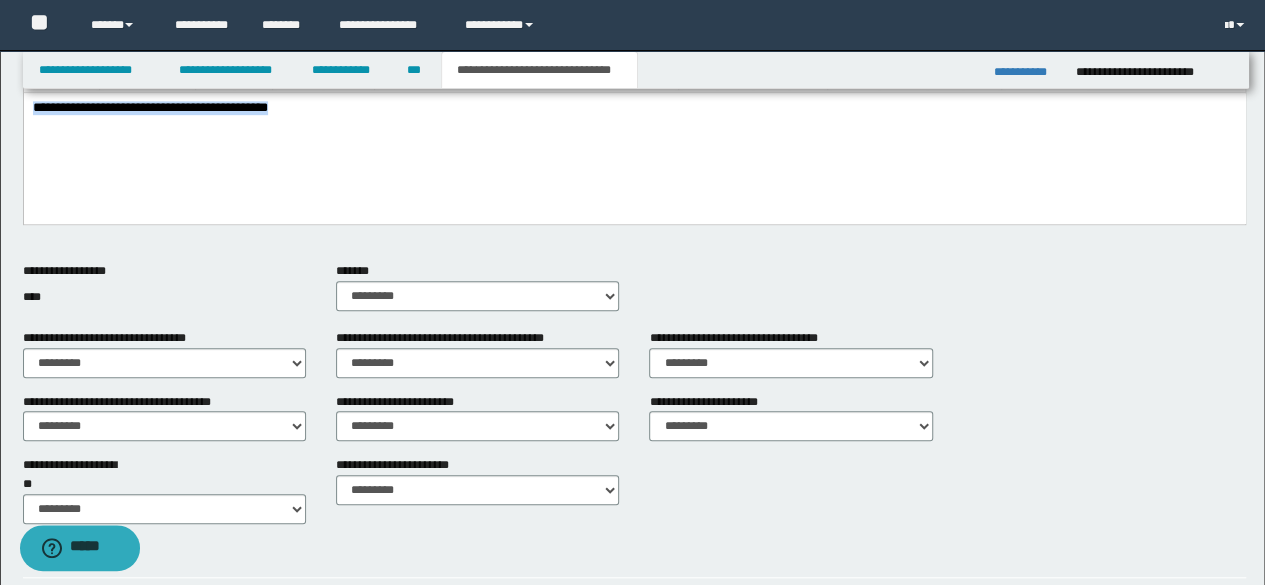 drag, startPoint x: 313, startPoint y: 121, endPoint x: 0, endPoint y: 99, distance: 313.77222 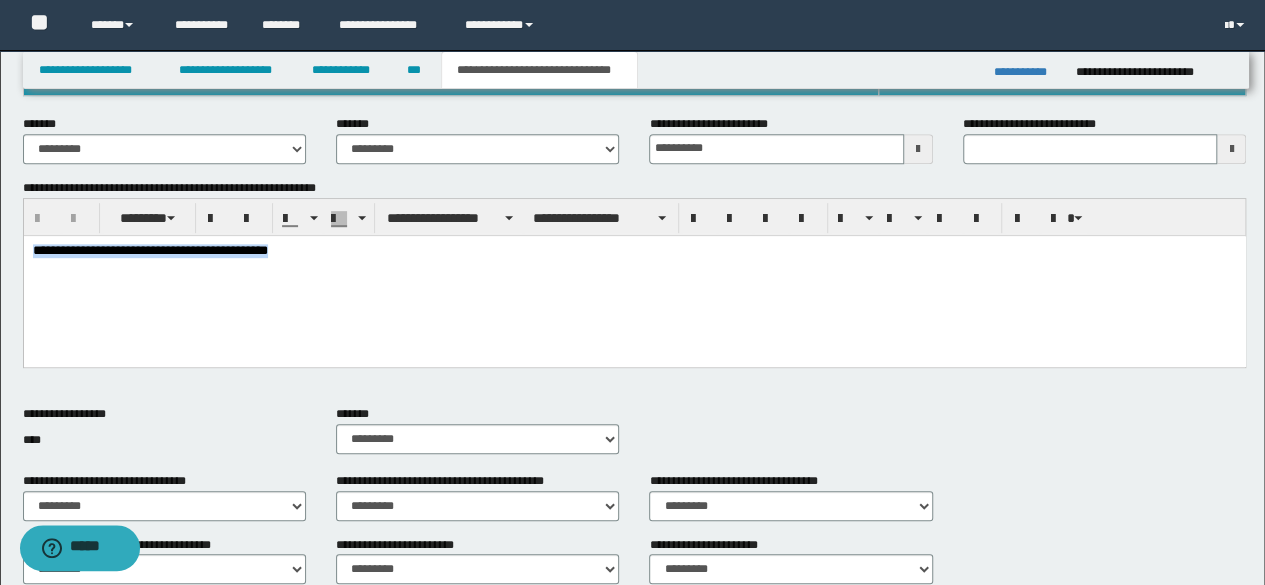 scroll, scrollTop: 352, scrollLeft: 0, axis: vertical 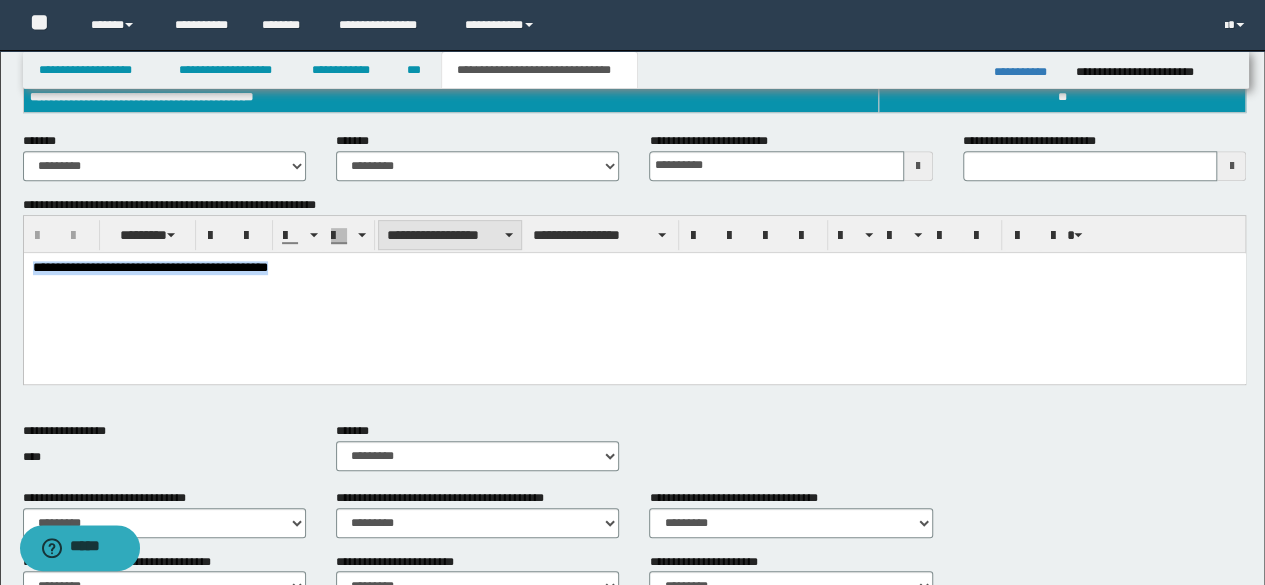 click on "**********" at bounding box center (450, 235) 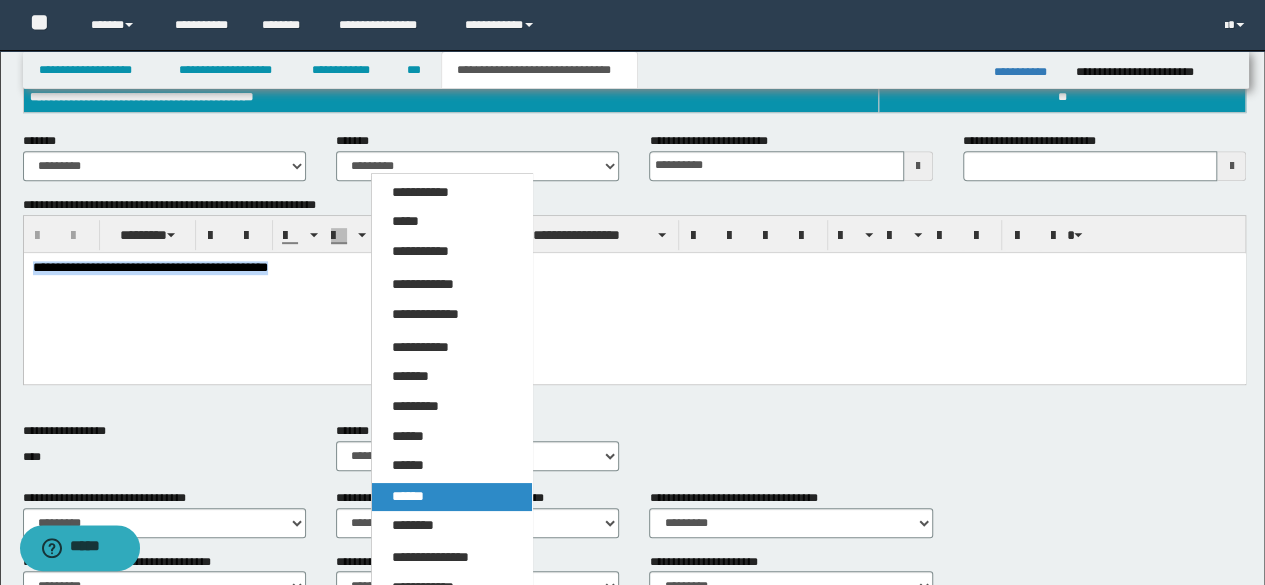 click on "******" at bounding box center [451, 497] 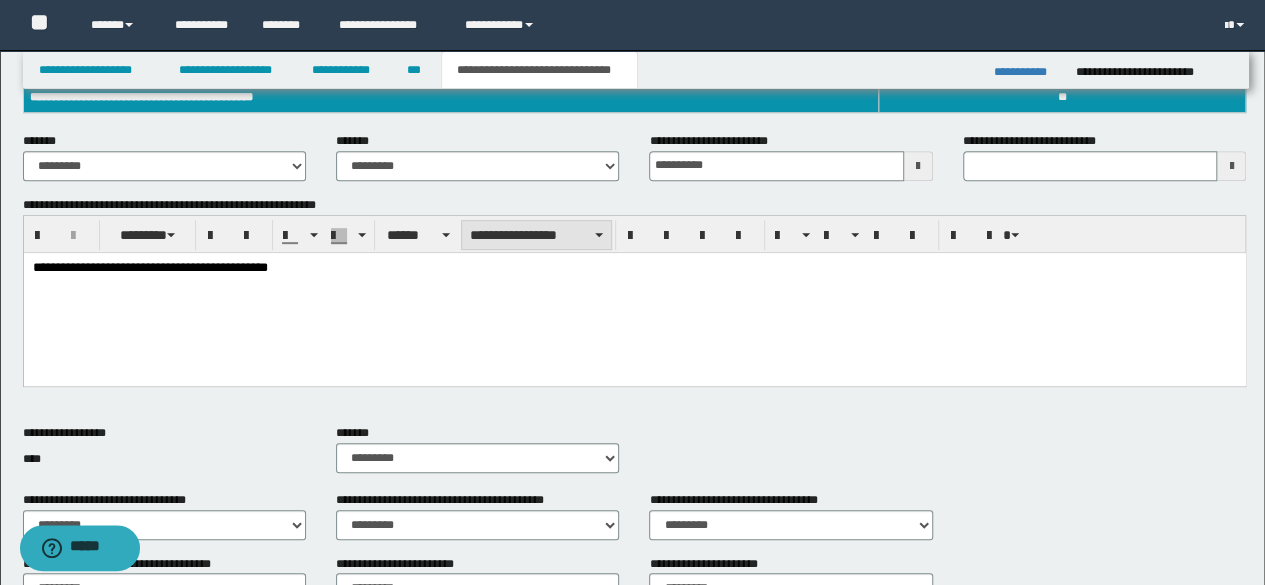 click on "**********" at bounding box center [536, 235] 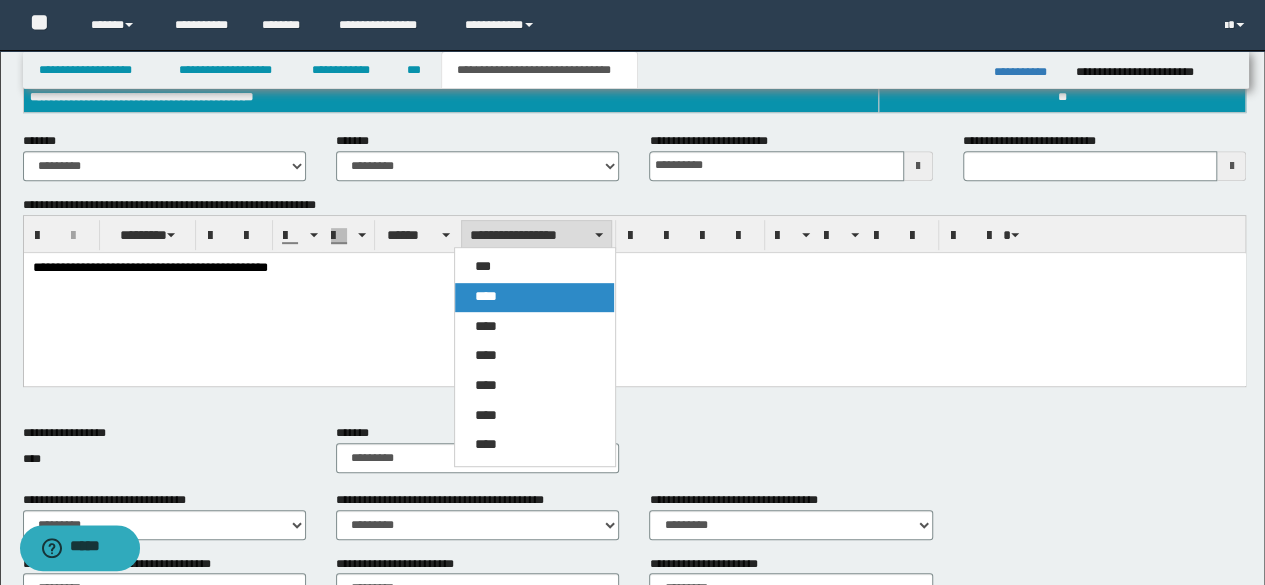click on "****" at bounding box center [534, 297] 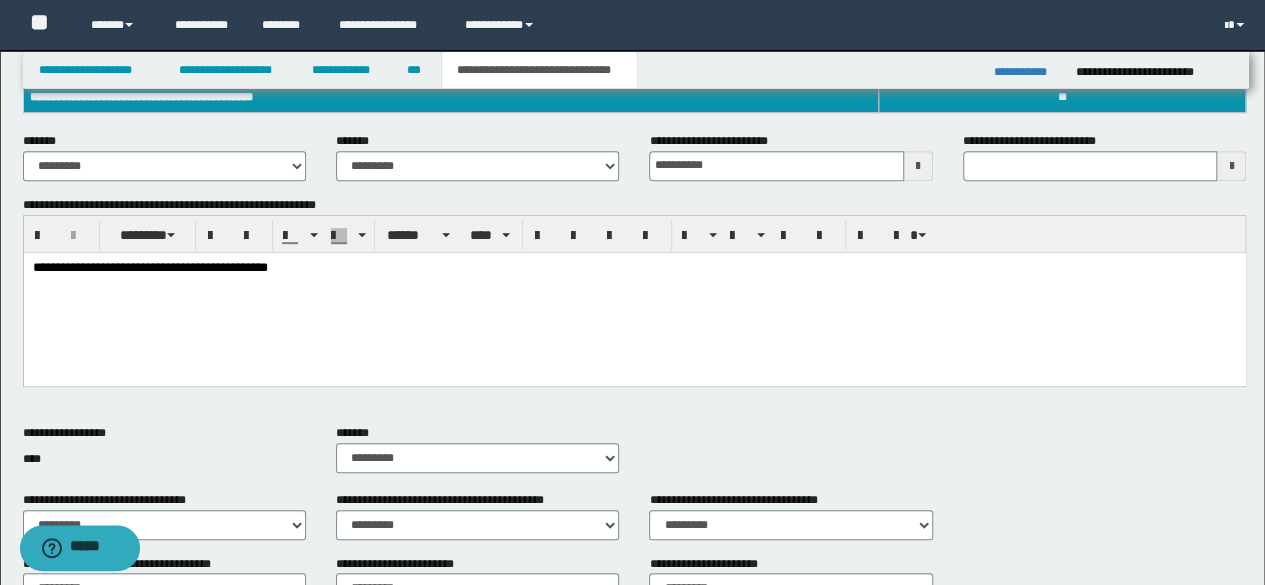 click on "**********" at bounding box center (149, 266) 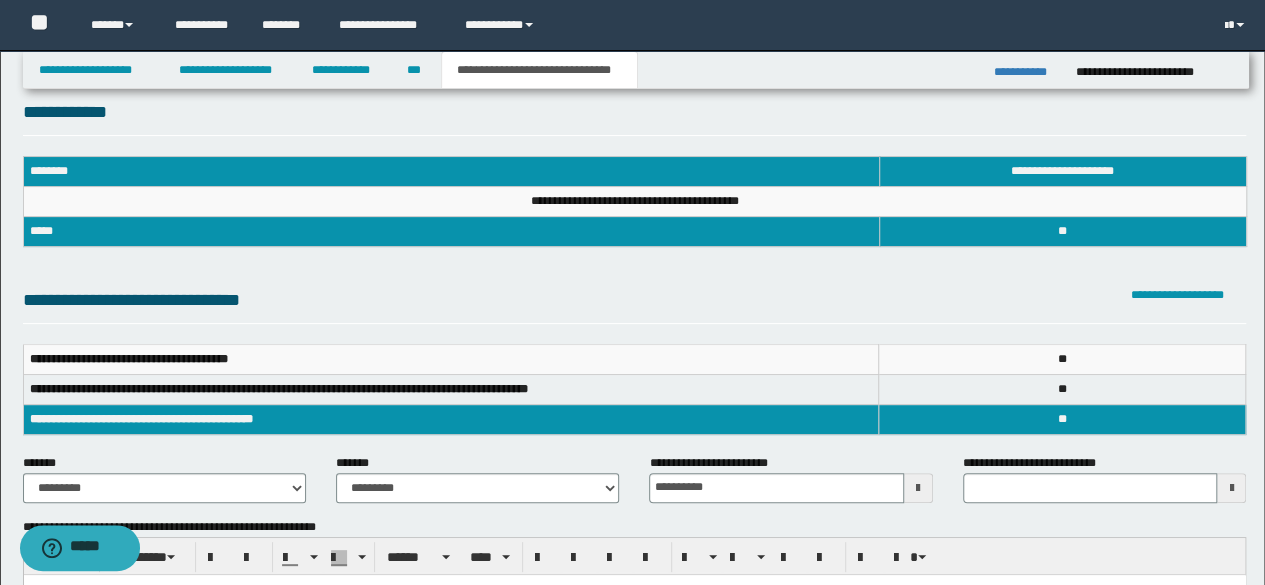 scroll, scrollTop: 0, scrollLeft: 0, axis: both 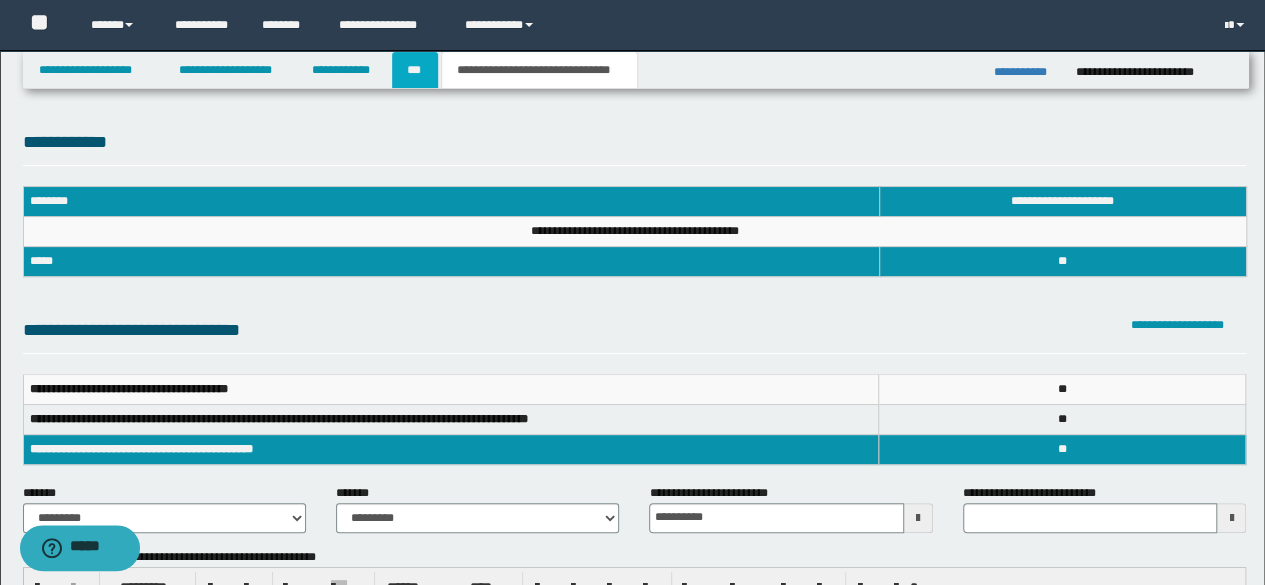 click on "***" at bounding box center (415, 70) 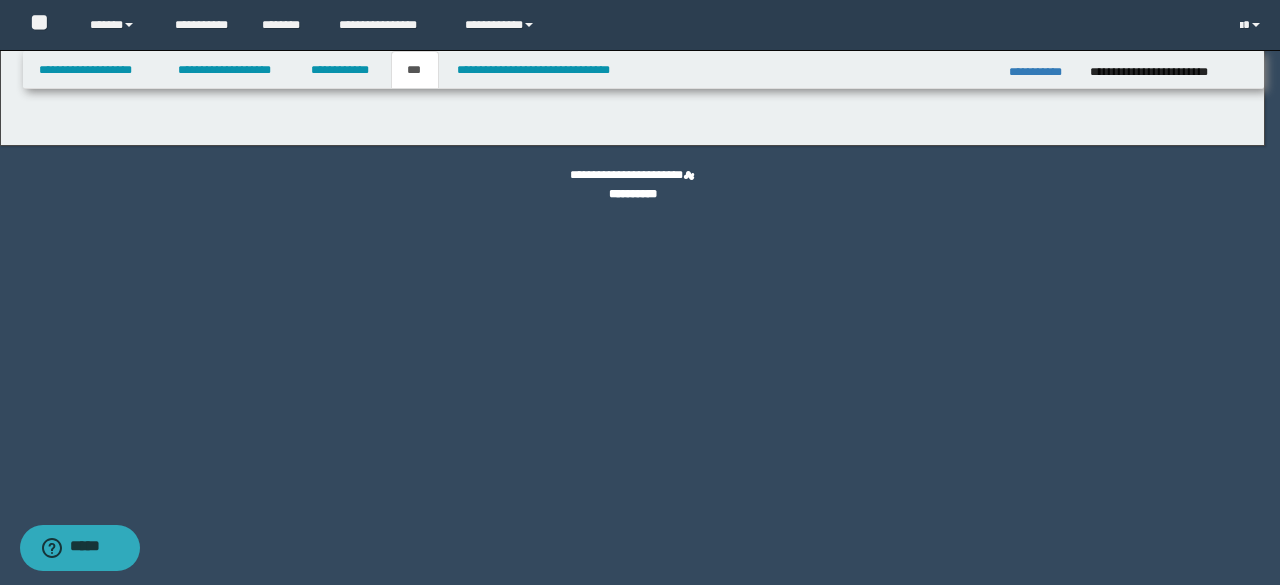 select on "*" 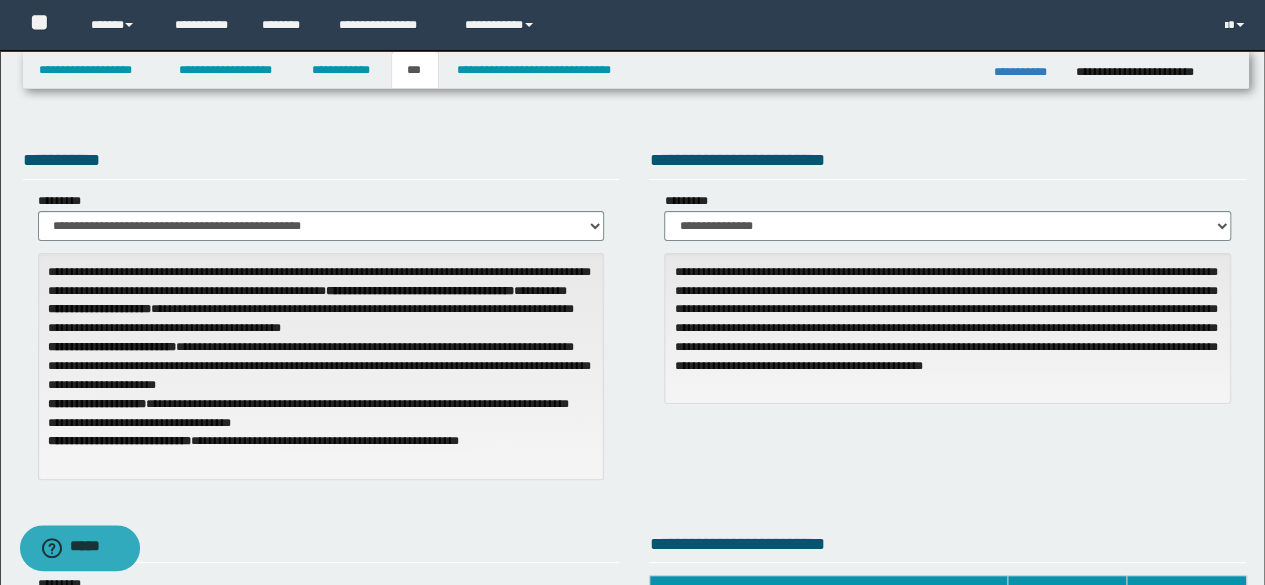 click on "**********" at bounding box center (635, 320) 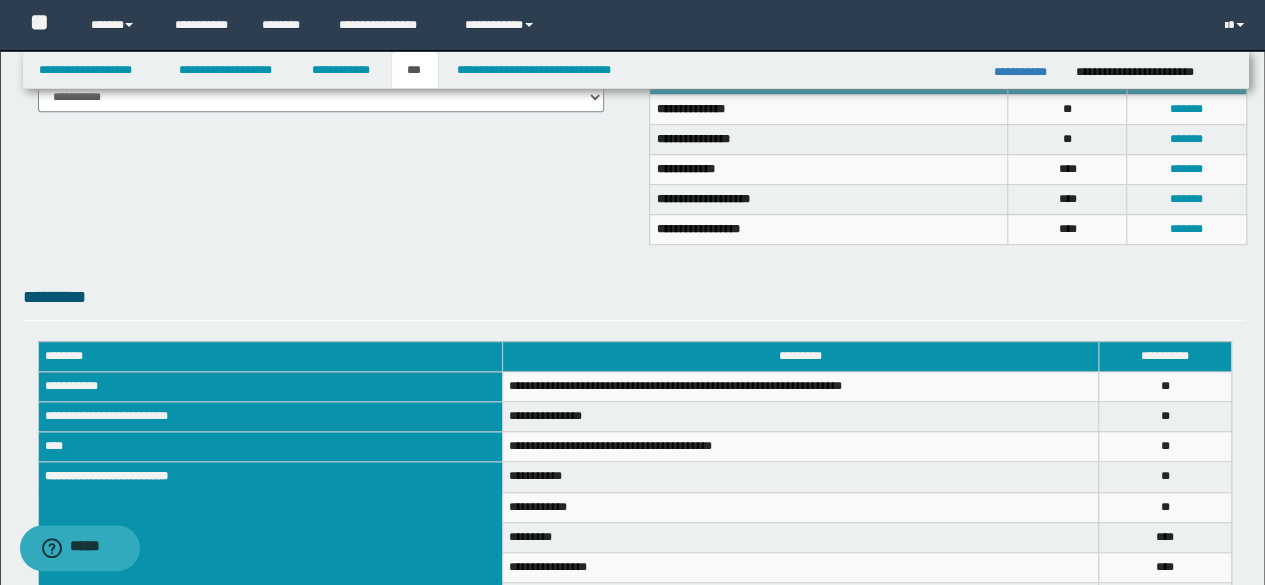 scroll, scrollTop: 0, scrollLeft: 0, axis: both 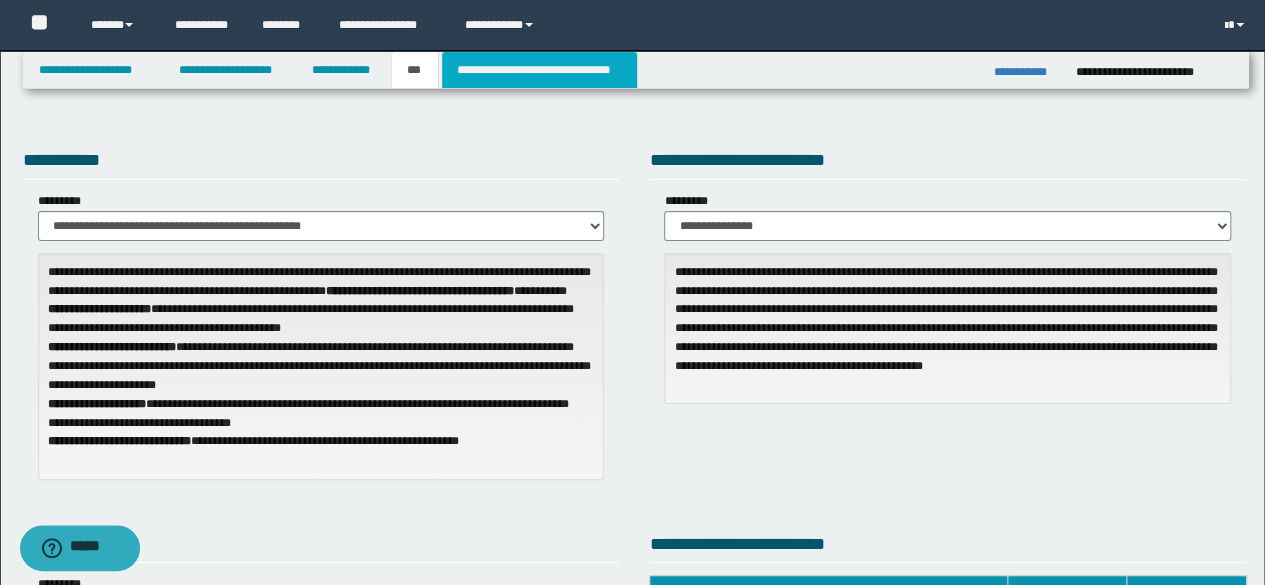 click on "**********" at bounding box center (539, 70) 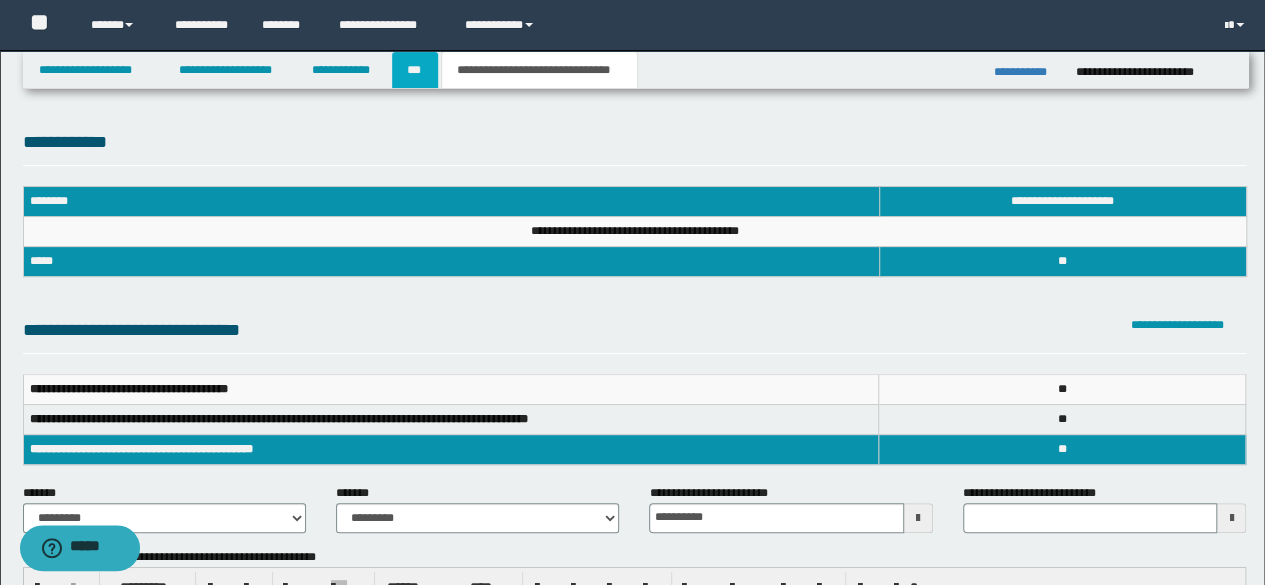 click on "***" at bounding box center (415, 70) 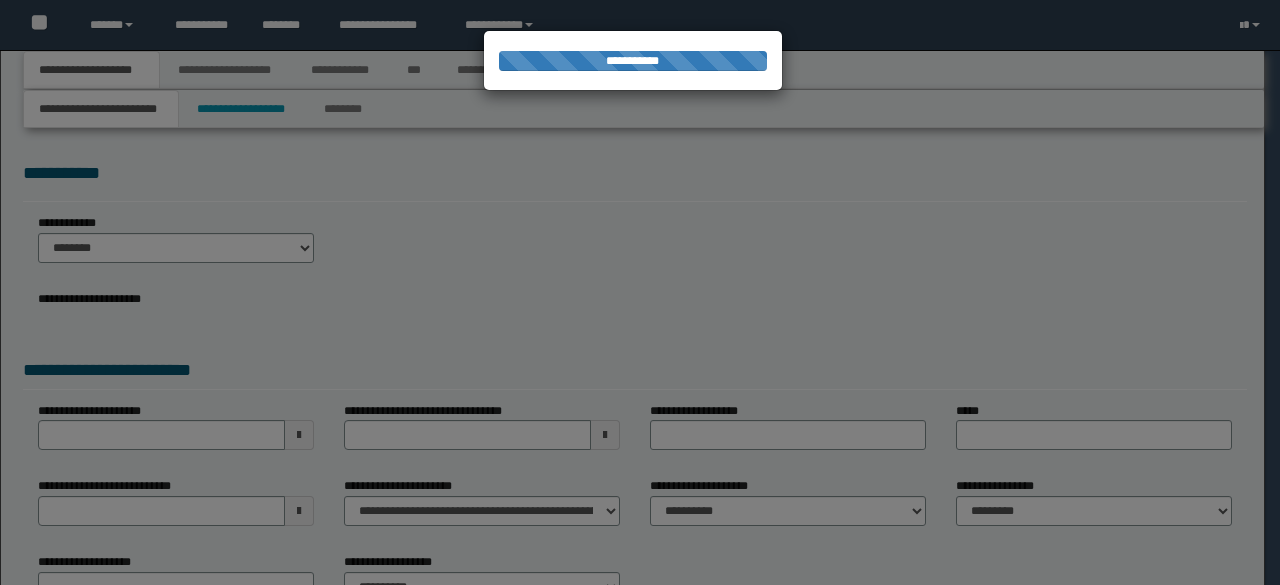 scroll, scrollTop: 0, scrollLeft: 0, axis: both 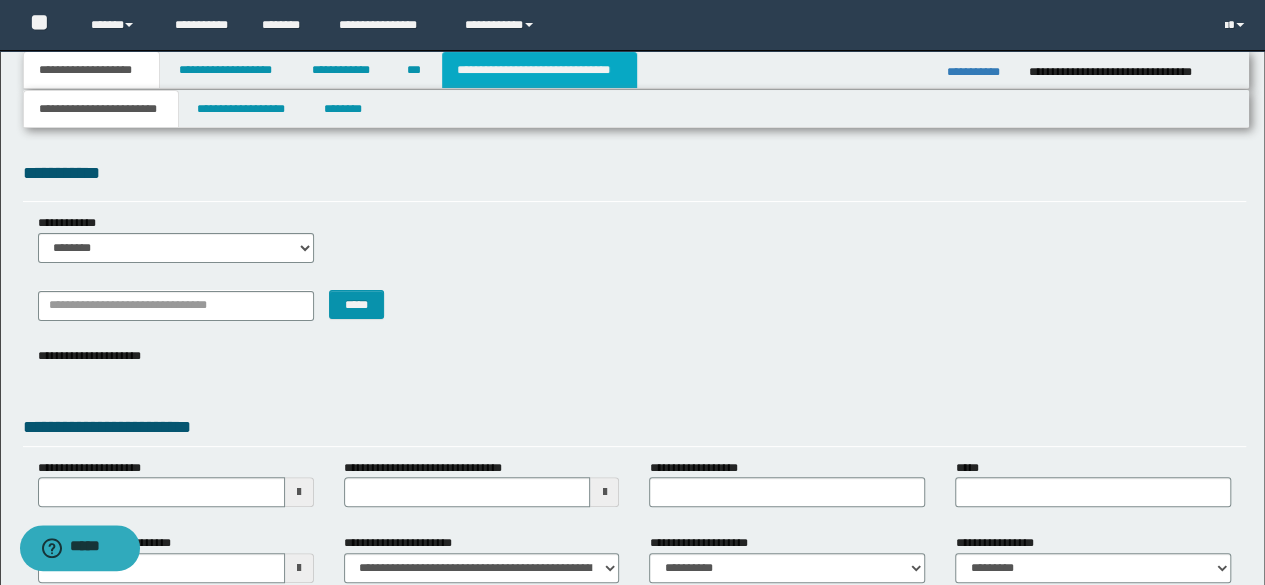 click on "**********" at bounding box center [539, 70] 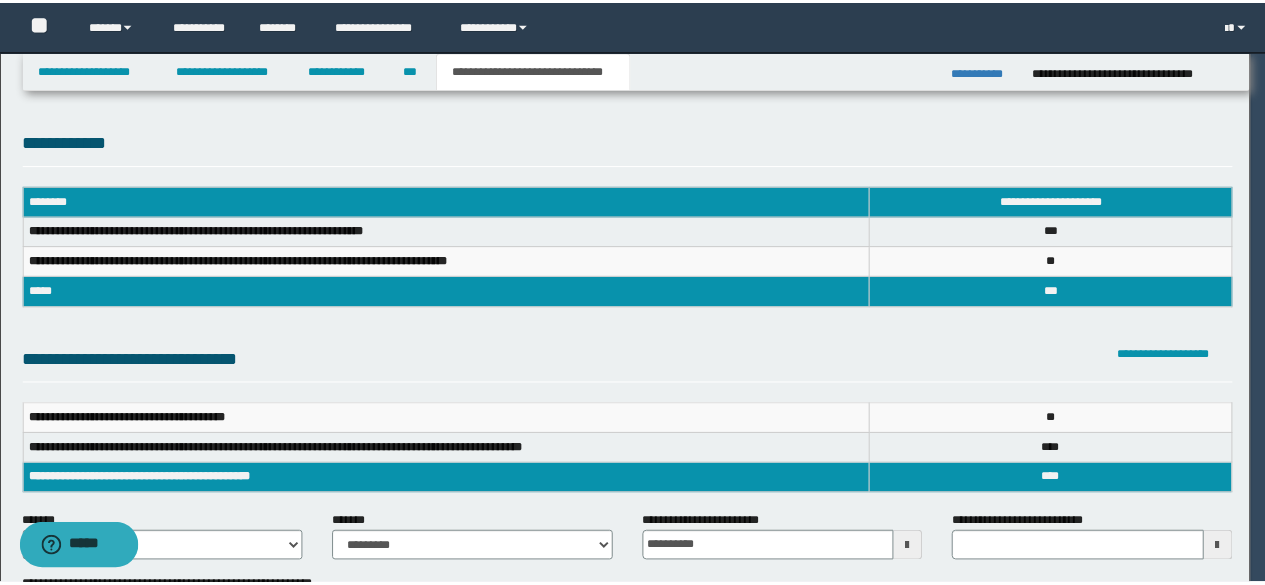 scroll, scrollTop: 0, scrollLeft: 0, axis: both 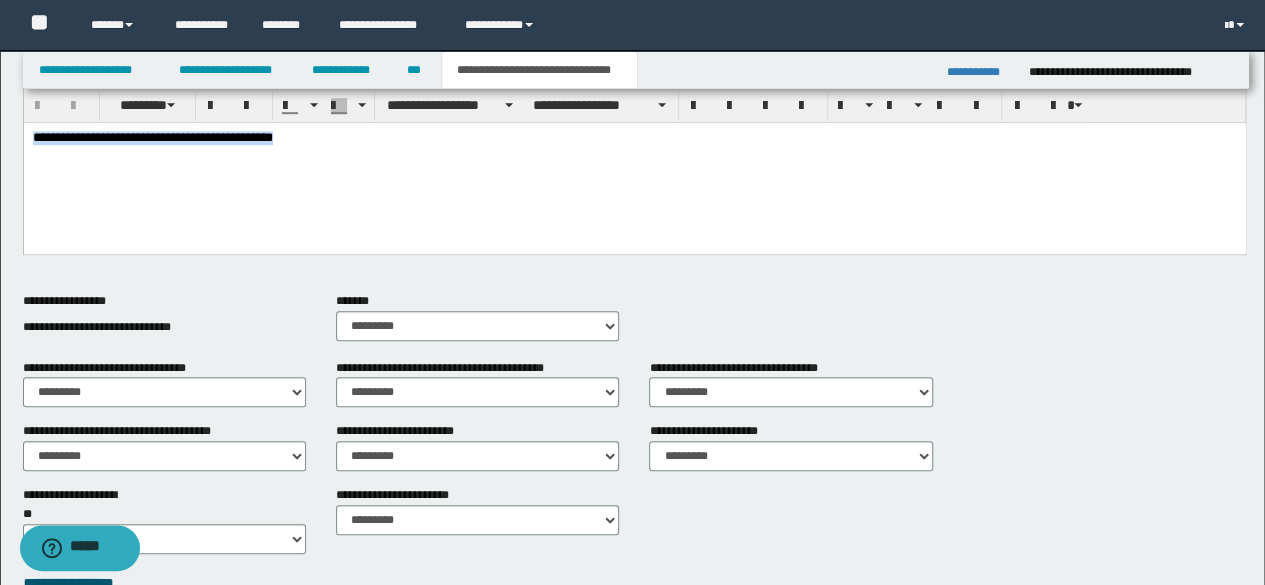 drag, startPoint x: 330, startPoint y: 144, endPoint x: 6, endPoint y: 98, distance: 327.24915 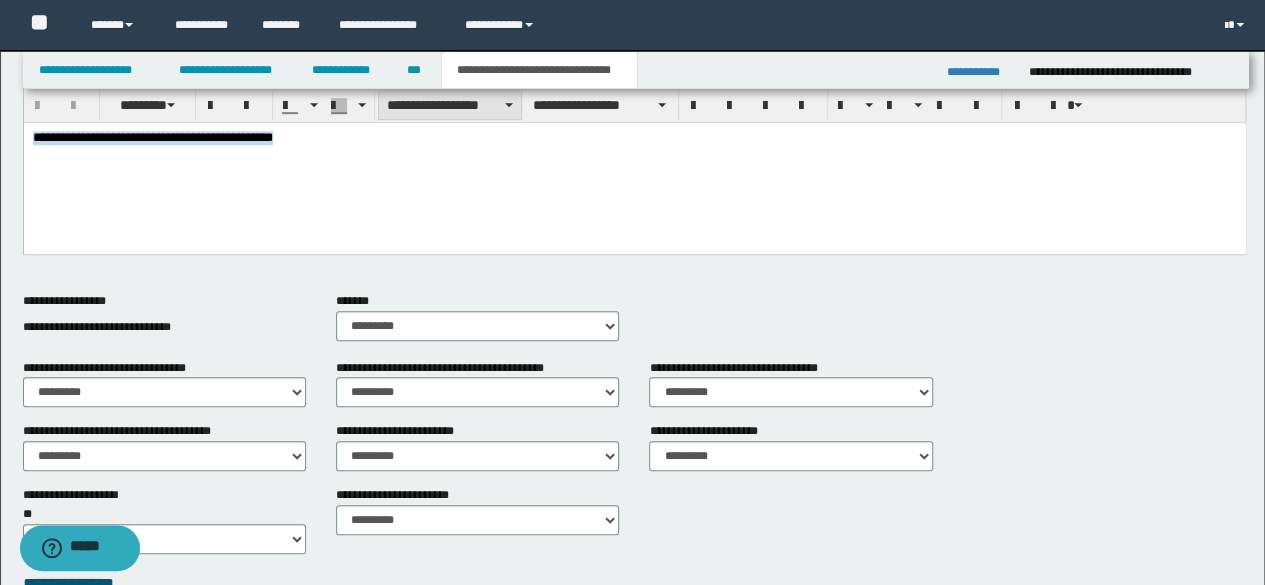 click on "**********" at bounding box center [450, 105] 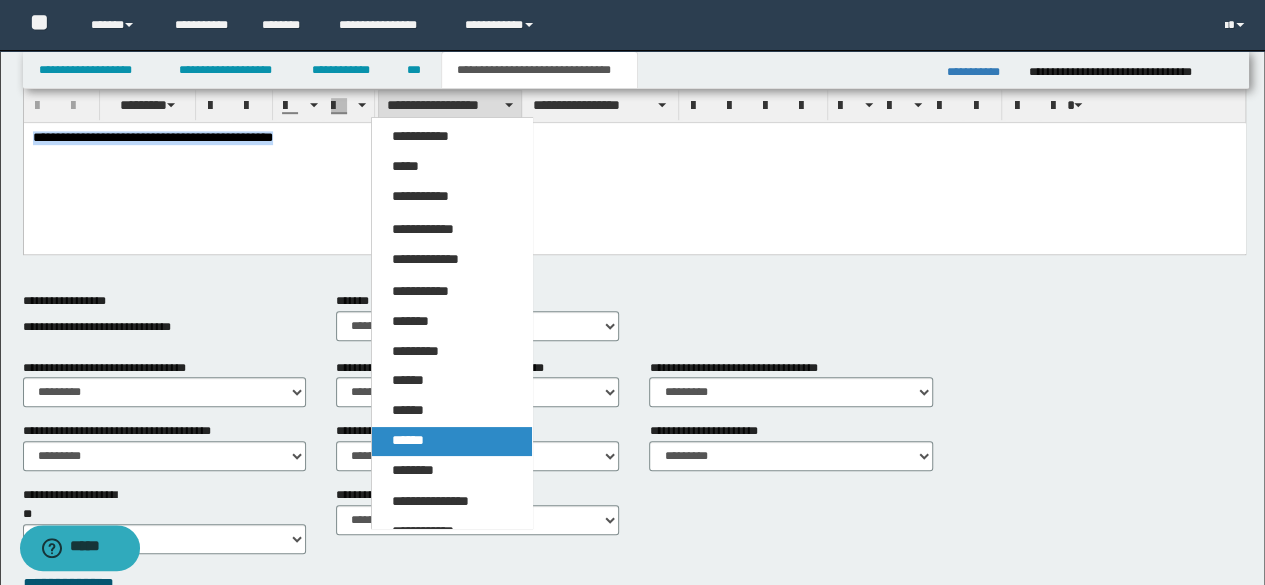 click on "******" at bounding box center [451, 441] 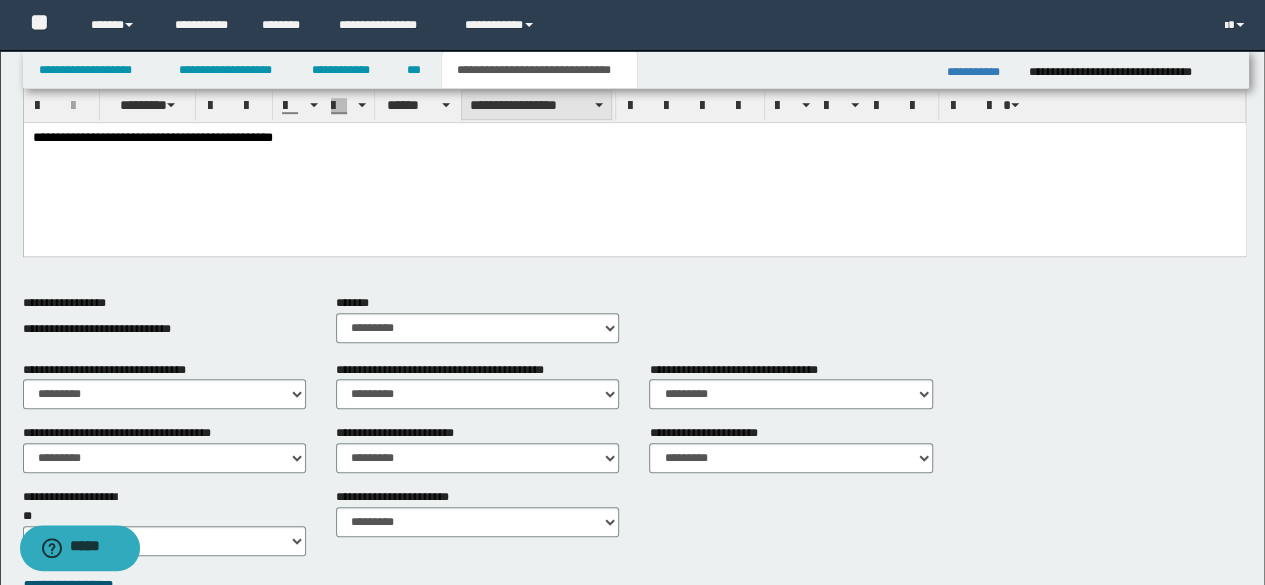 click on "**********" at bounding box center (536, 105) 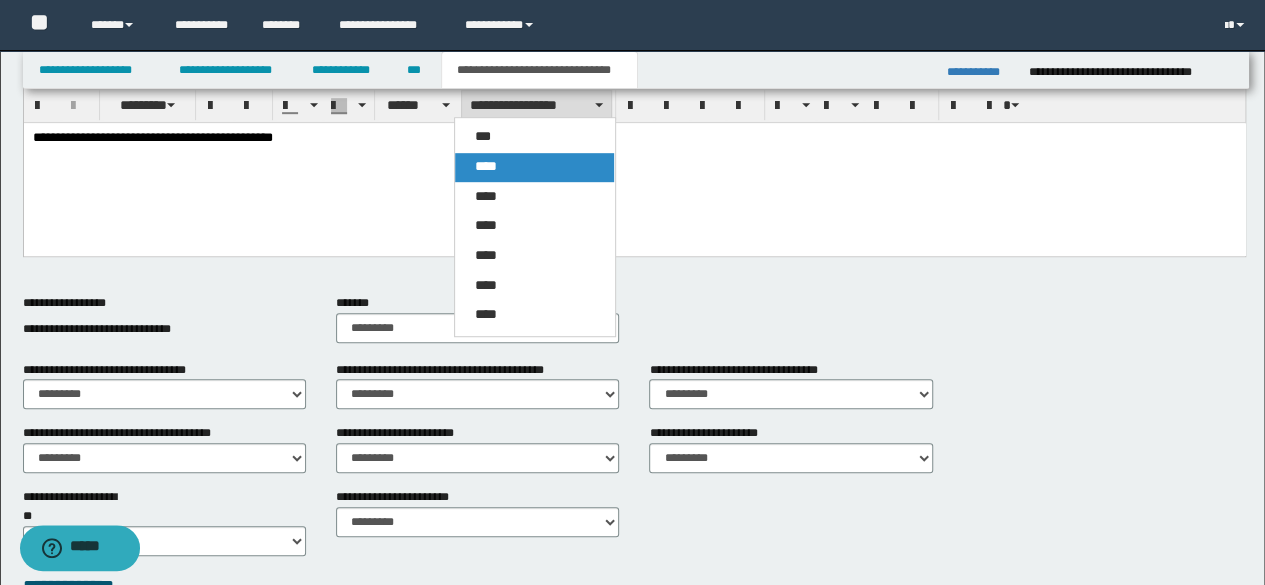 click on "****" at bounding box center [534, 167] 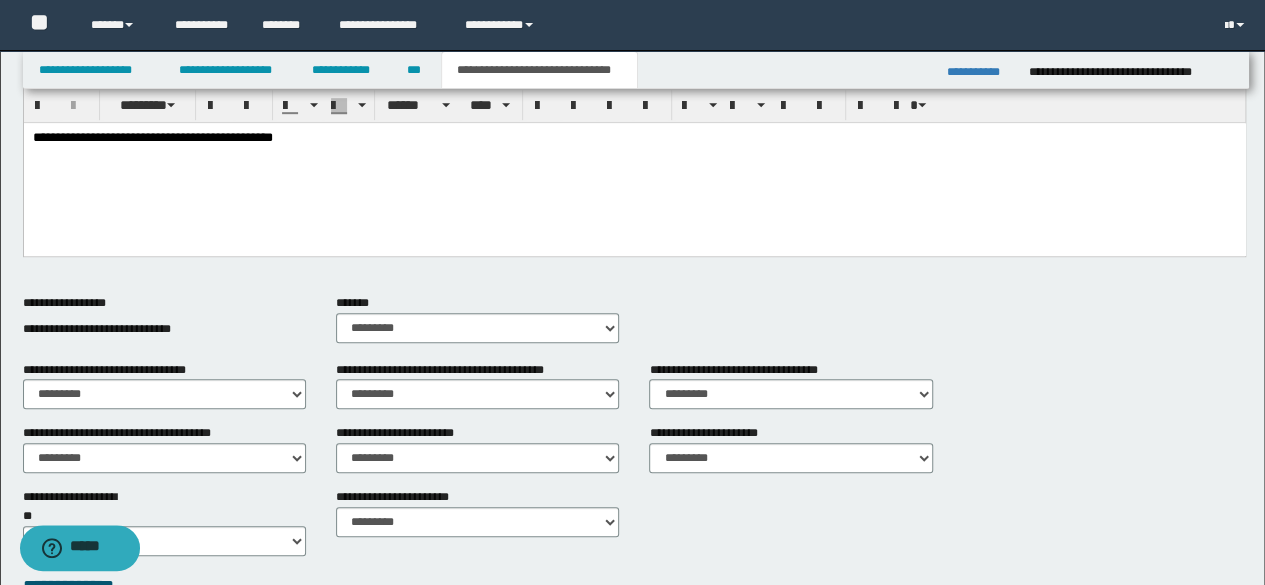 click on "**********" at bounding box center [152, 136] 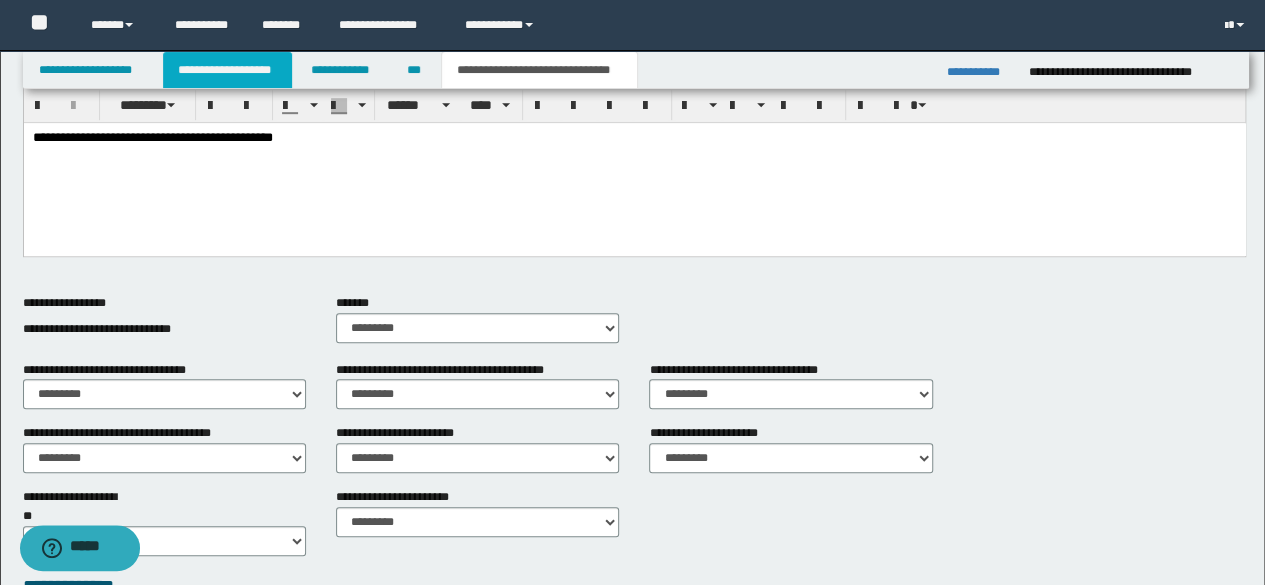 click on "**********" at bounding box center [227, 70] 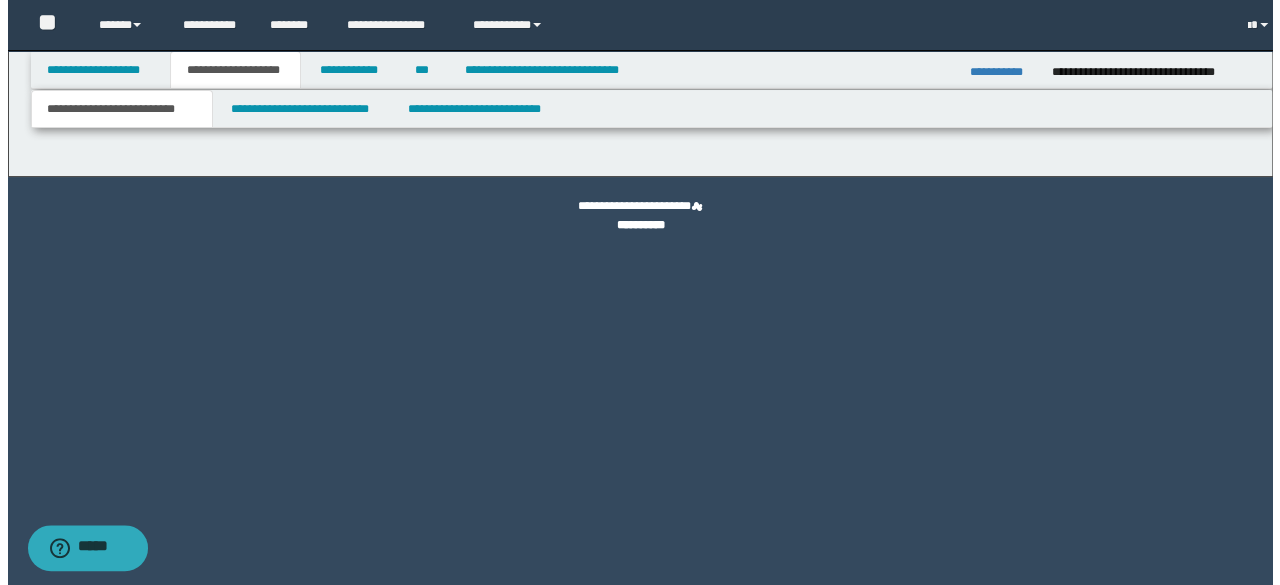 scroll, scrollTop: 0, scrollLeft: 0, axis: both 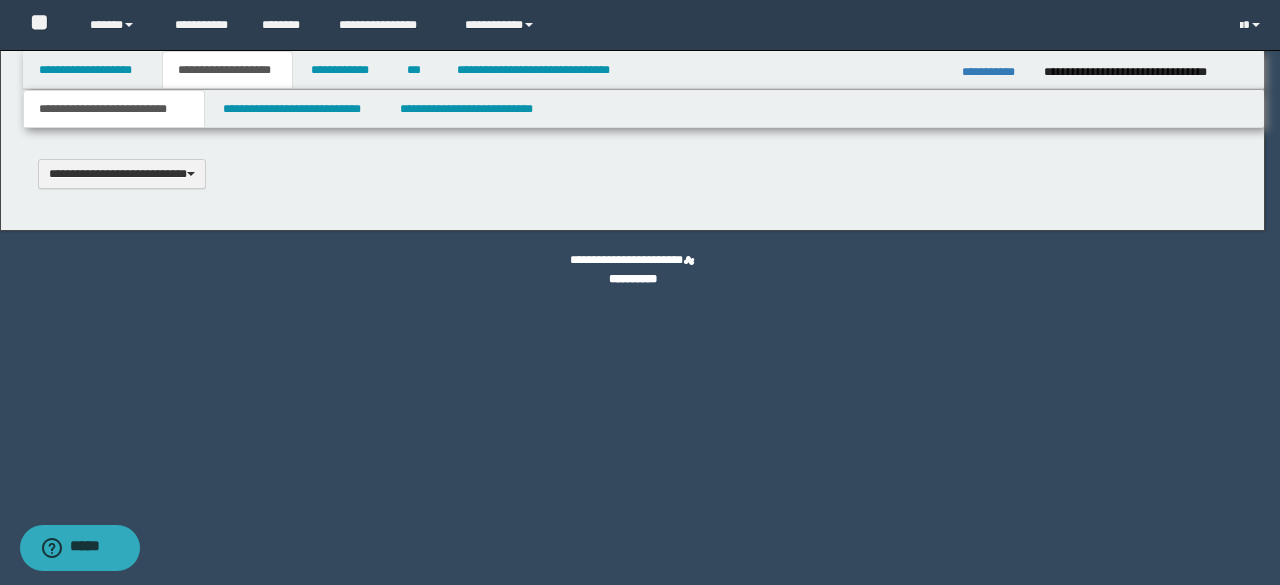 type 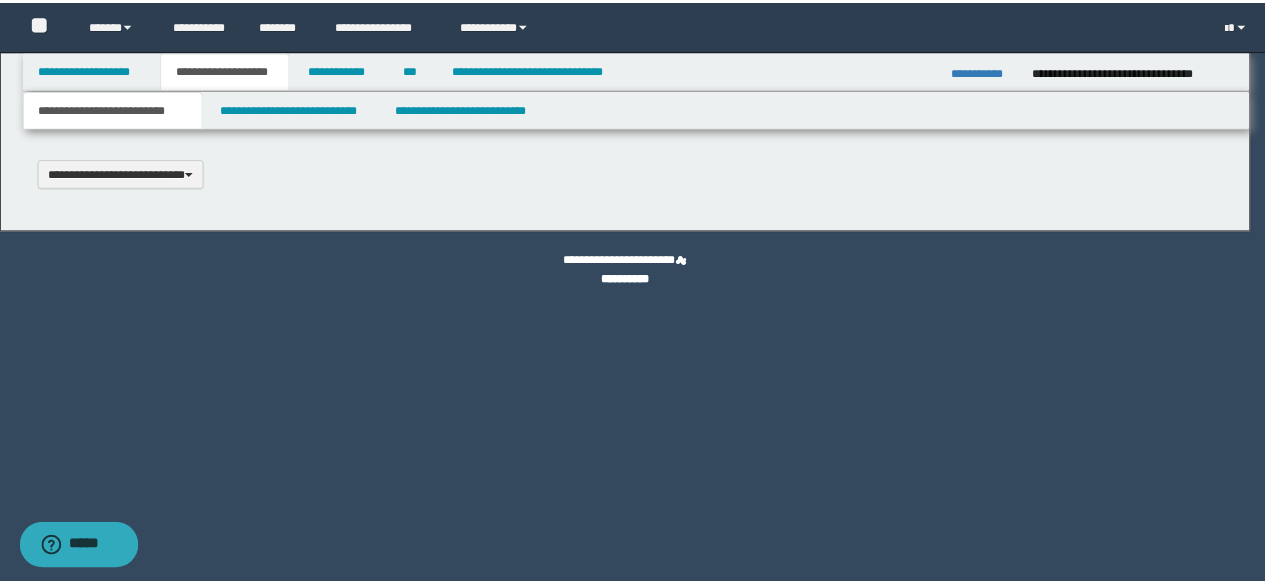 scroll, scrollTop: 0, scrollLeft: 0, axis: both 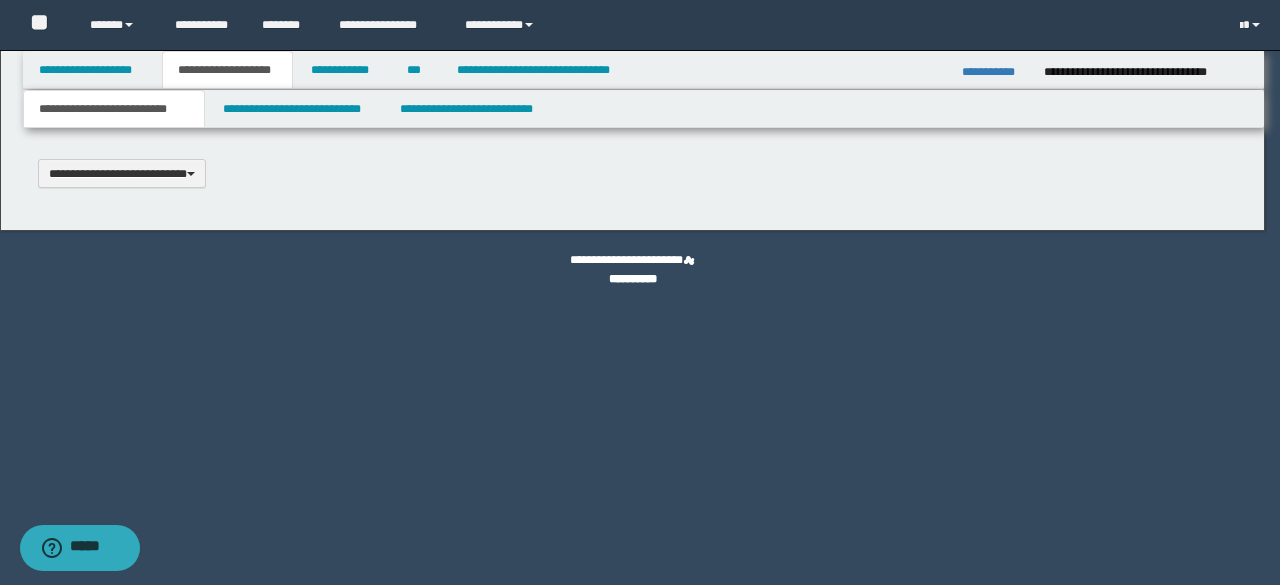 select on "*" 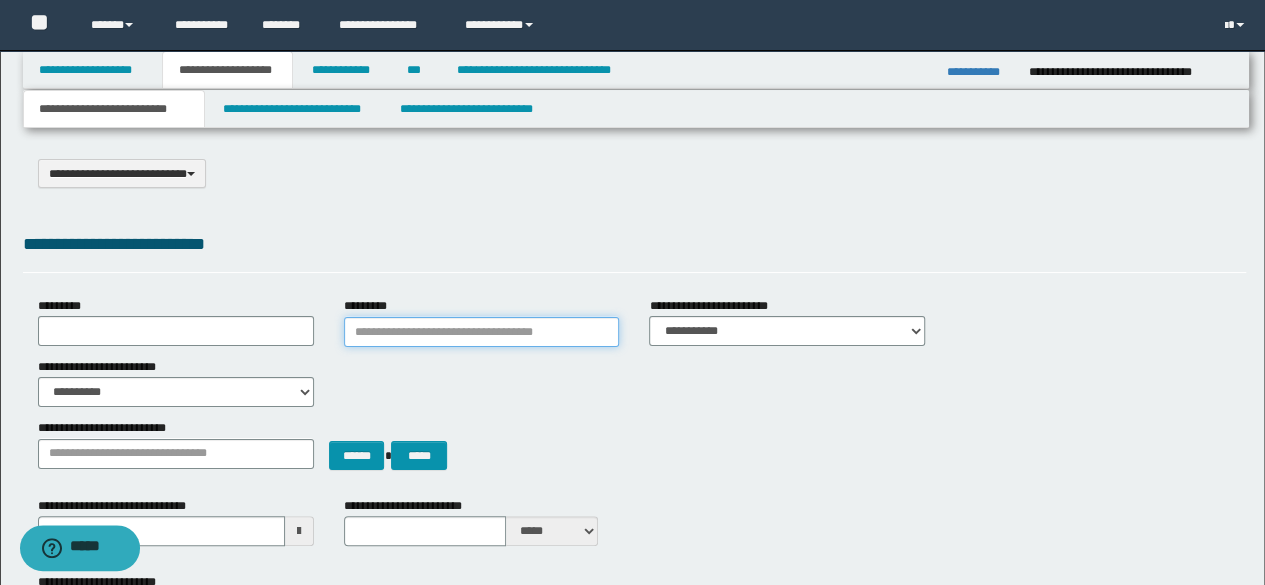 click on "*********" at bounding box center [482, 332] 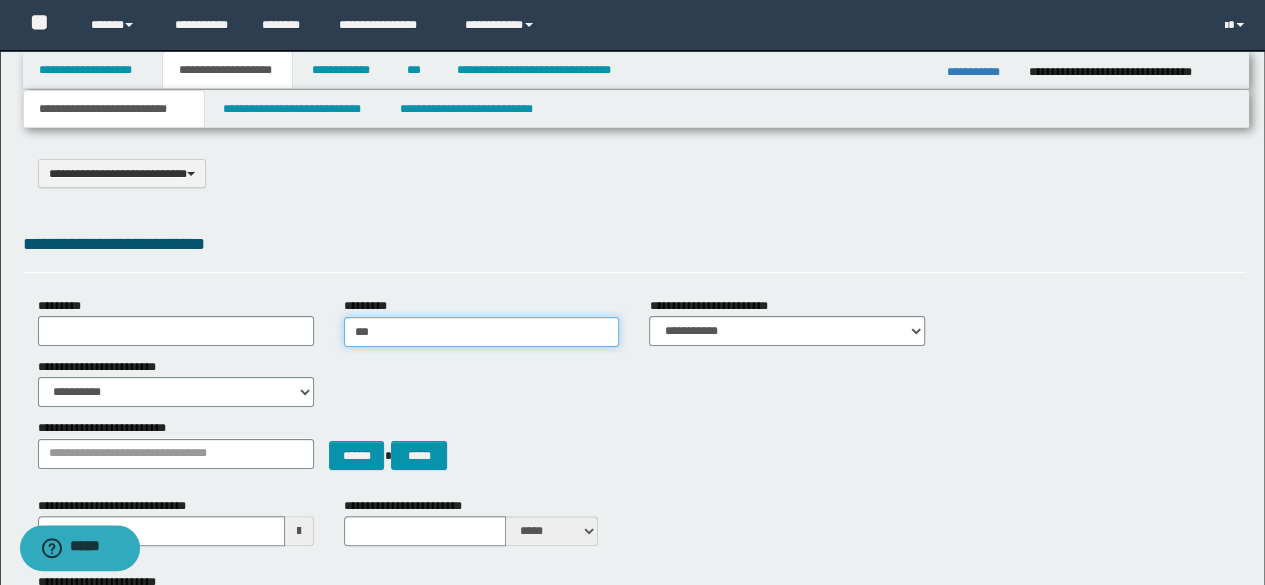 type on "****" 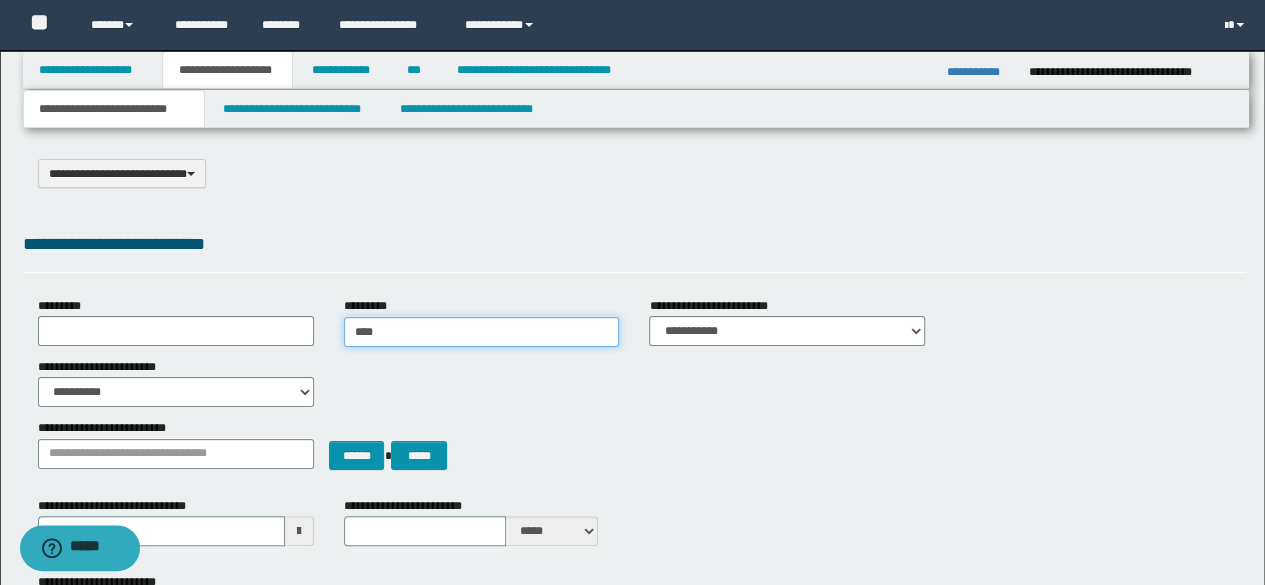 type on "****" 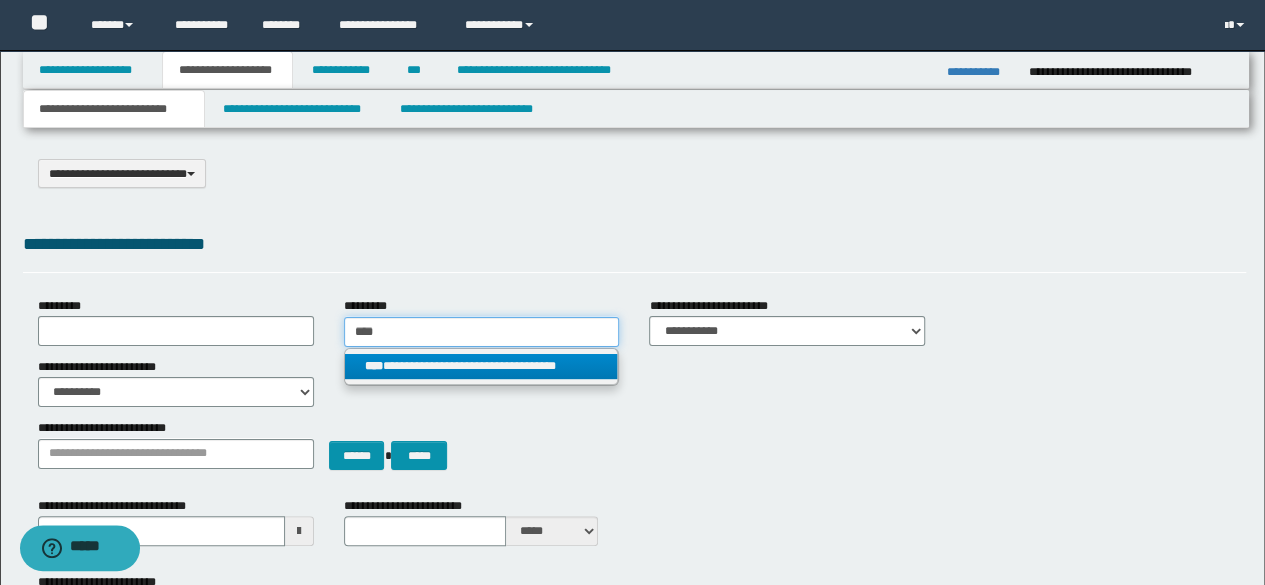 type on "****" 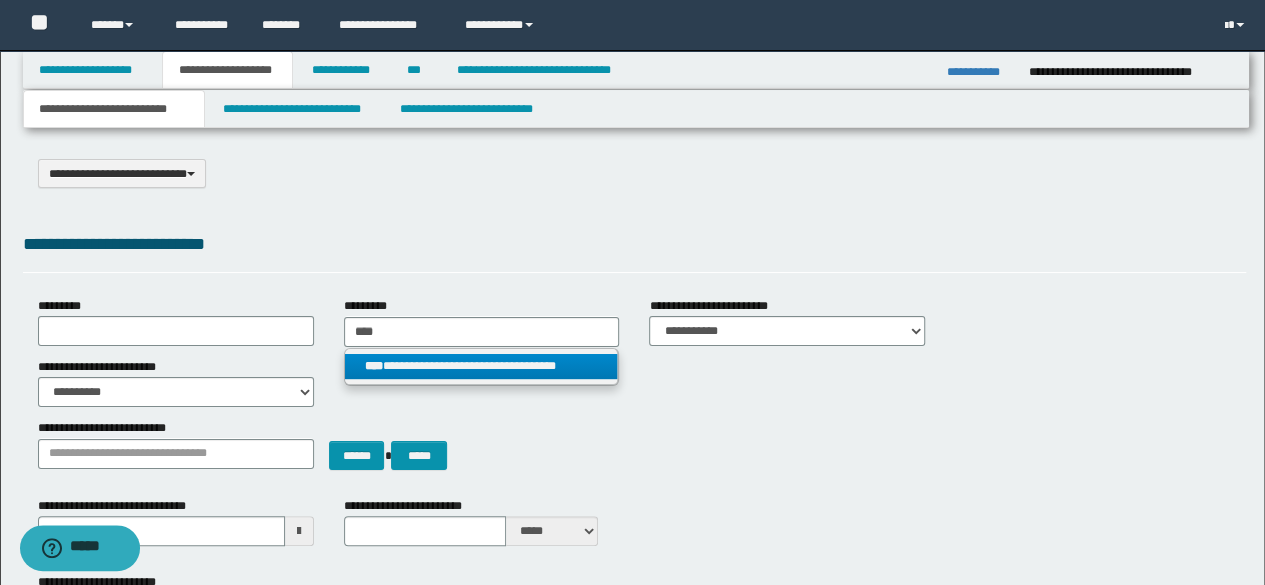click on "**********" at bounding box center (481, 366) 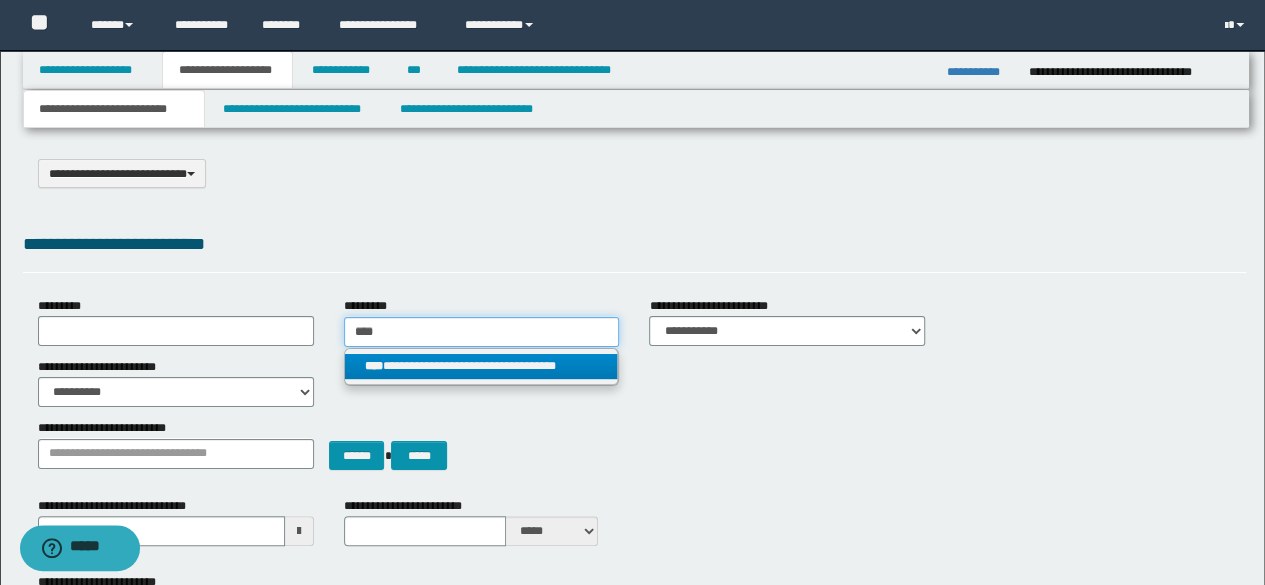 type 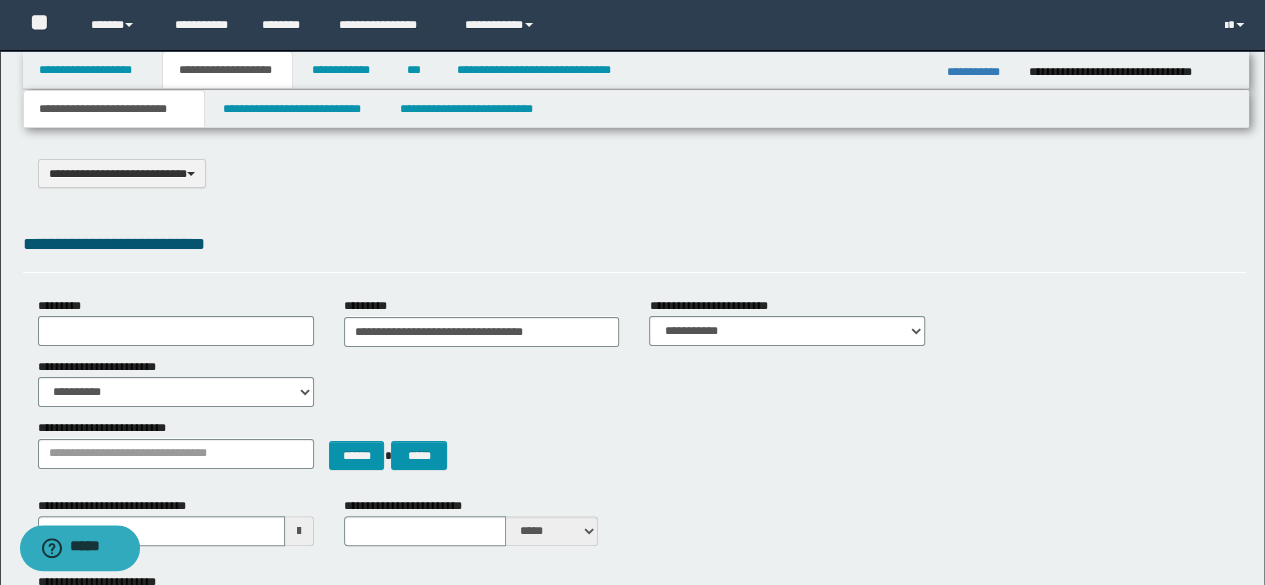 click on "**********" at bounding box center [176, 382] 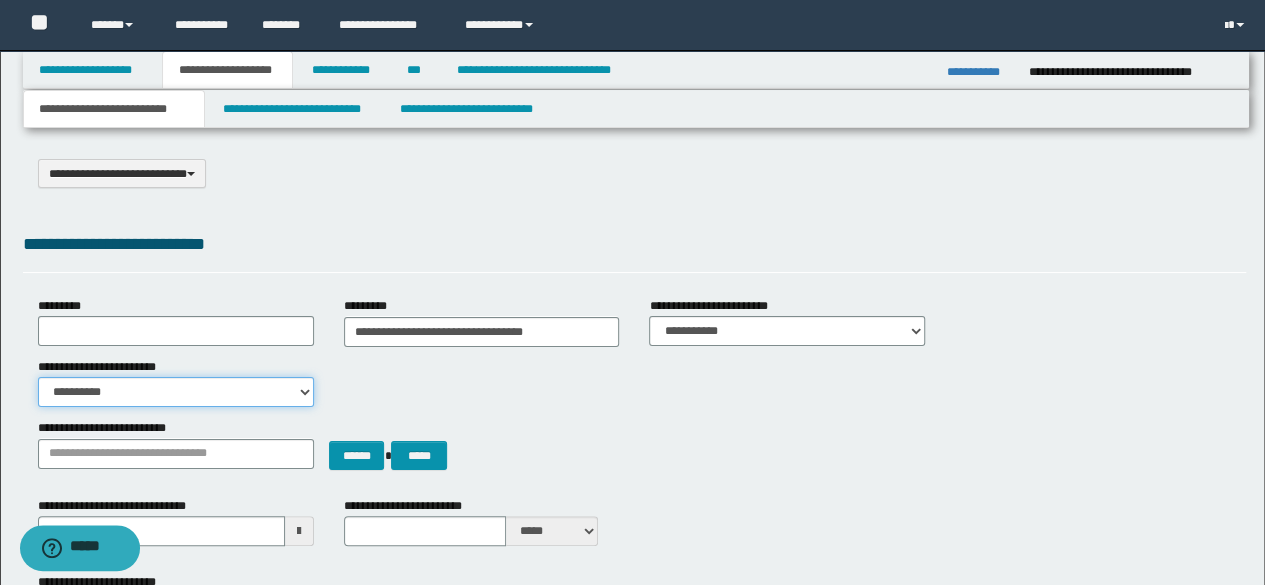 click on "**********" at bounding box center (176, 392) 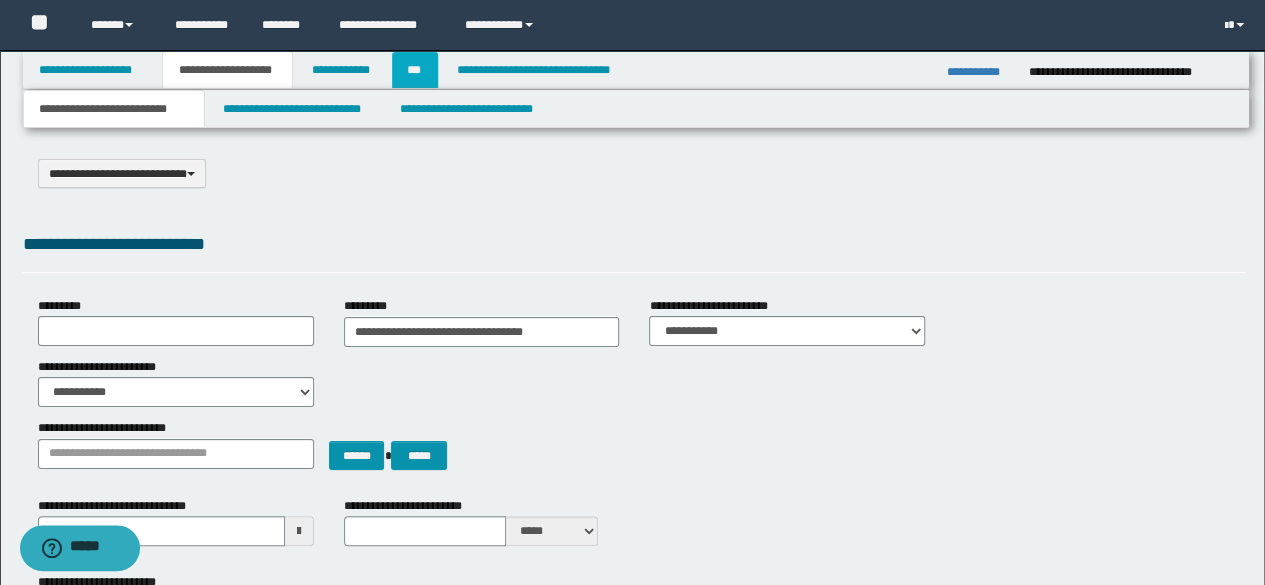 click on "***" at bounding box center [415, 70] 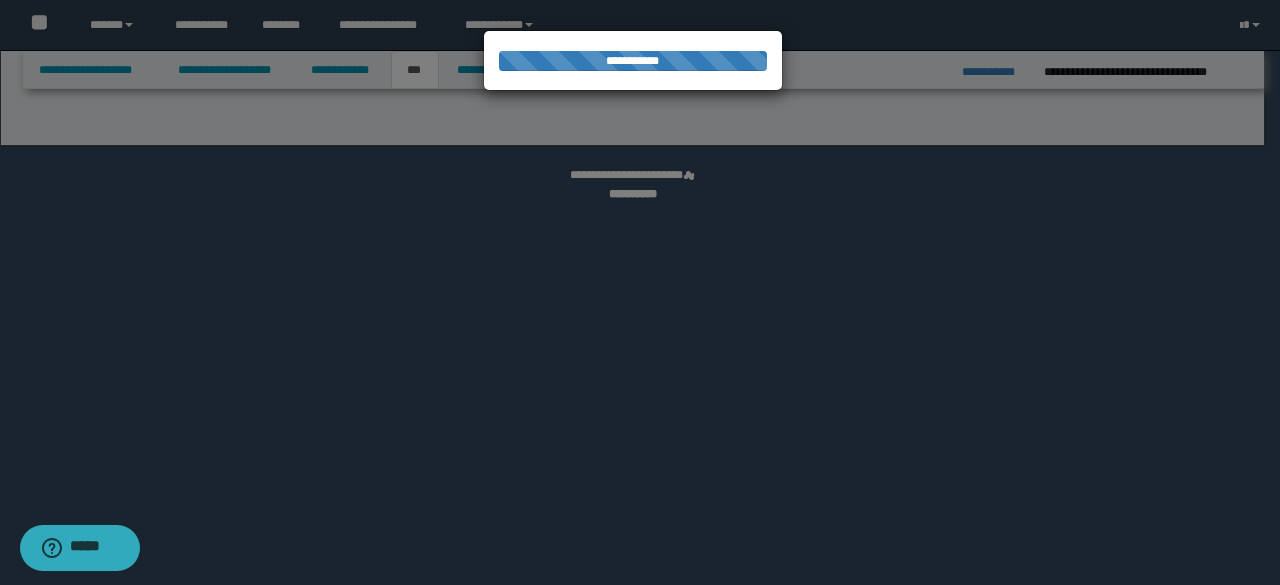 select on "*" 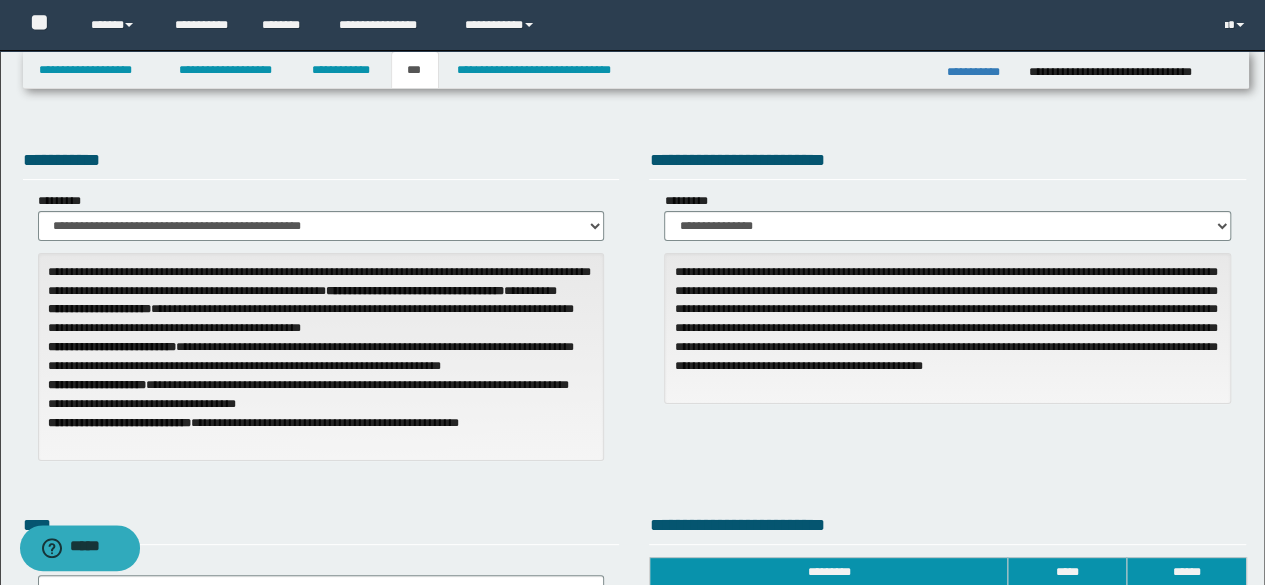 scroll, scrollTop: 512, scrollLeft: 0, axis: vertical 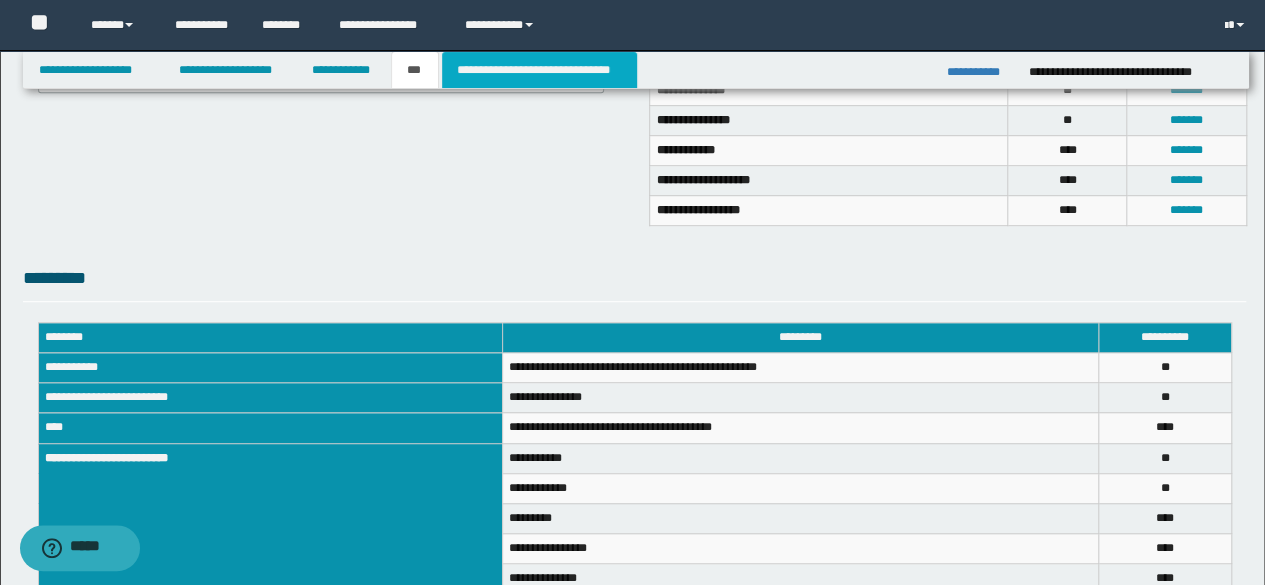 click on "**********" at bounding box center [539, 70] 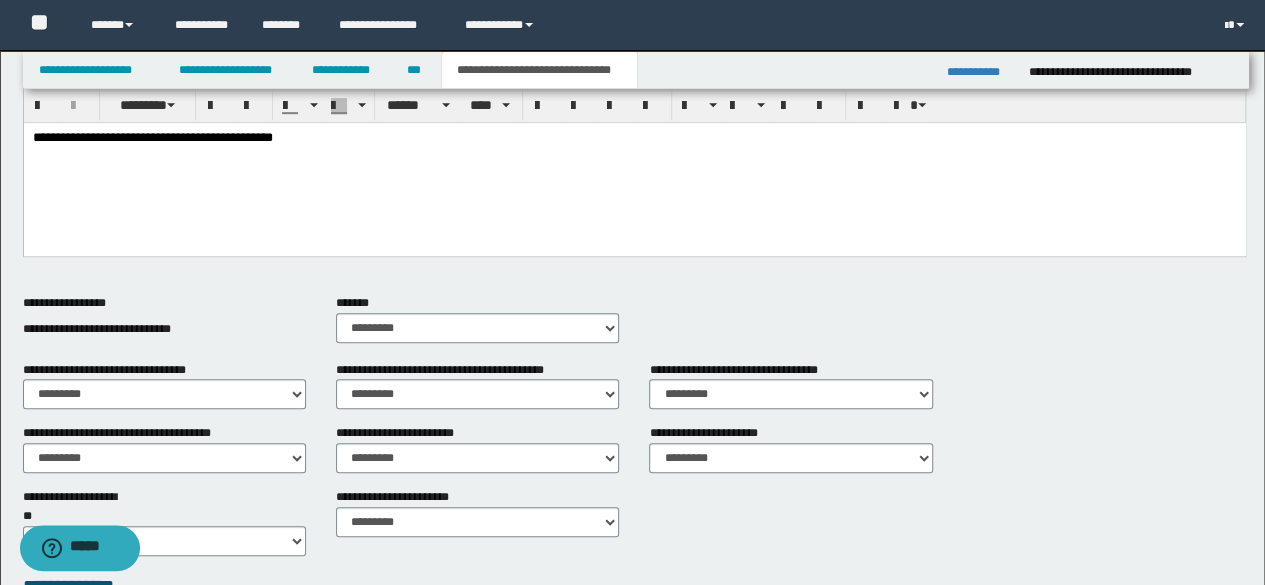scroll, scrollTop: 0, scrollLeft: 0, axis: both 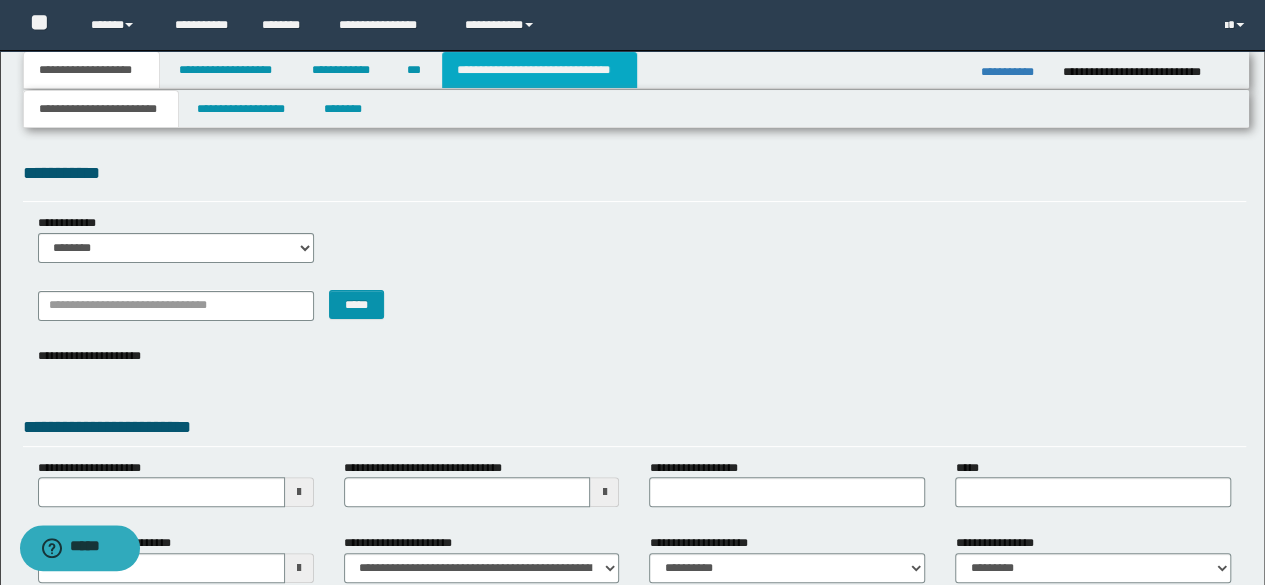 click on "**********" at bounding box center [539, 70] 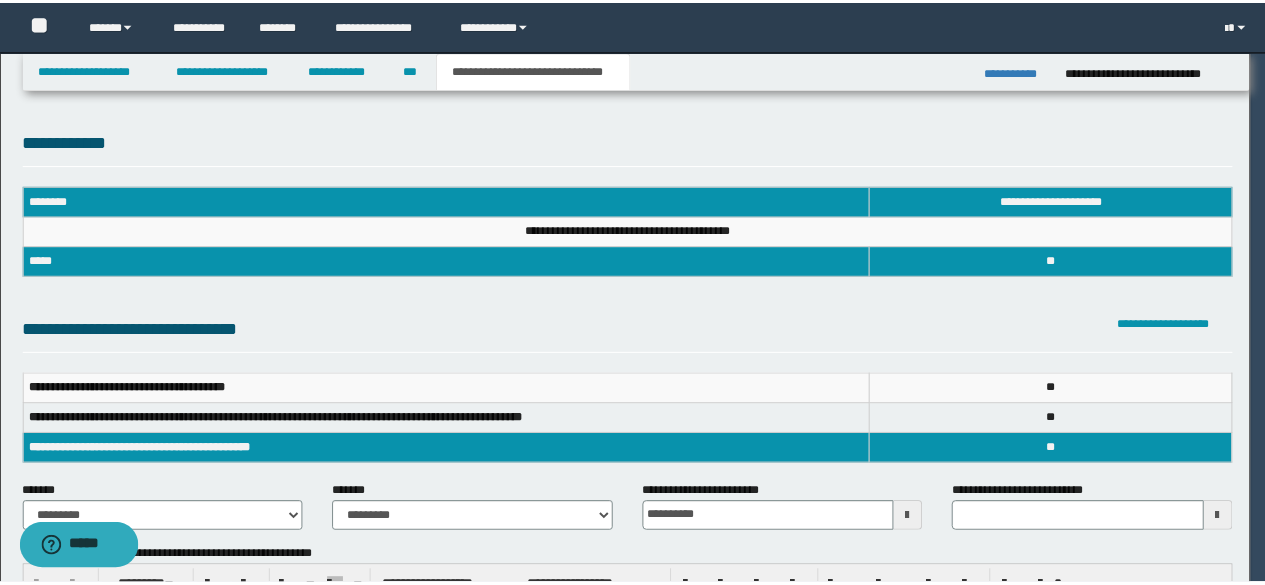 scroll, scrollTop: 0, scrollLeft: 0, axis: both 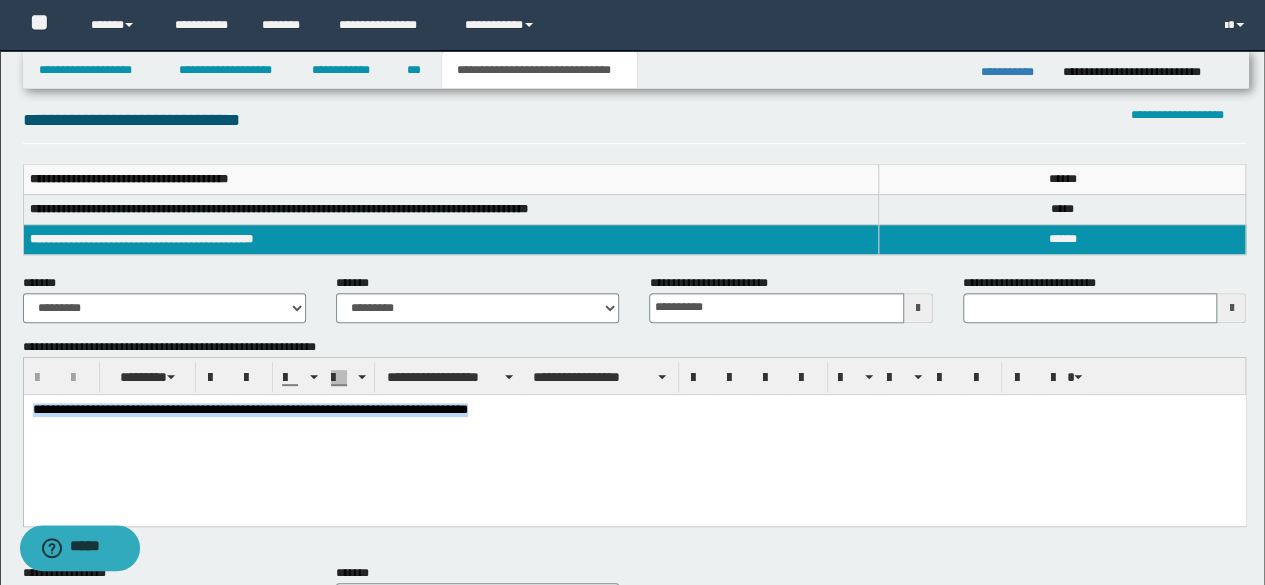 drag, startPoint x: 554, startPoint y: 418, endPoint x: 4, endPoint y: 371, distance: 552.0045 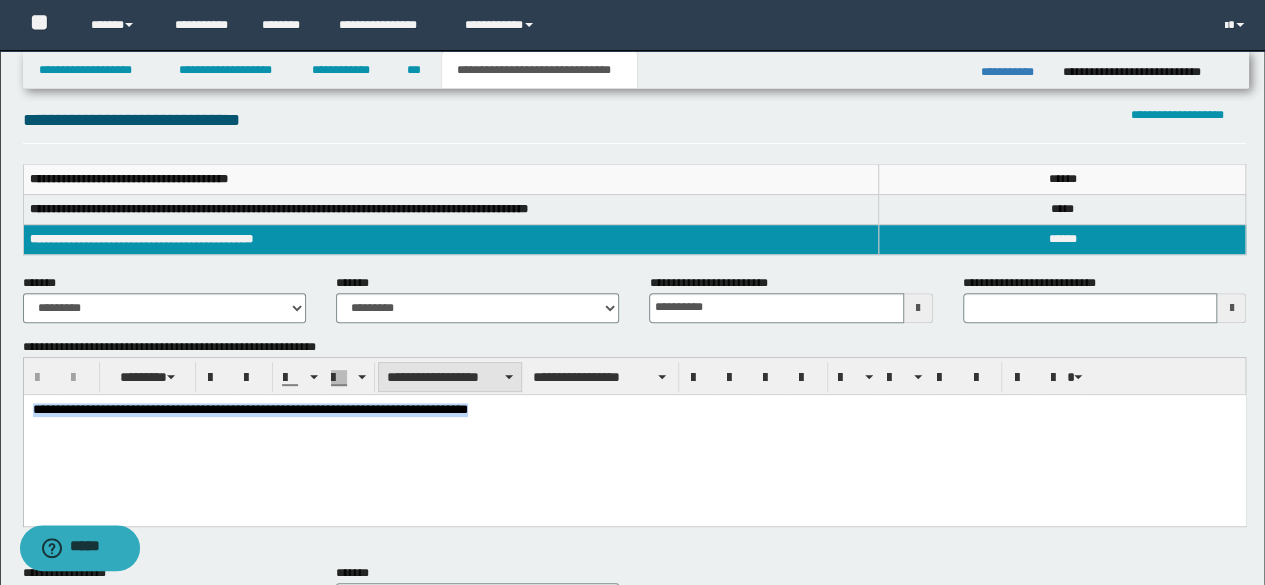 click on "**********" at bounding box center (450, 377) 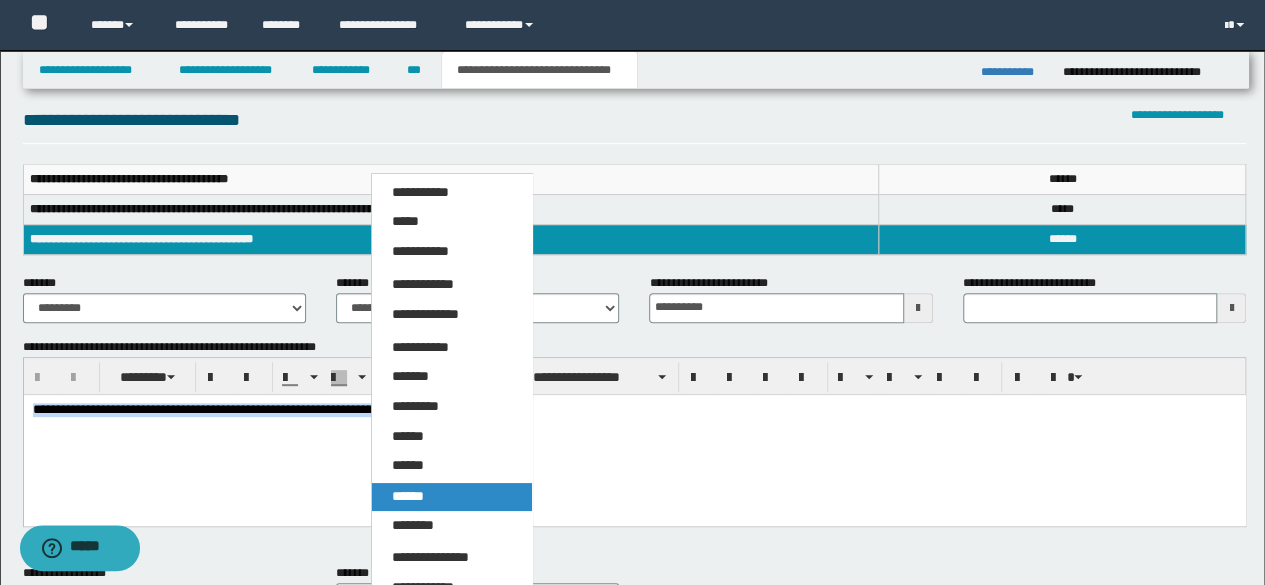 click on "******" at bounding box center (451, 497) 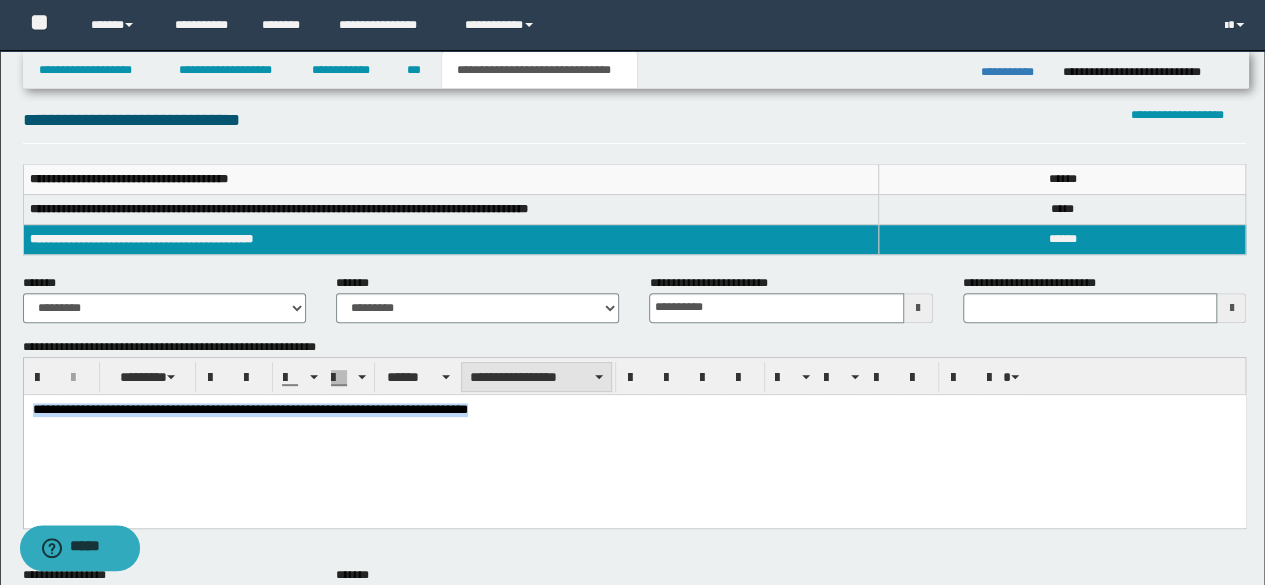 click on "**********" at bounding box center [536, 377] 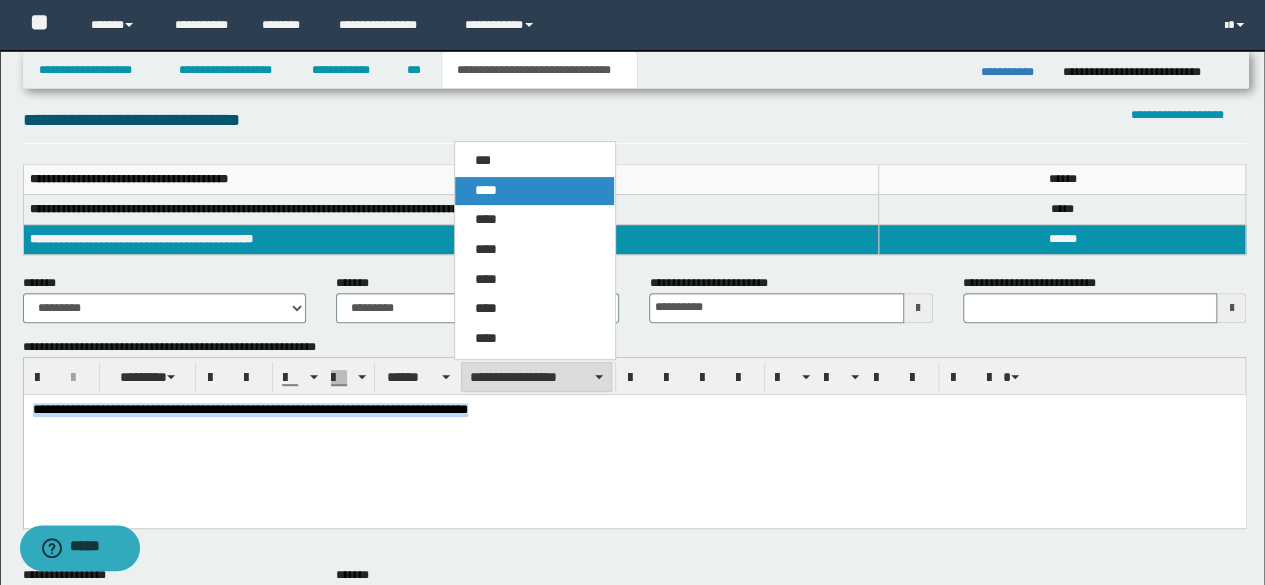 click on "****" at bounding box center (534, 191) 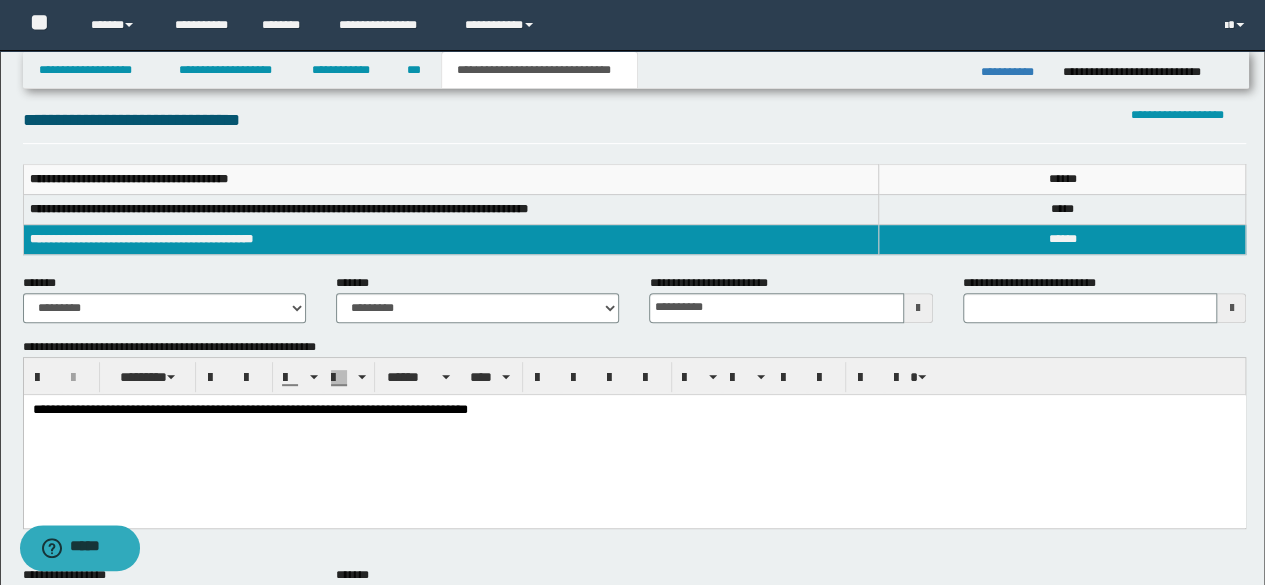 click on "**********" at bounding box center [249, 408] 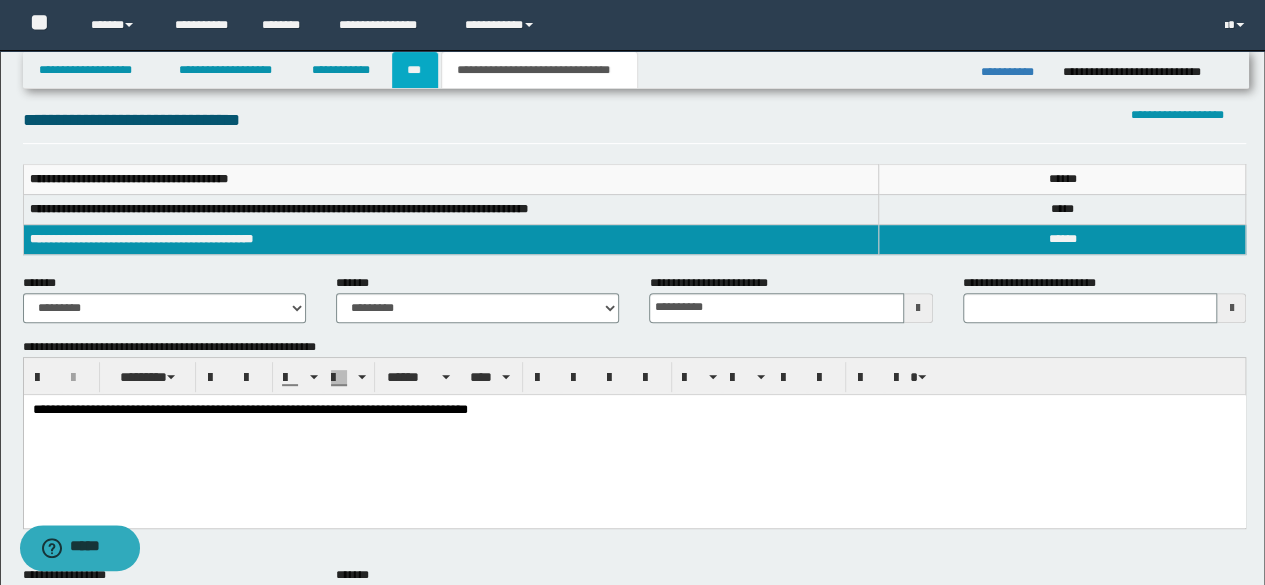 click on "***" at bounding box center (415, 70) 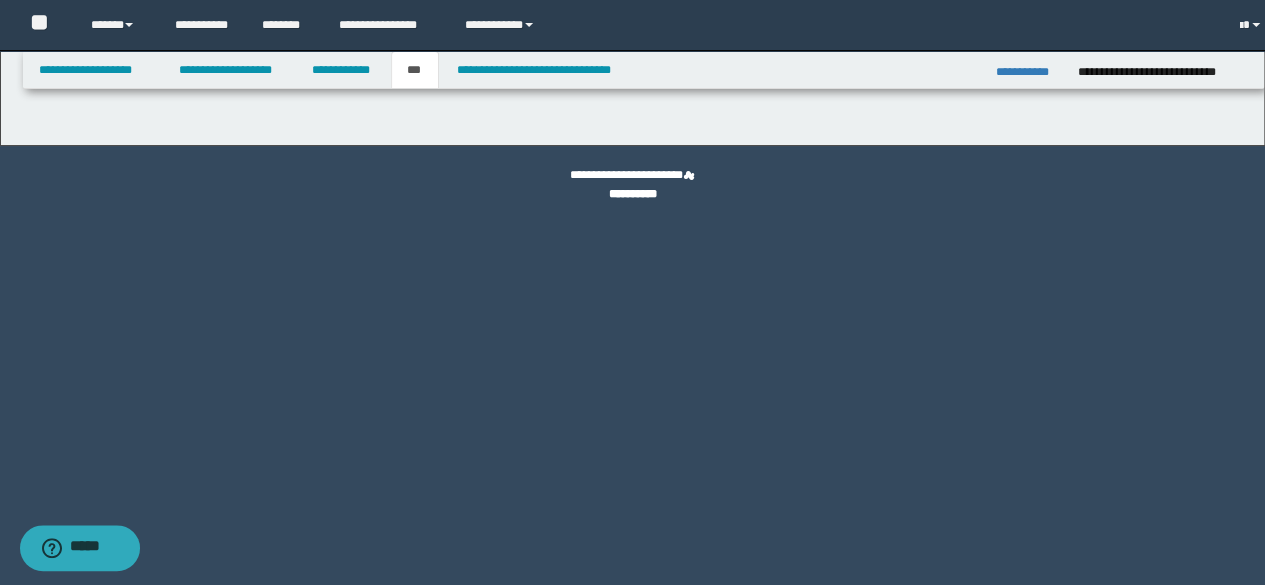 scroll, scrollTop: 0, scrollLeft: 0, axis: both 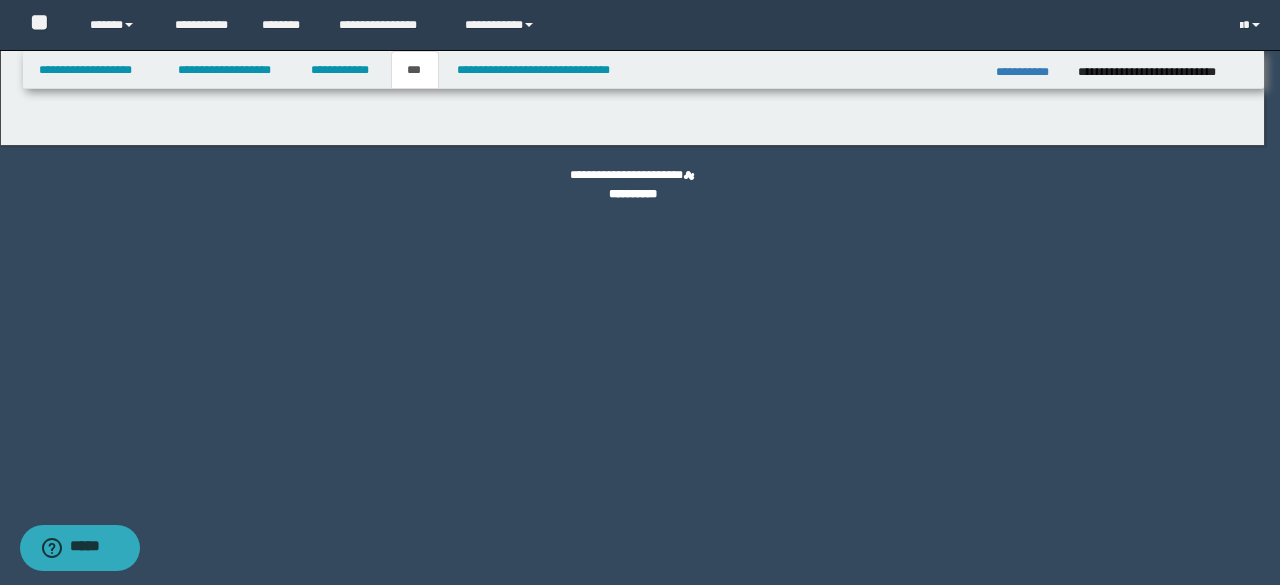 select on "**" 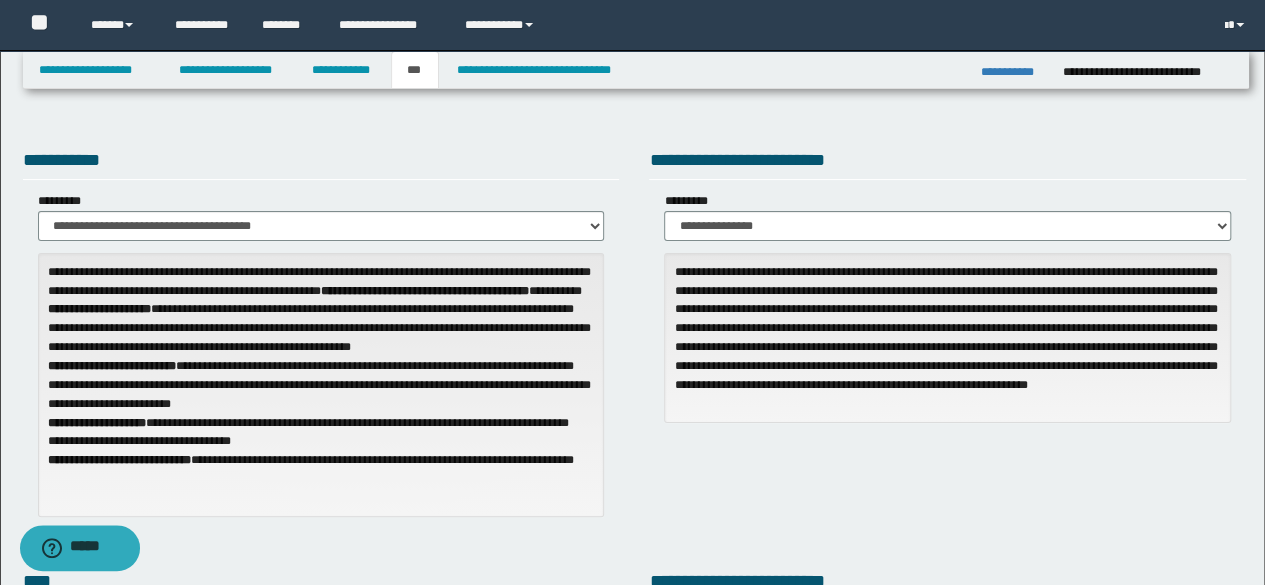 scroll, scrollTop: 512, scrollLeft: 0, axis: vertical 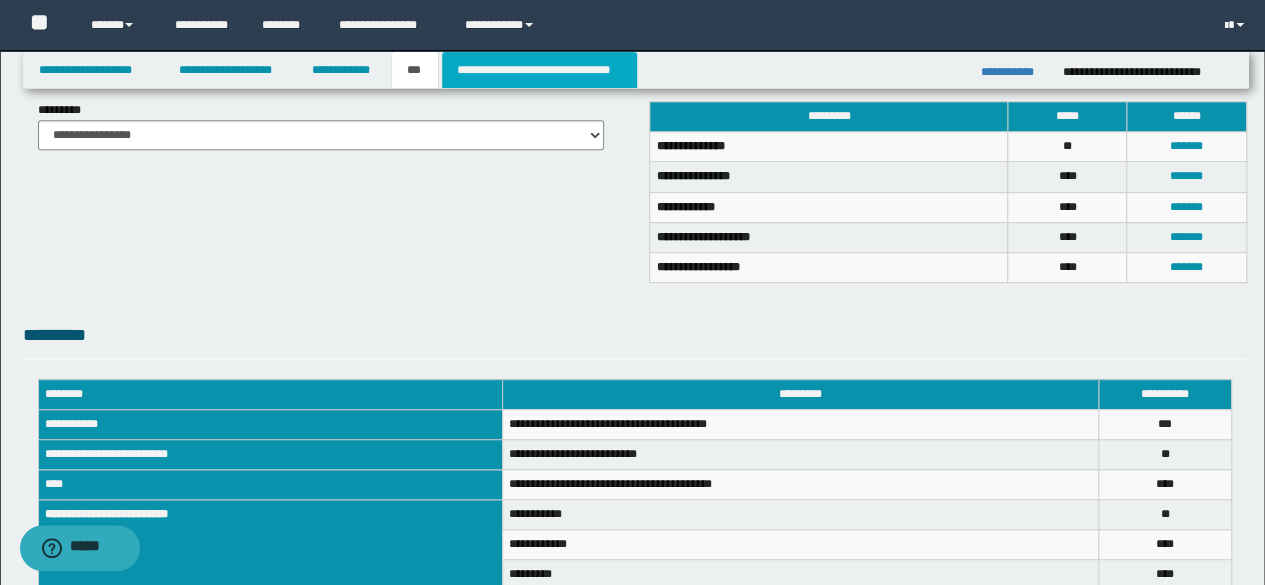 click on "**********" at bounding box center [539, 70] 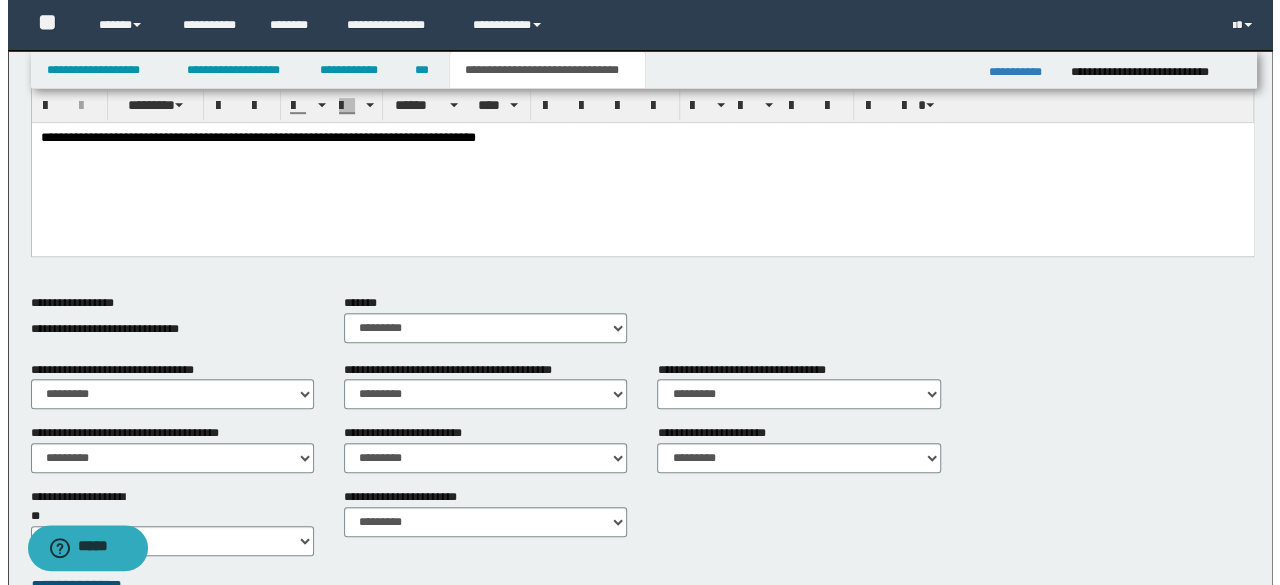 scroll, scrollTop: 0, scrollLeft: 0, axis: both 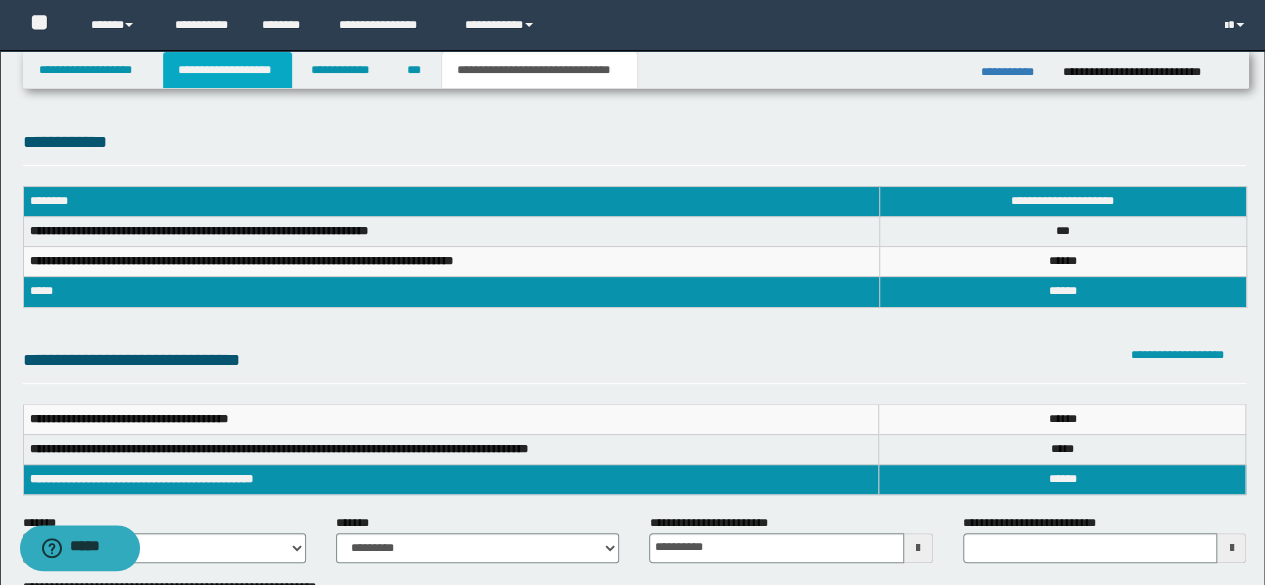 click on "**********" at bounding box center (227, 70) 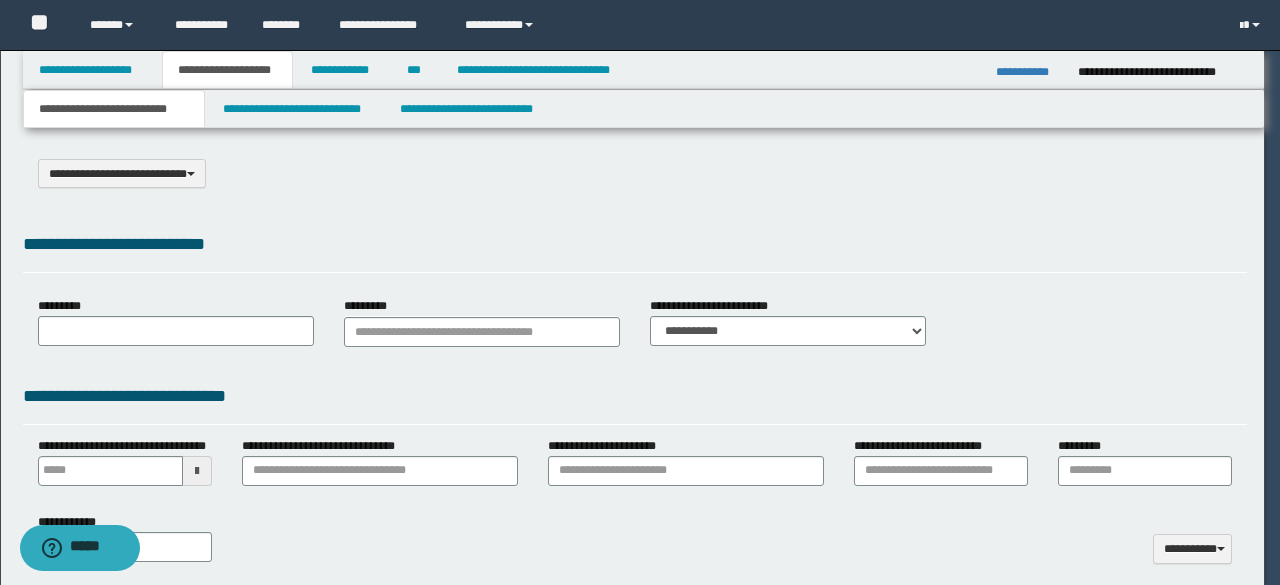 select on "*" 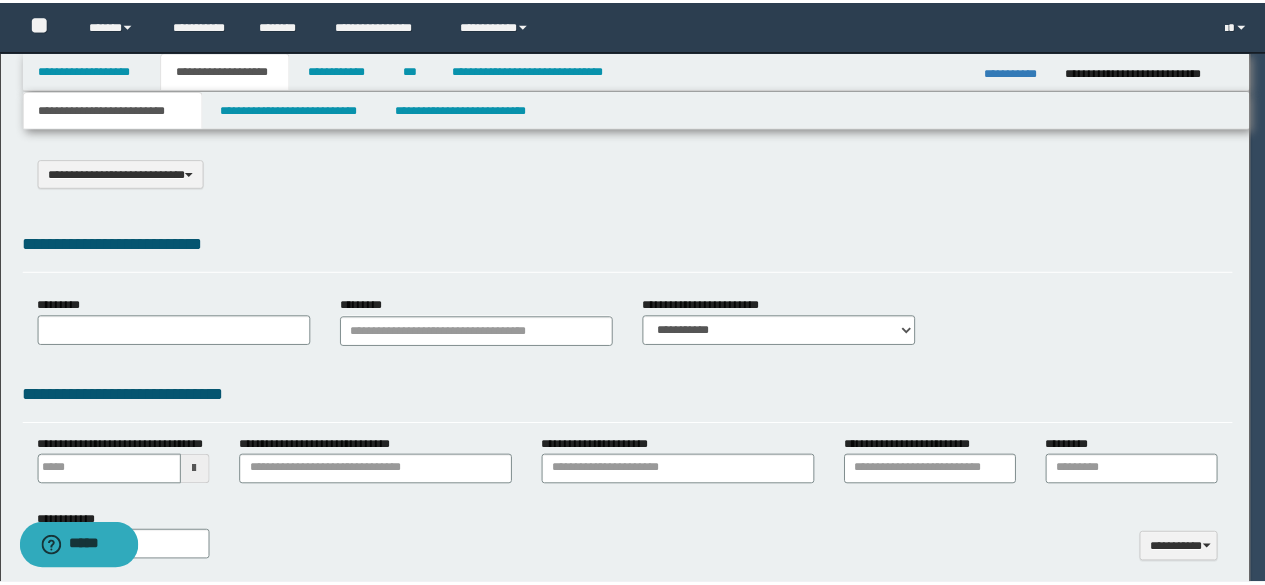 scroll, scrollTop: 0, scrollLeft: 0, axis: both 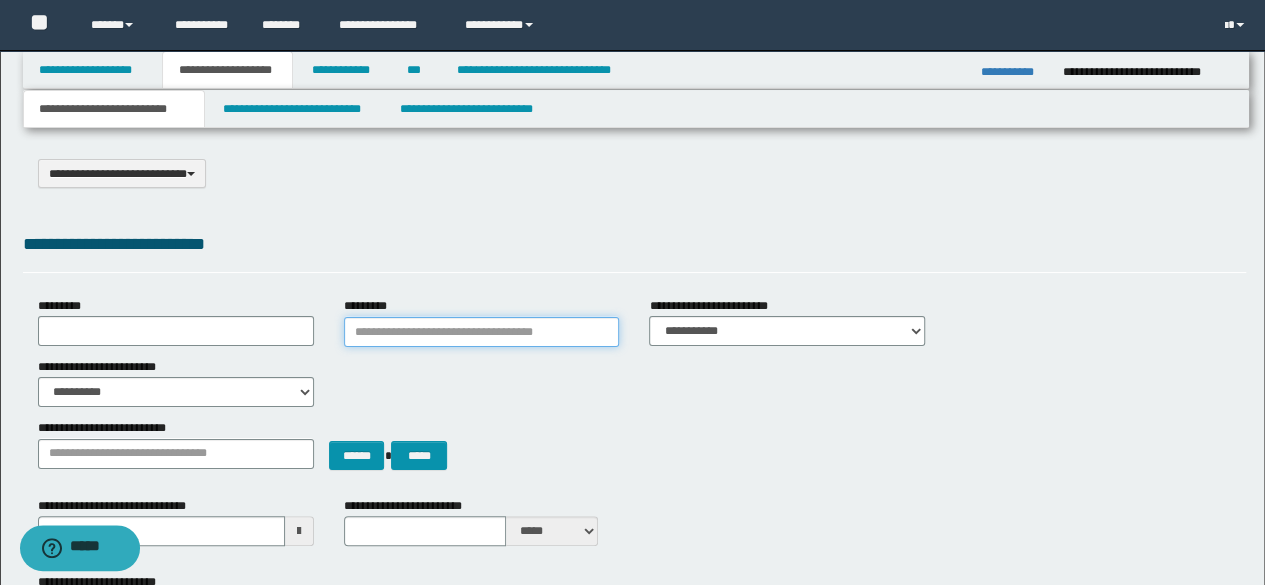 drag, startPoint x: 367, startPoint y: 347, endPoint x: 362, endPoint y: 329, distance: 18.681541 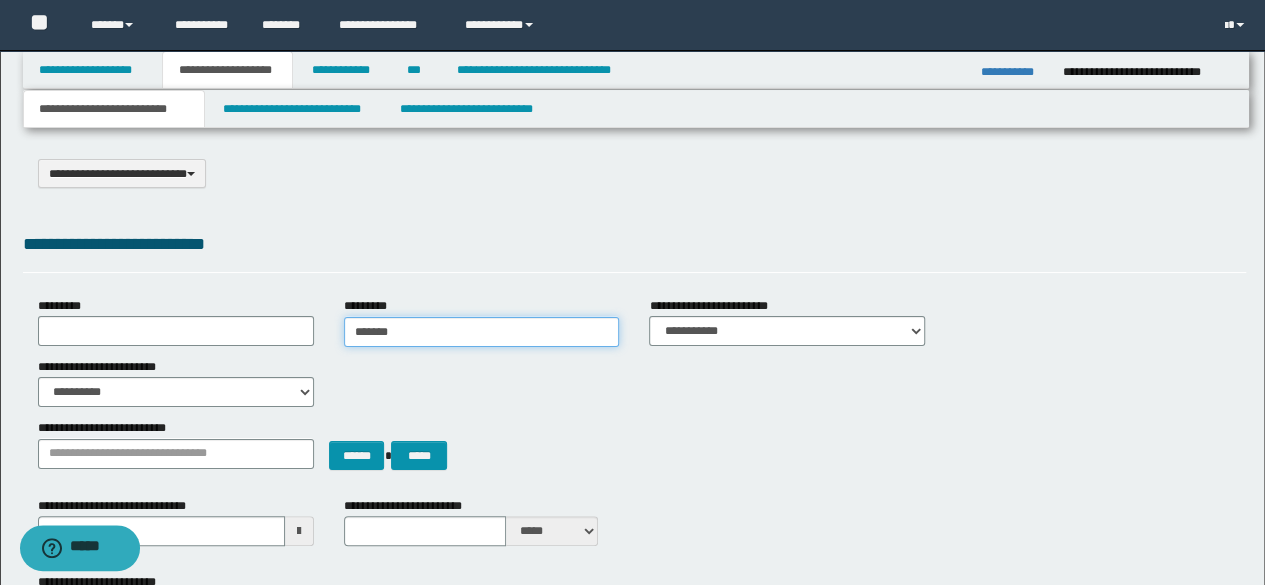 type on "********" 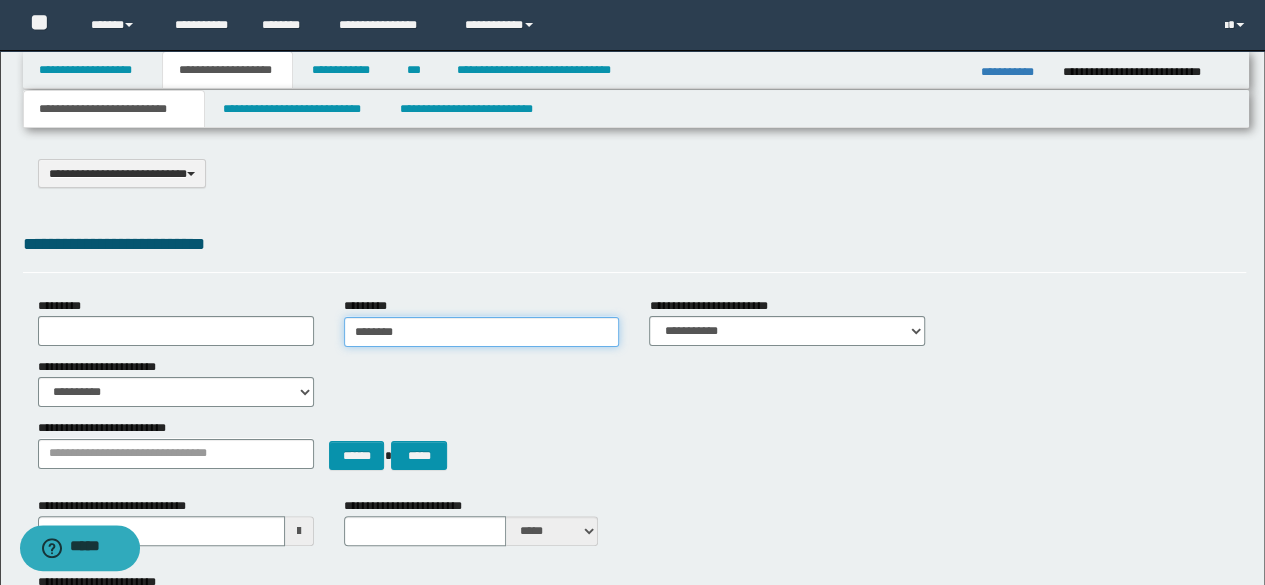 type on "**********" 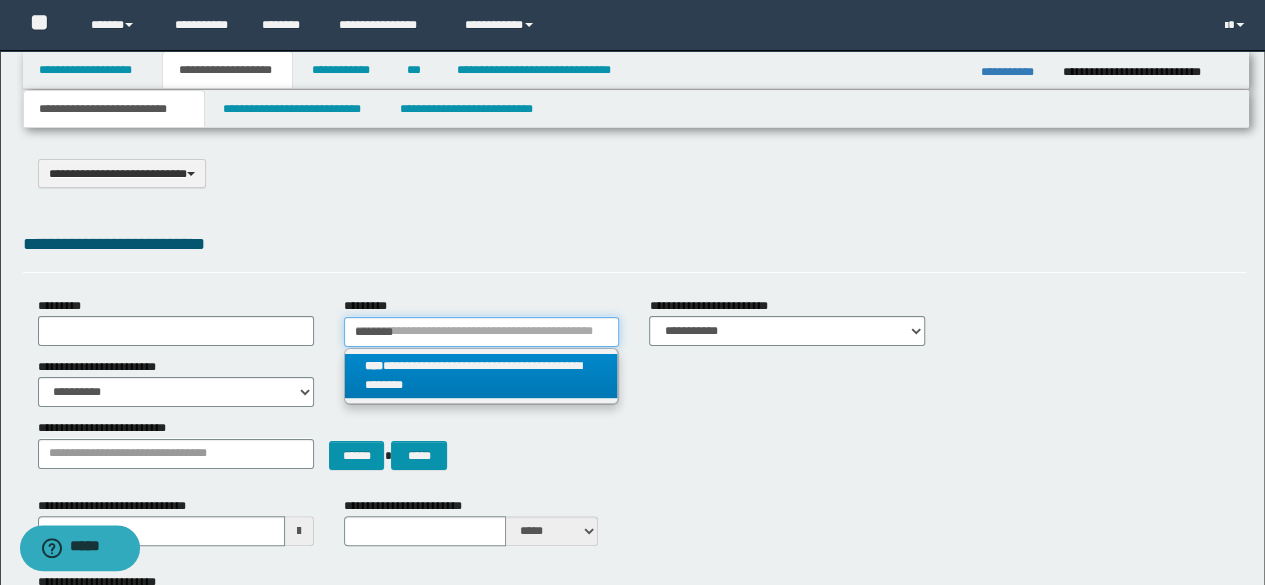 type on "********" 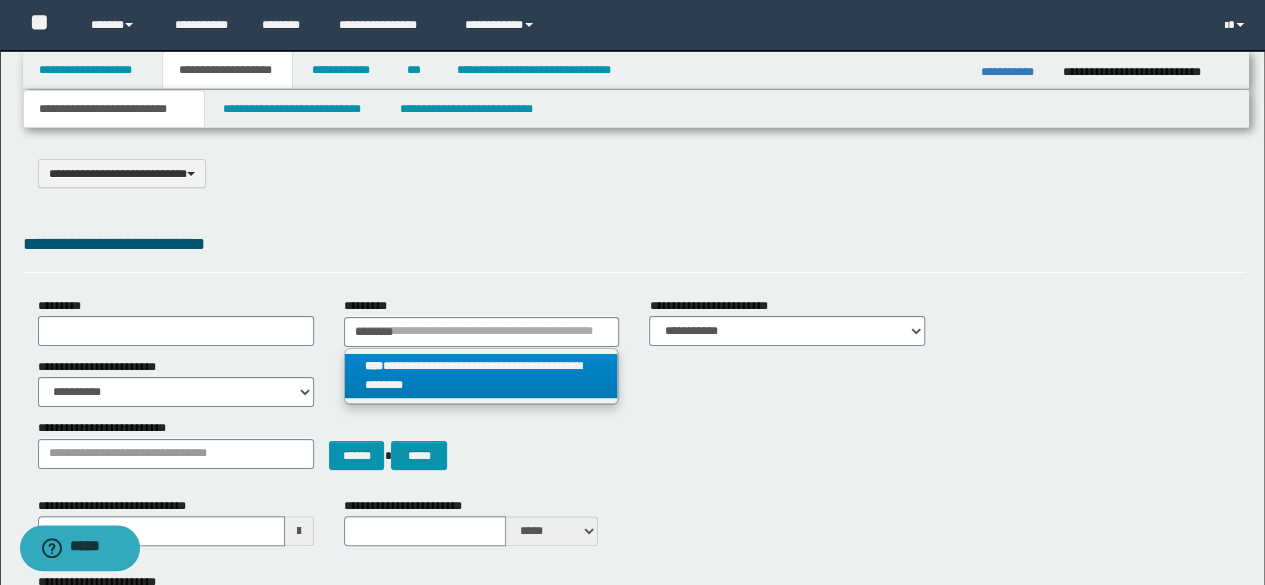 click on "**********" at bounding box center [481, 376] 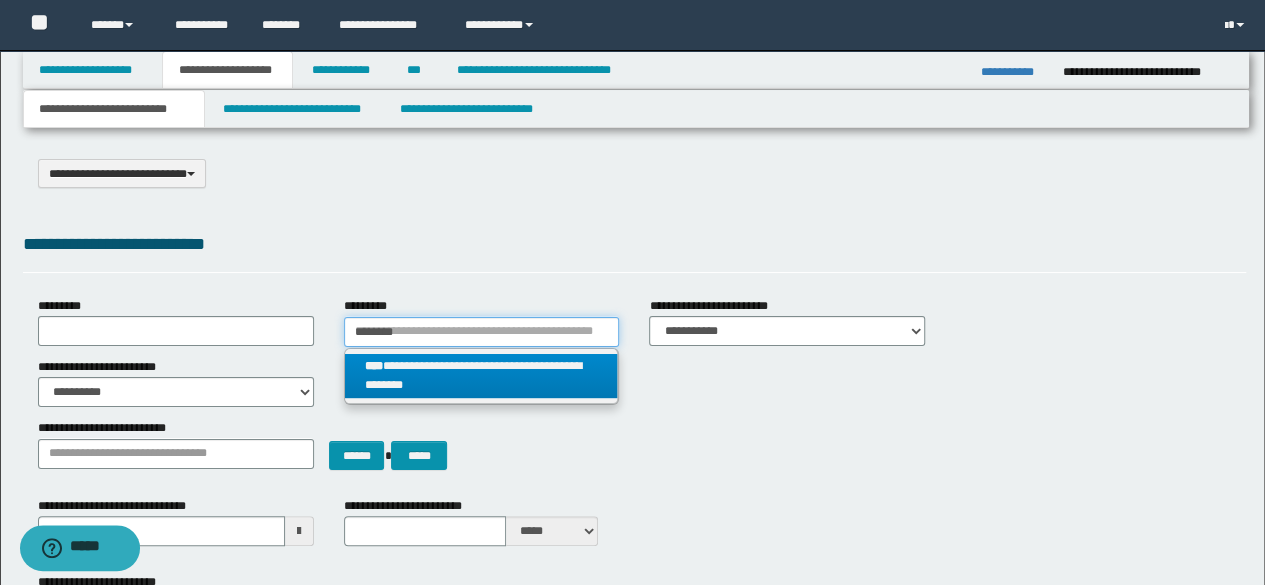 type 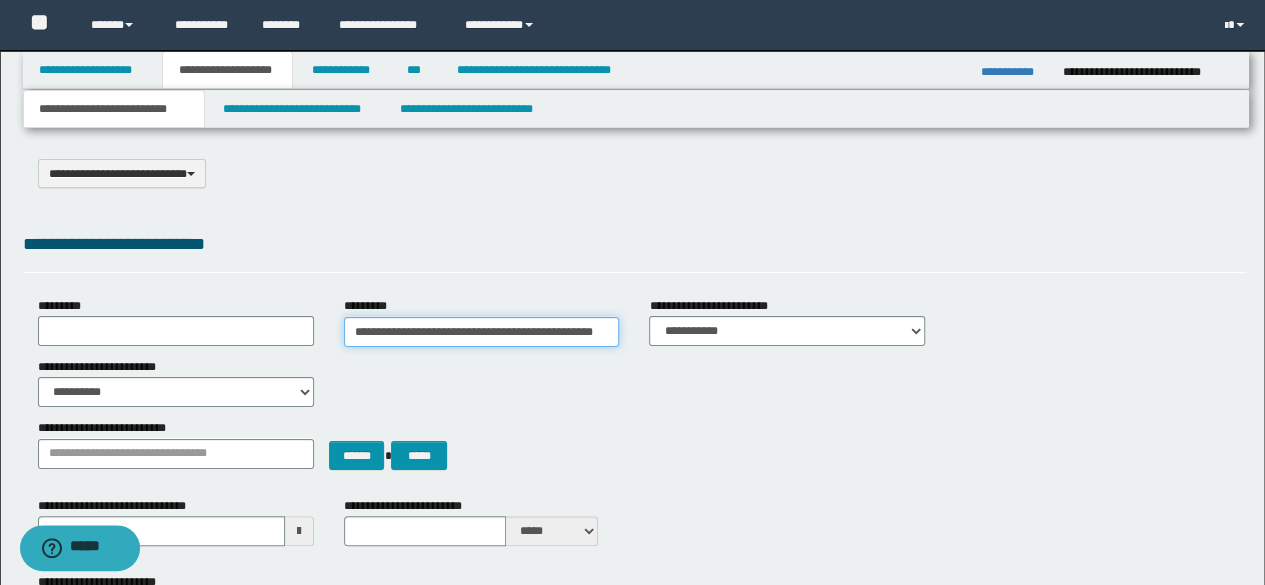 scroll, scrollTop: 0, scrollLeft: 12, axis: horizontal 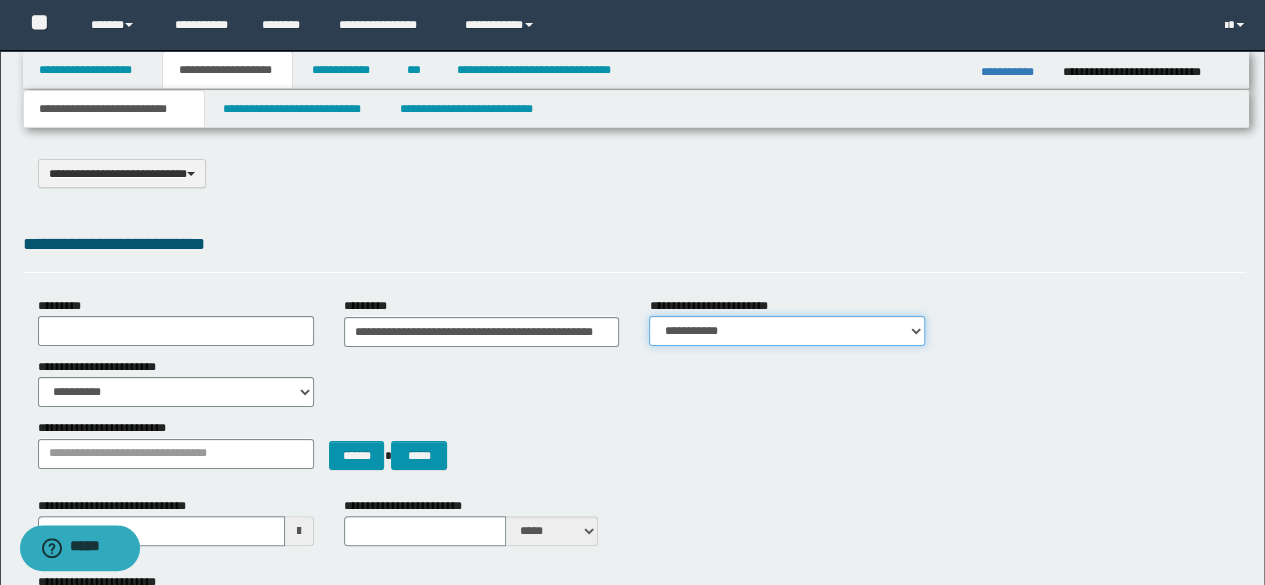 click on "**********" at bounding box center [787, 331] 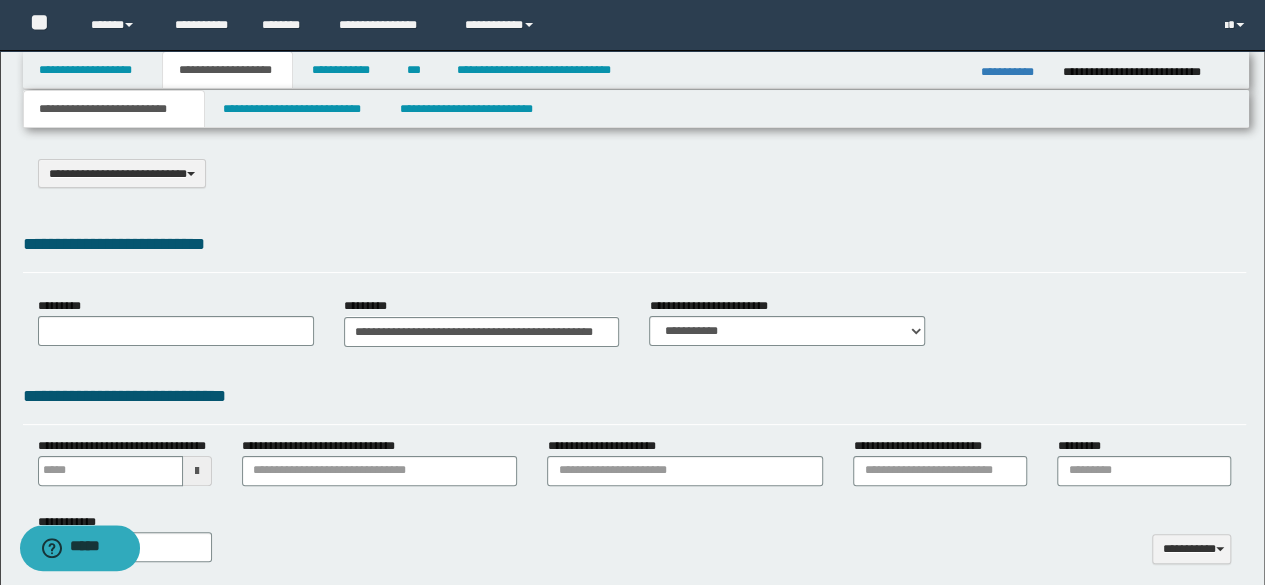 click on "**********" at bounding box center [635, 248] 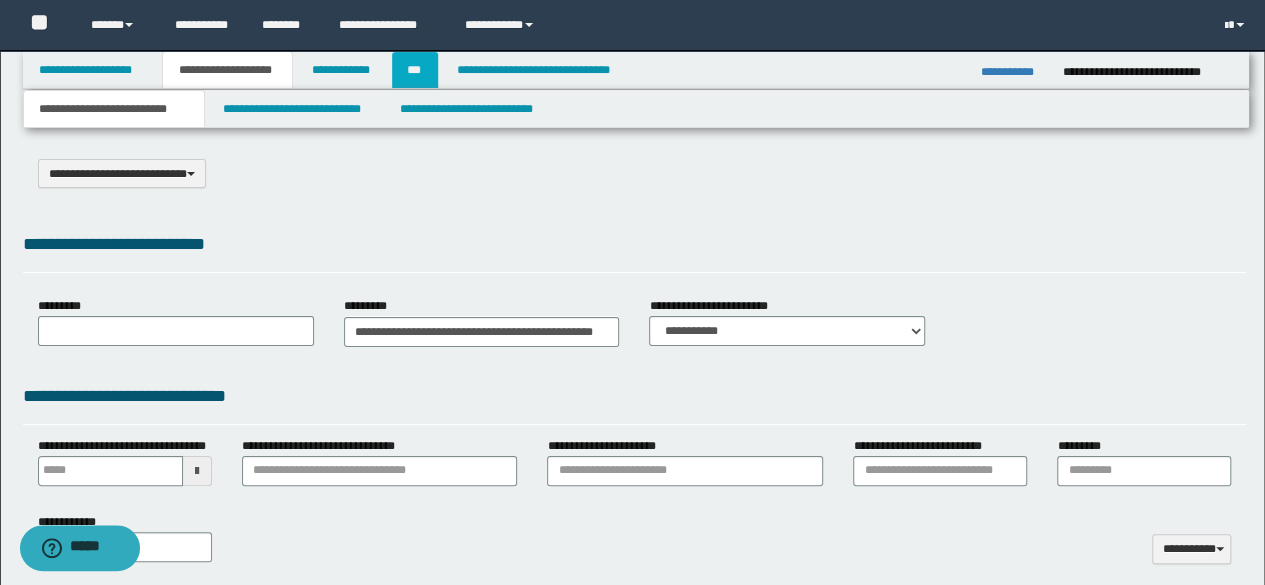 click on "***" at bounding box center (415, 70) 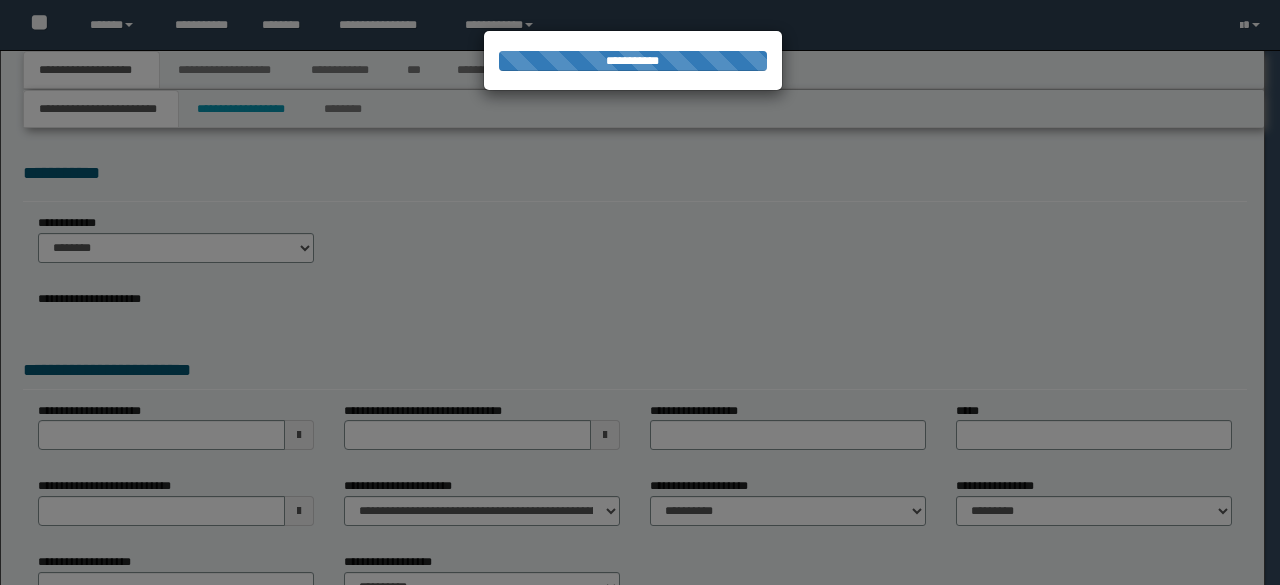 scroll, scrollTop: 0, scrollLeft: 0, axis: both 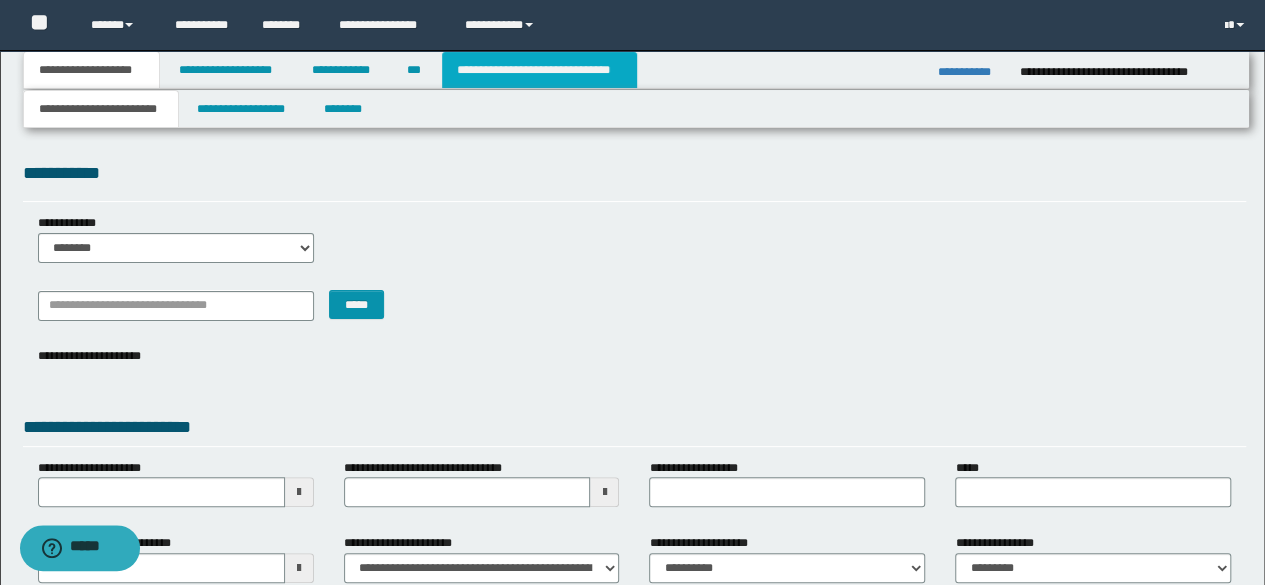 click on "**********" at bounding box center (539, 70) 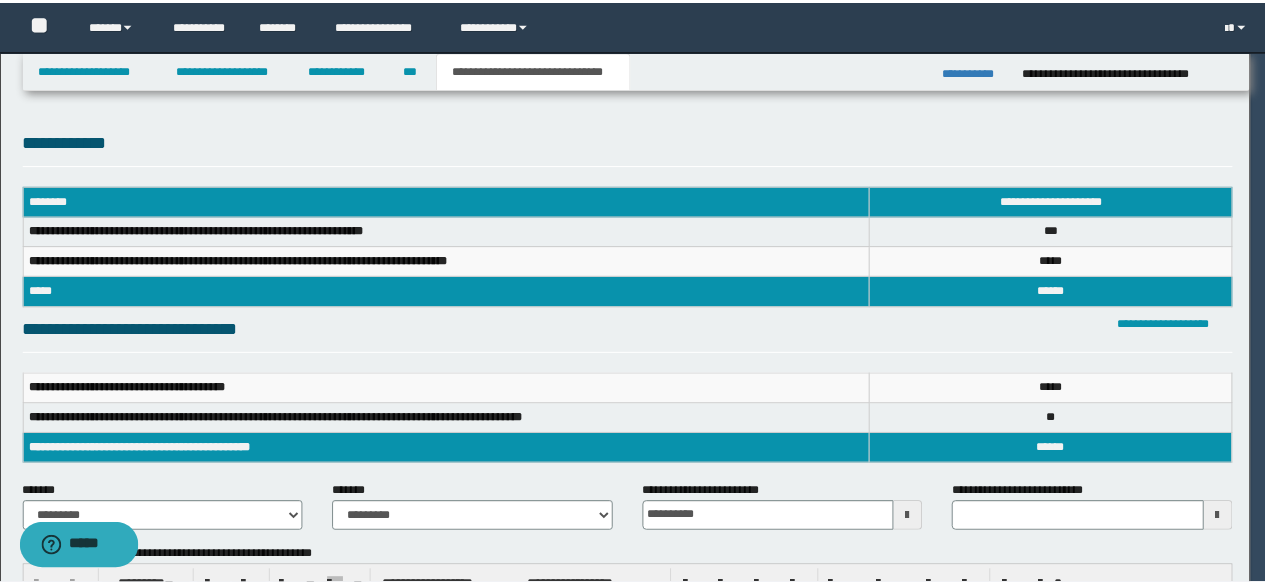 scroll, scrollTop: 0, scrollLeft: 0, axis: both 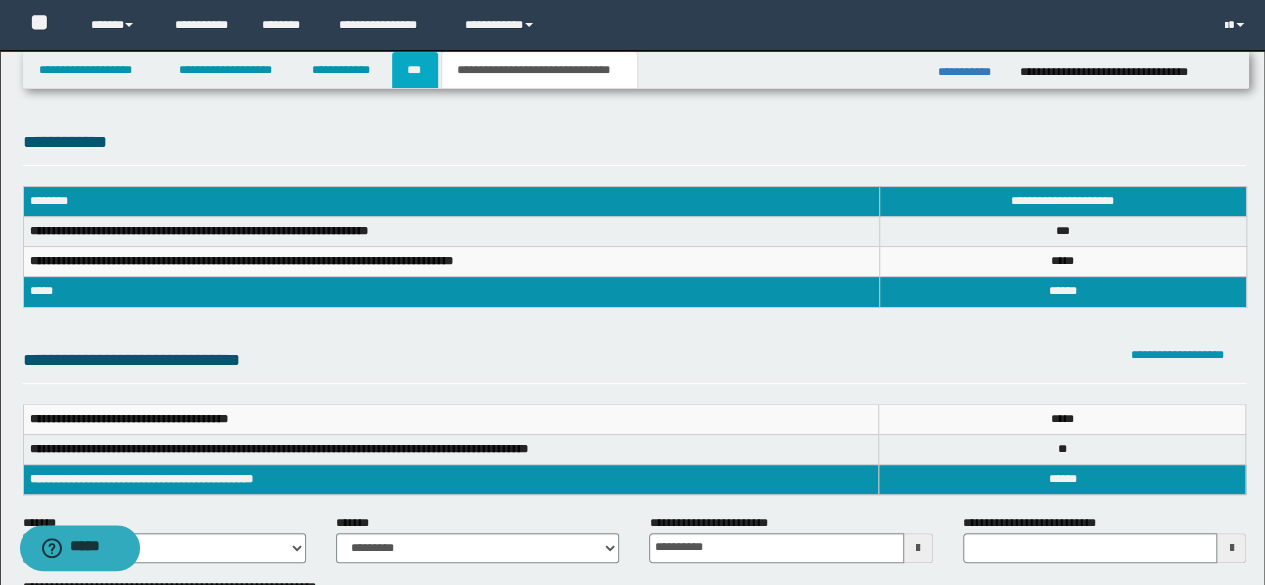 click on "***" at bounding box center [415, 70] 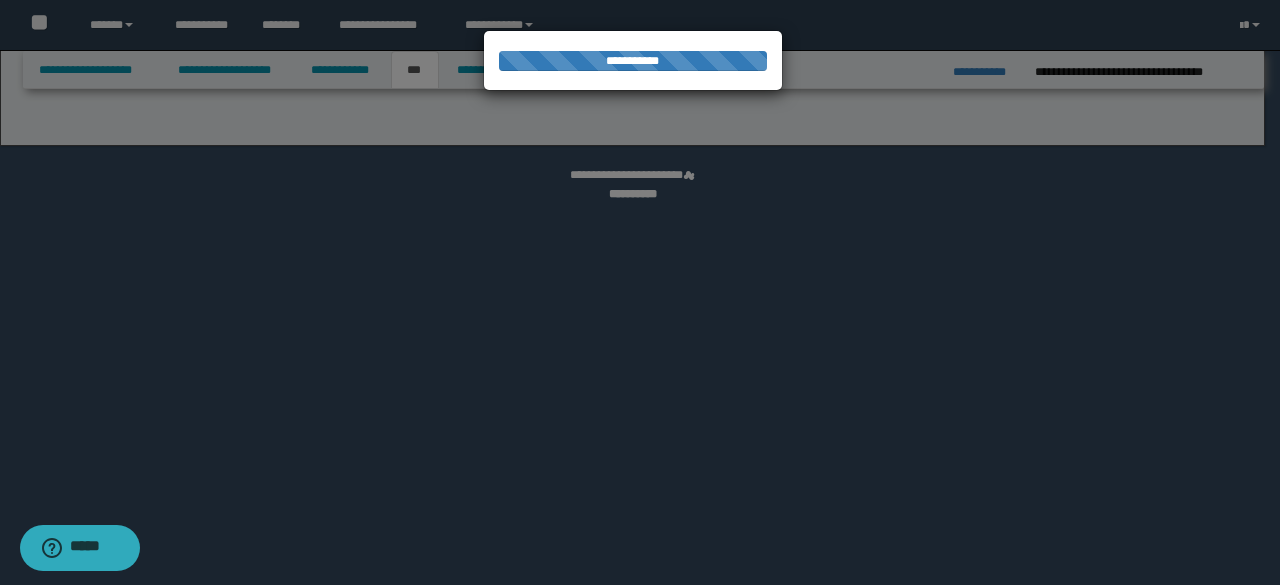 select on "*" 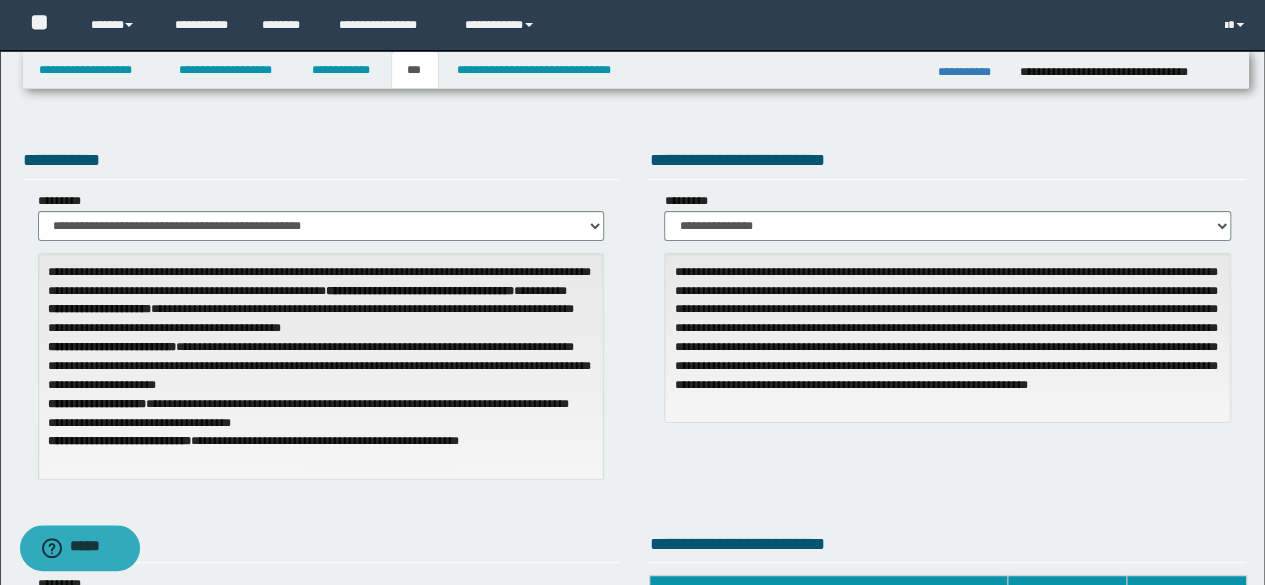 scroll, scrollTop: 512, scrollLeft: 0, axis: vertical 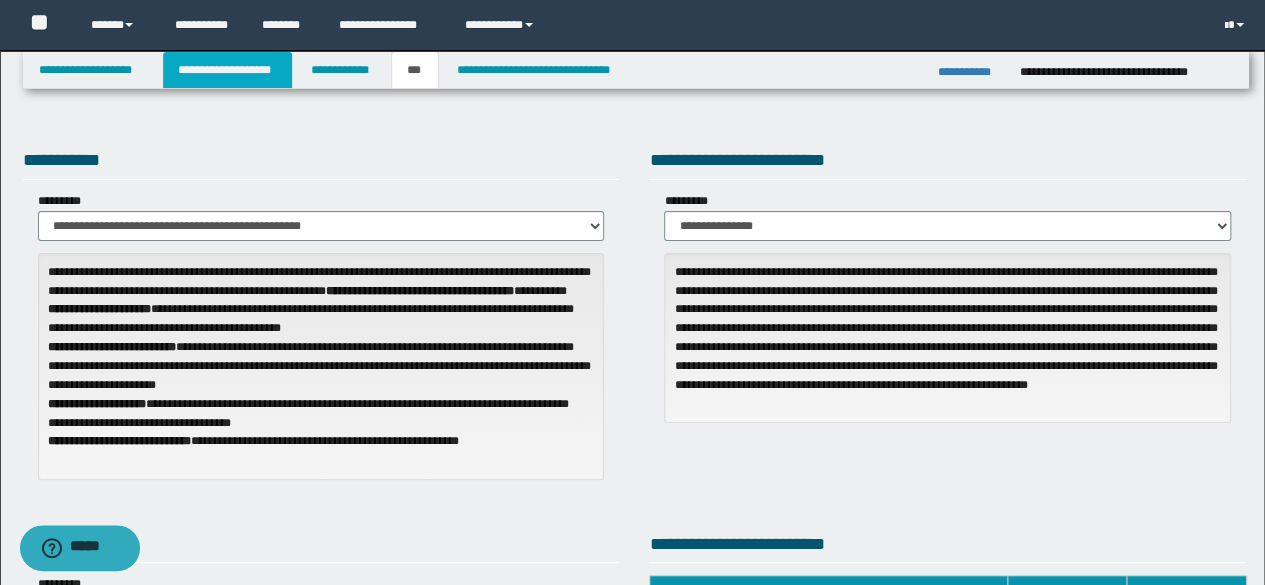 click on "**********" at bounding box center (227, 70) 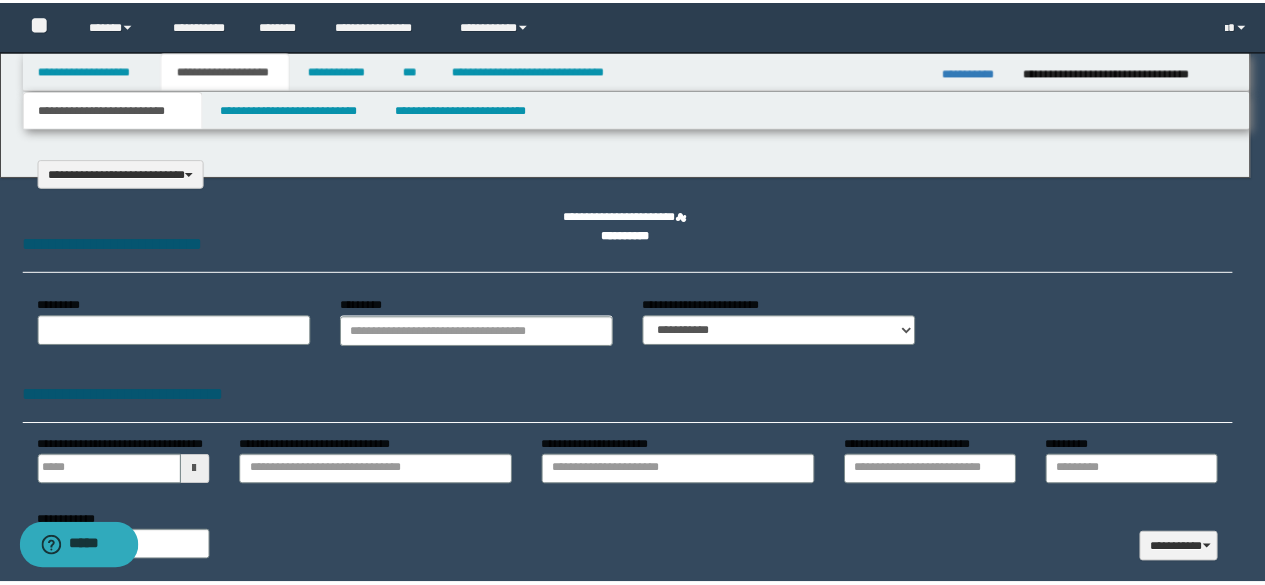 scroll, scrollTop: 0, scrollLeft: 0, axis: both 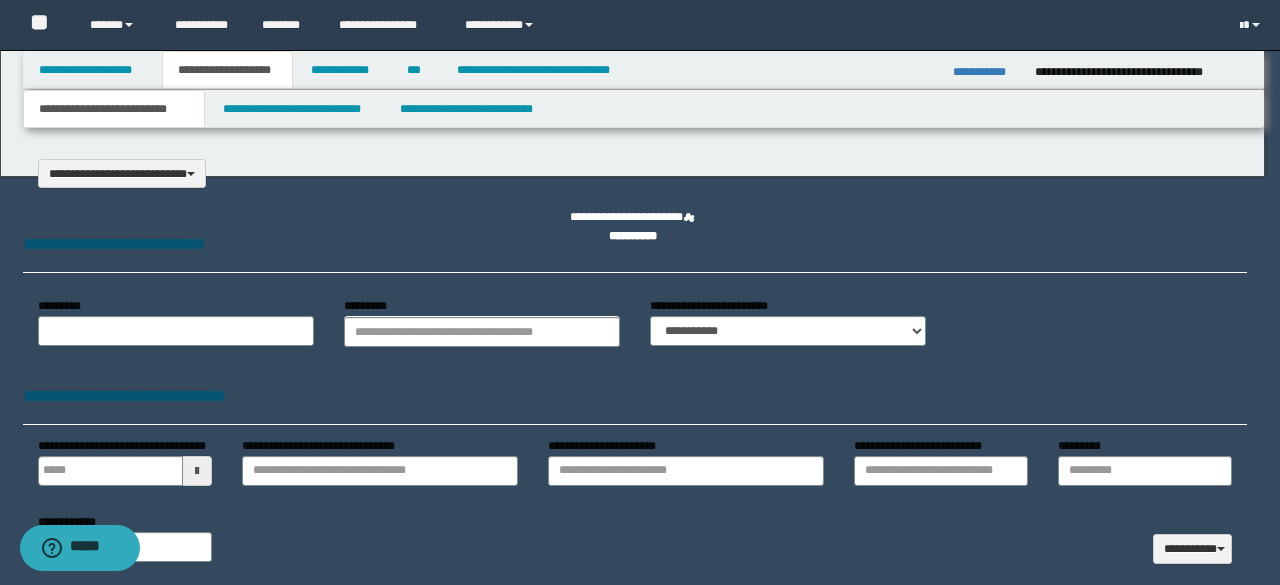 select on "*" 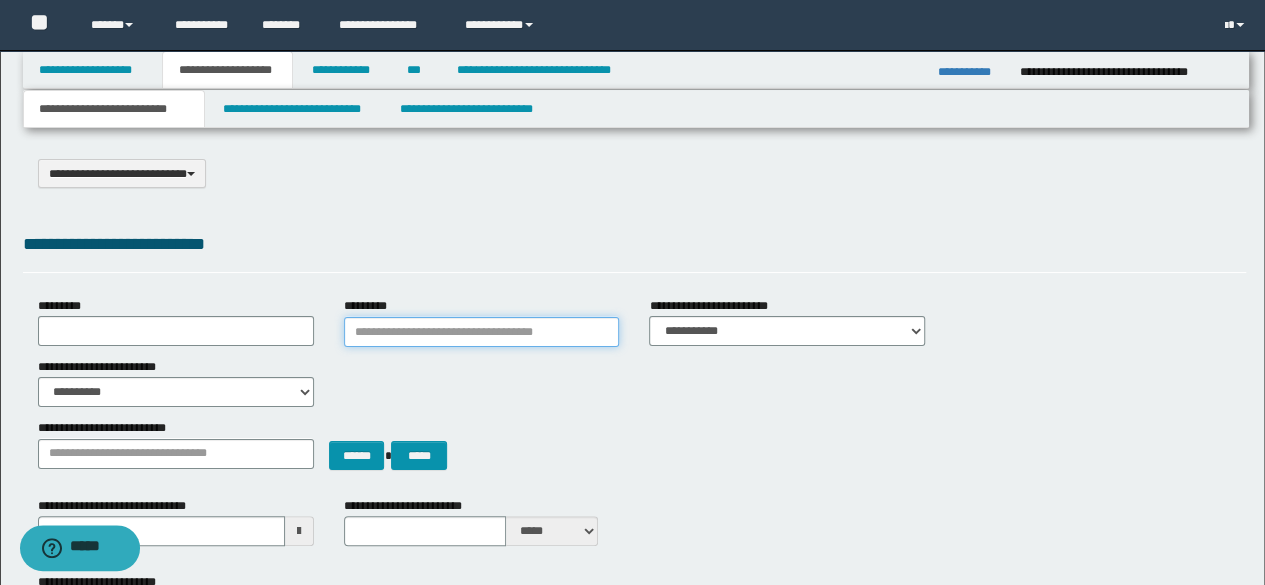 click on "*********" at bounding box center (482, 332) 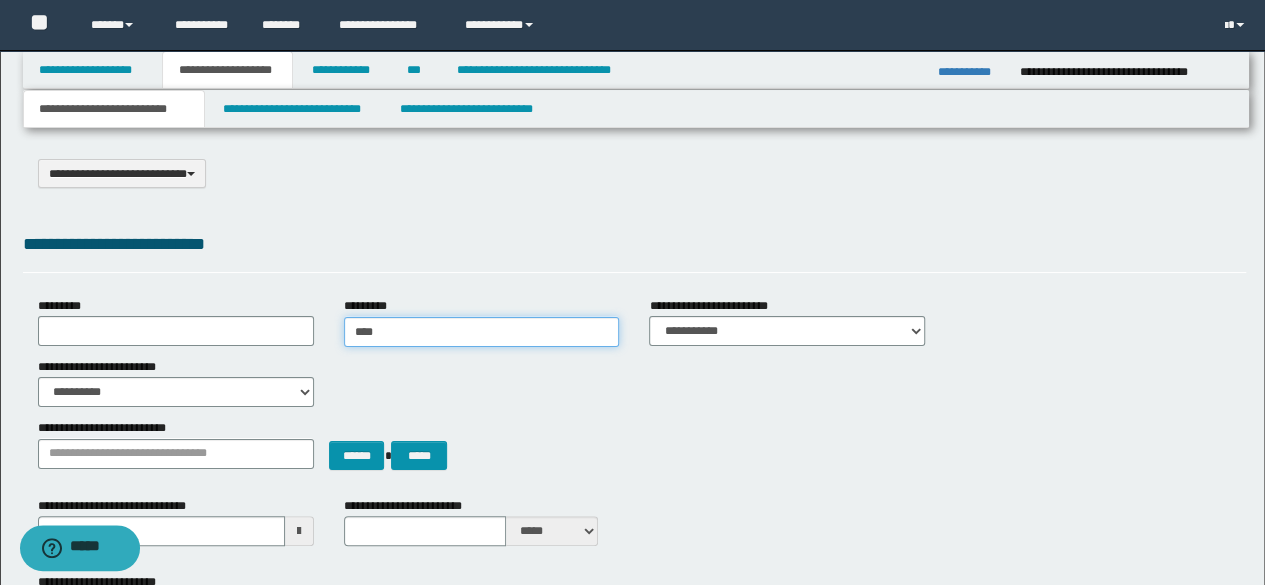 type on "***" 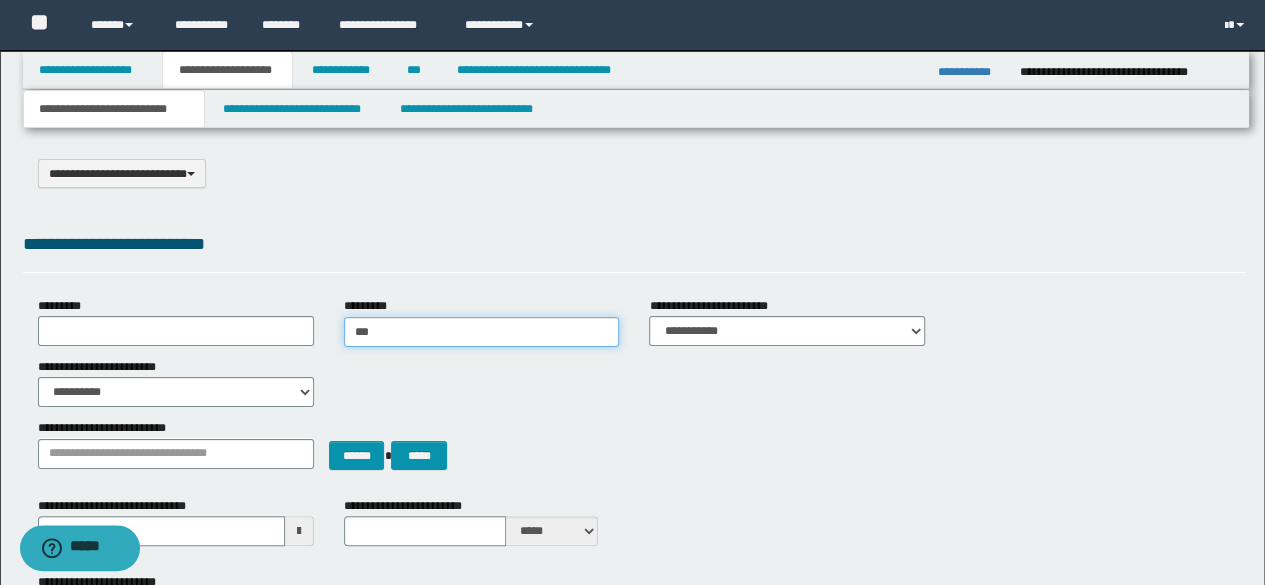 type on "***" 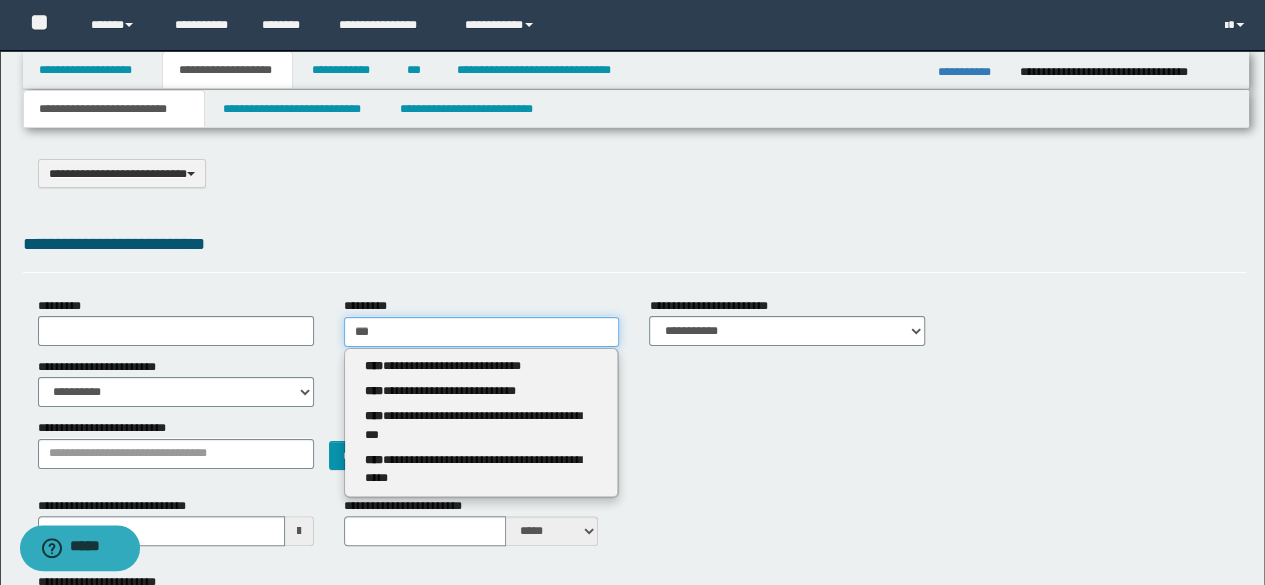 type 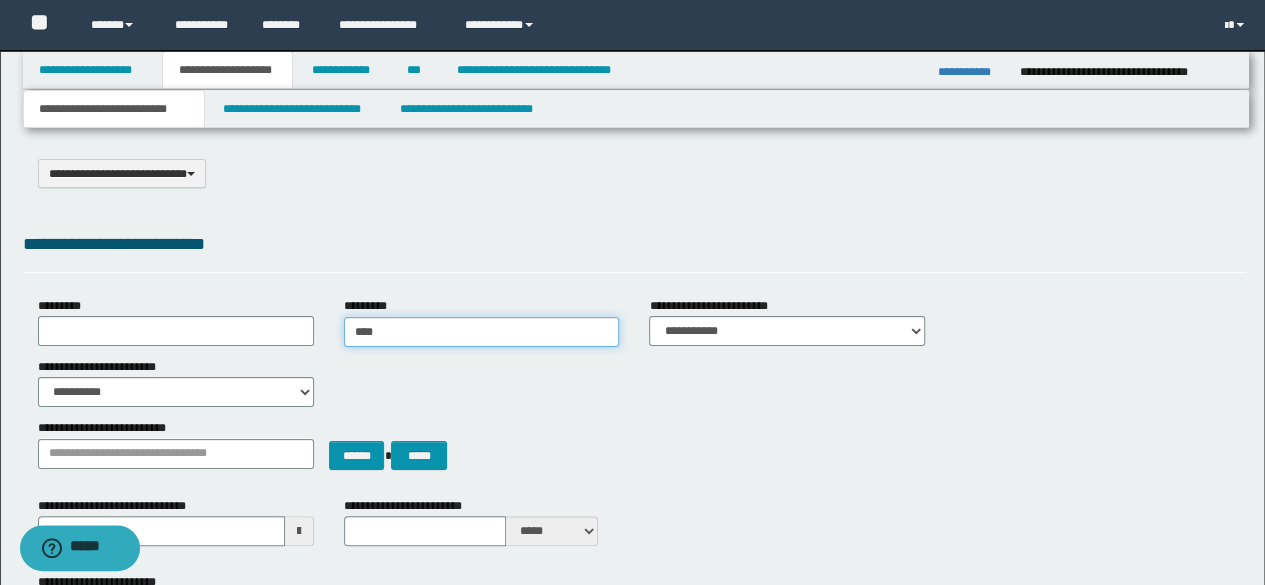 type on "****" 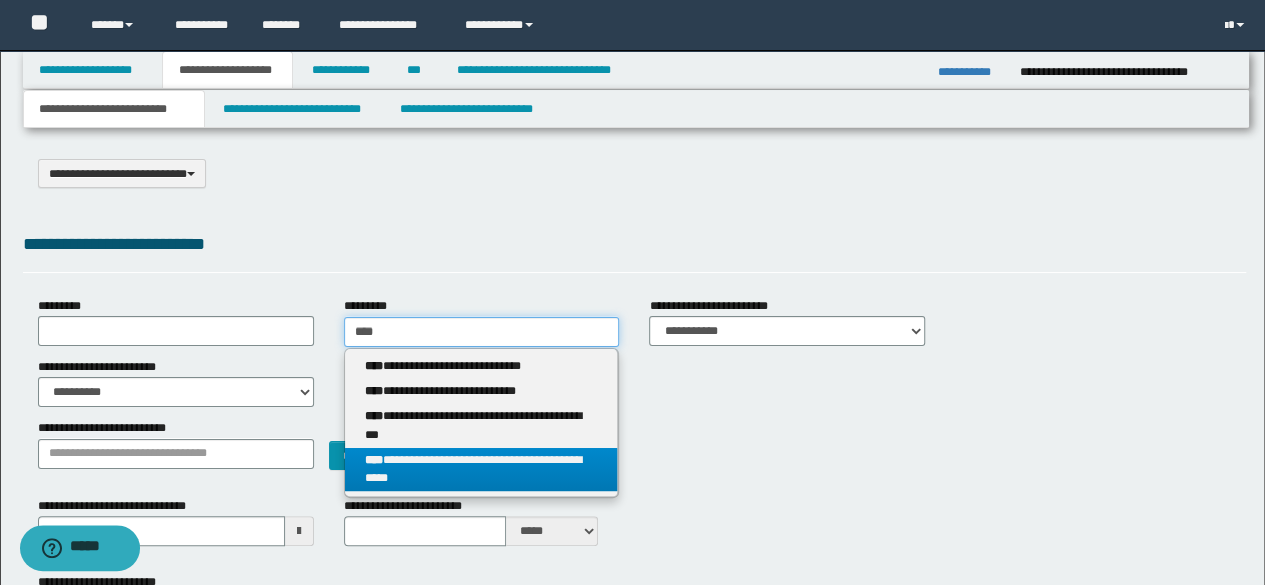 type on "****" 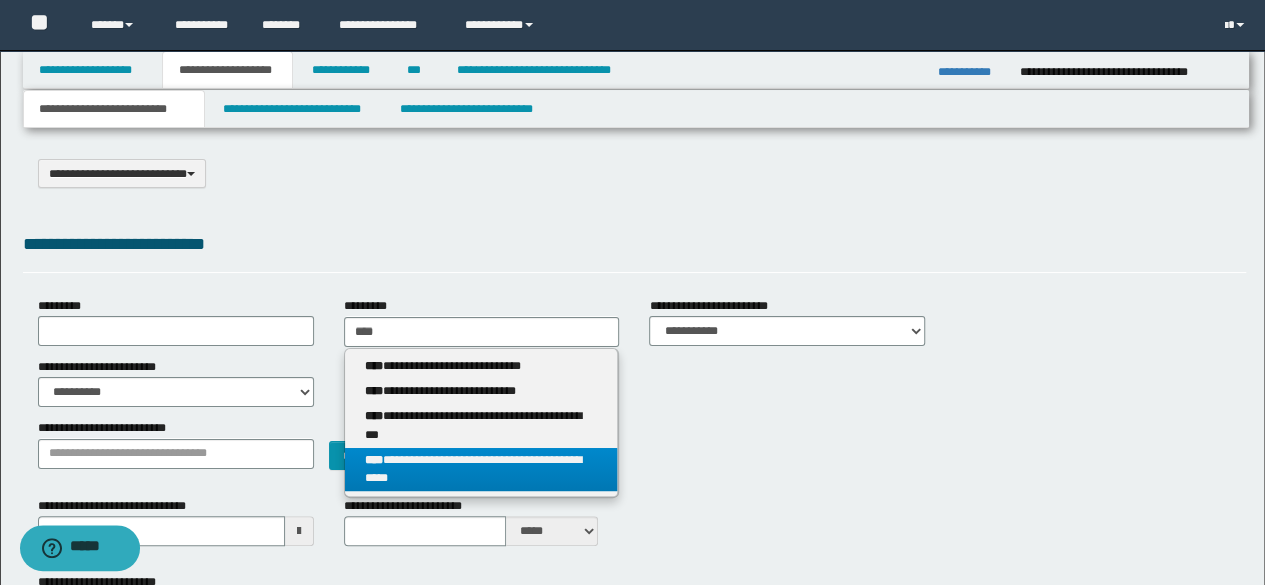 click on "**********" at bounding box center [481, 470] 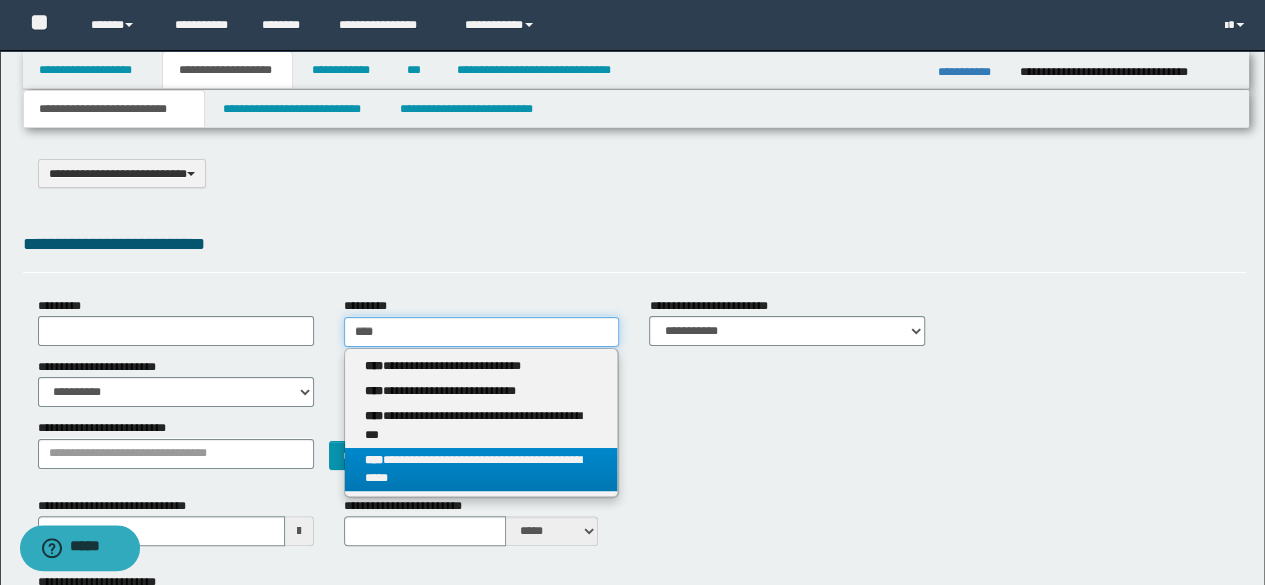 type 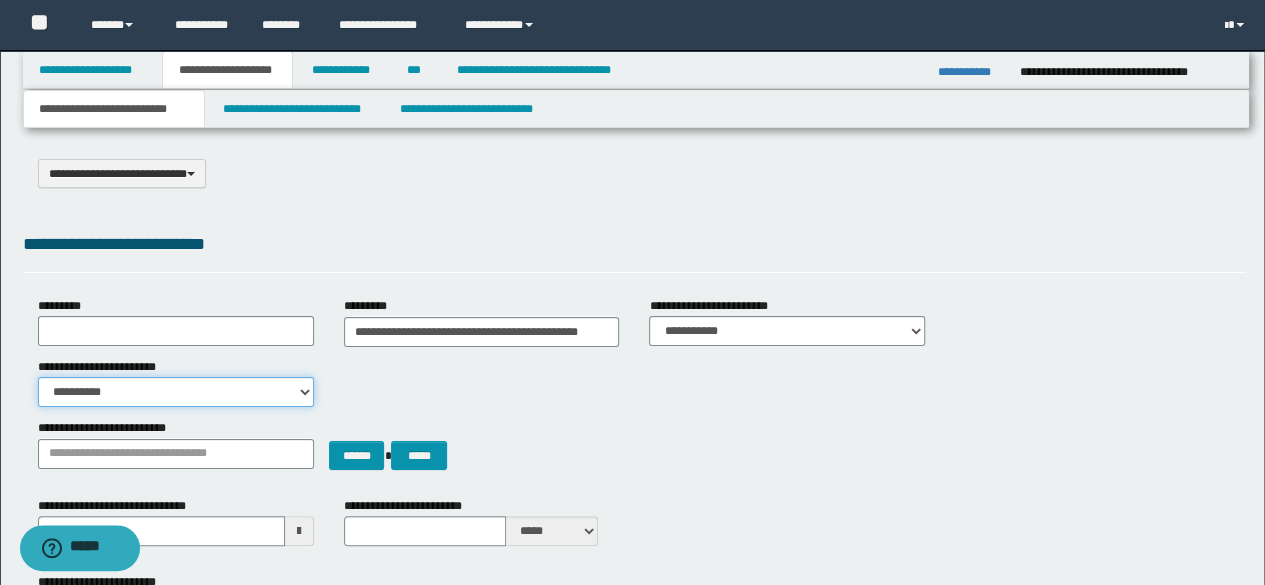 click on "**********" at bounding box center [176, 392] 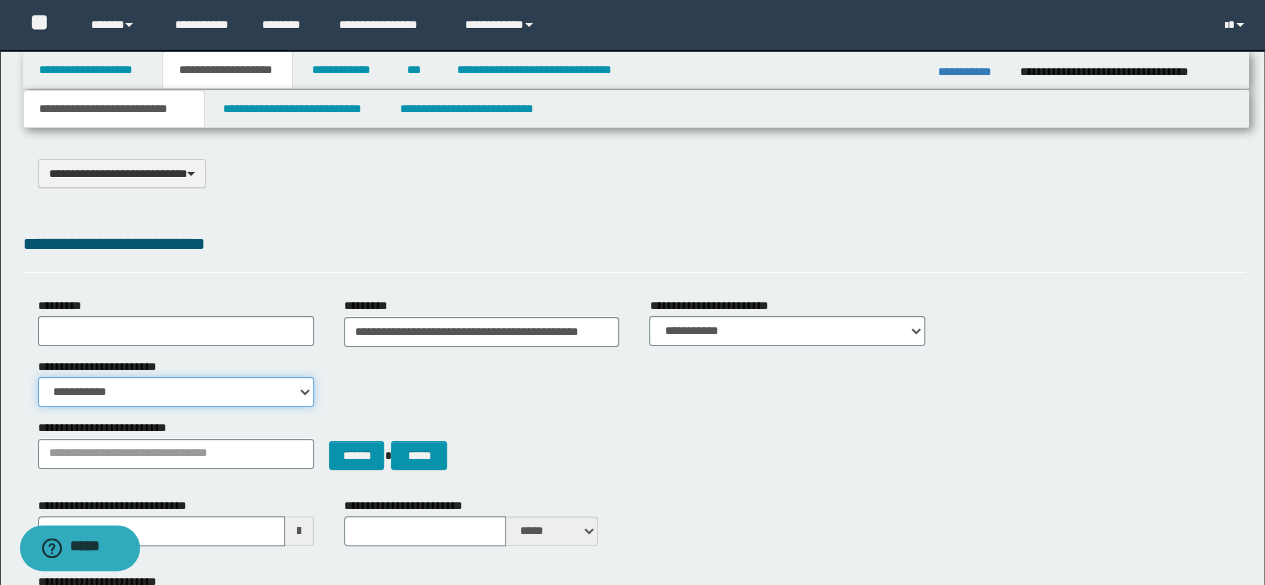 click on "**********" at bounding box center [176, 392] 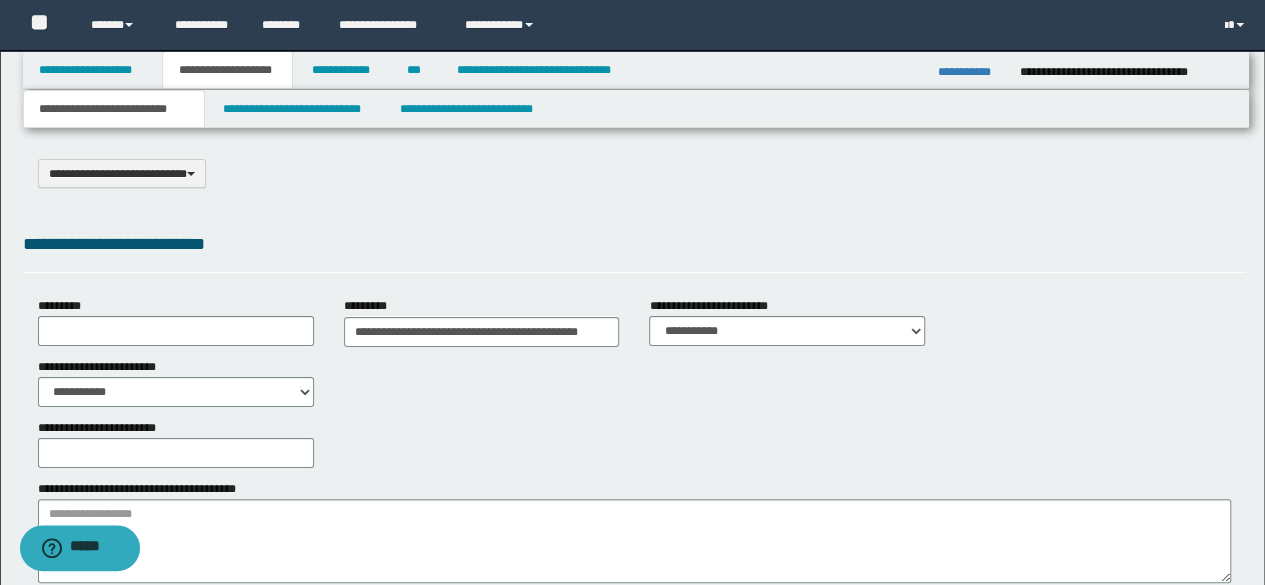 click on "**********" at bounding box center [635, 248] 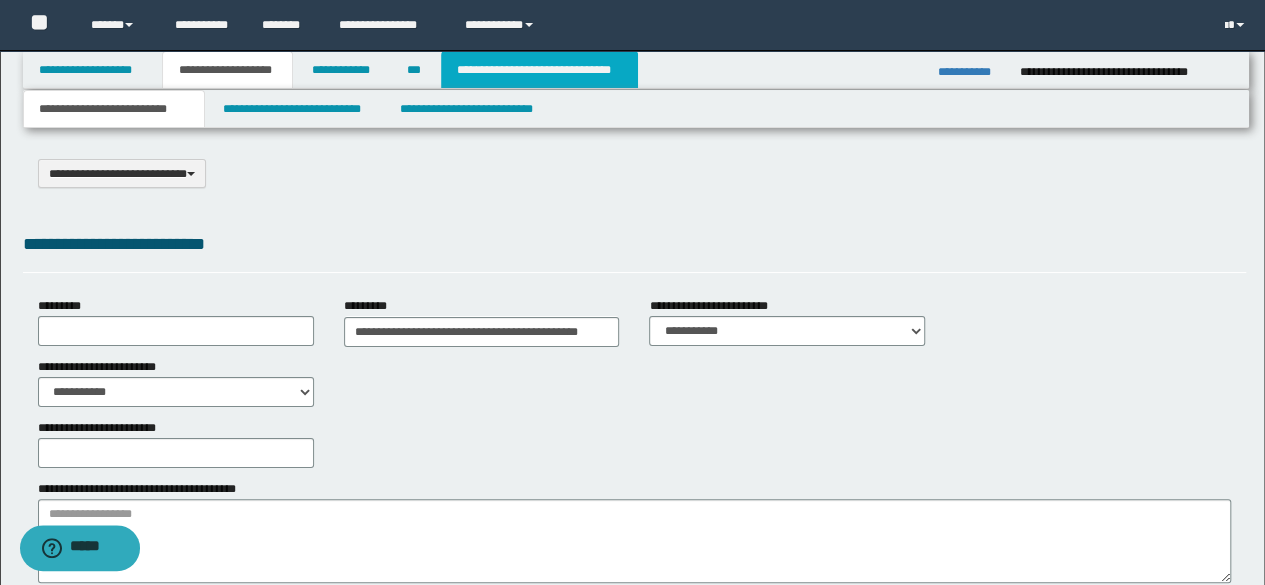 click on "**********" at bounding box center [539, 70] 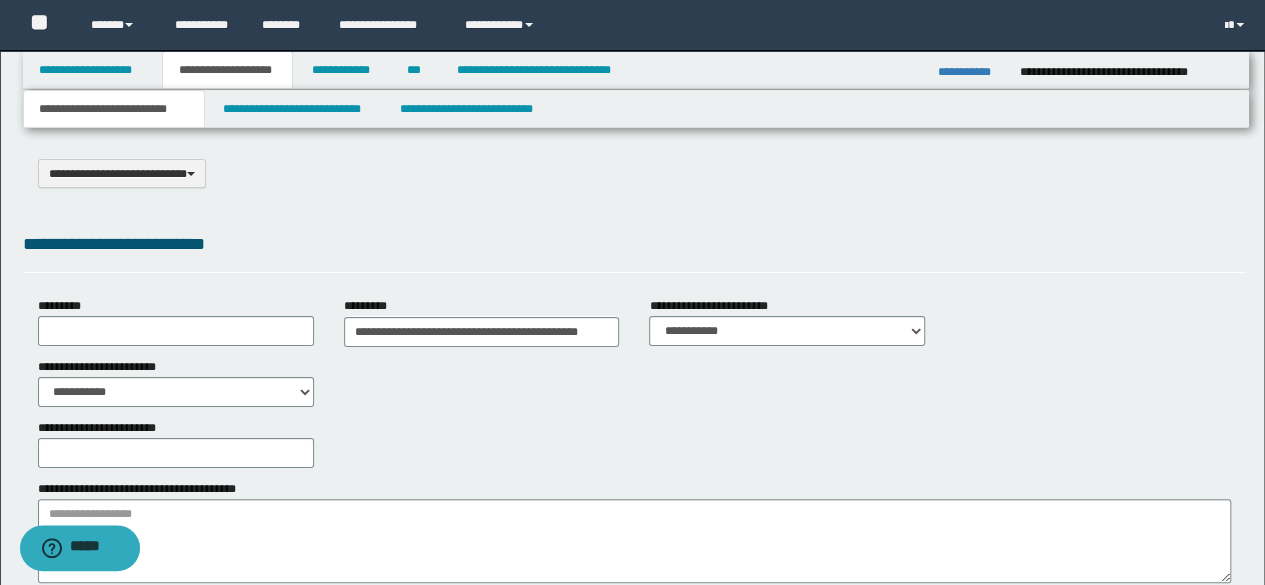 click on "**********" at bounding box center (0, 0) 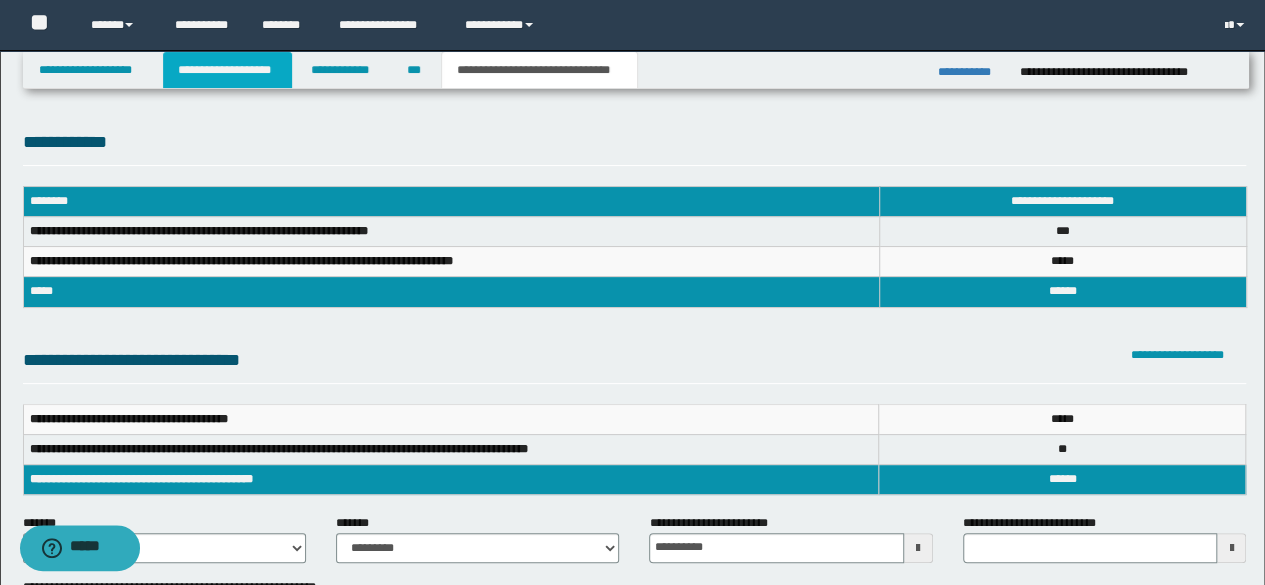 click on "**********" at bounding box center [227, 70] 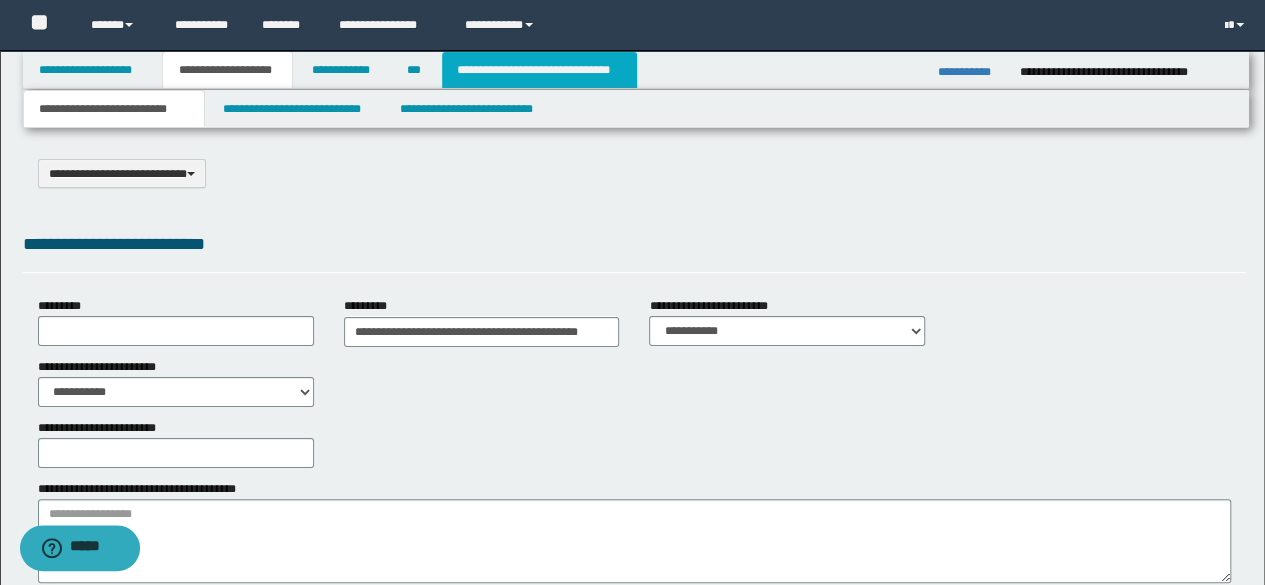 click on "**********" at bounding box center (539, 70) 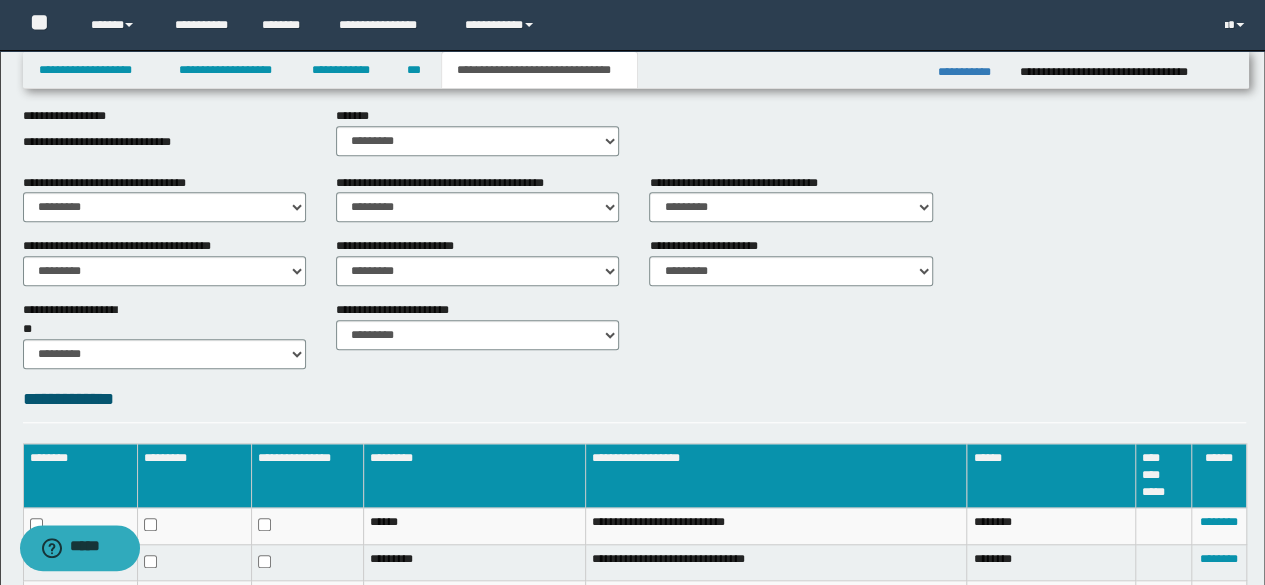scroll, scrollTop: 120, scrollLeft: 0, axis: vertical 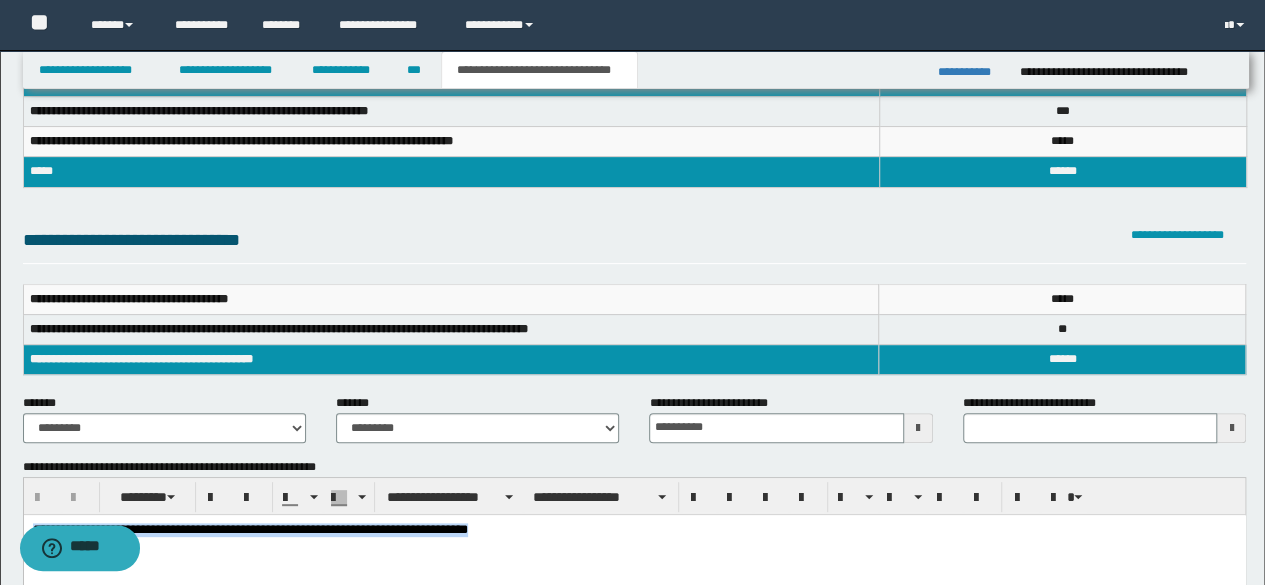 drag, startPoint x: 532, startPoint y: 521, endPoint x: 4, endPoint y: 516, distance: 528.0237 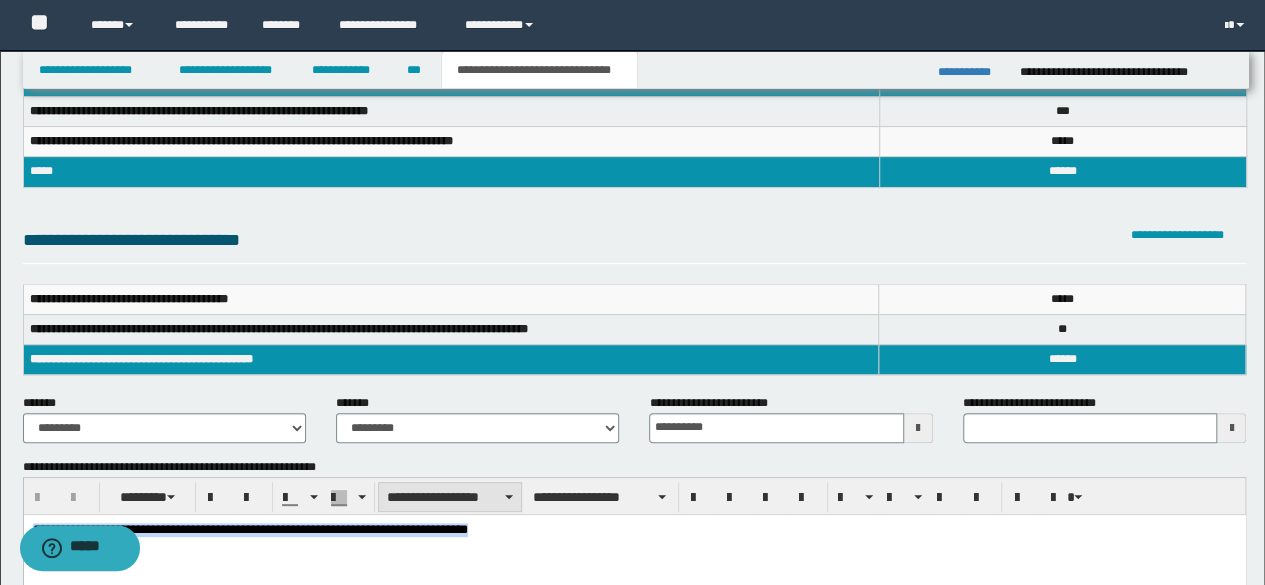 click on "**********" at bounding box center (450, 497) 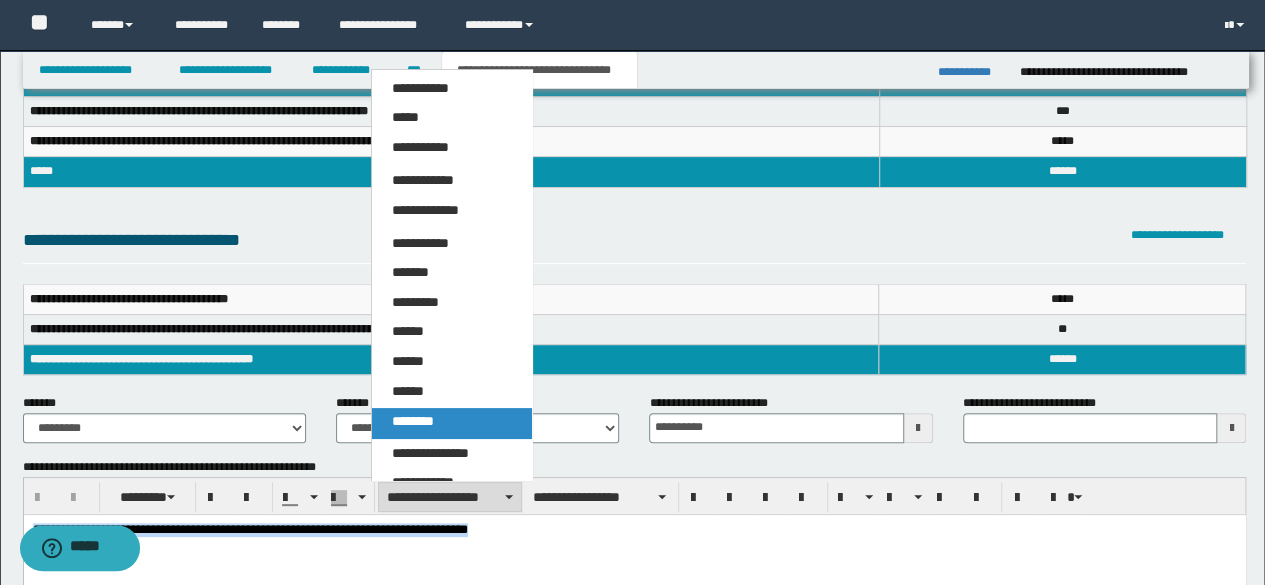 click on "********" at bounding box center (451, 423) 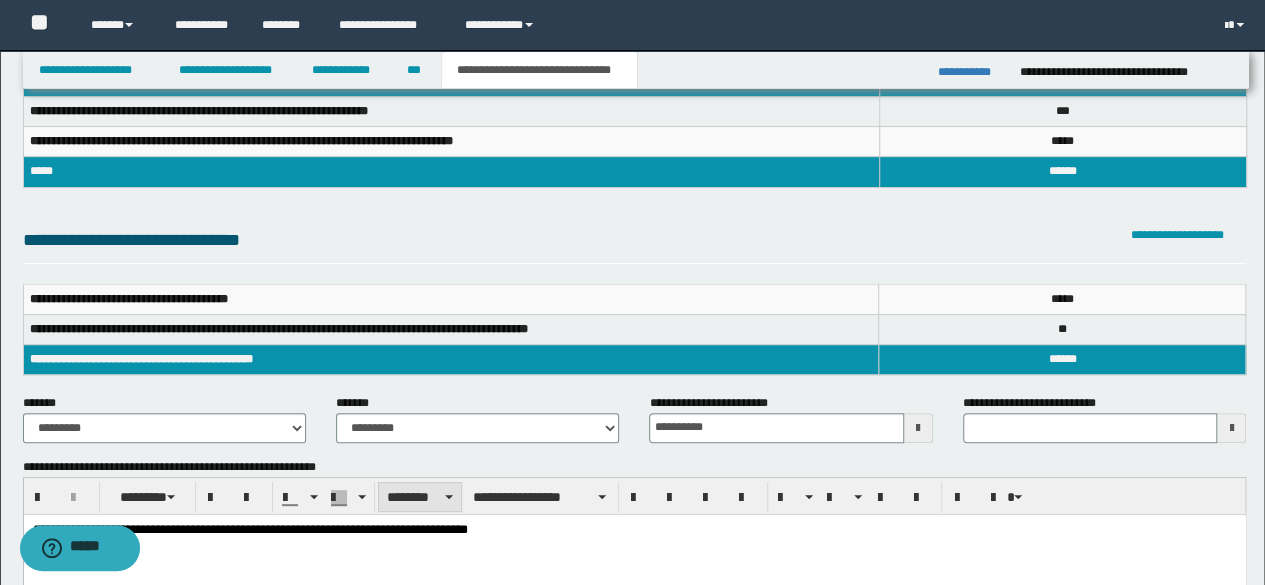 click on "********" at bounding box center (420, 497) 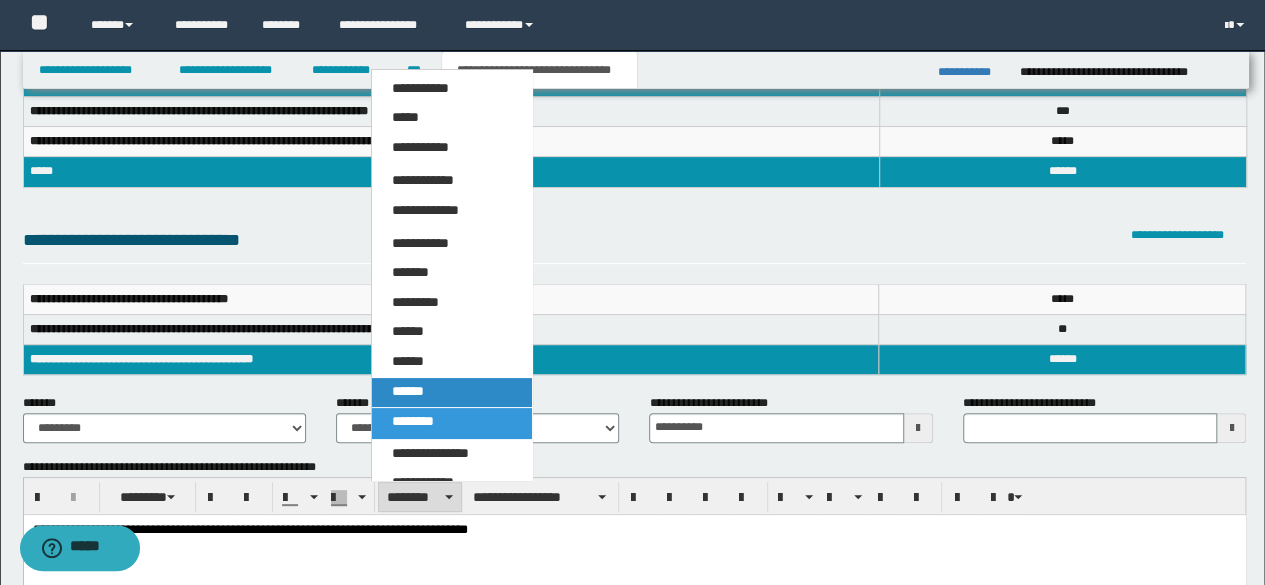 click on "******" at bounding box center (408, 391) 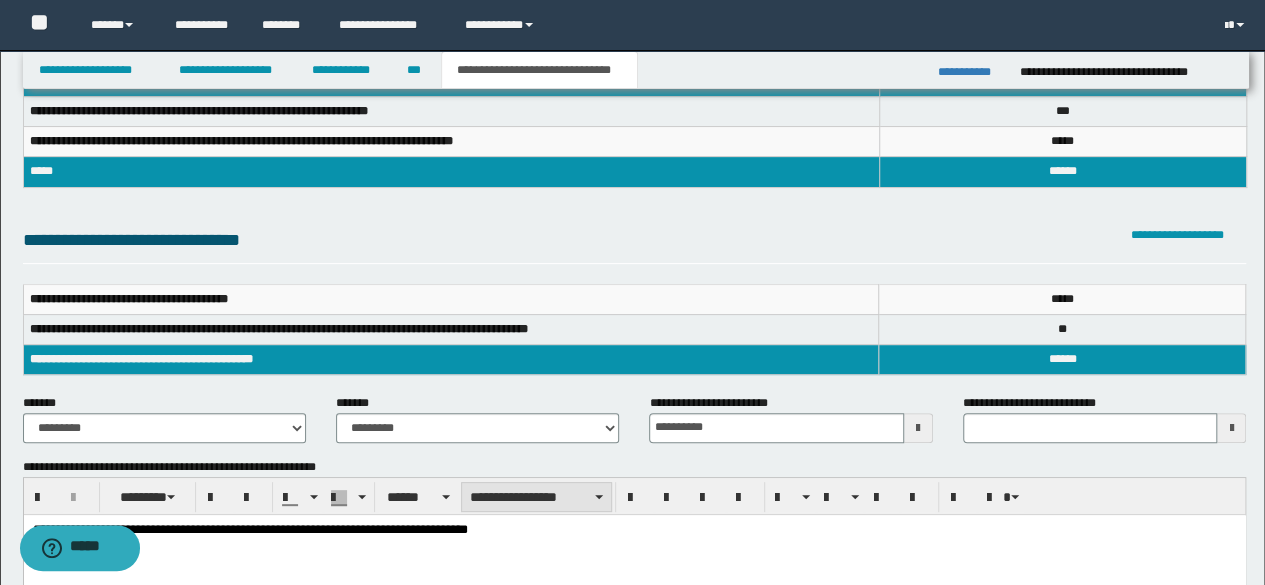 click on "**********" at bounding box center [536, 497] 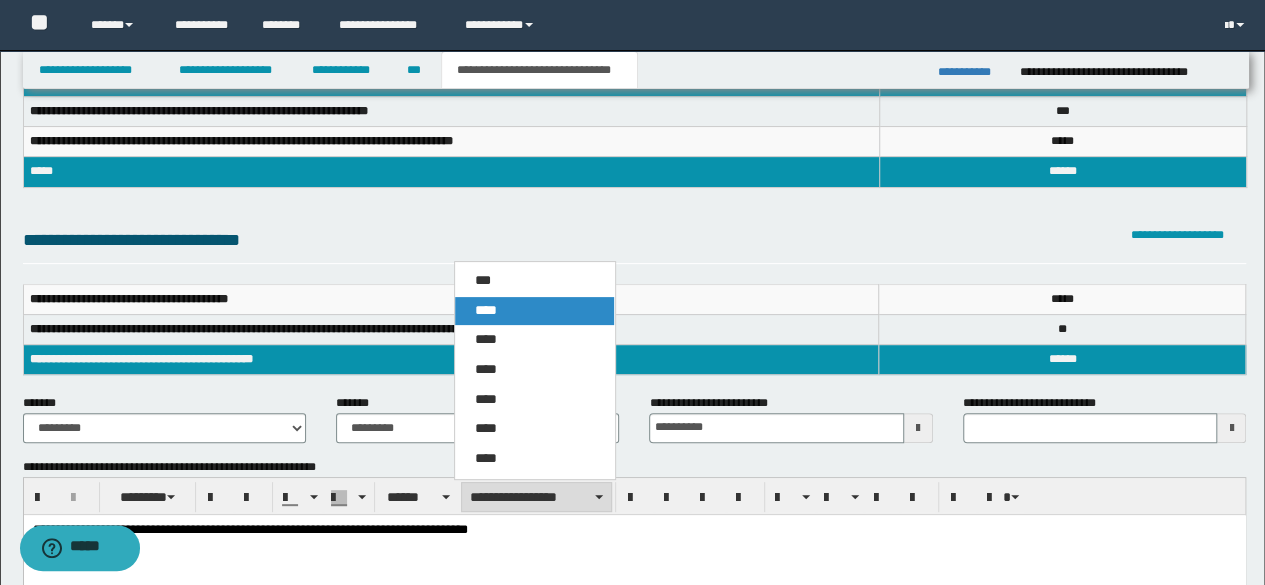 click on "****" at bounding box center (534, 311) 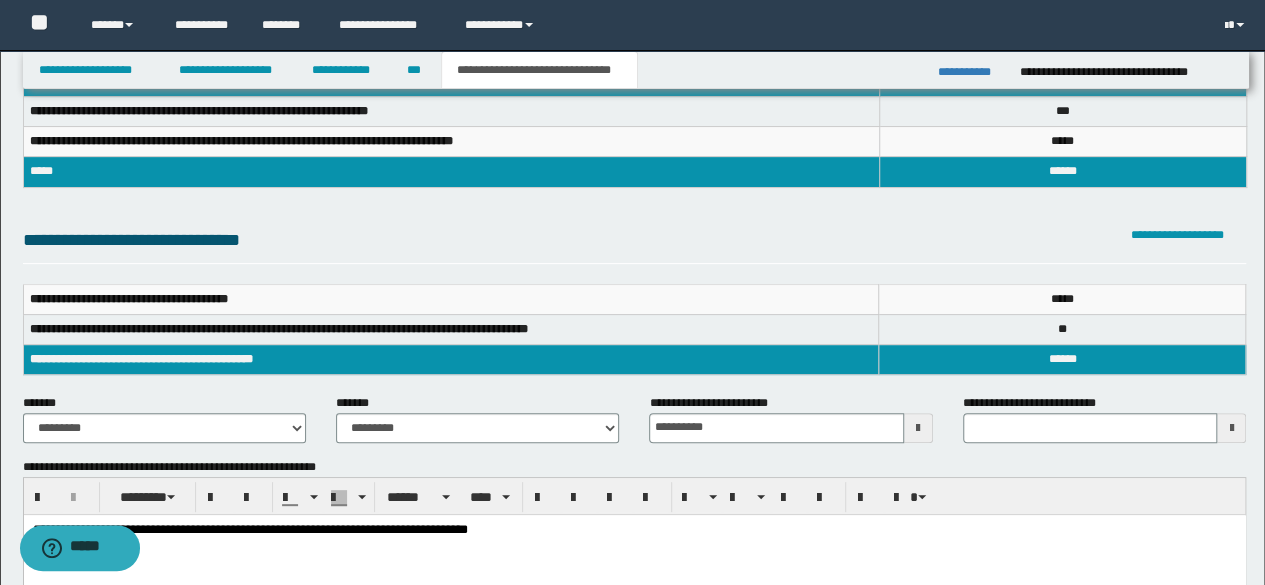 click on "**********" at bounding box center [249, 528] 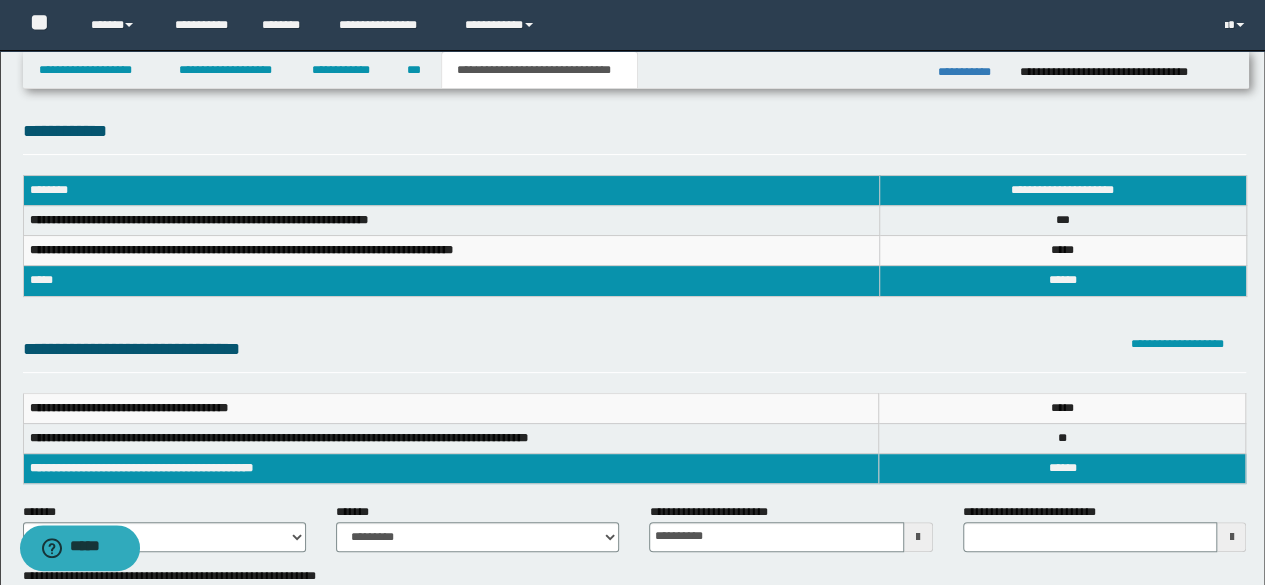 scroll, scrollTop: 0, scrollLeft: 0, axis: both 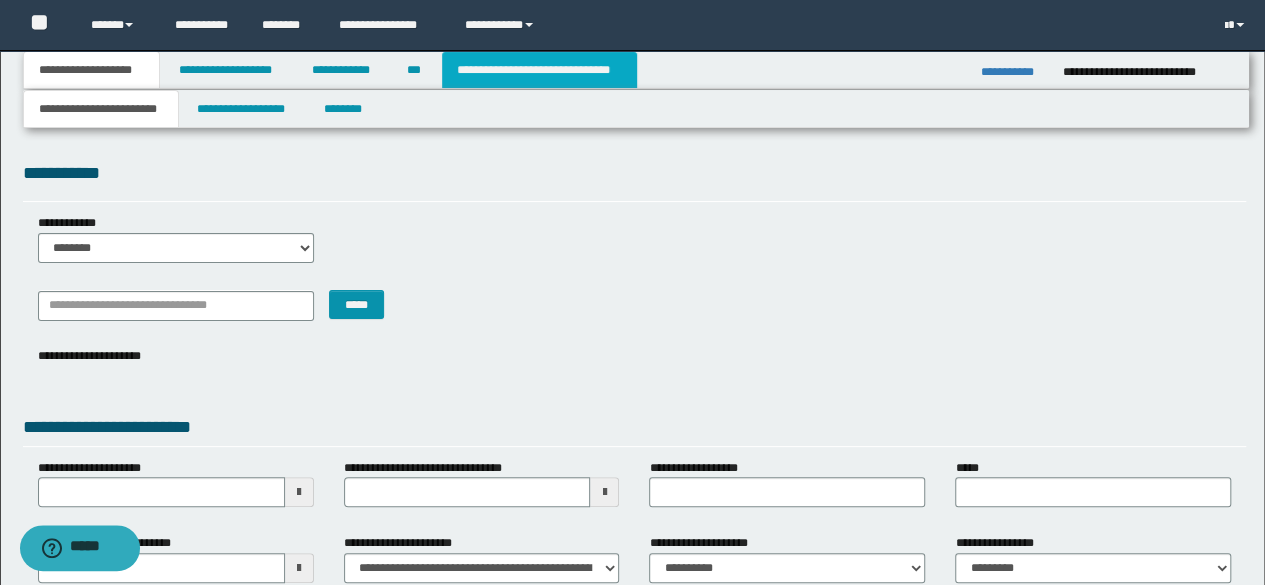 click on "**********" at bounding box center (539, 70) 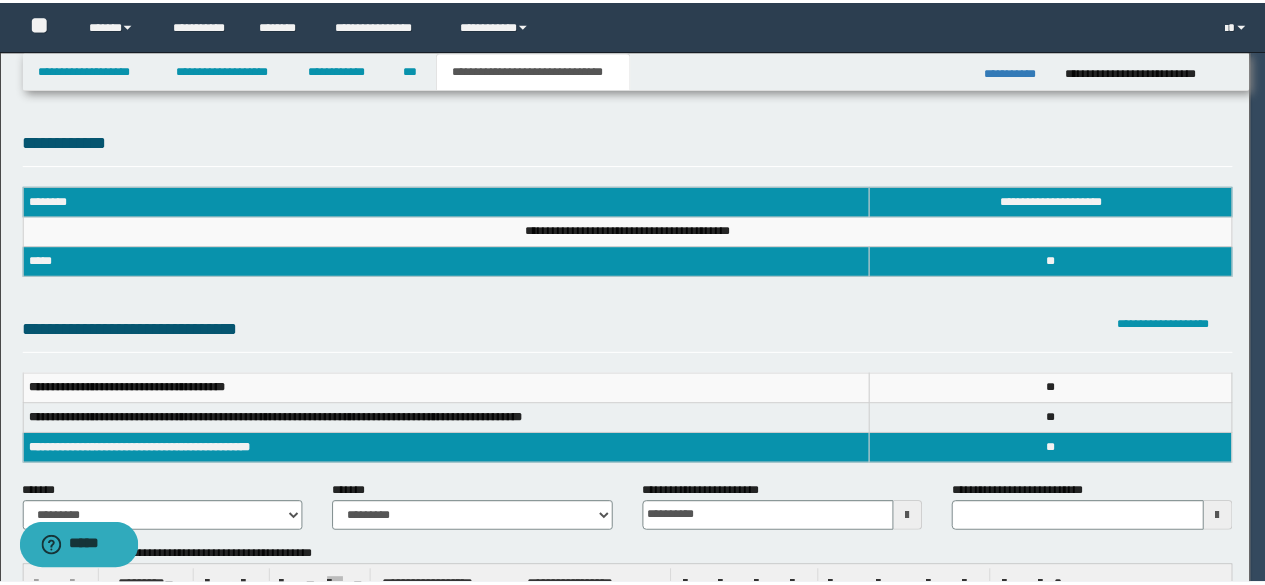 scroll, scrollTop: 0, scrollLeft: 0, axis: both 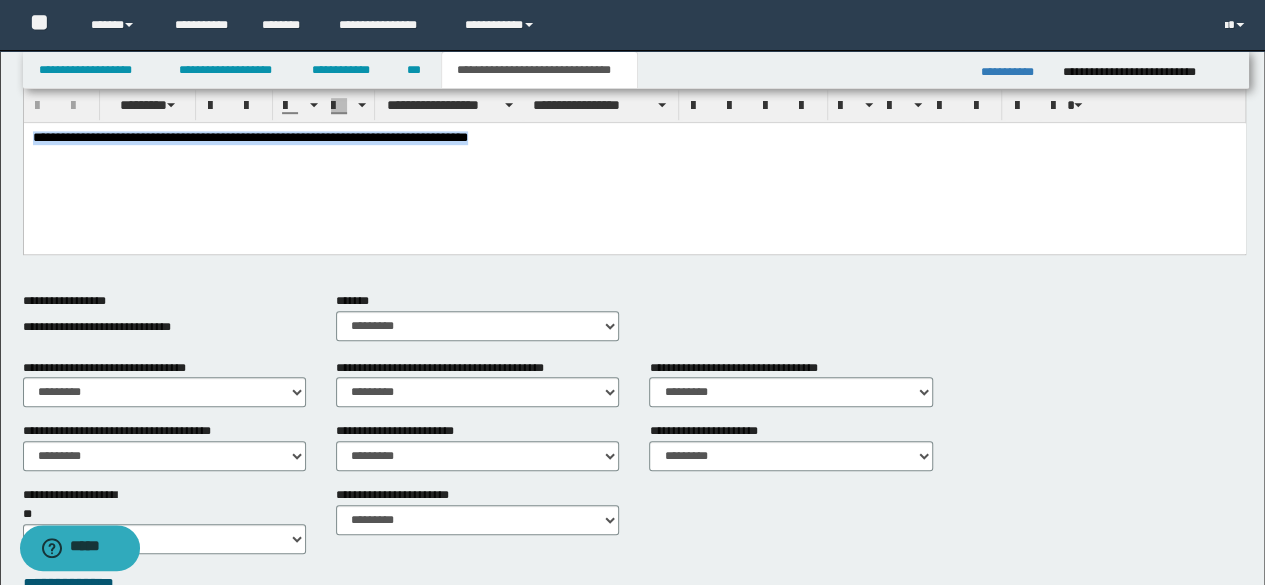 drag, startPoint x: 515, startPoint y: 146, endPoint x: 23, endPoint y: 216, distance: 496.9547 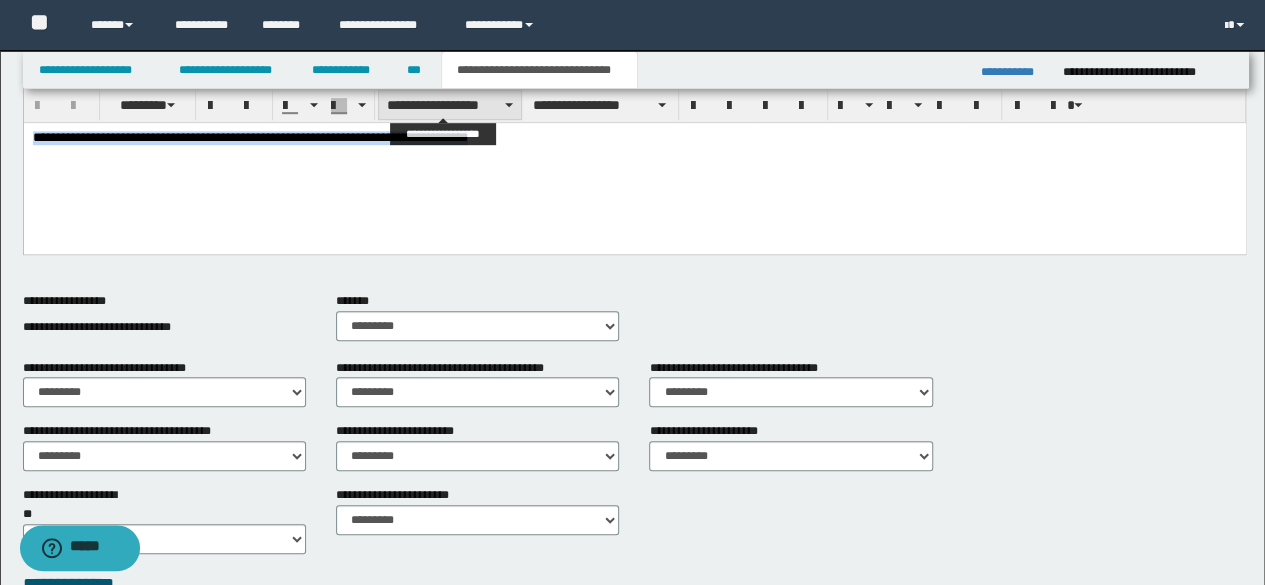 click on "**********" at bounding box center [450, 105] 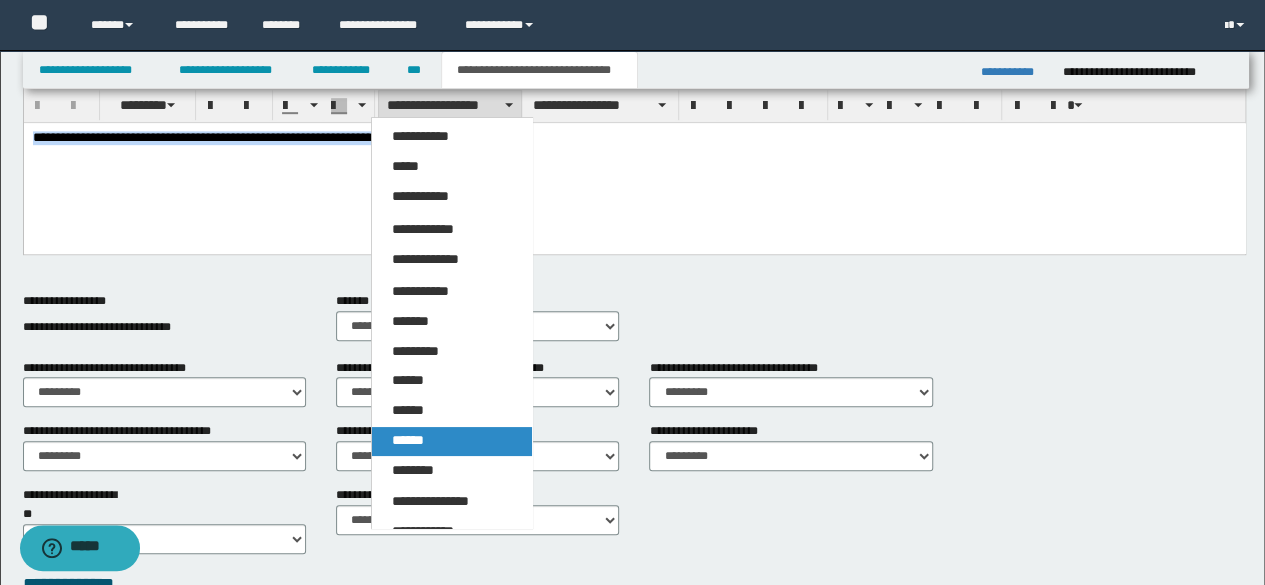 click on "******" at bounding box center [451, 441] 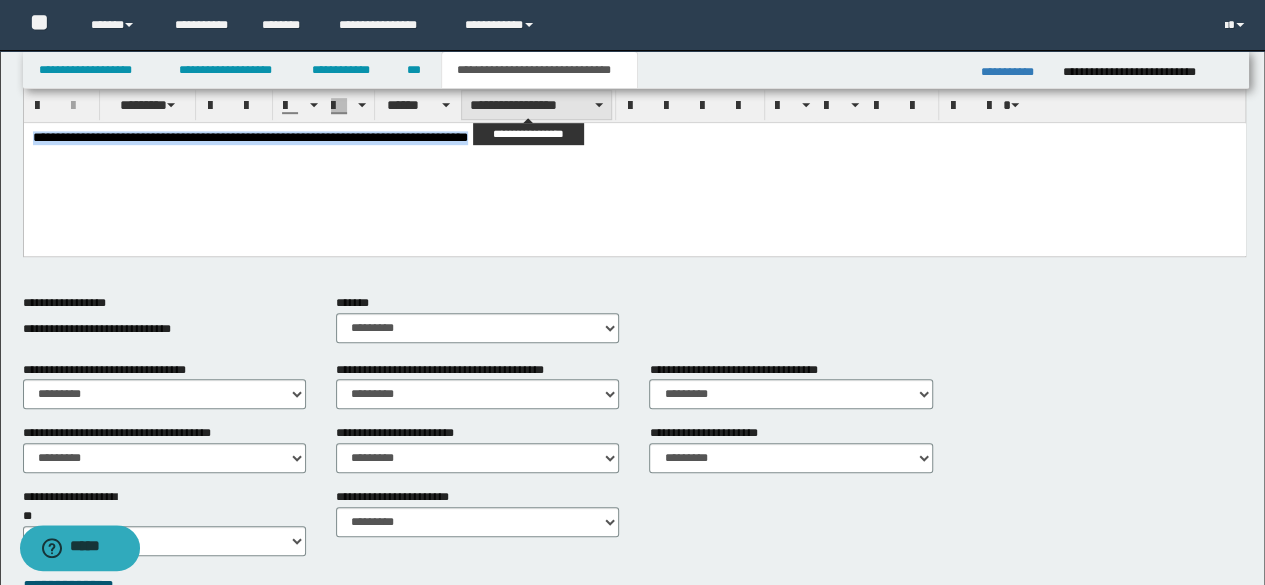 click on "**********" at bounding box center [536, 105] 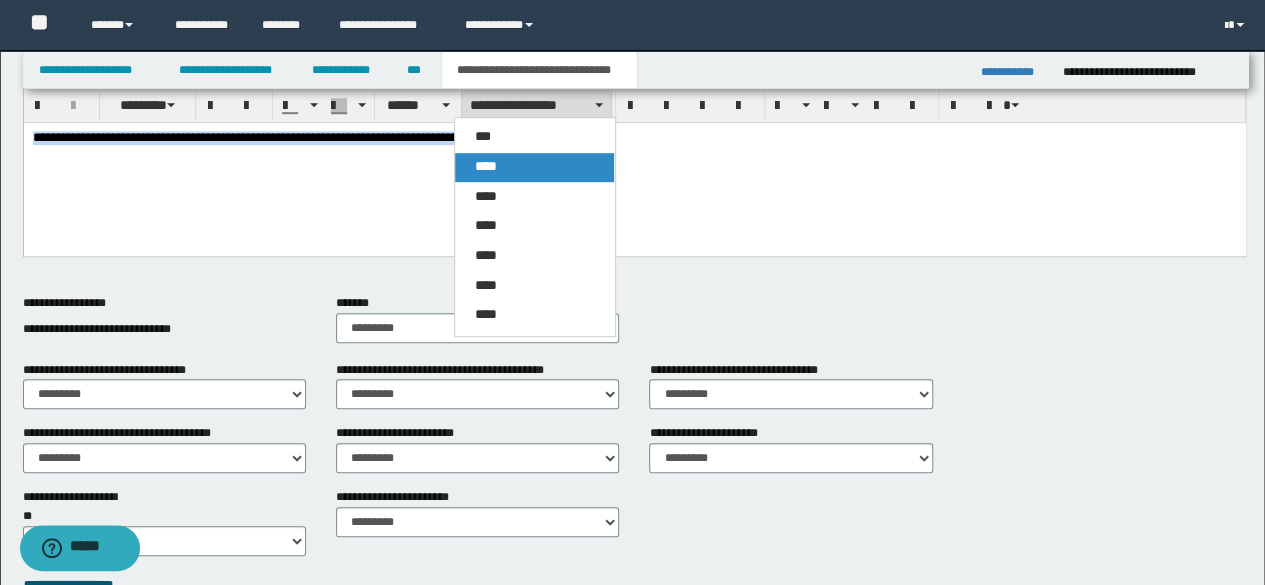 click on "****" at bounding box center (534, 167) 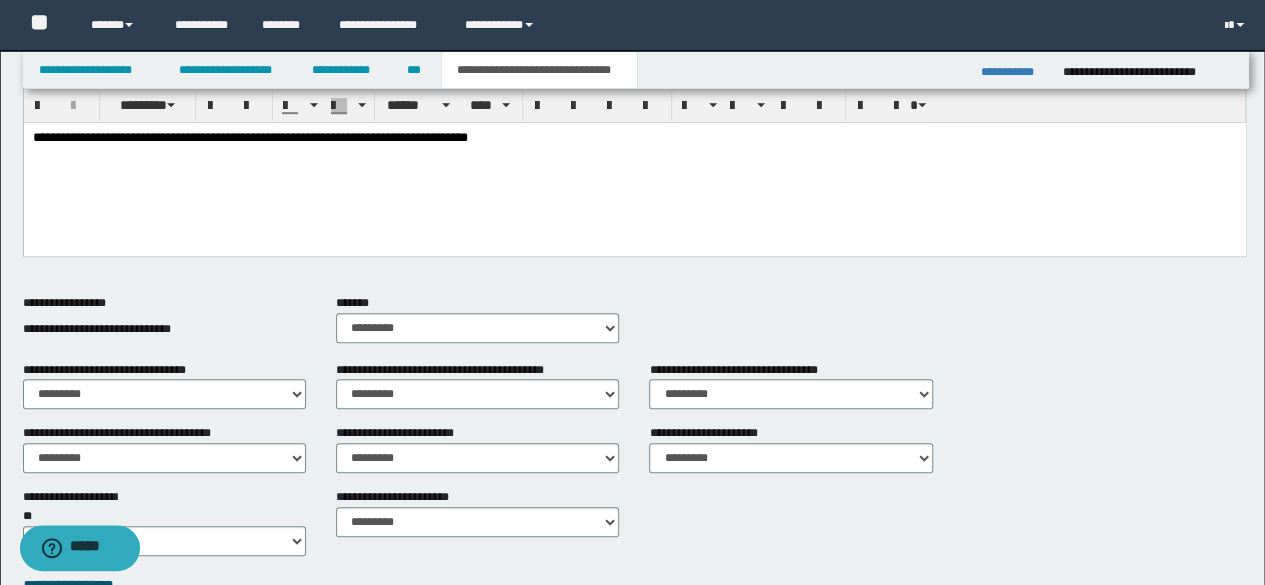 click on "**********" at bounding box center (249, 136) 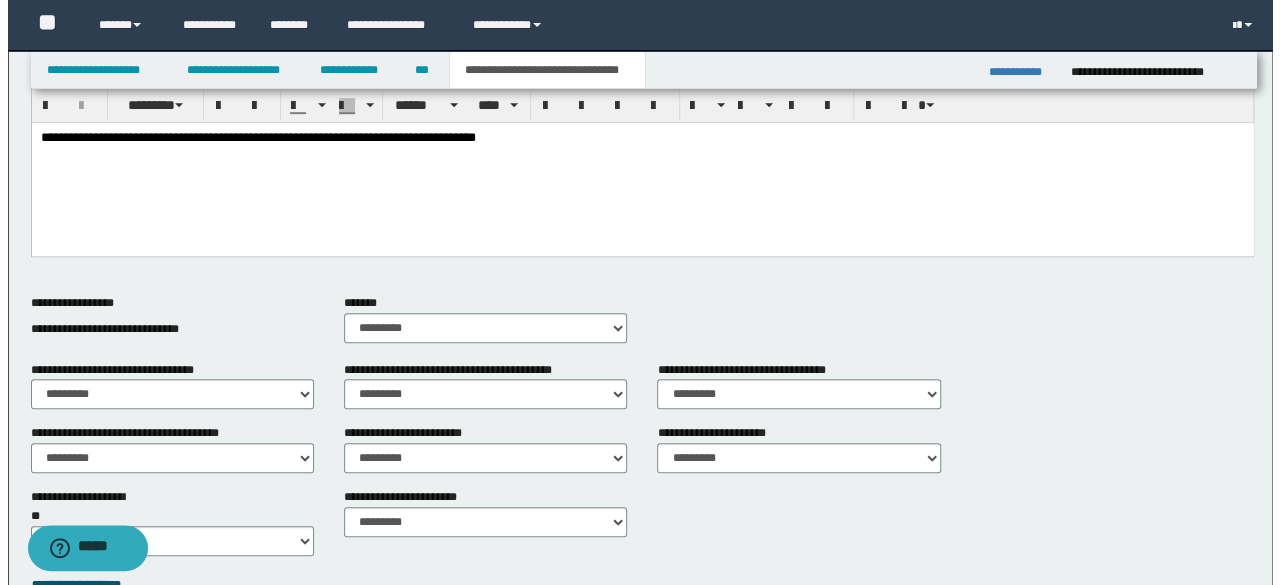 scroll, scrollTop: 0, scrollLeft: 0, axis: both 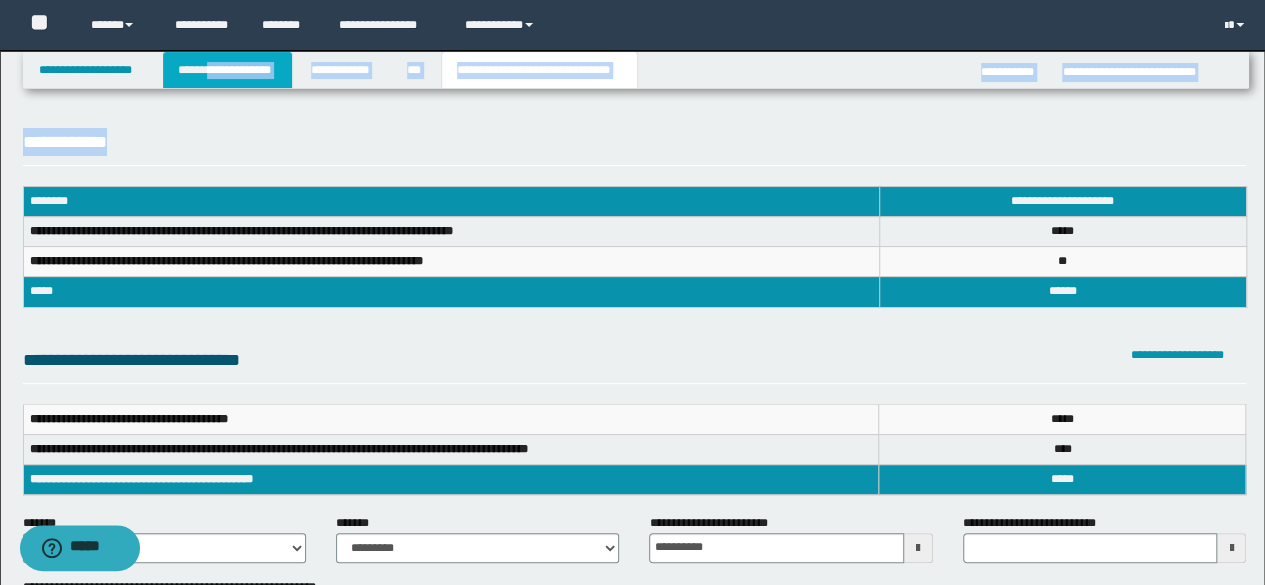 drag, startPoint x: 196, startPoint y: 97, endPoint x: 232, endPoint y: 85, distance: 37.94733 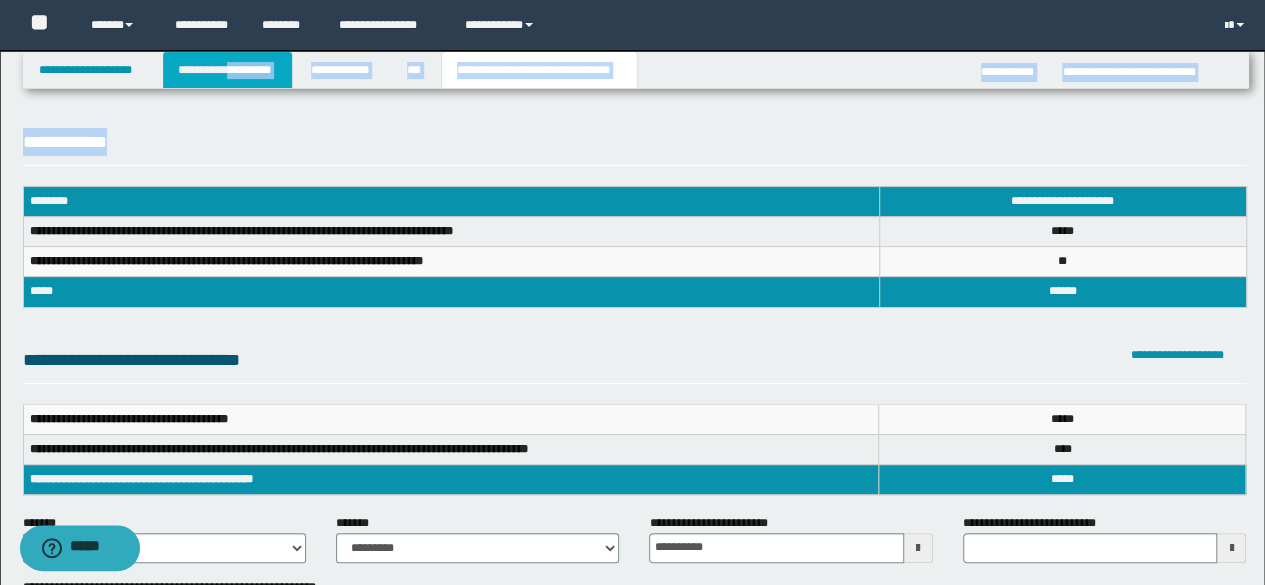 click on "**********" at bounding box center (227, 70) 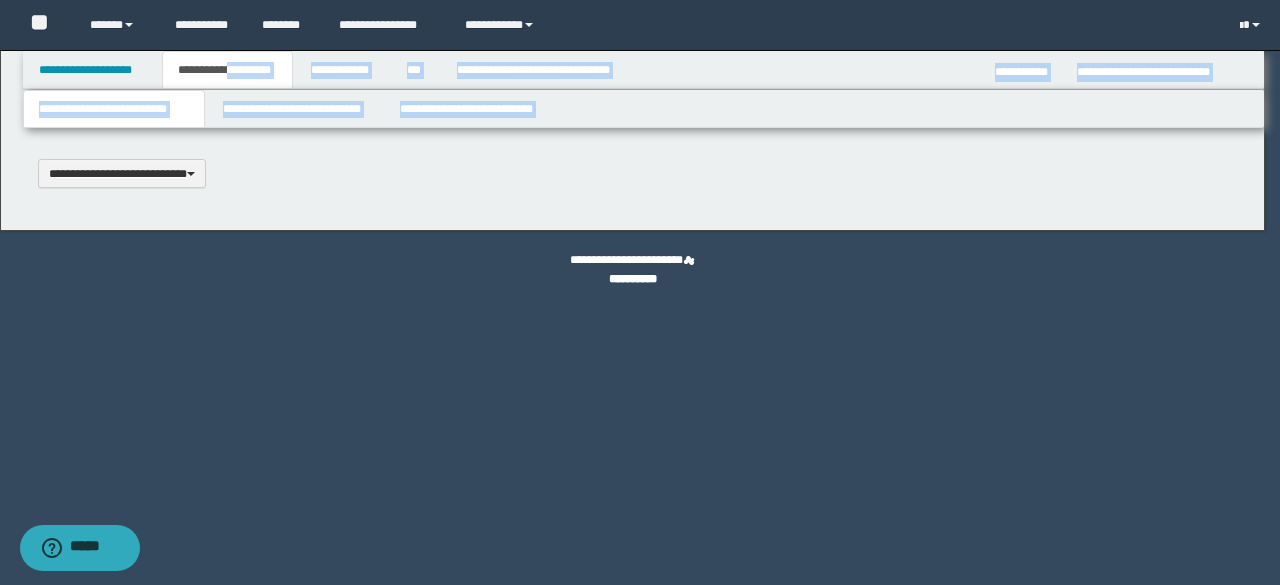 type 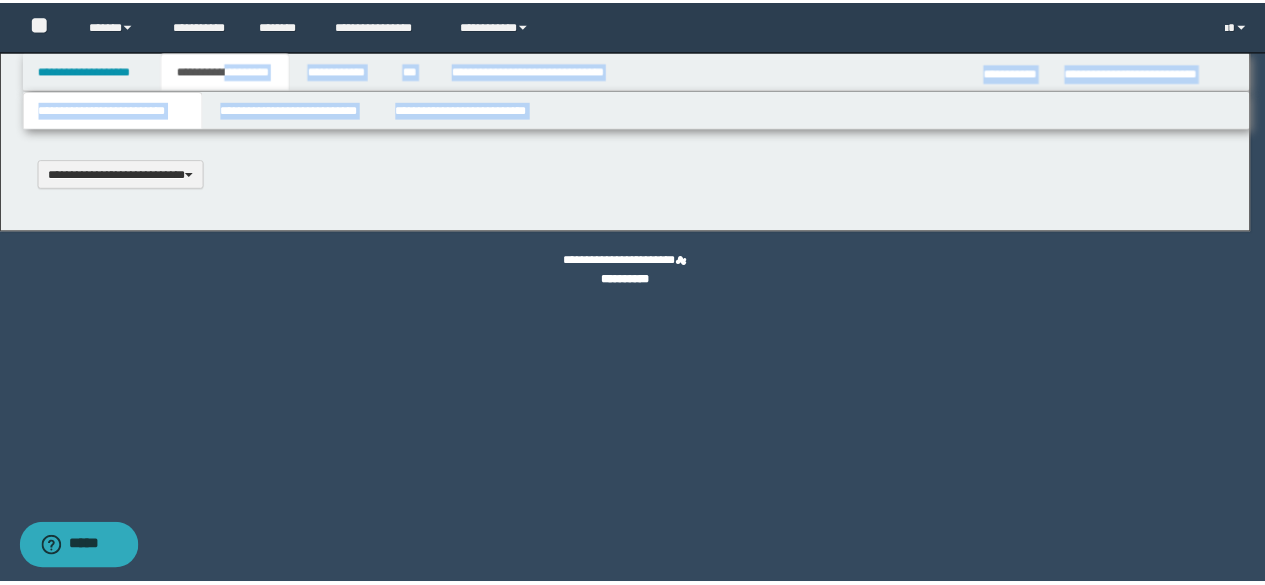 scroll, scrollTop: 0, scrollLeft: 0, axis: both 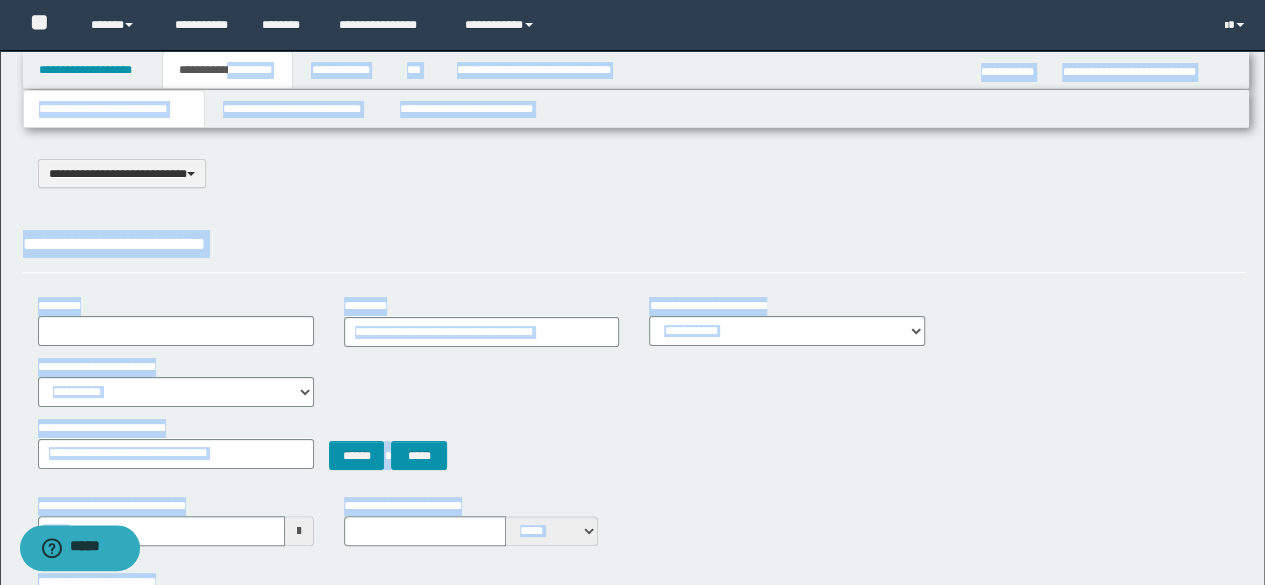 click on "**********" at bounding box center (635, 244) 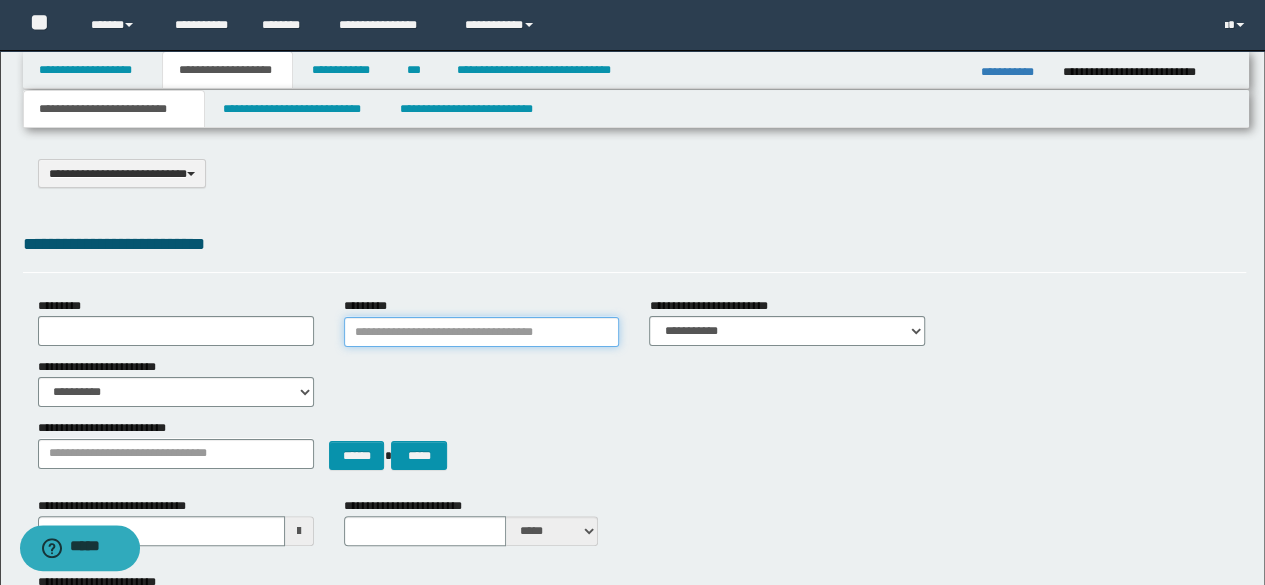 click on "*********" at bounding box center (482, 332) 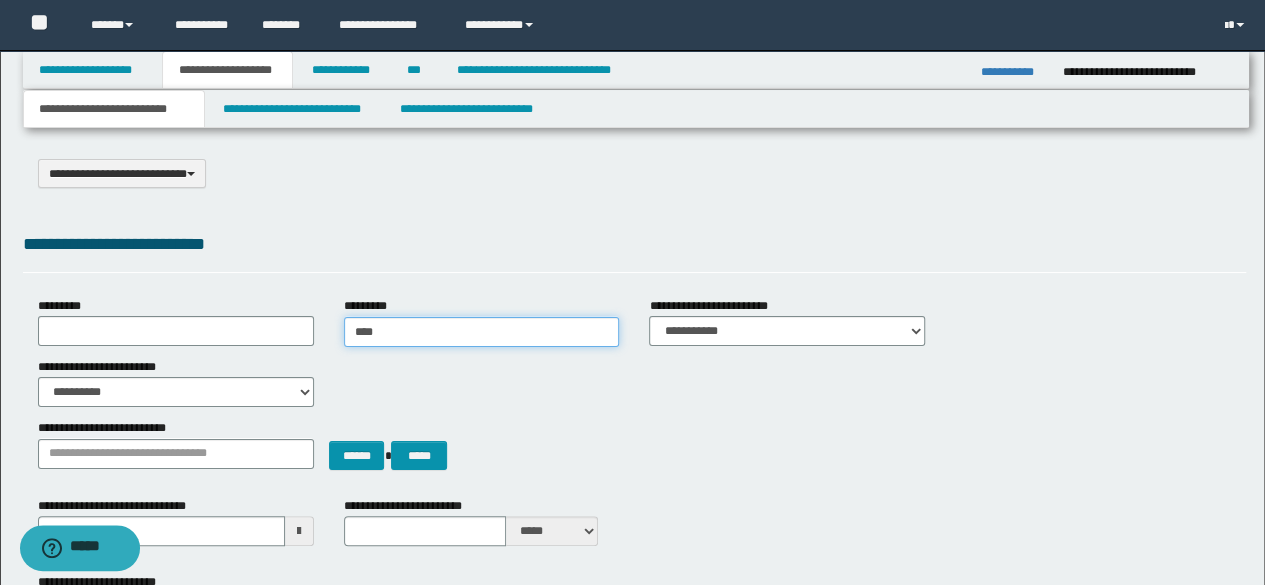 type on "*****" 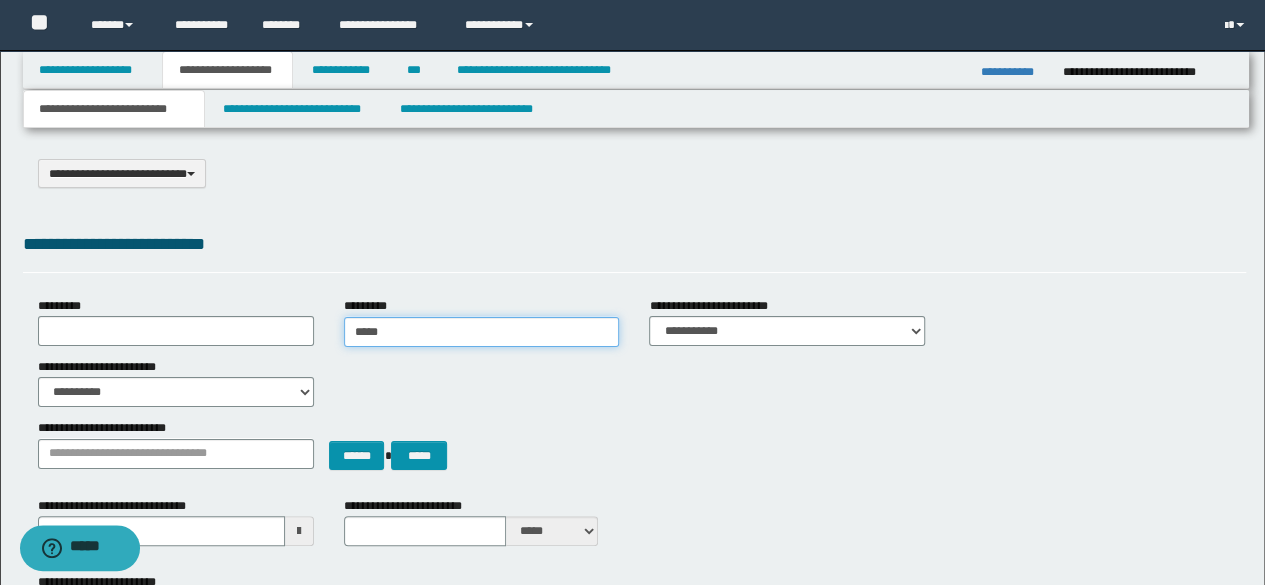type on "*****" 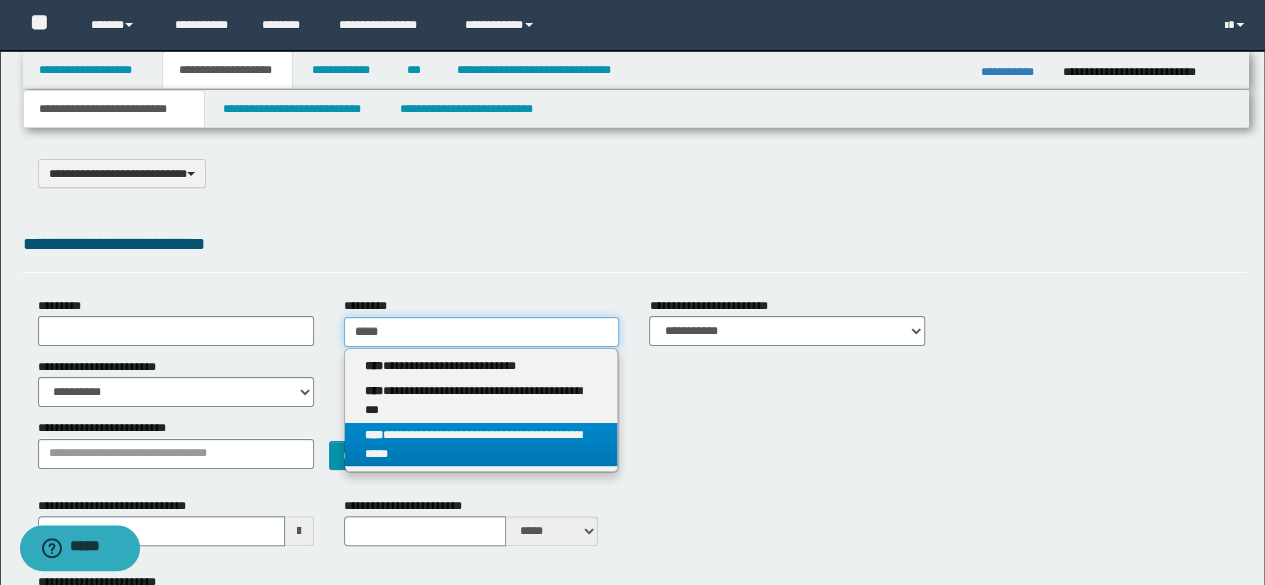 type on "*****" 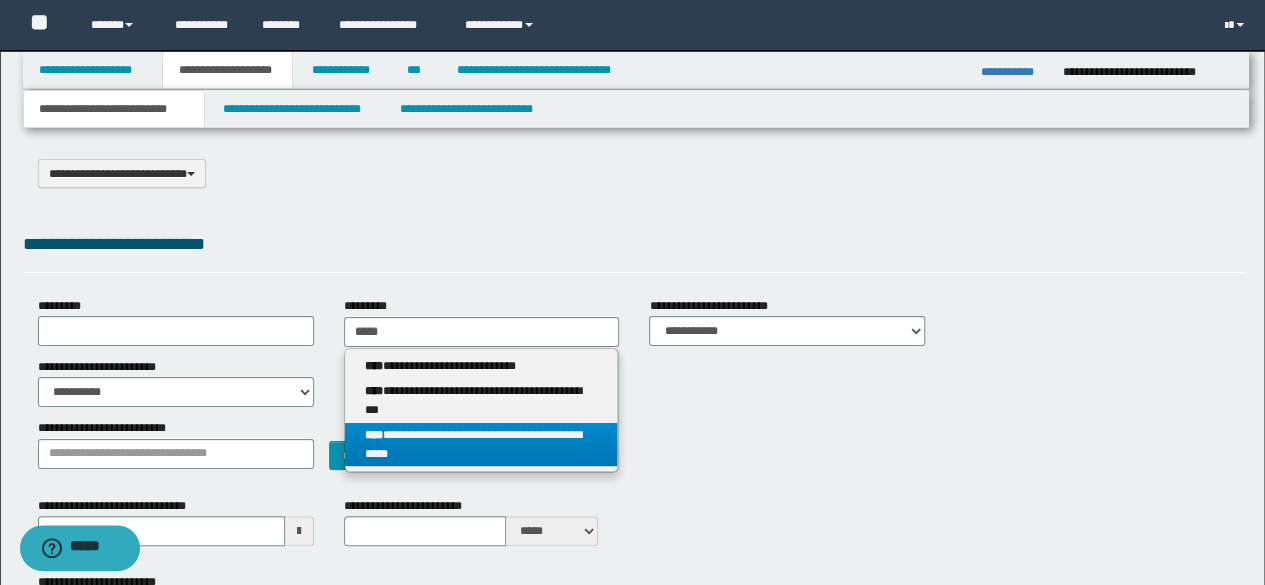 click on "**********" at bounding box center [481, 445] 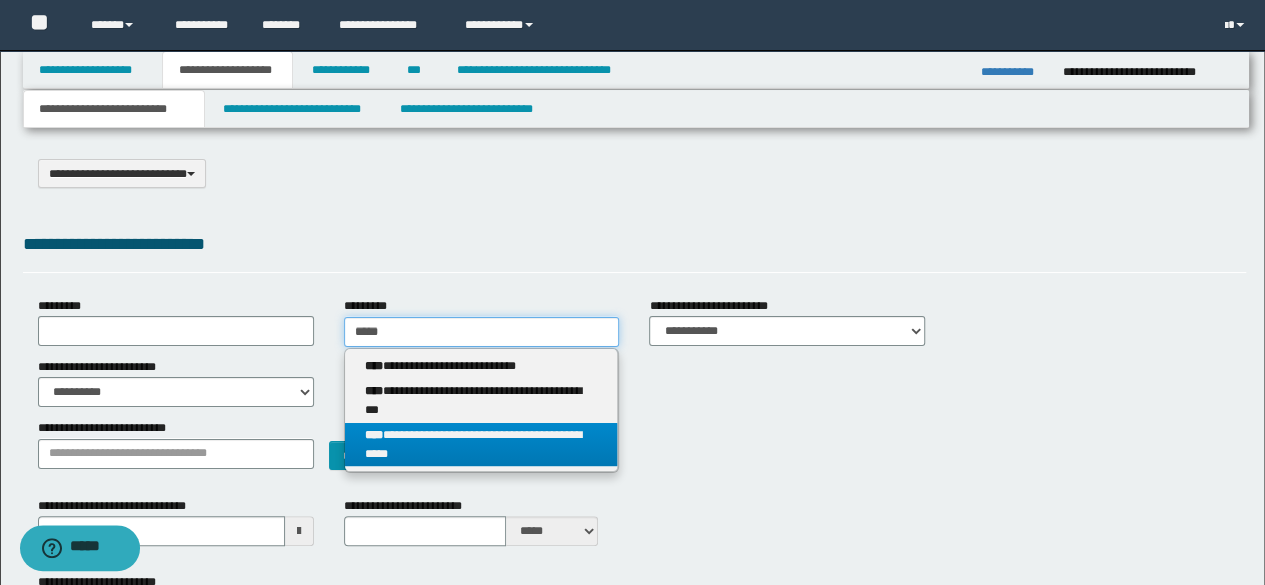 type 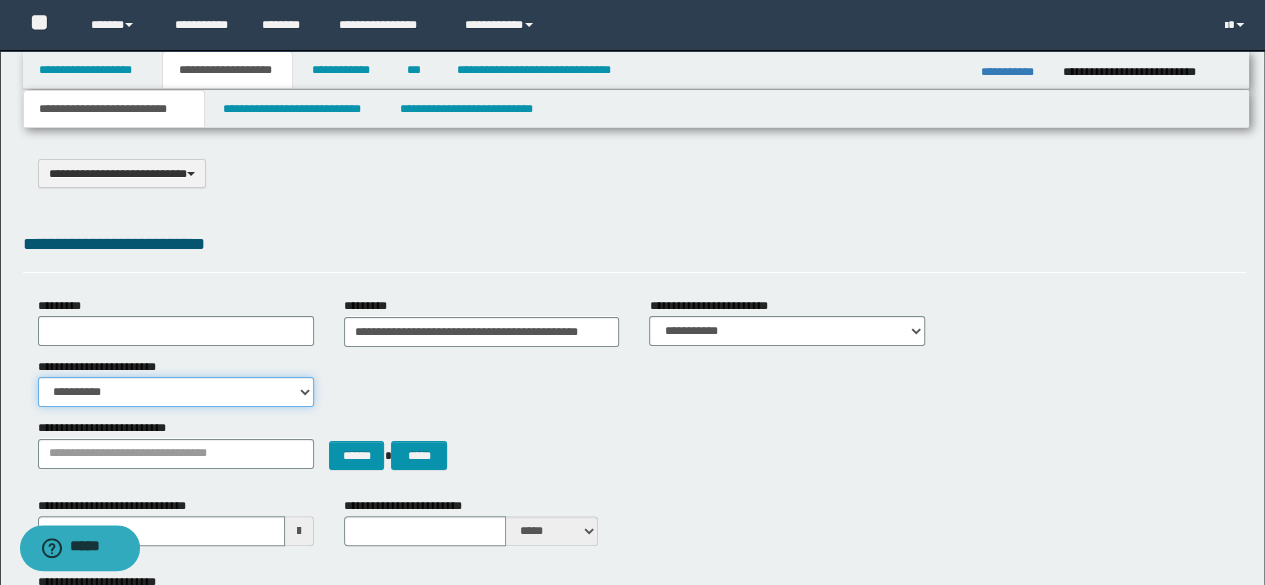 click on "**********" at bounding box center (176, 392) 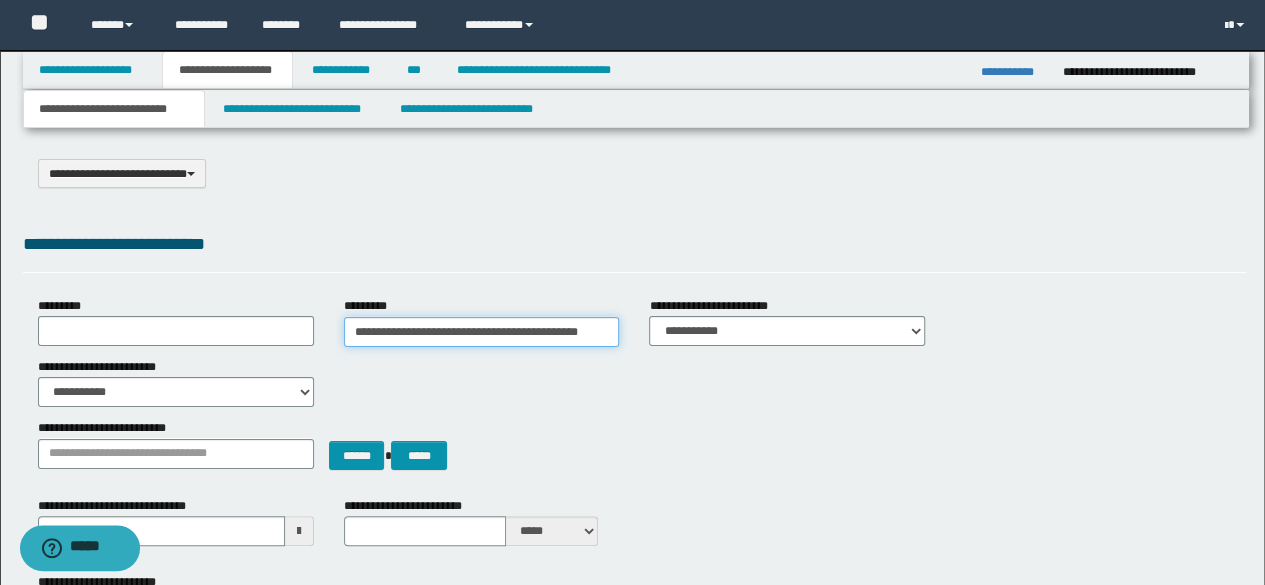 type on "**********" 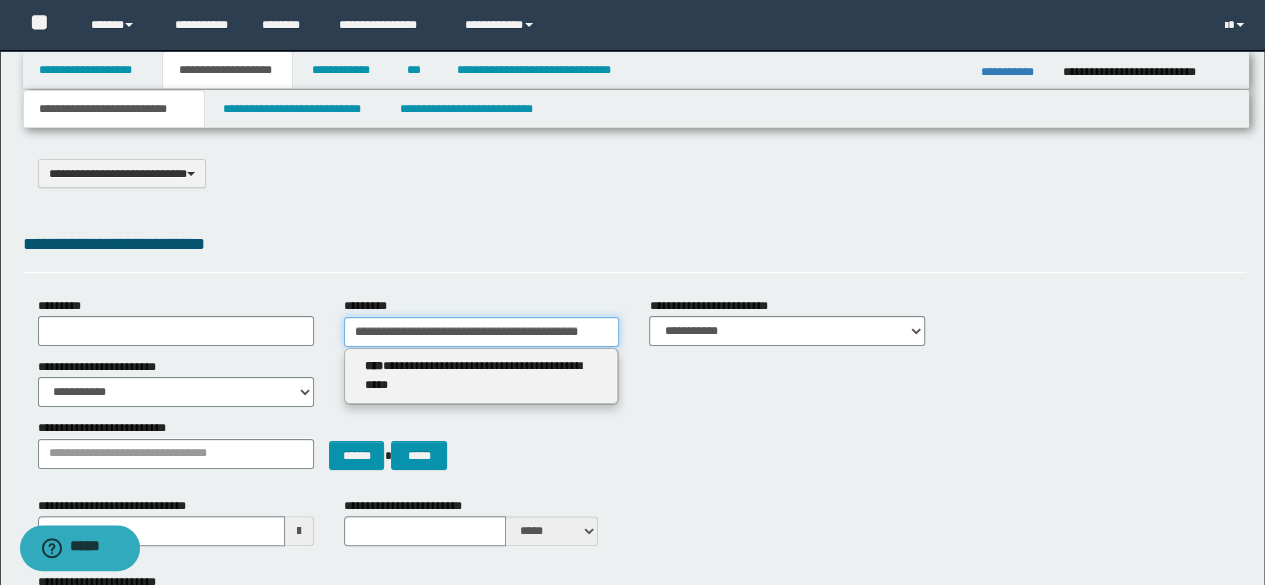 click on "**********" at bounding box center [482, 332] 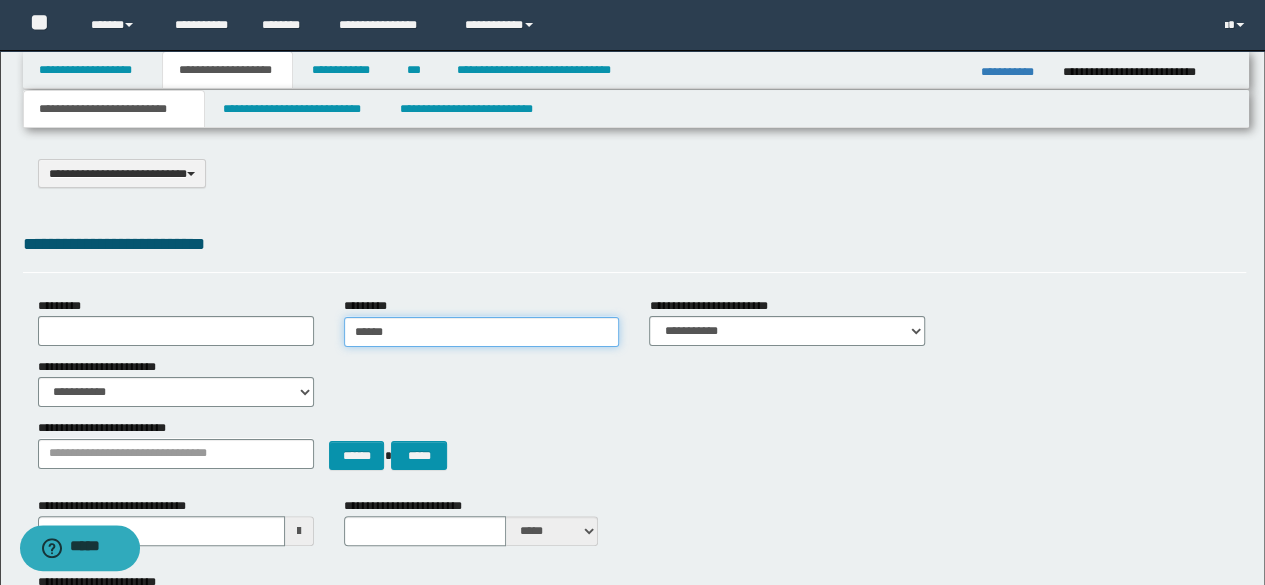 type on "*******" 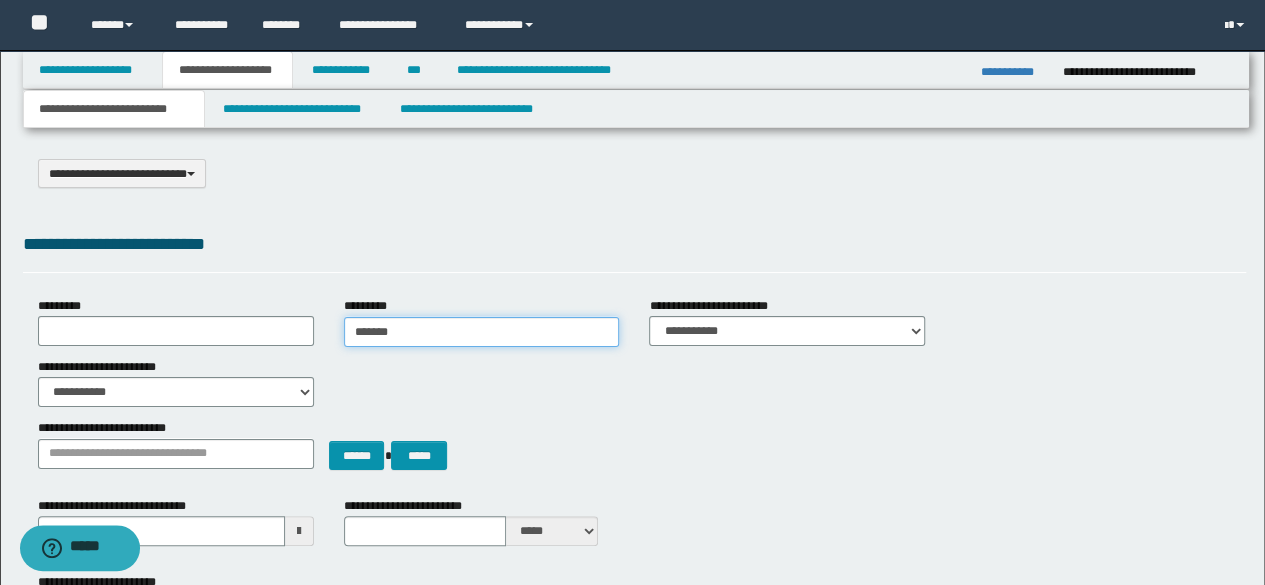 type on "**********" 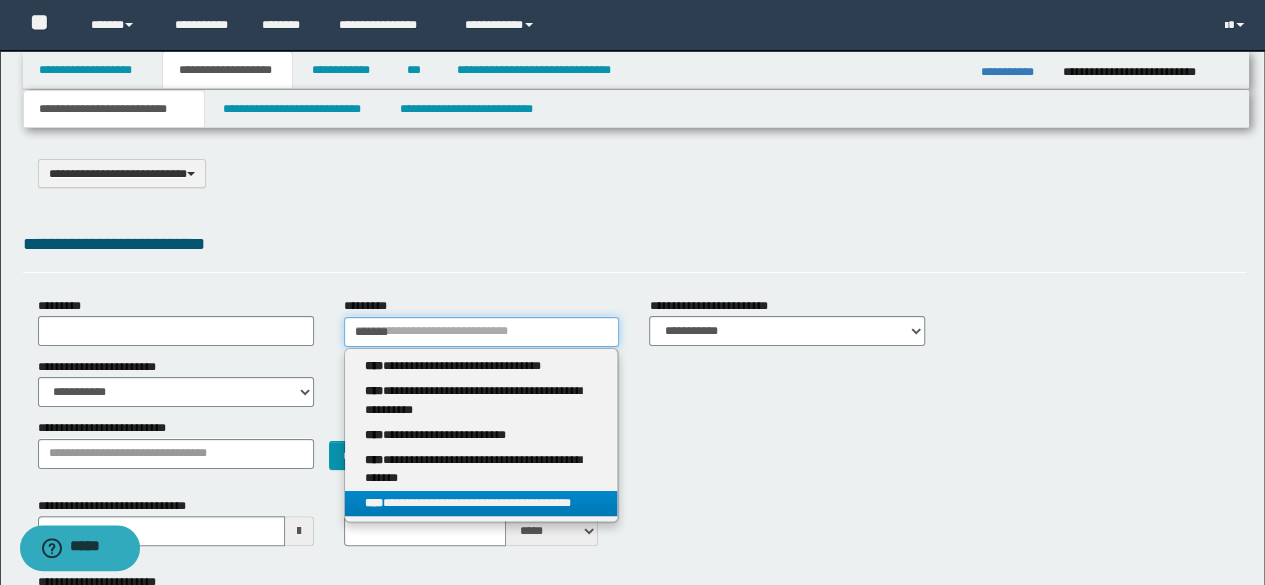 type on "*******" 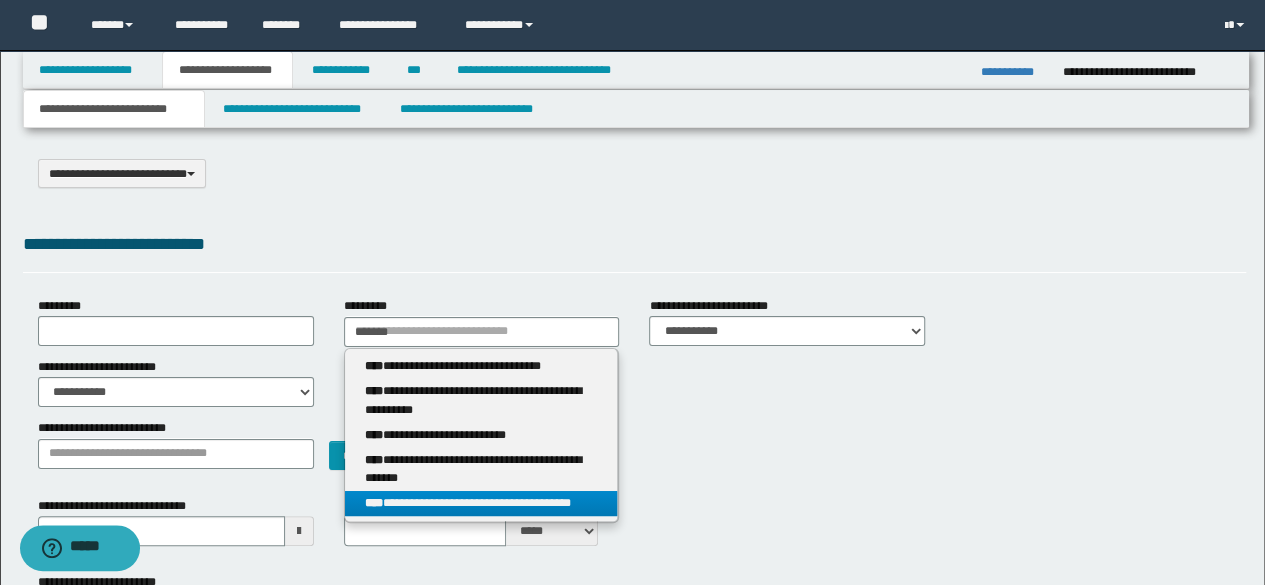 click on "**********" at bounding box center [481, 503] 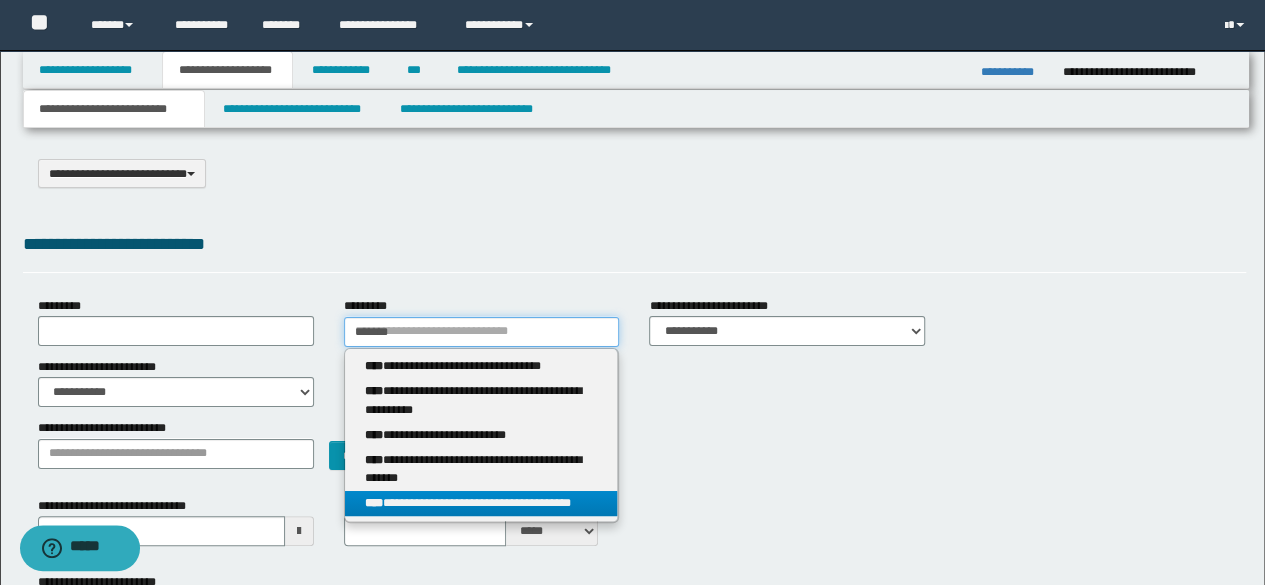 type 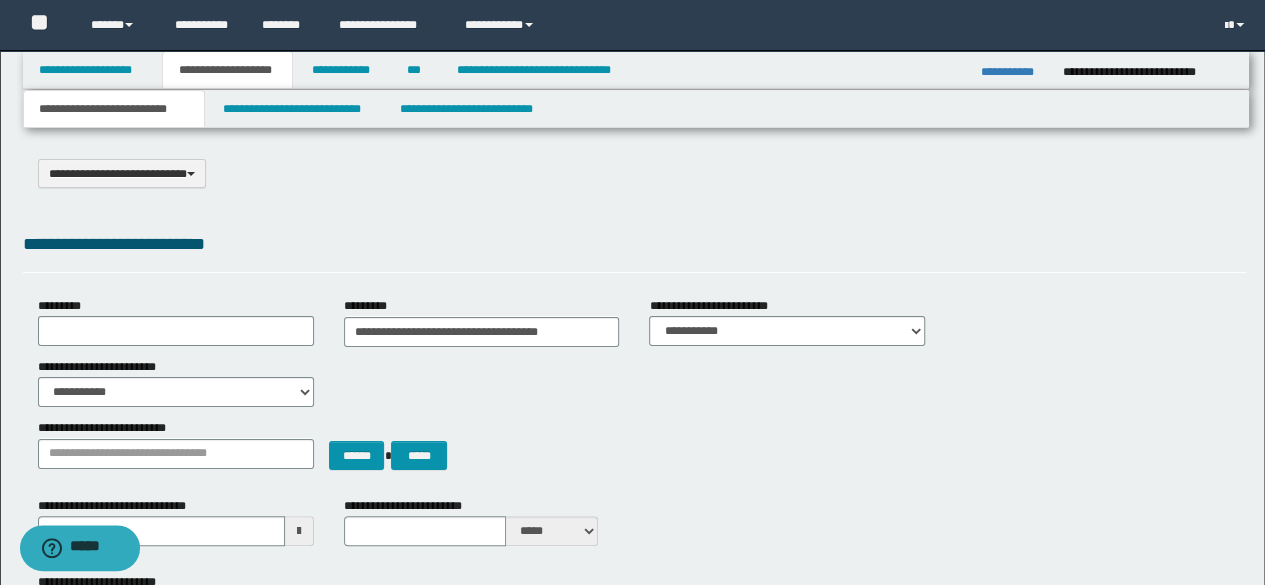 click on "*********
[FIRST] [LAST] [MIDDLE] [LAST]" at bounding box center (482, 321) 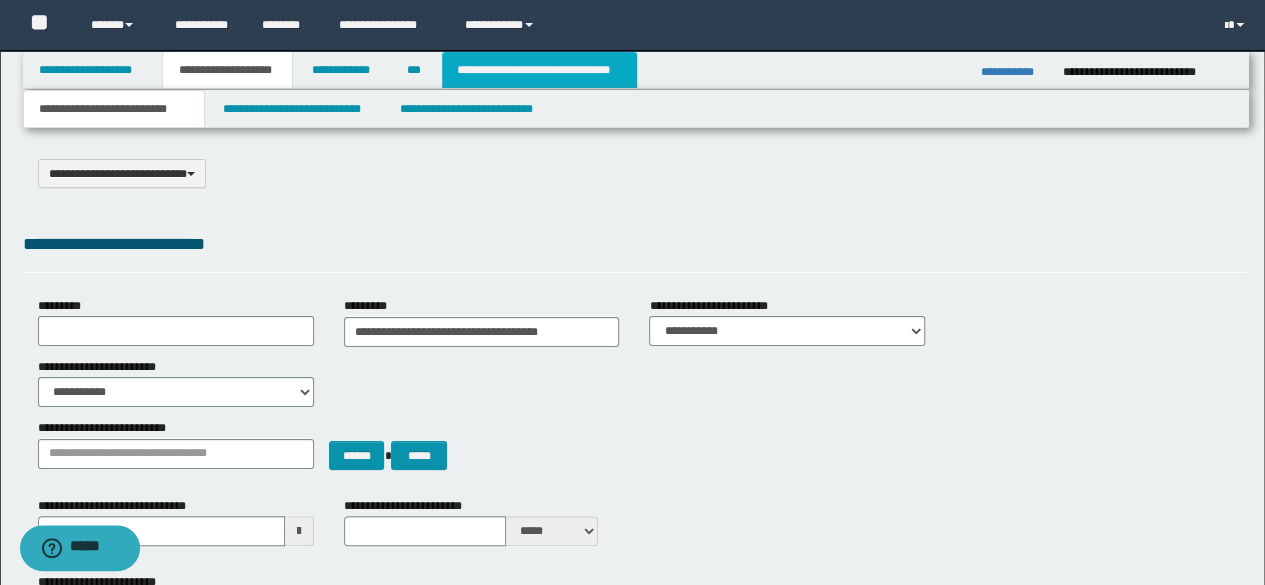 click on "**********" at bounding box center (539, 70) 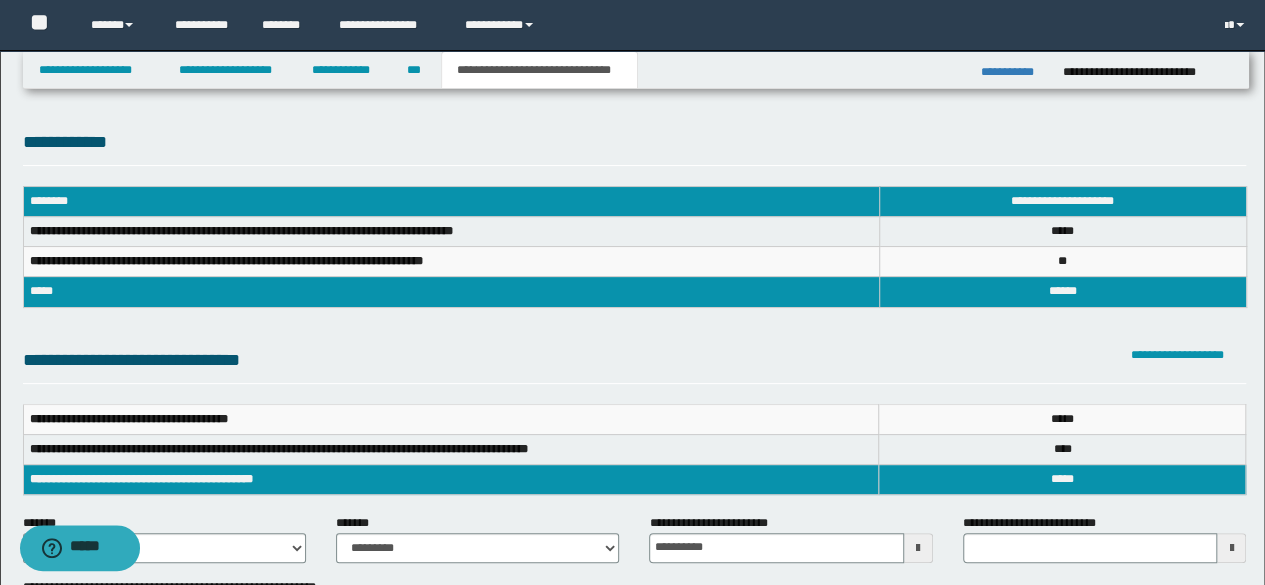 scroll, scrollTop: 512, scrollLeft: 0, axis: vertical 